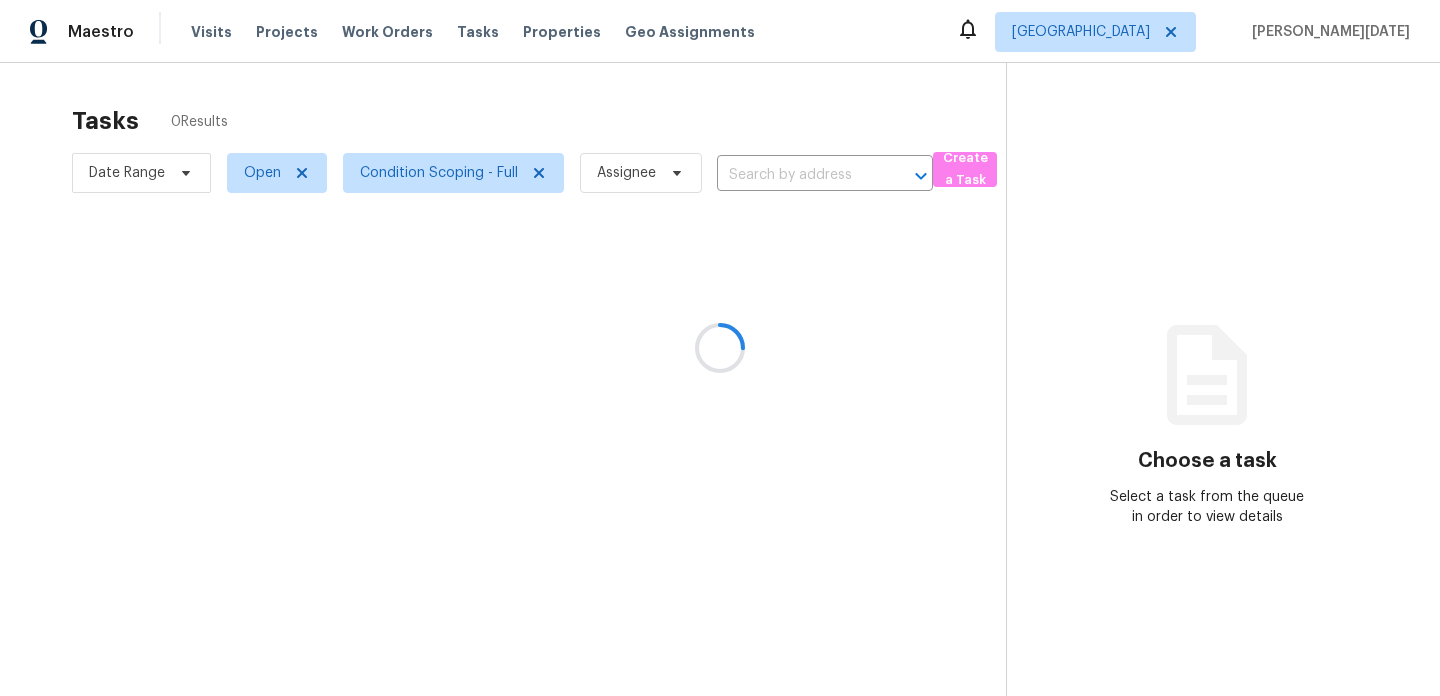 scroll, scrollTop: 0, scrollLeft: 0, axis: both 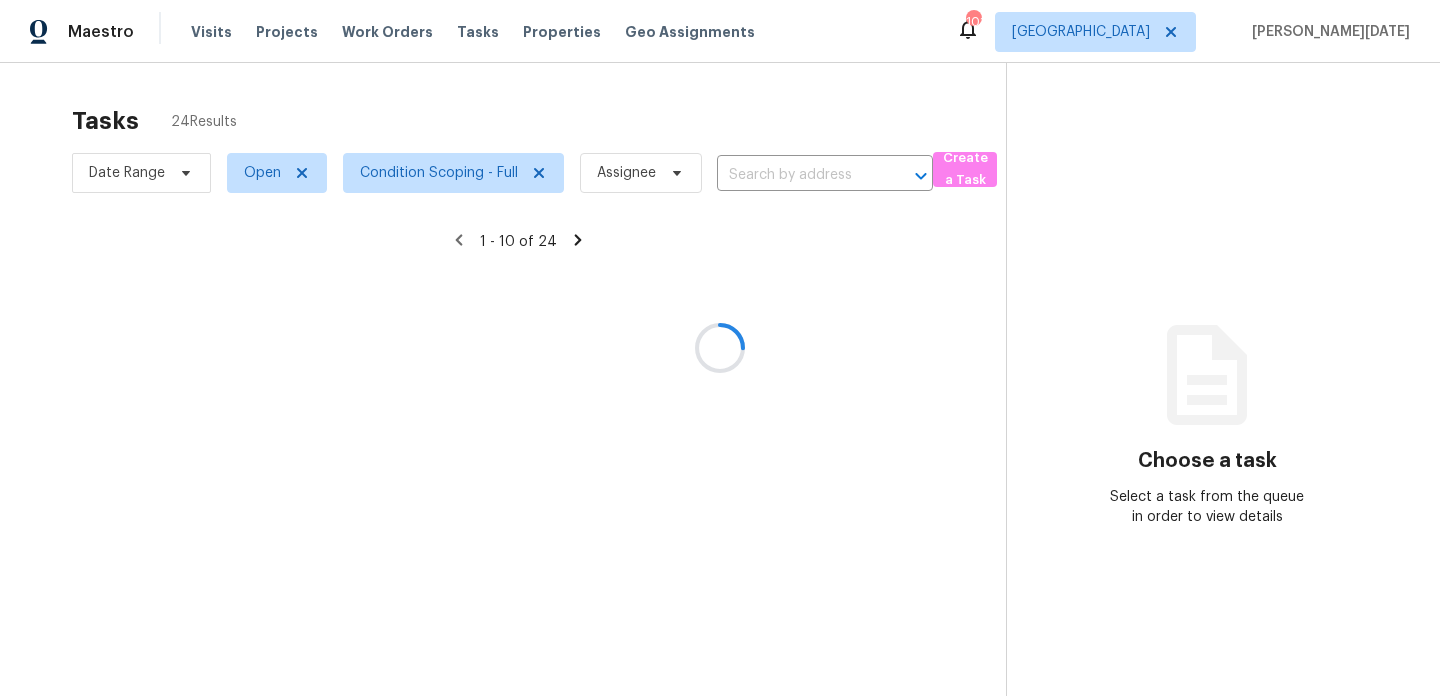 click on "Tasks 24  Results" at bounding box center [539, 121] 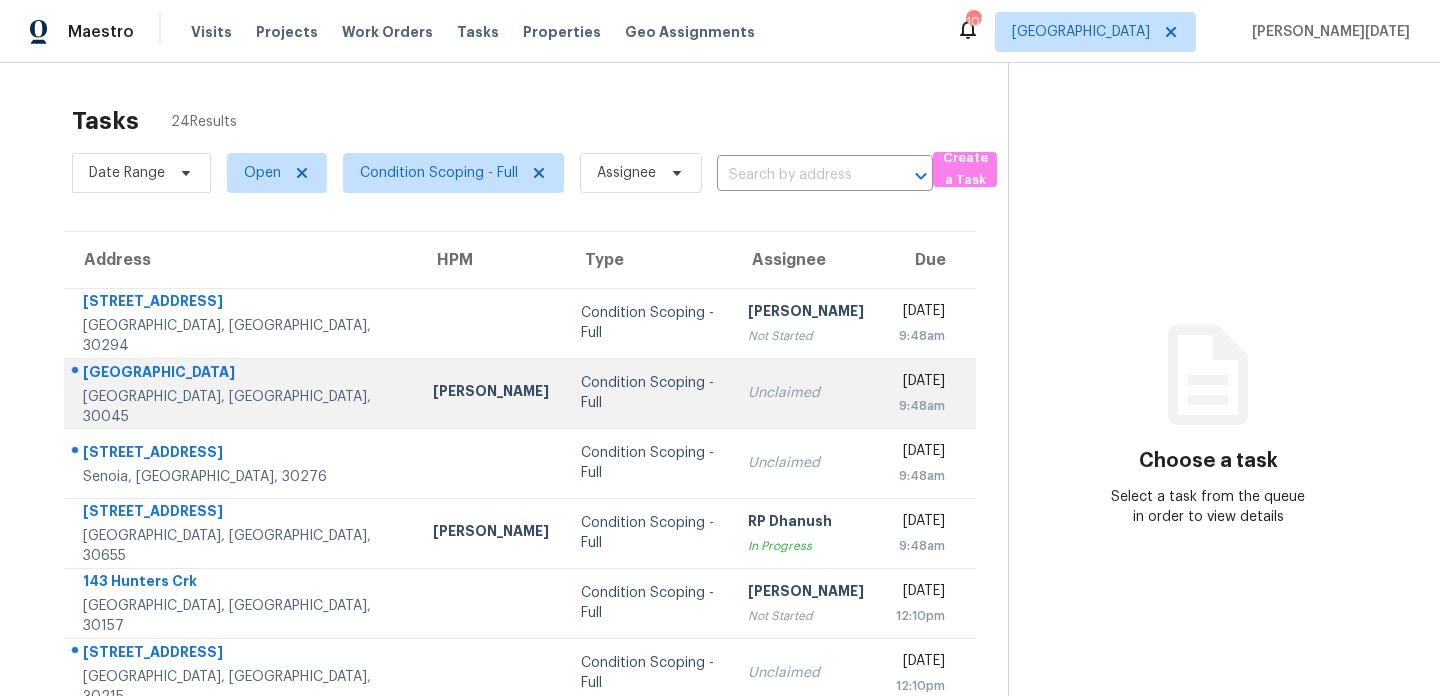 scroll, scrollTop: 57, scrollLeft: 0, axis: vertical 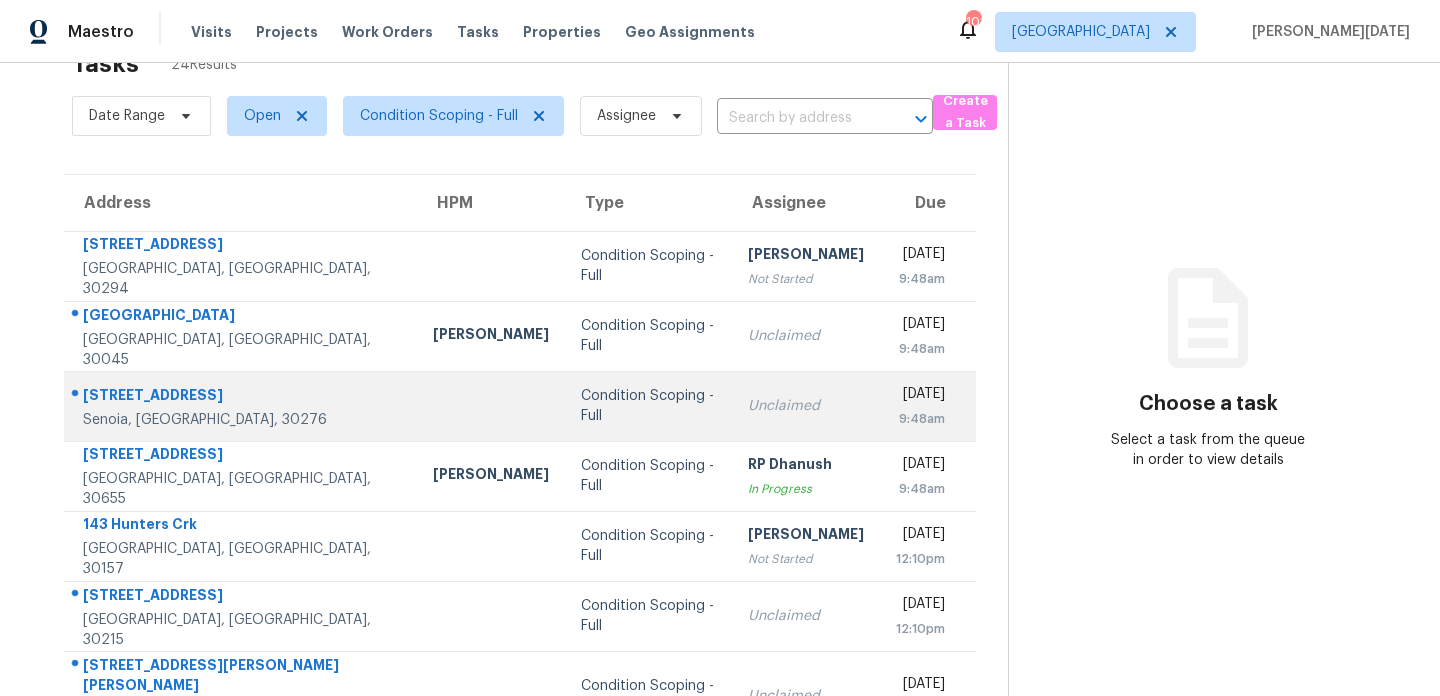 click on "[DATE] 9:48am" at bounding box center [928, 406] 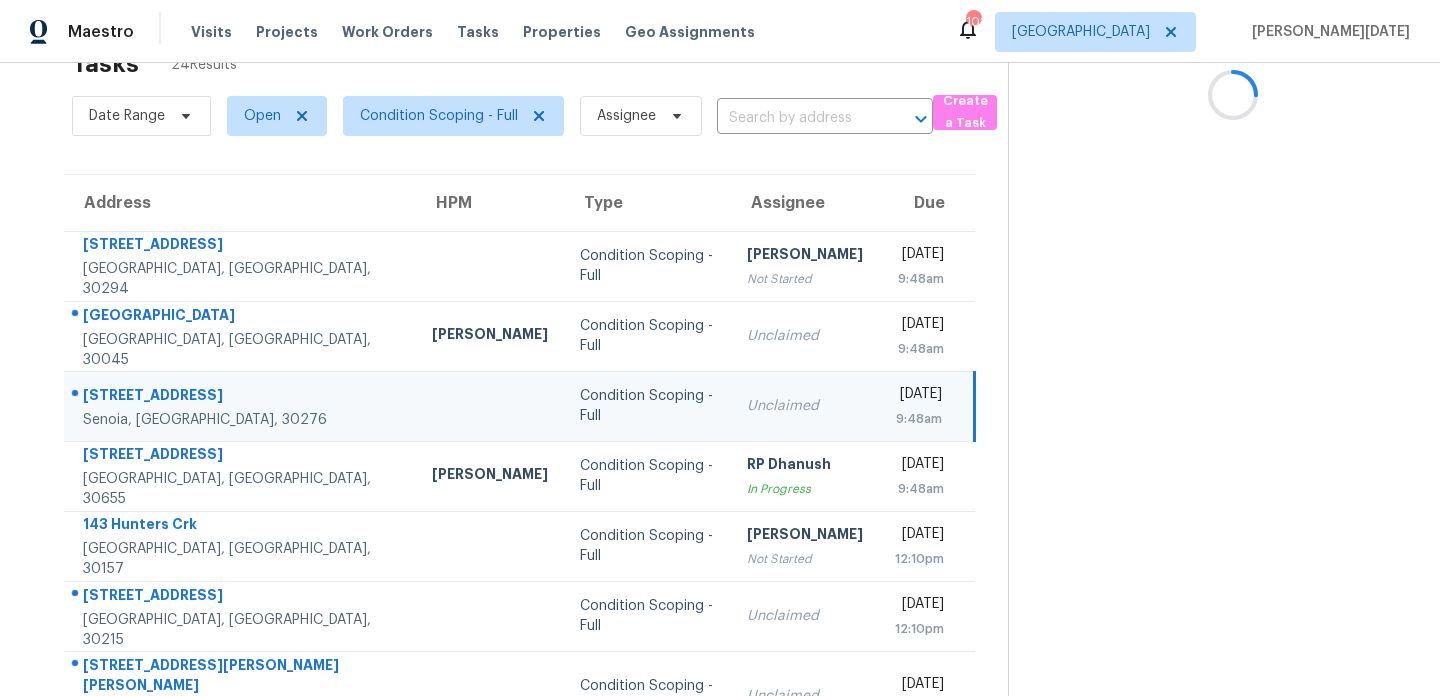 click on "[DATE]" at bounding box center (919, 396) 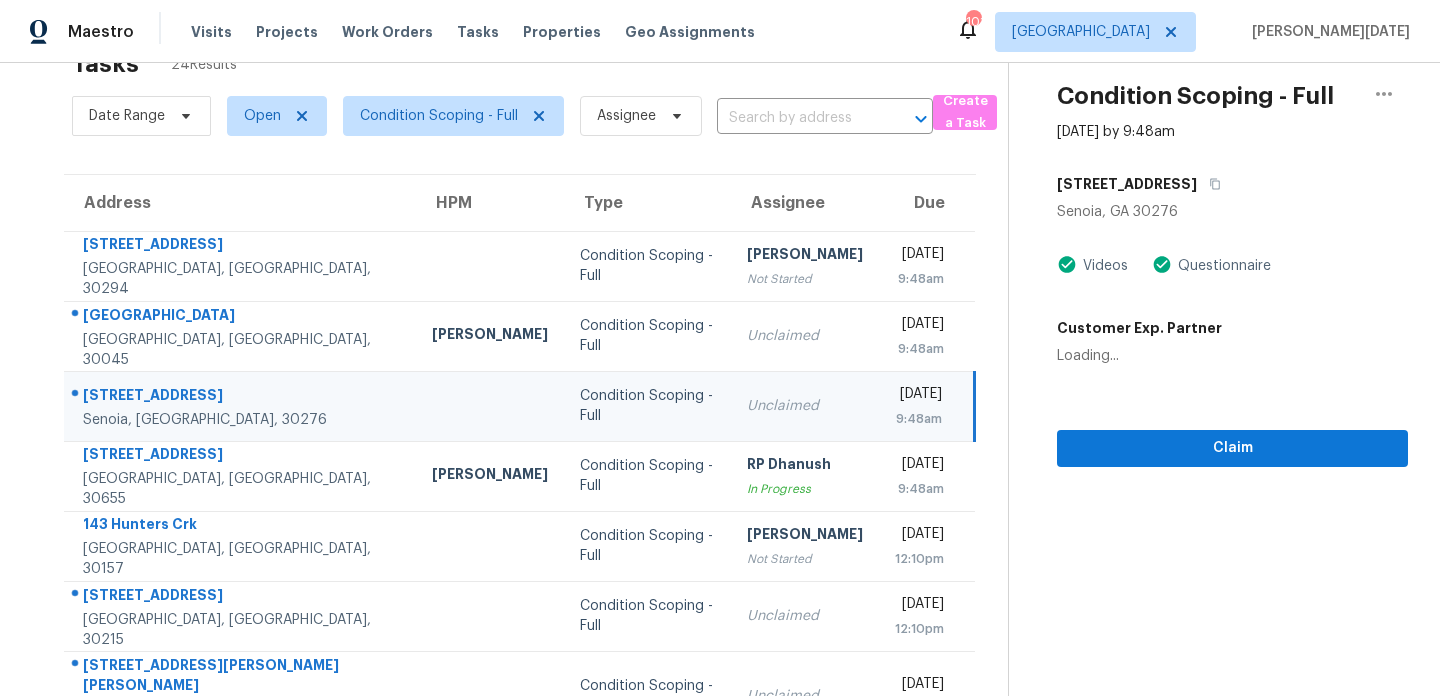 click on "[DATE]" at bounding box center (919, 396) 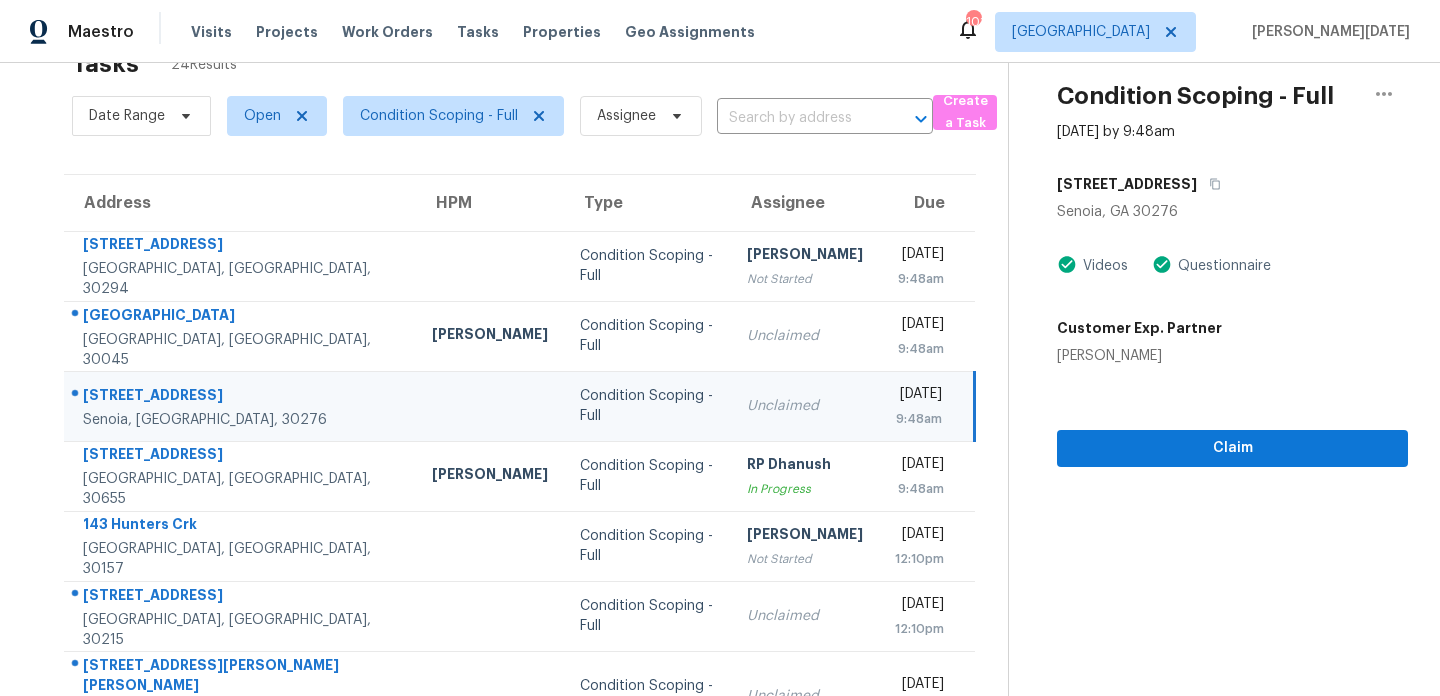 click on "[DATE]" at bounding box center [919, 396] 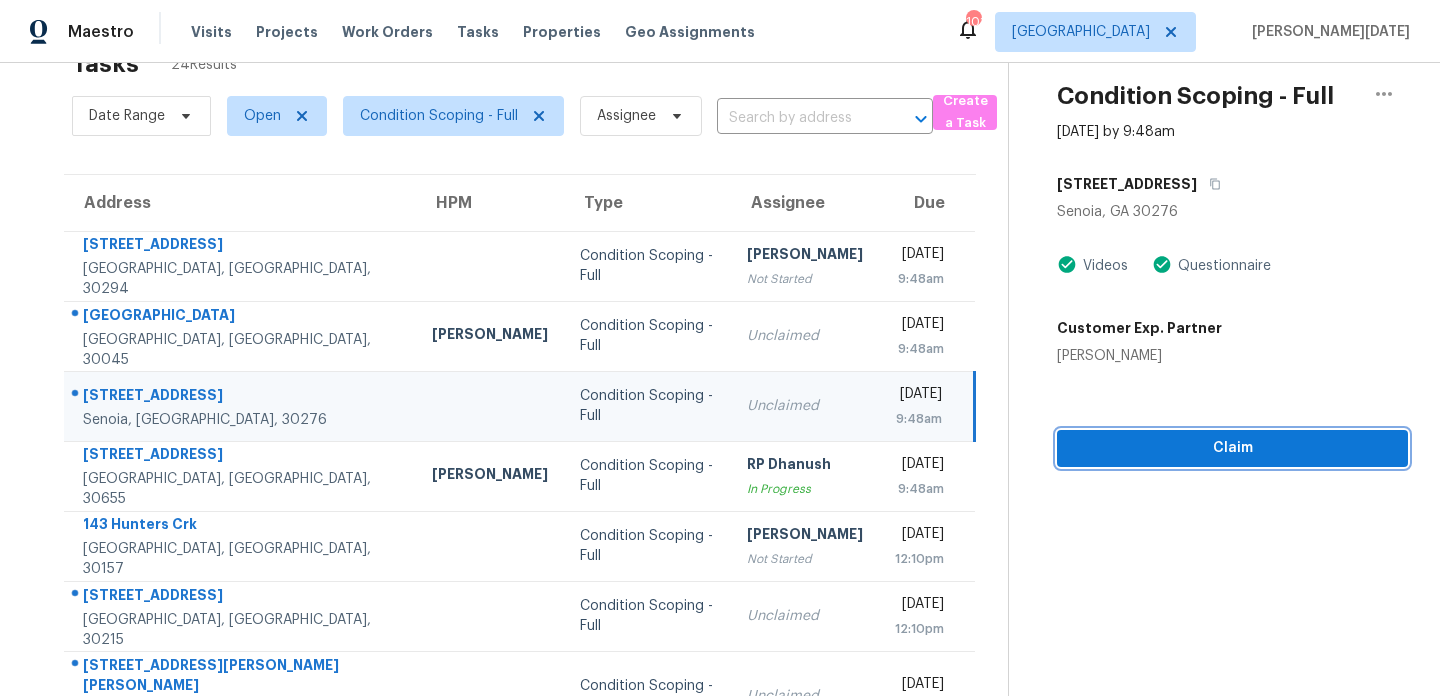 click on "Claim" at bounding box center (1232, 448) 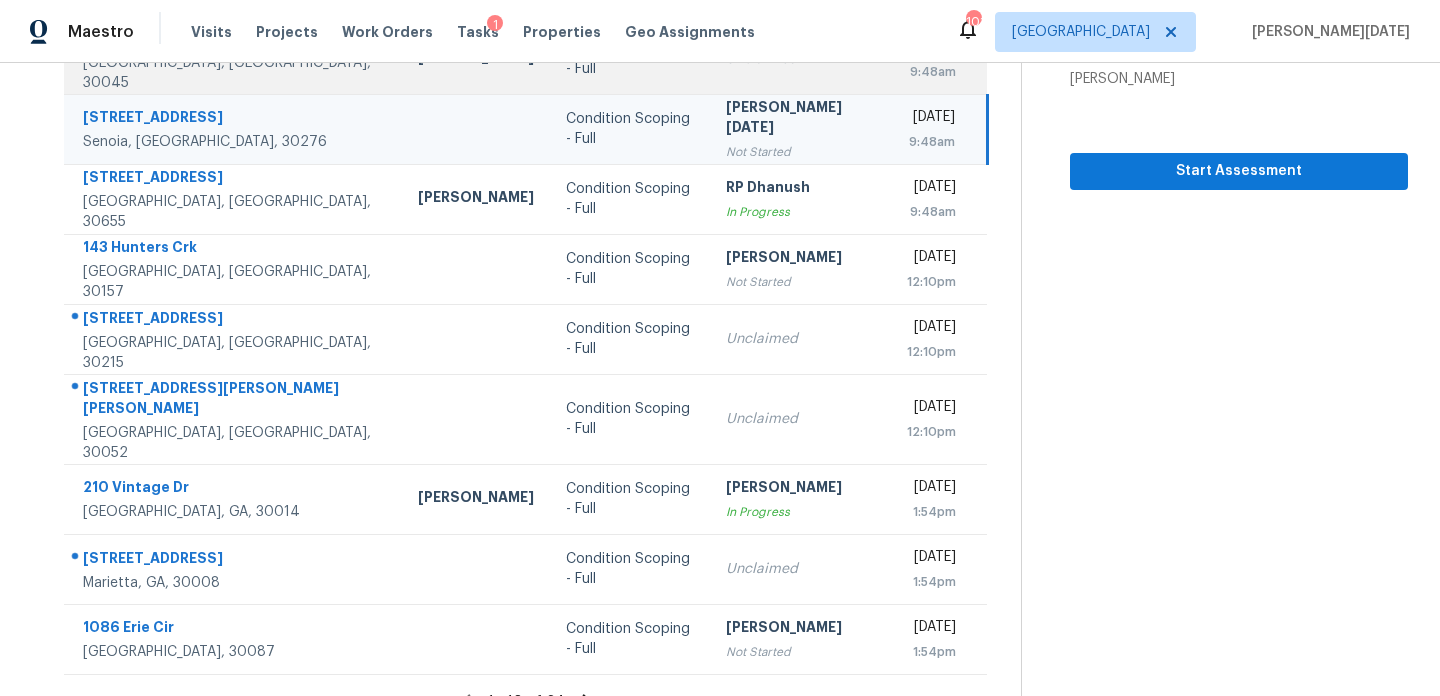 scroll, scrollTop: 335, scrollLeft: 0, axis: vertical 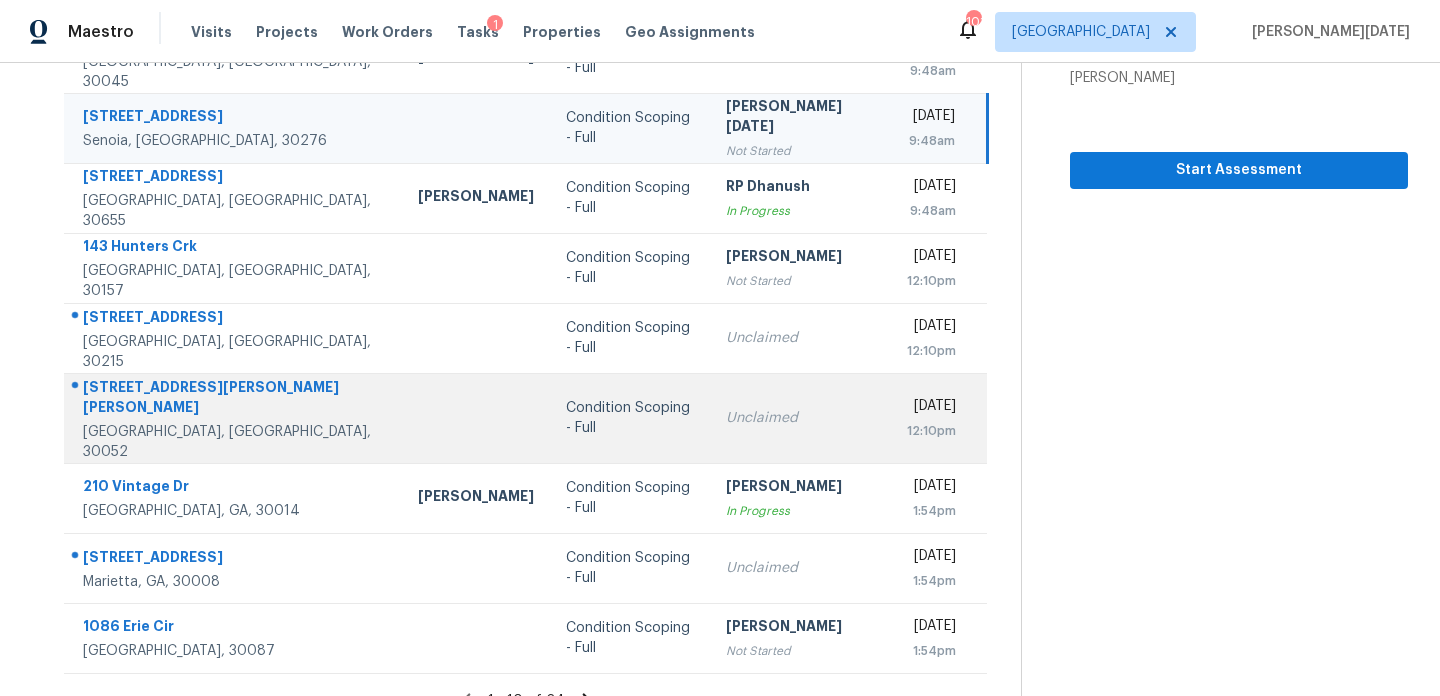 click on "Unclaimed" at bounding box center [800, 418] 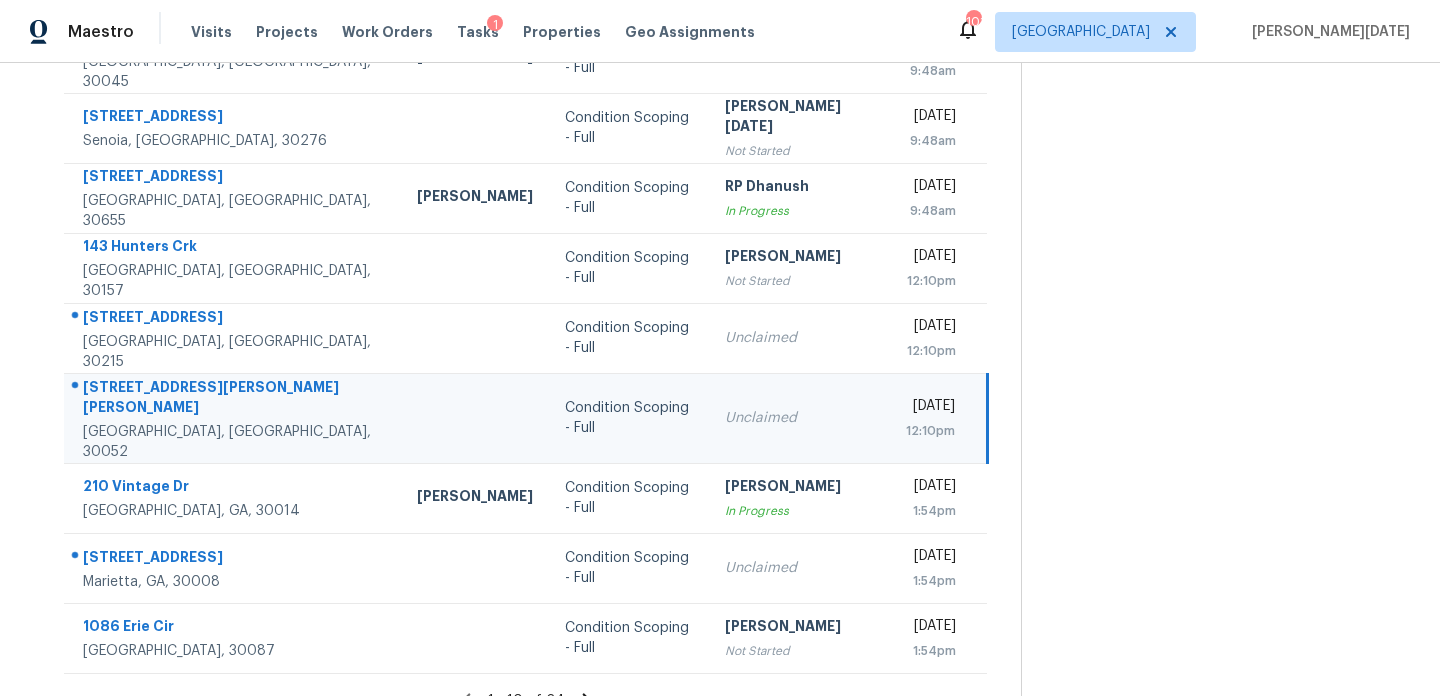 click on "Unclaimed" at bounding box center (799, 418) 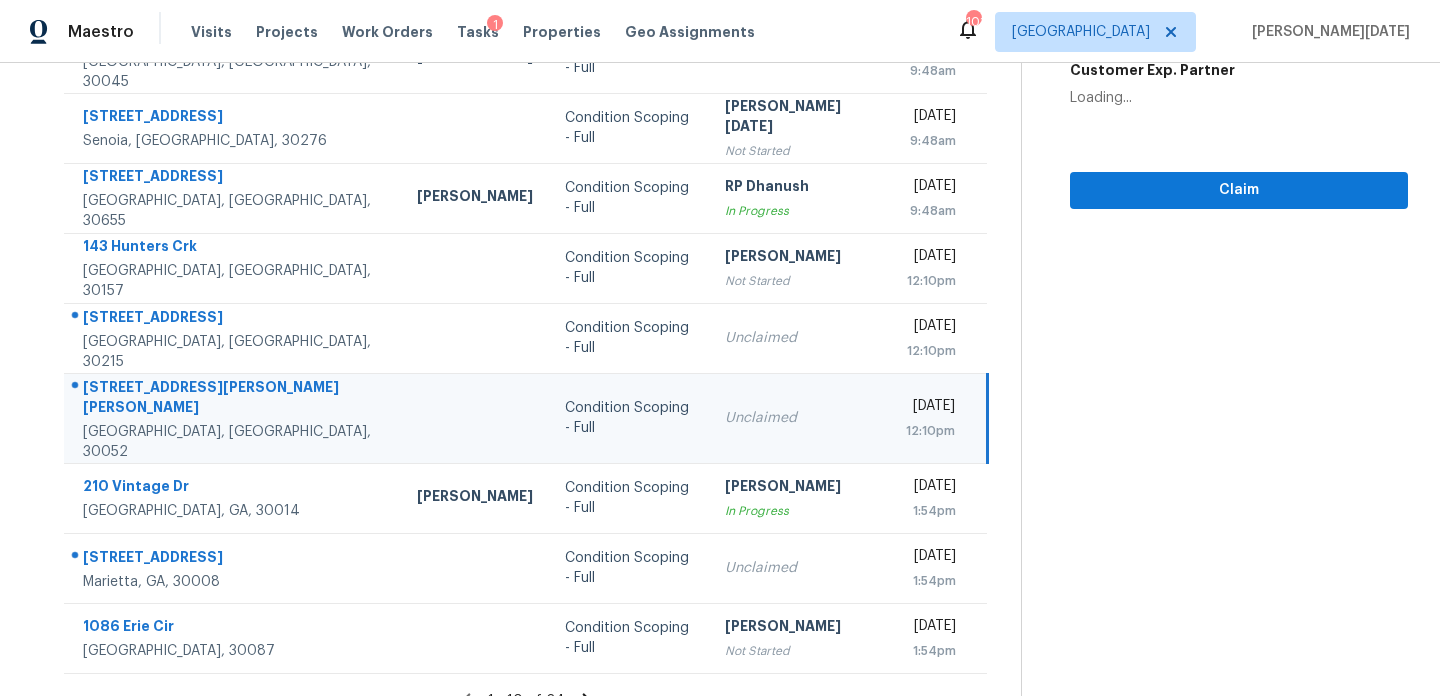 click on "Unclaimed" at bounding box center [799, 418] 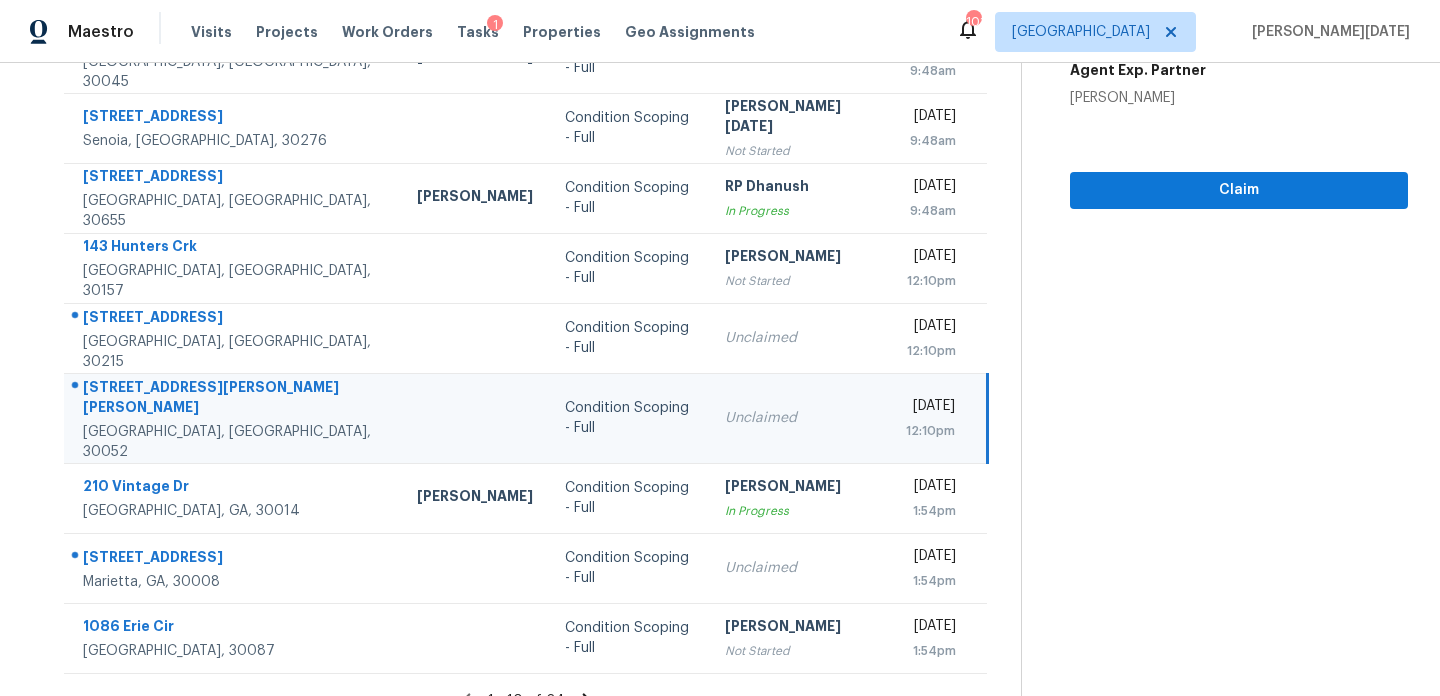 click on "Unclaimed" at bounding box center [799, 418] 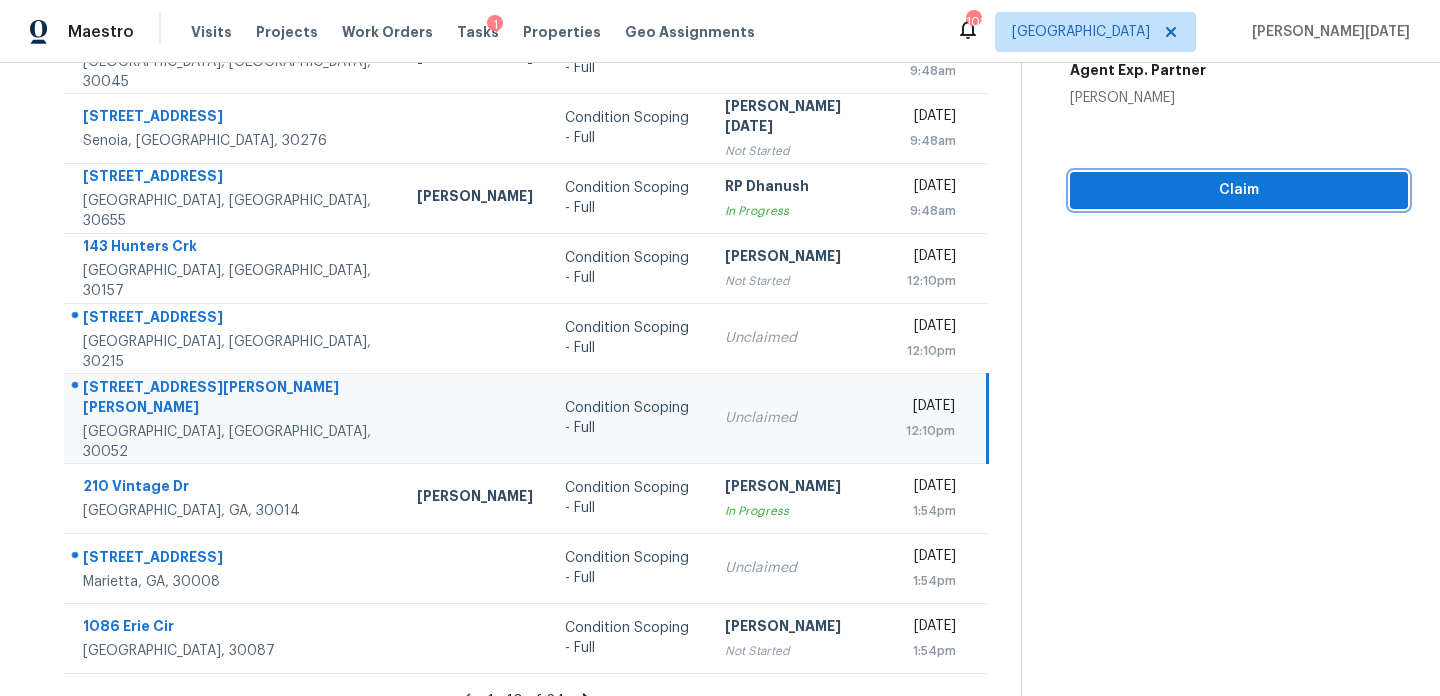 click on "Claim" at bounding box center (1239, 190) 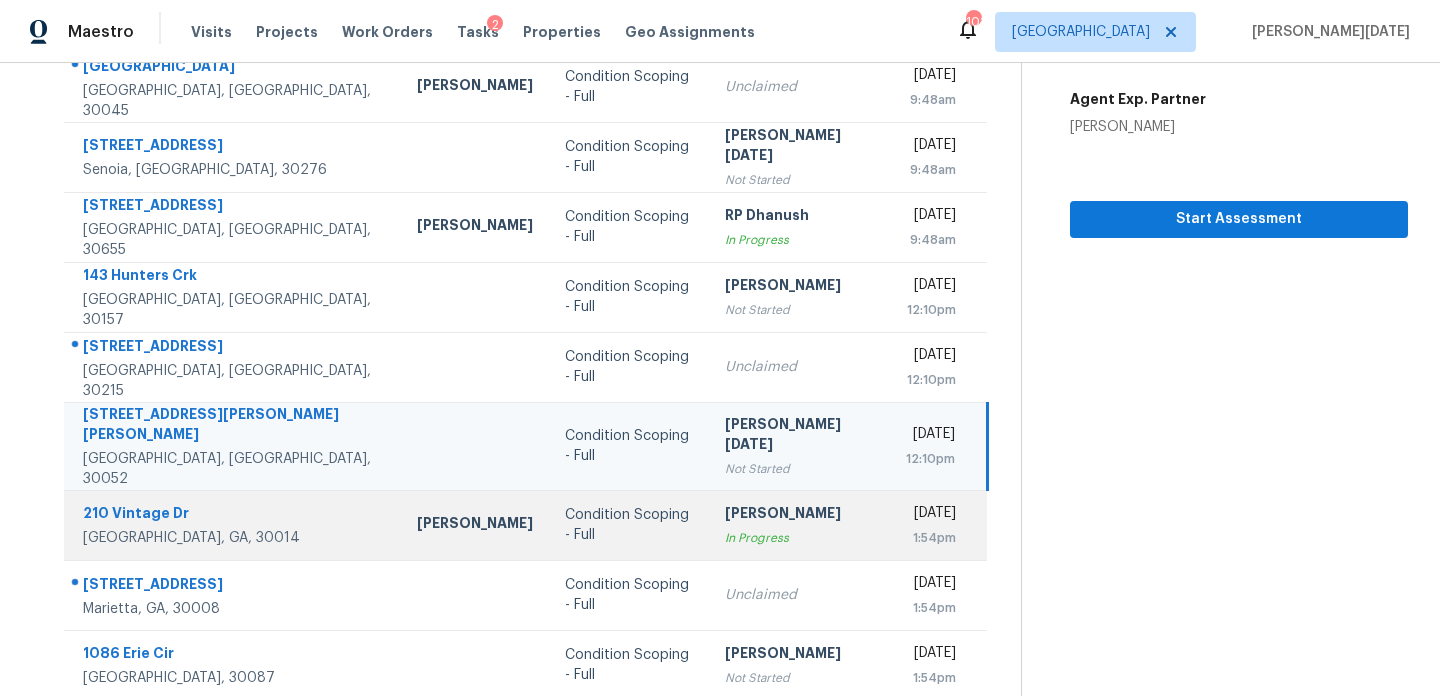 scroll, scrollTop: 337, scrollLeft: 0, axis: vertical 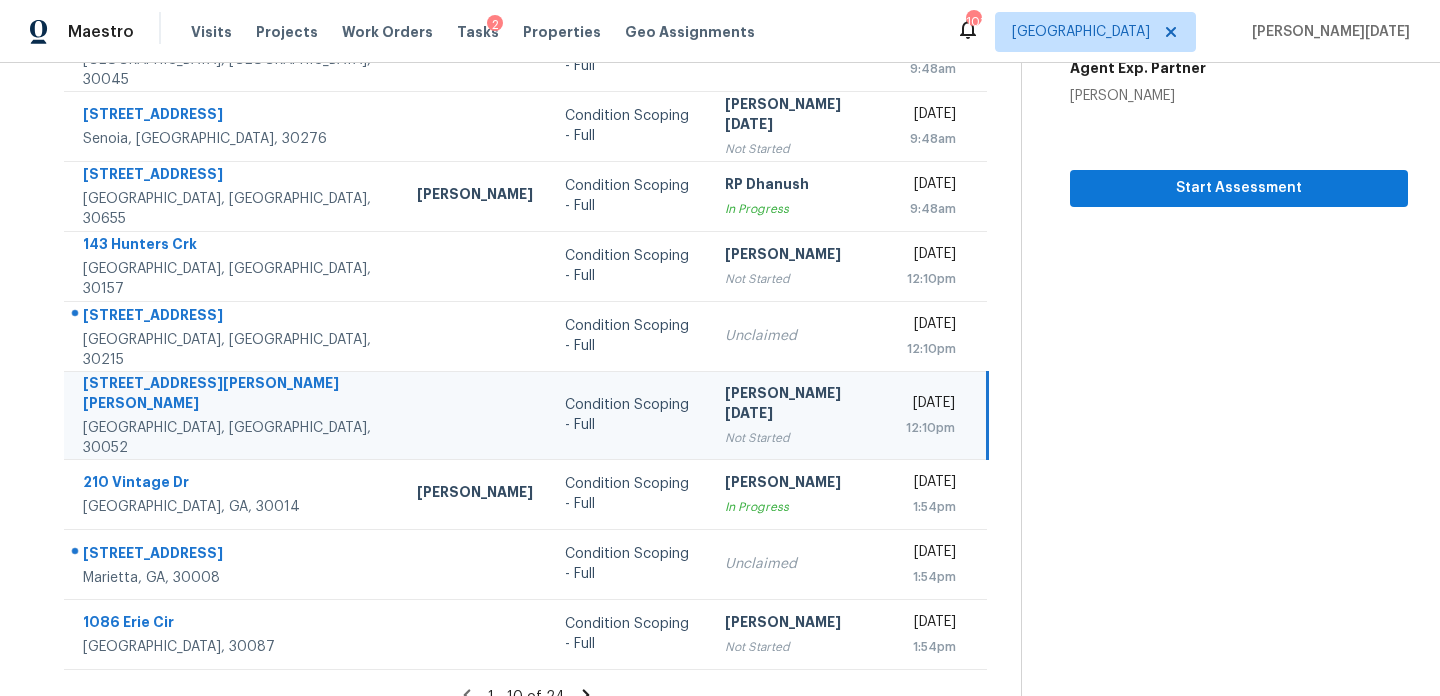 click 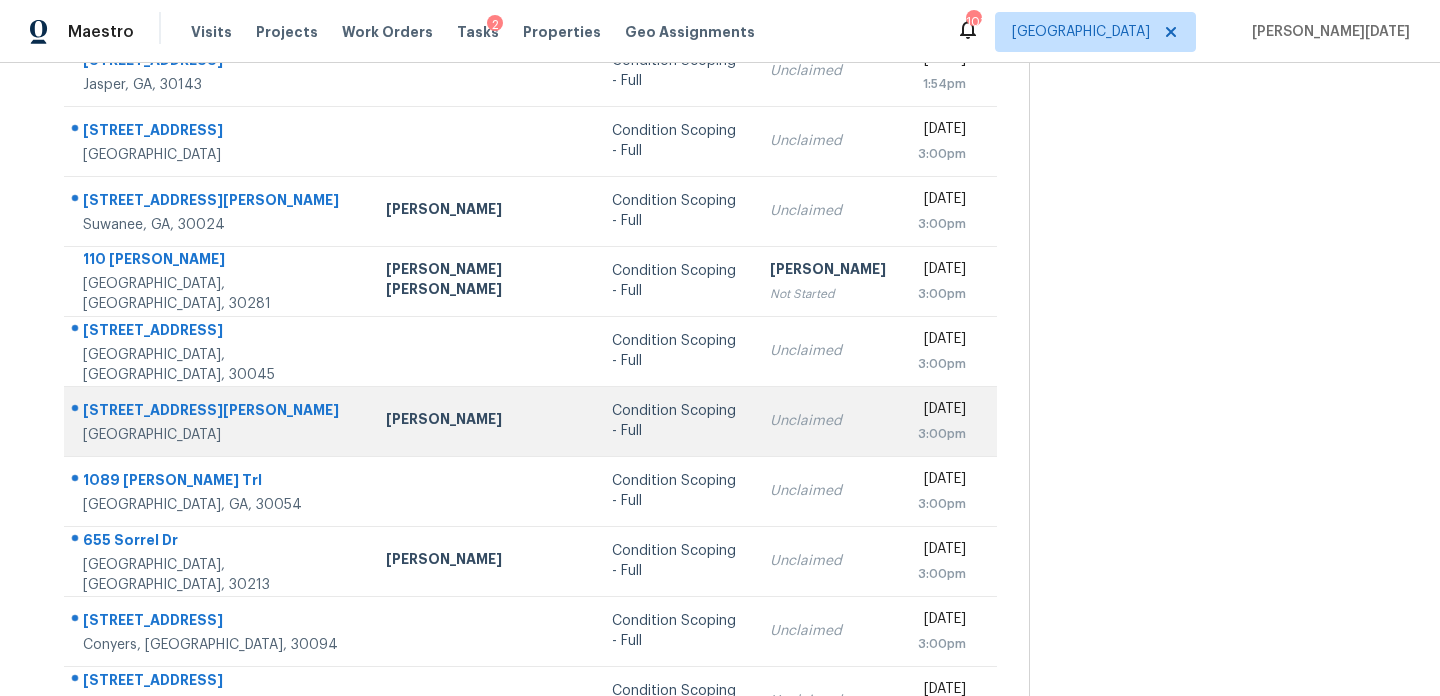scroll, scrollTop: 236, scrollLeft: 0, axis: vertical 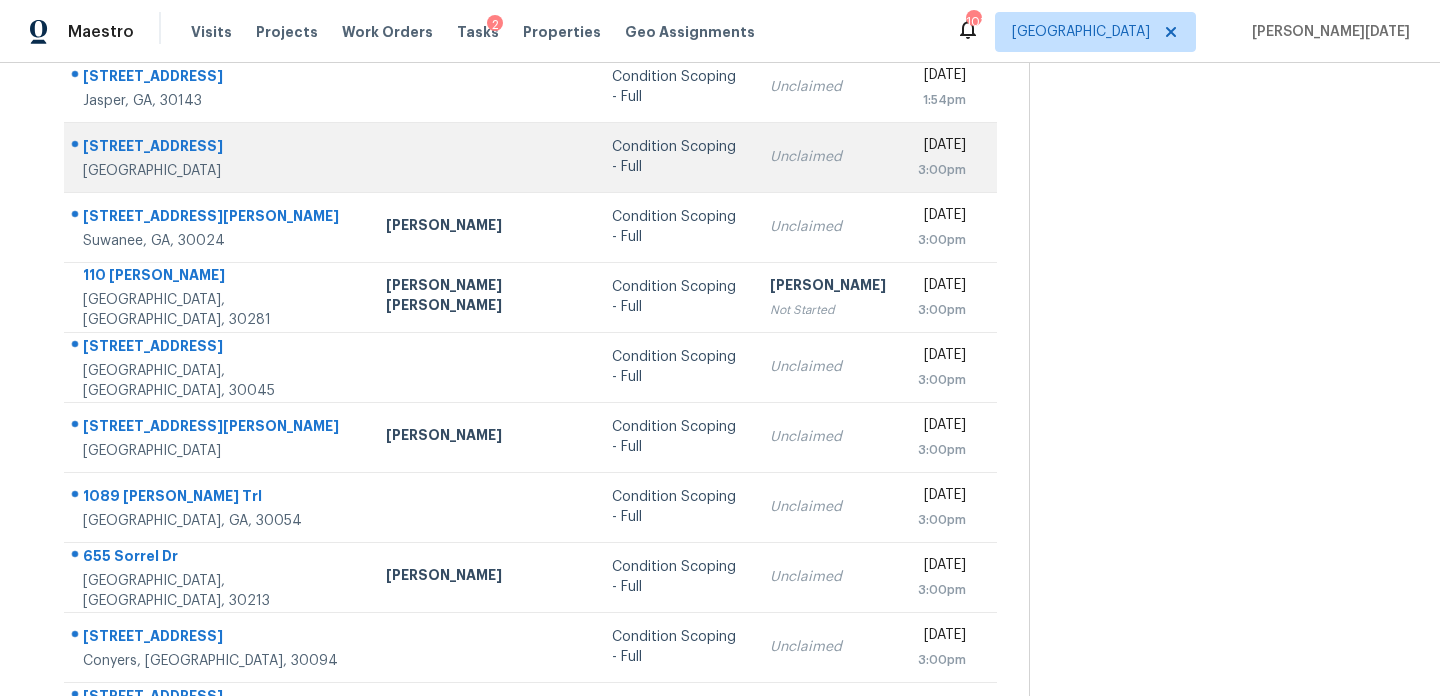 click on "Unclaimed" at bounding box center (828, 157) 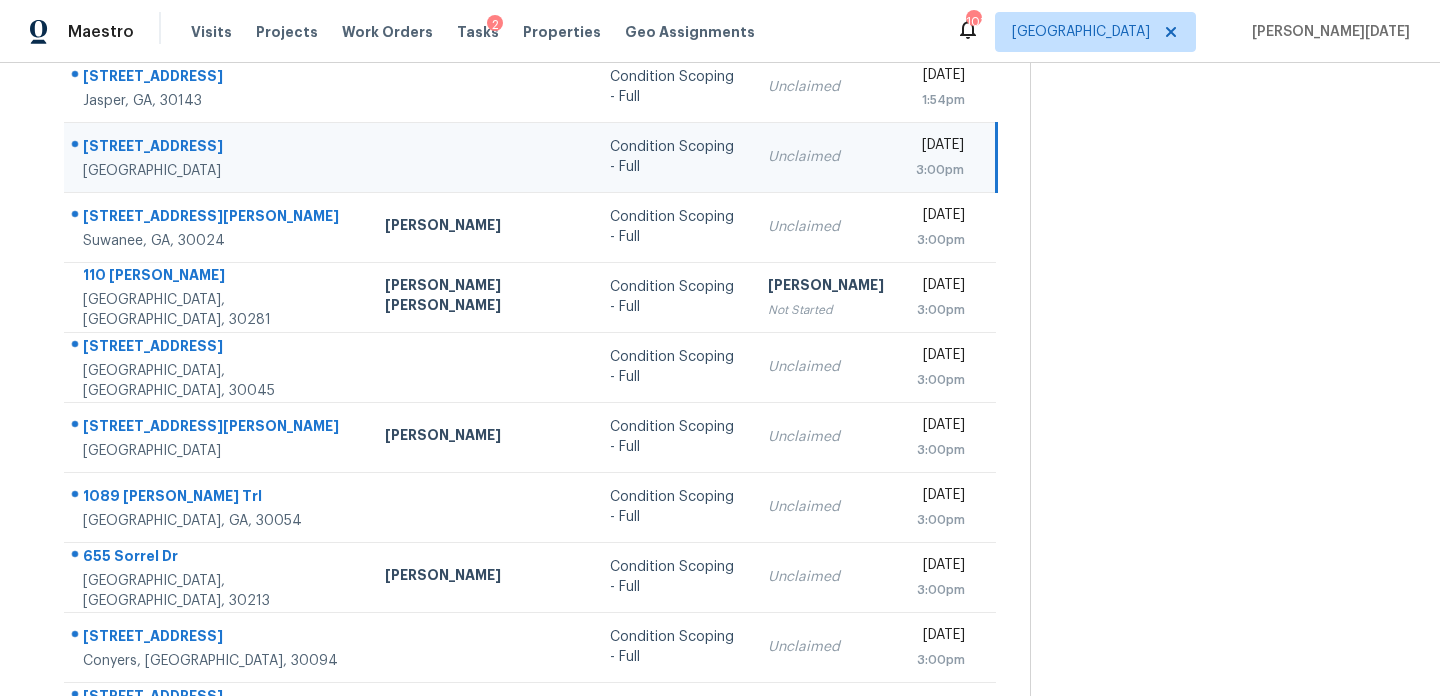 click on "Fri, Jul 18th 2025 3:00pm" at bounding box center (948, 157) 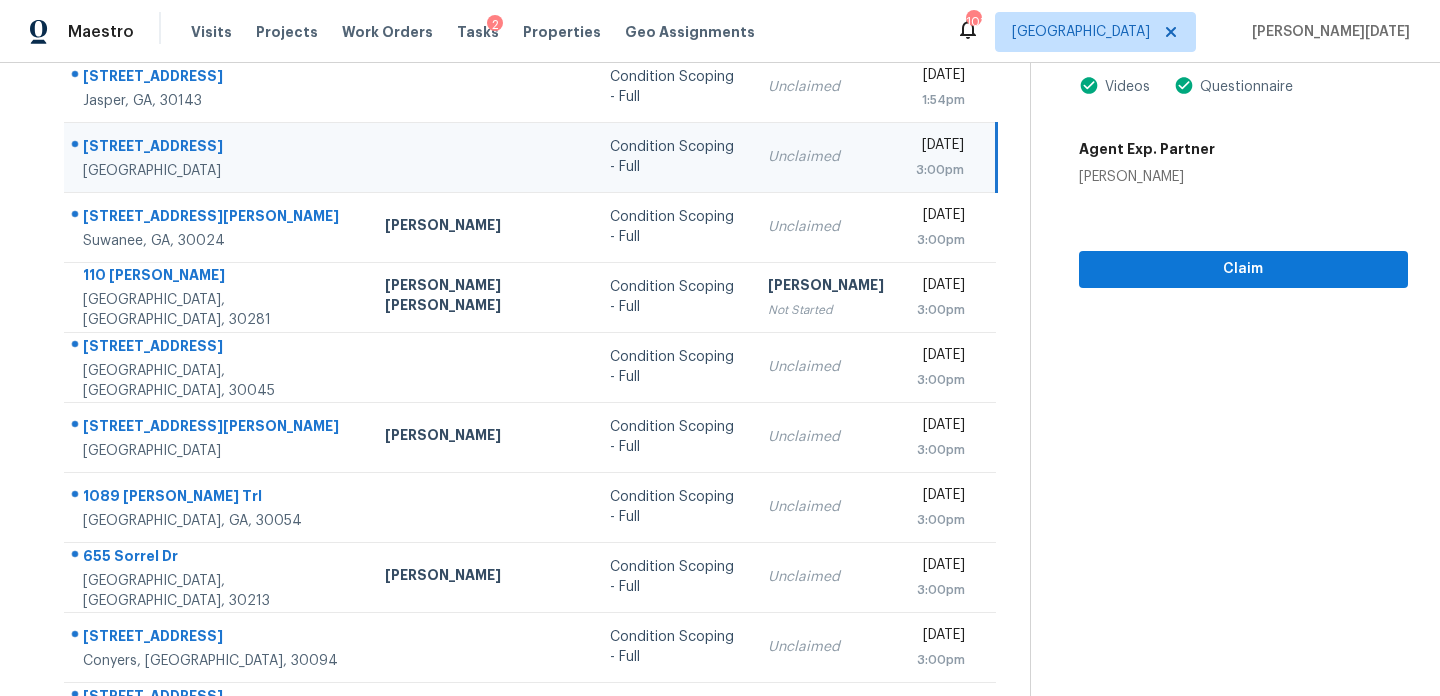 click on "3:00pm" at bounding box center [940, 170] 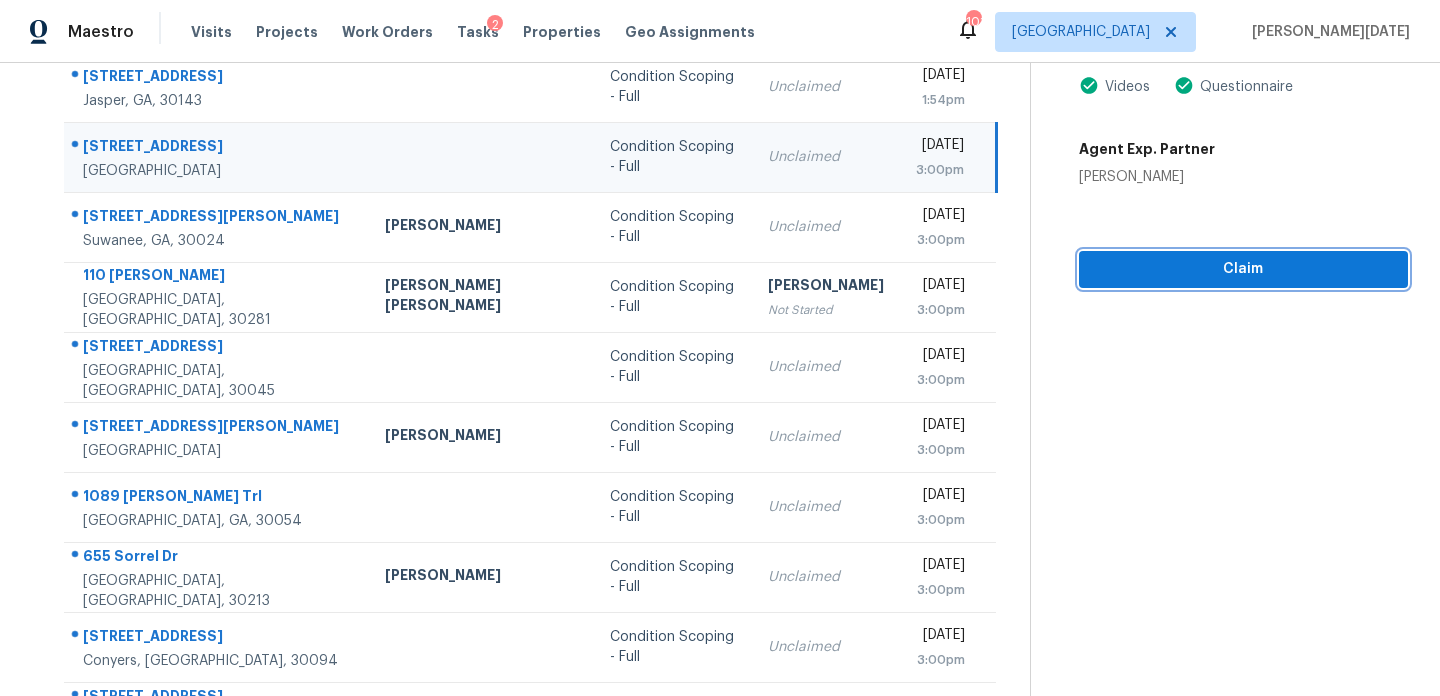 click on "Claim" at bounding box center [1243, 269] 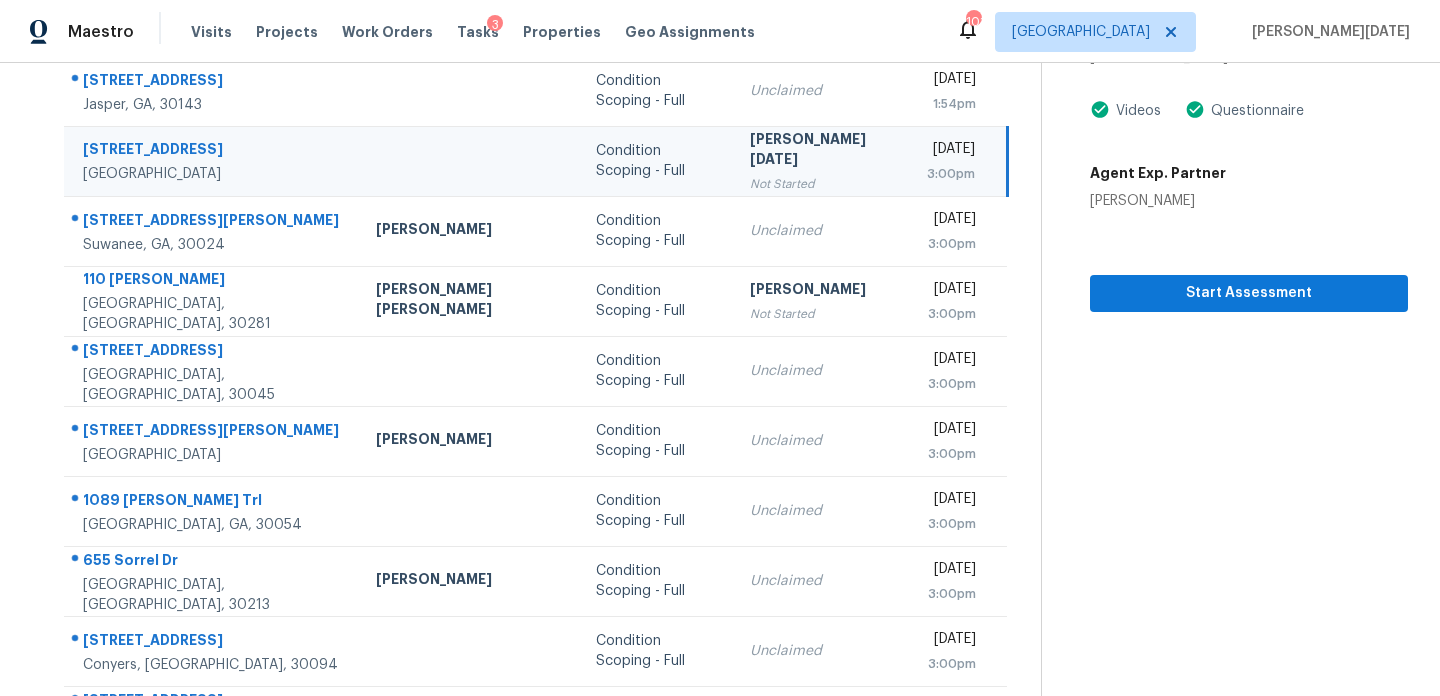 scroll, scrollTop: 0, scrollLeft: 0, axis: both 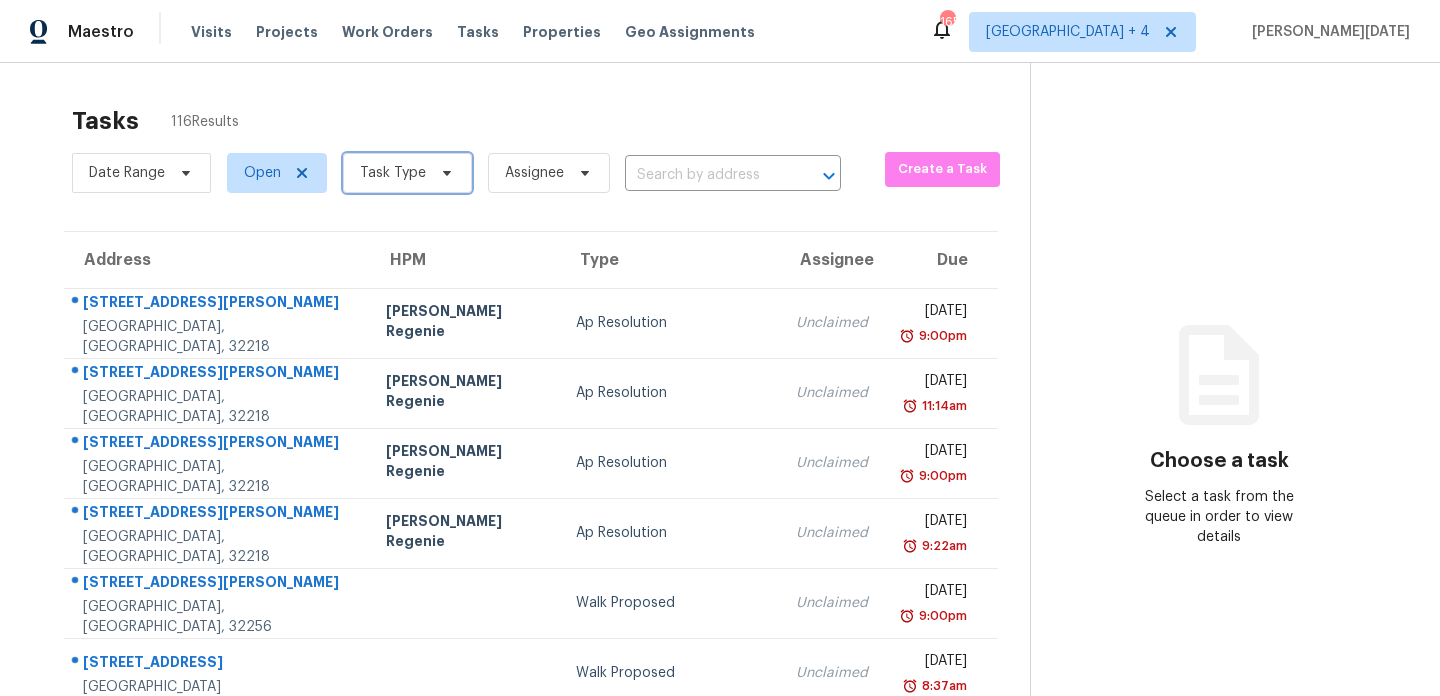 click on "Task Type" at bounding box center [393, 173] 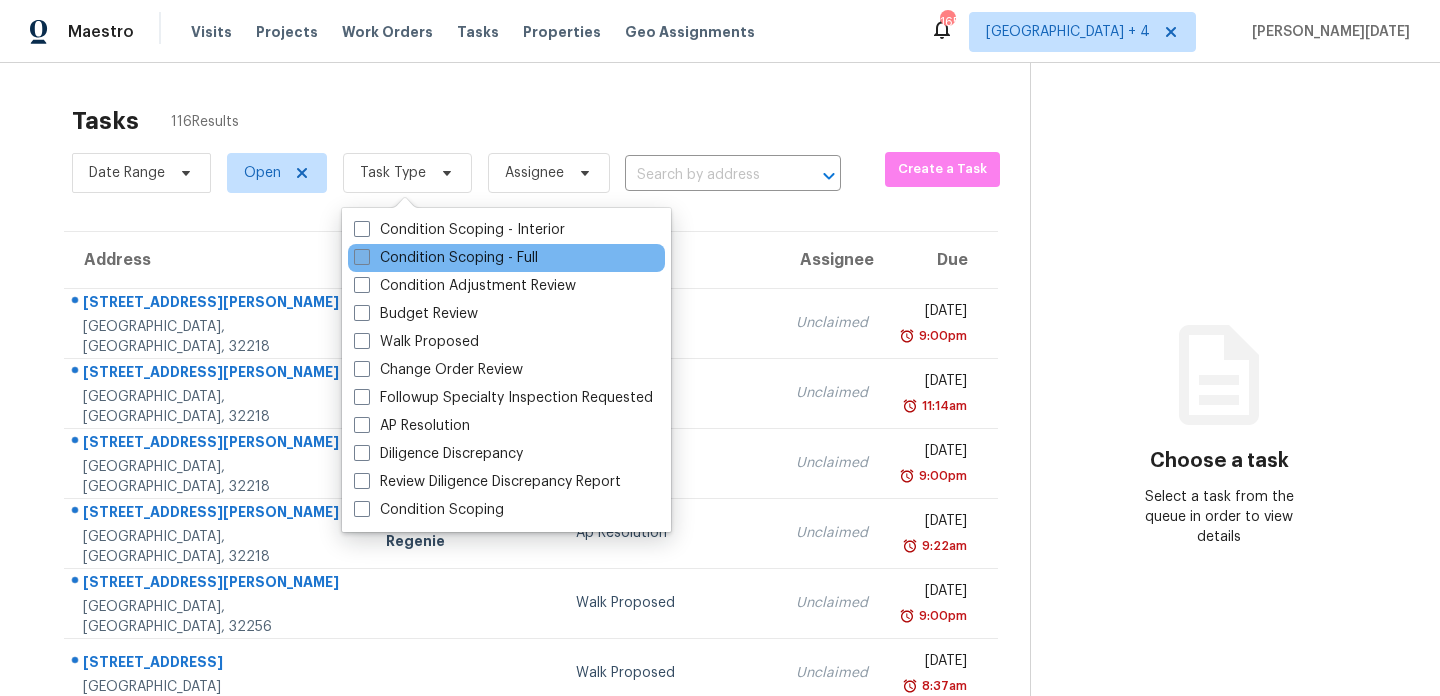 click on "Condition Scoping - Full" at bounding box center (446, 258) 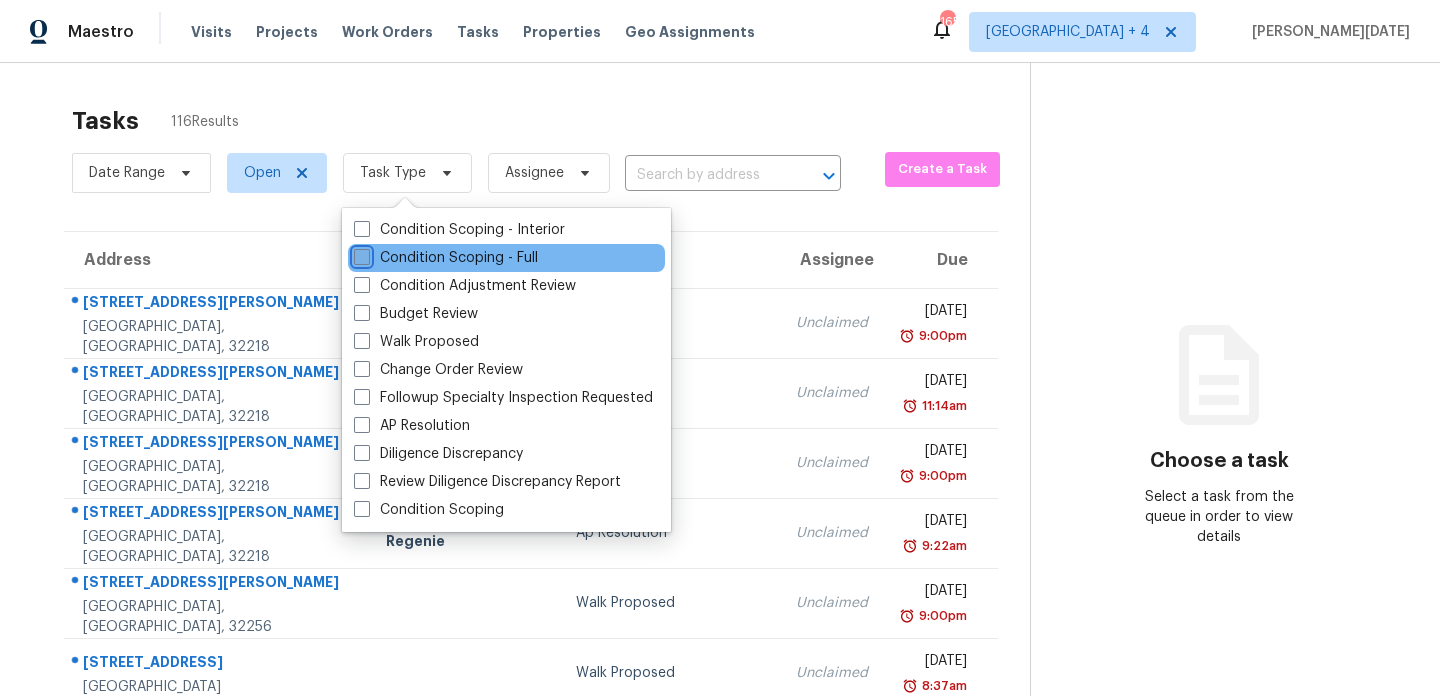 click on "Condition Scoping - Full" at bounding box center (360, 254) 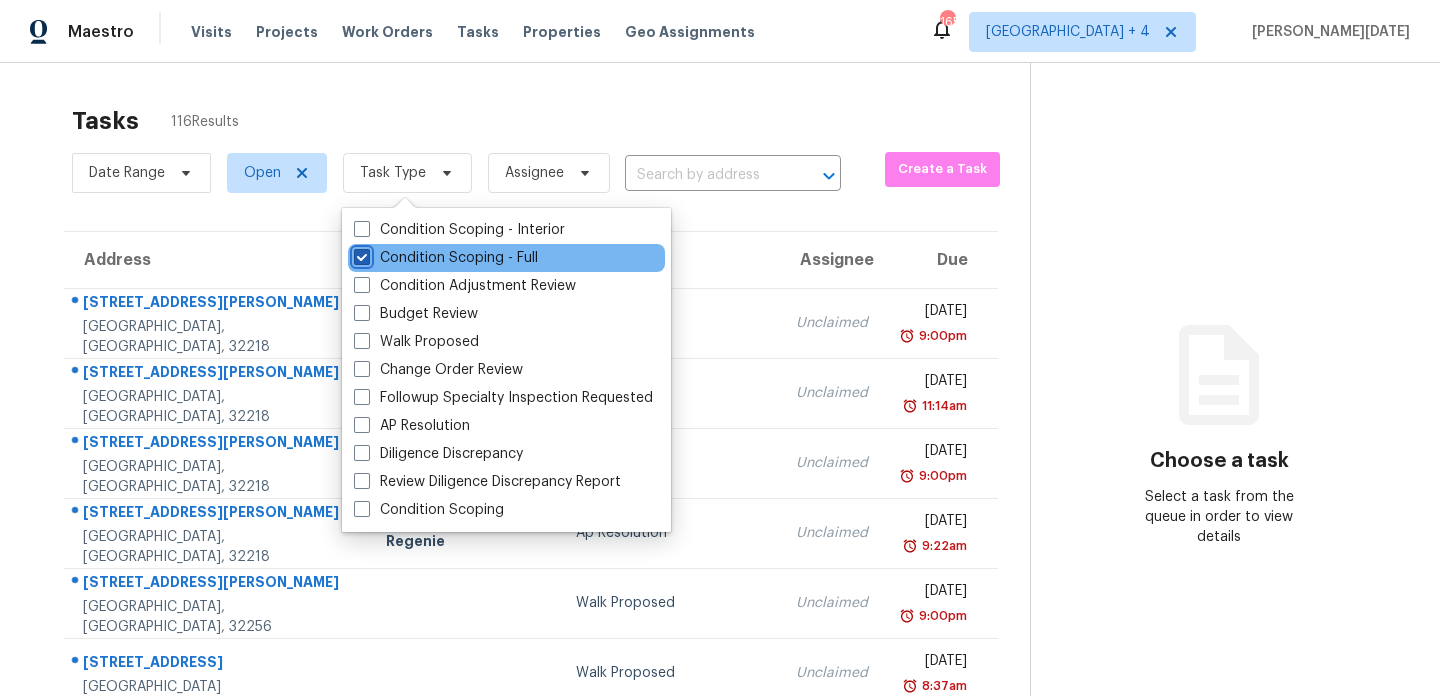 checkbox on "true" 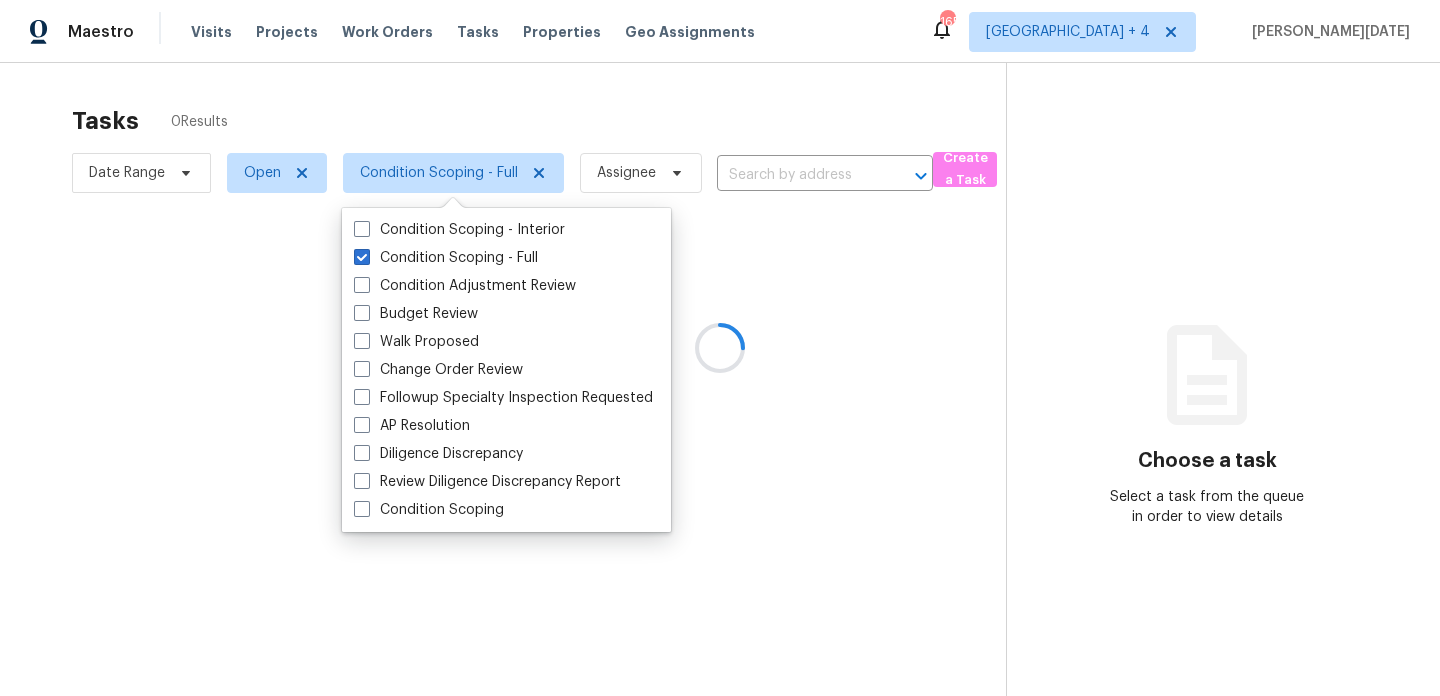 click at bounding box center [720, 348] 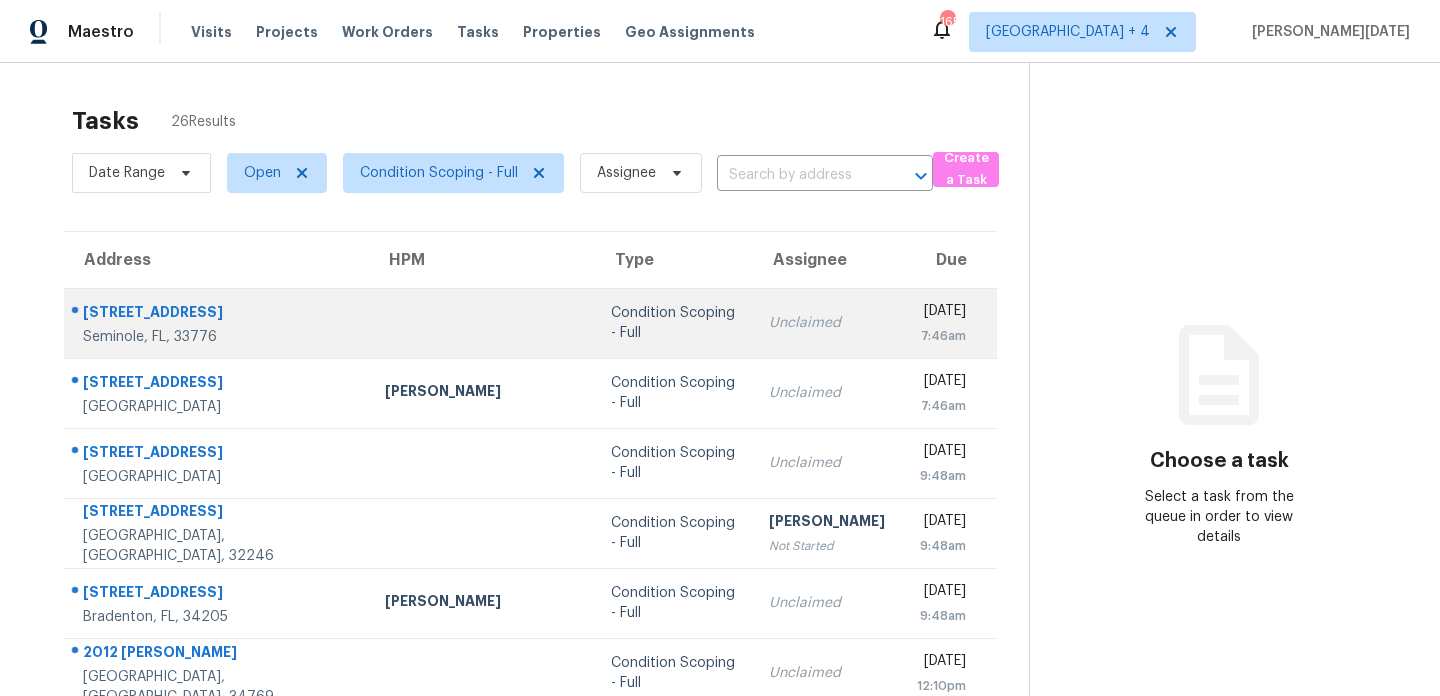 click on "Unclaimed" at bounding box center (827, 323) 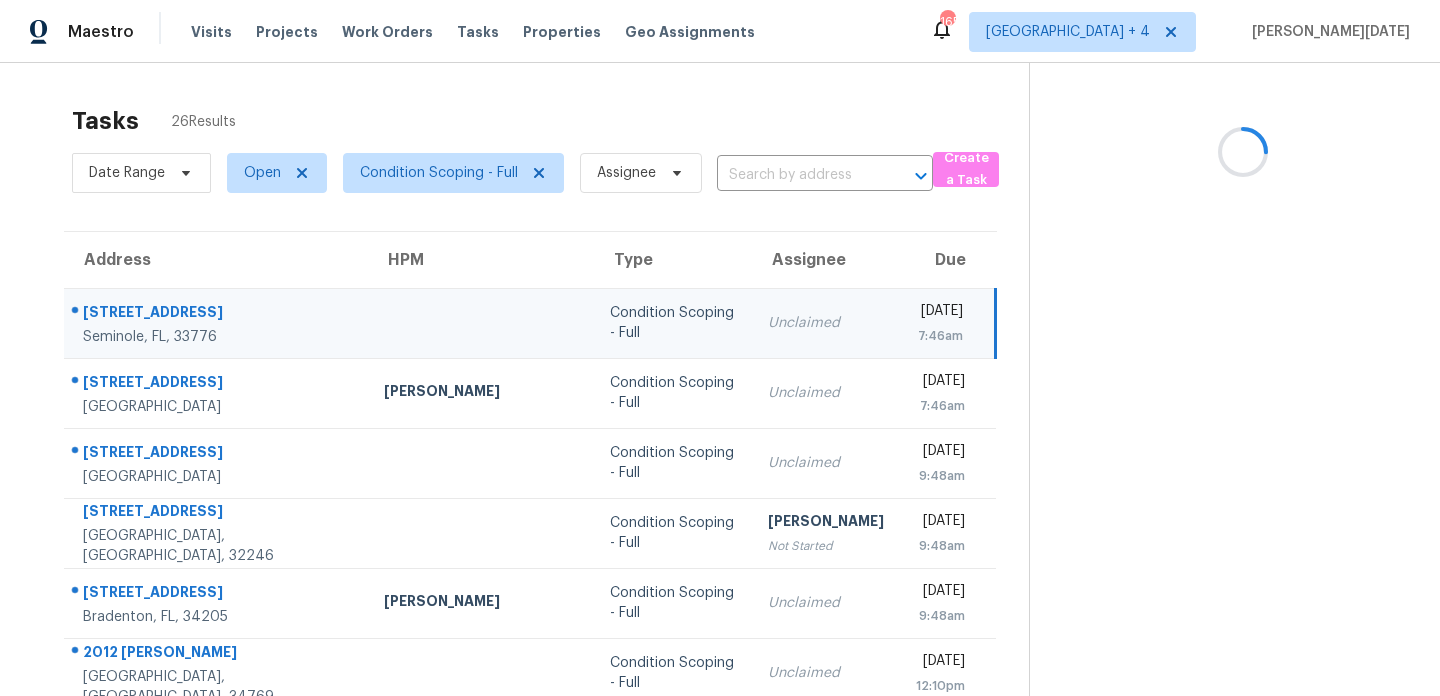 click on "Unclaimed" at bounding box center [826, 323] 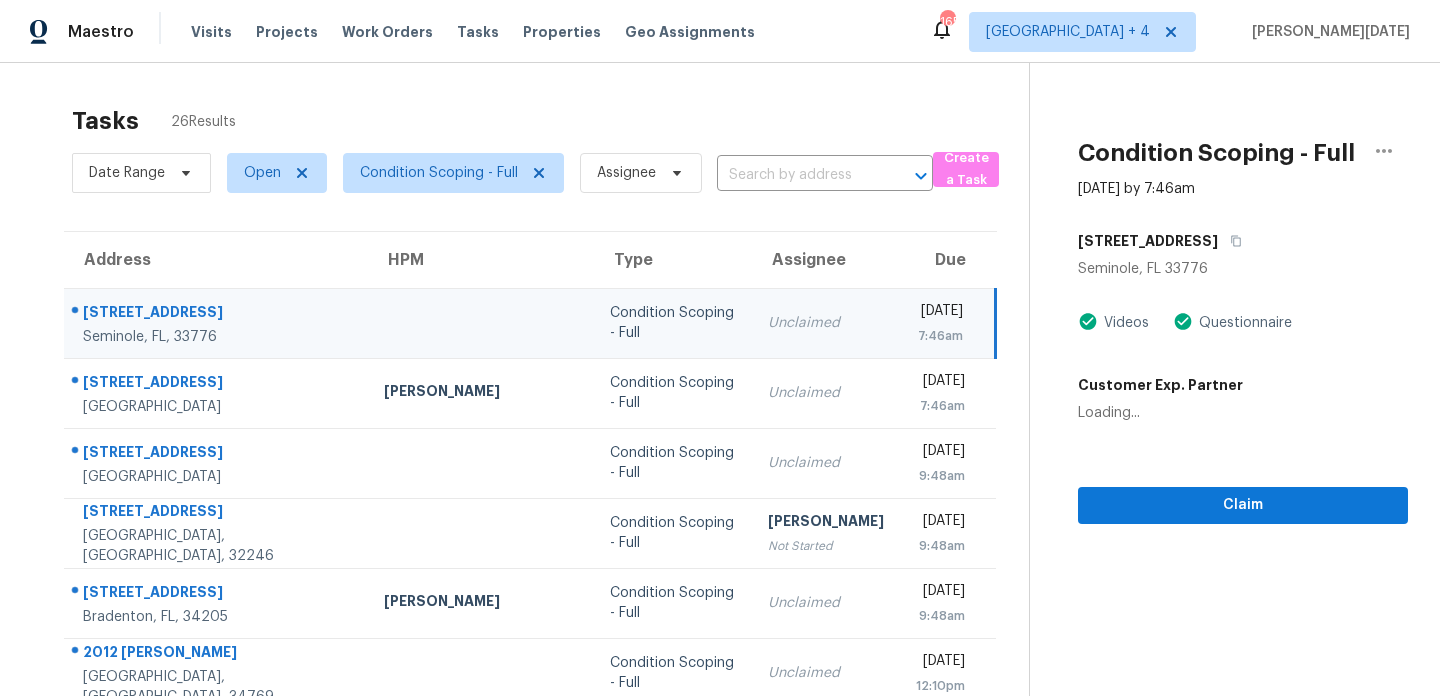click on "[DATE]" at bounding box center (940, 313) 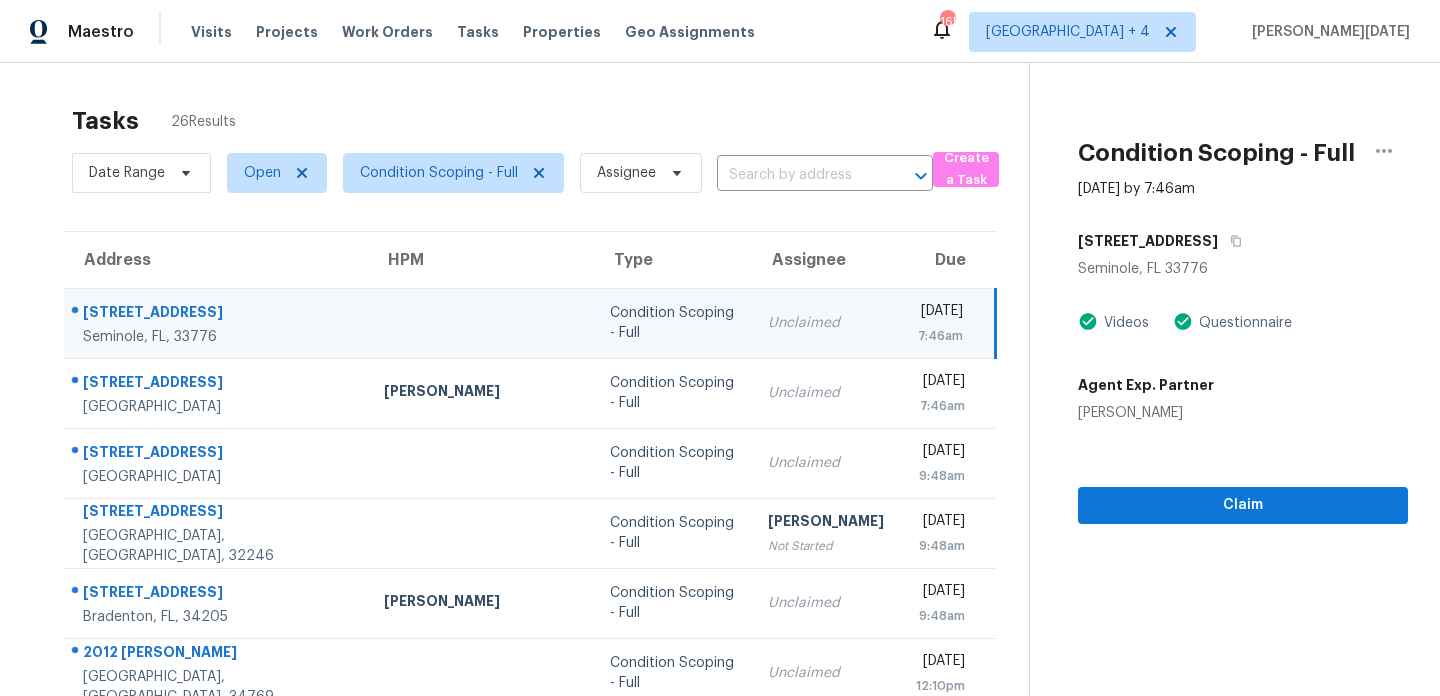 click on "[DATE]" at bounding box center [940, 313] 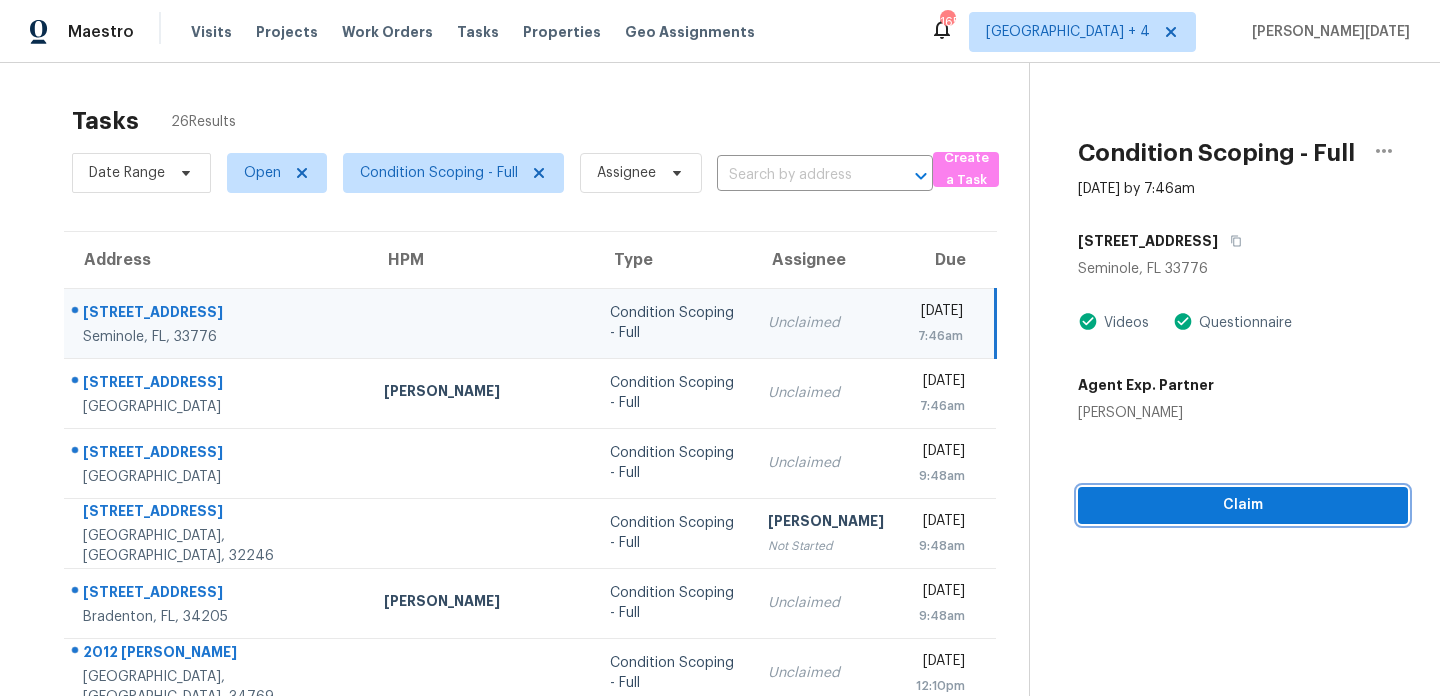 click on "Claim" at bounding box center [1243, 505] 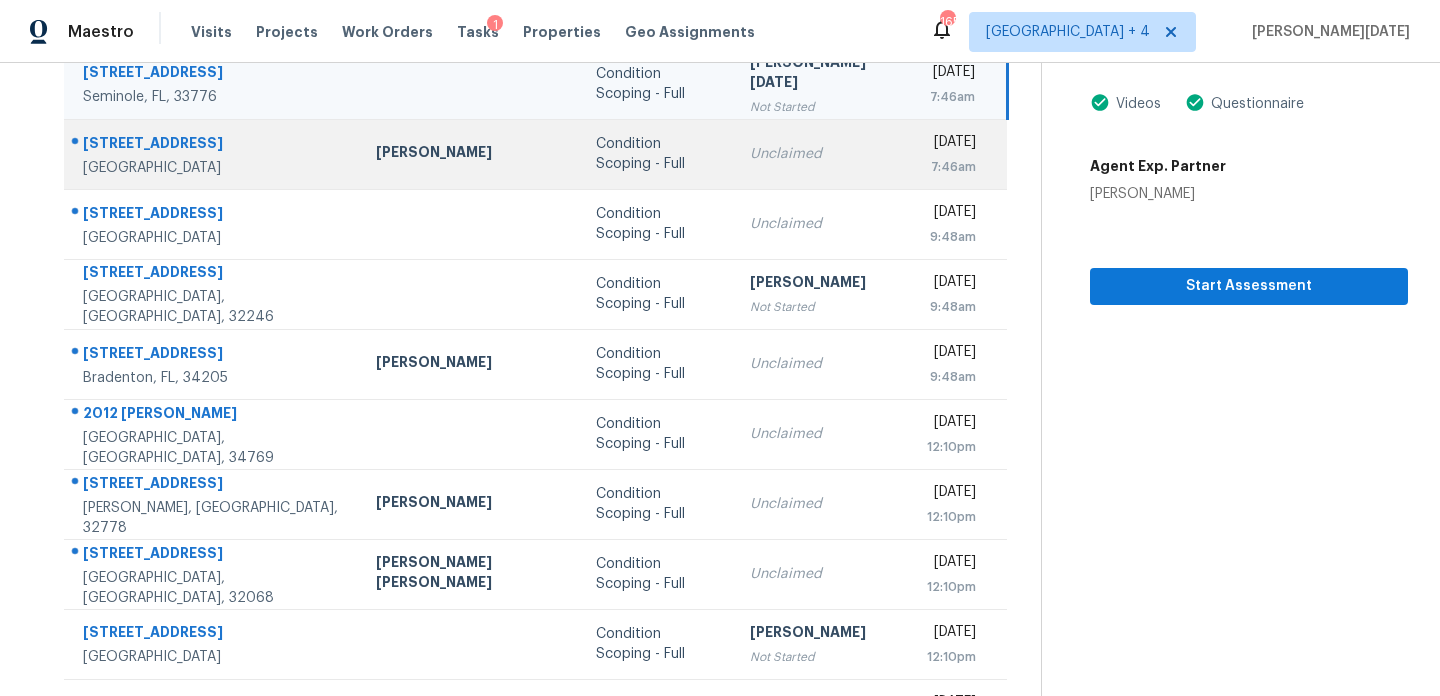 scroll, scrollTop: 287, scrollLeft: 0, axis: vertical 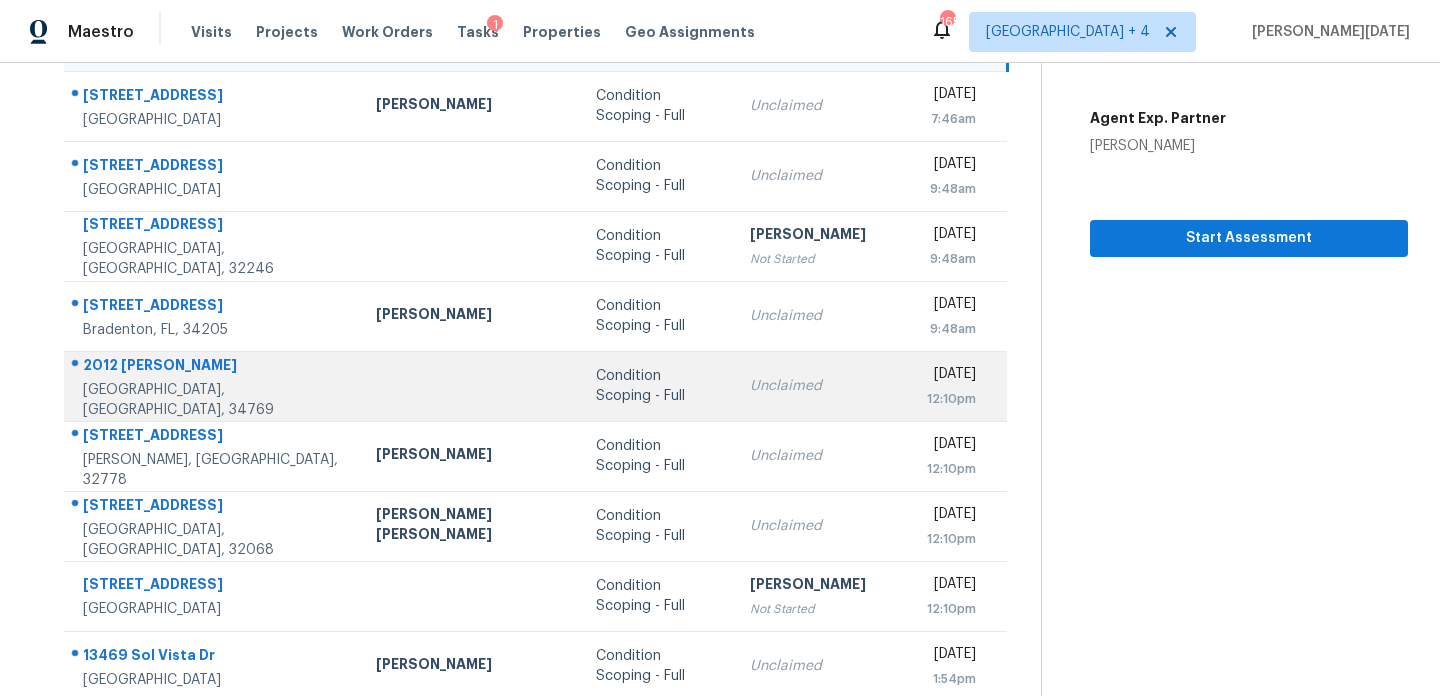 click on "[DATE]" at bounding box center [951, 376] 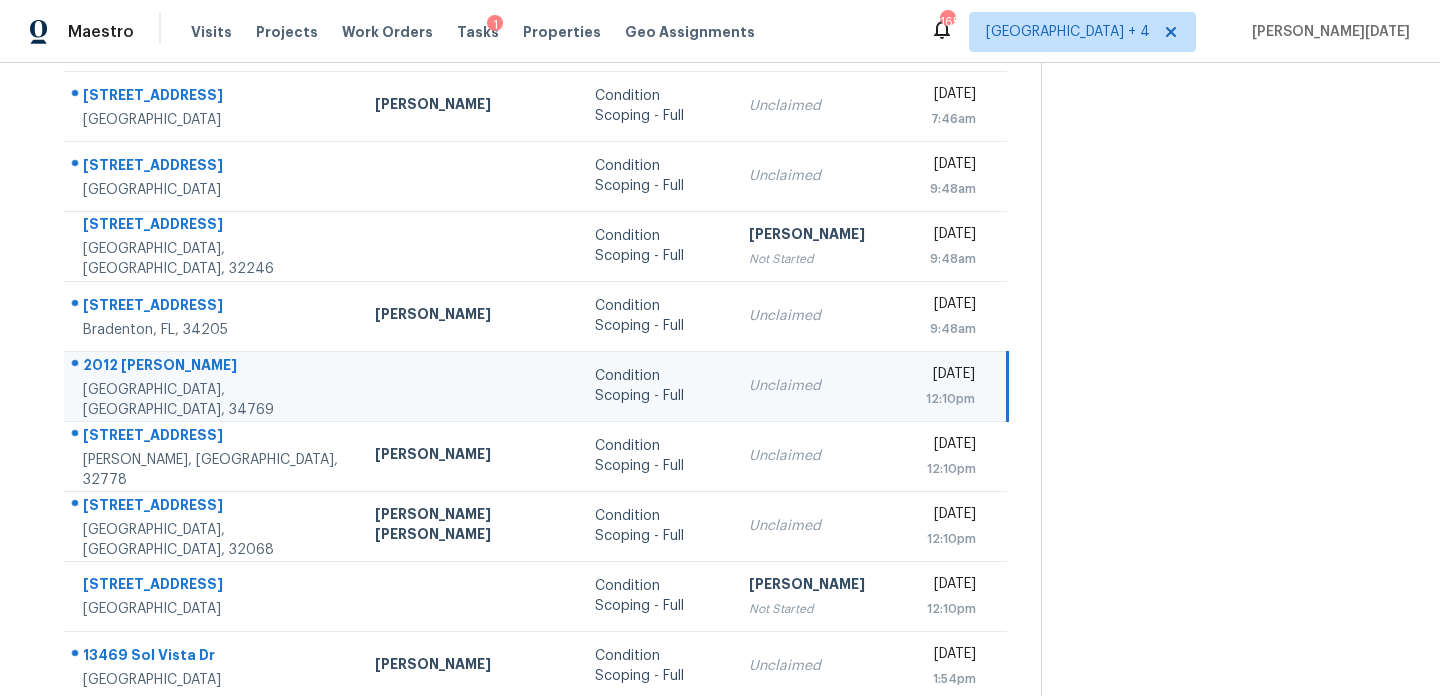 click on "[DATE]" at bounding box center [950, 376] 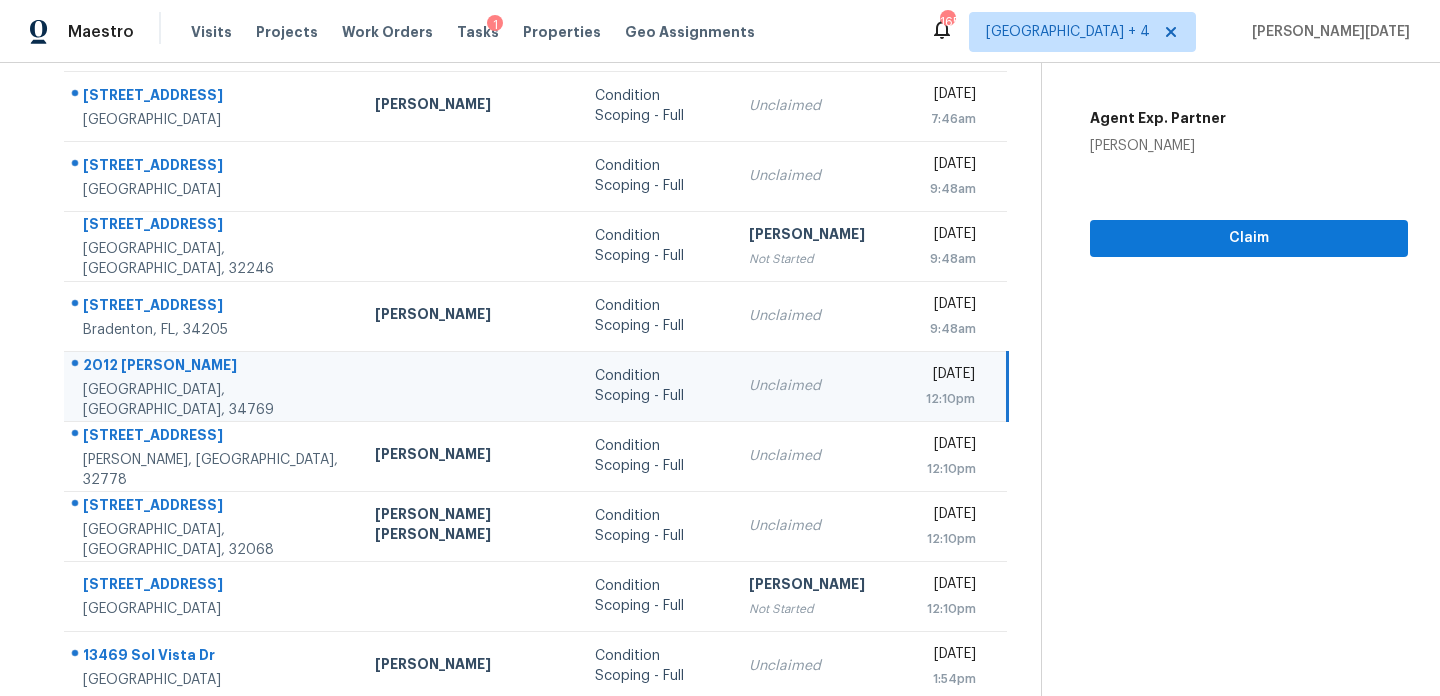click on "[DATE]" at bounding box center [950, 376] 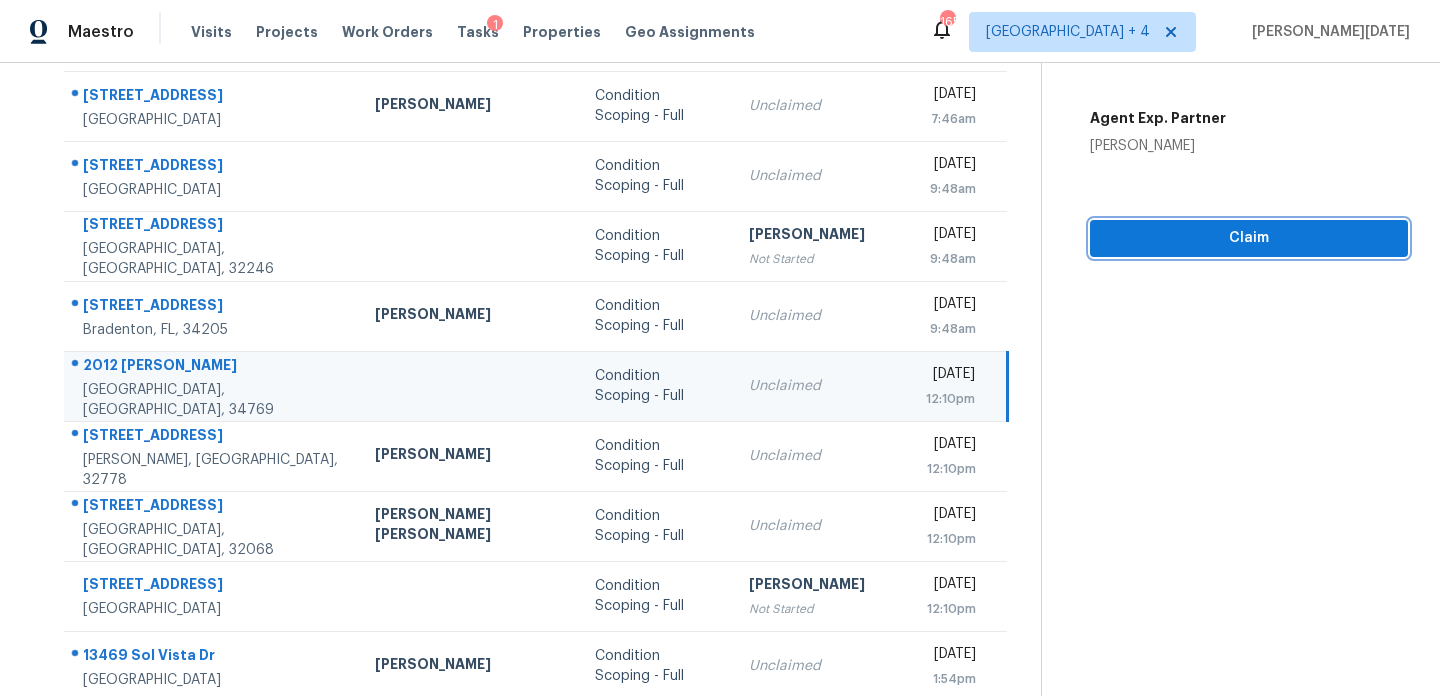 click on "Claim" at bounding box center [1249, 238] 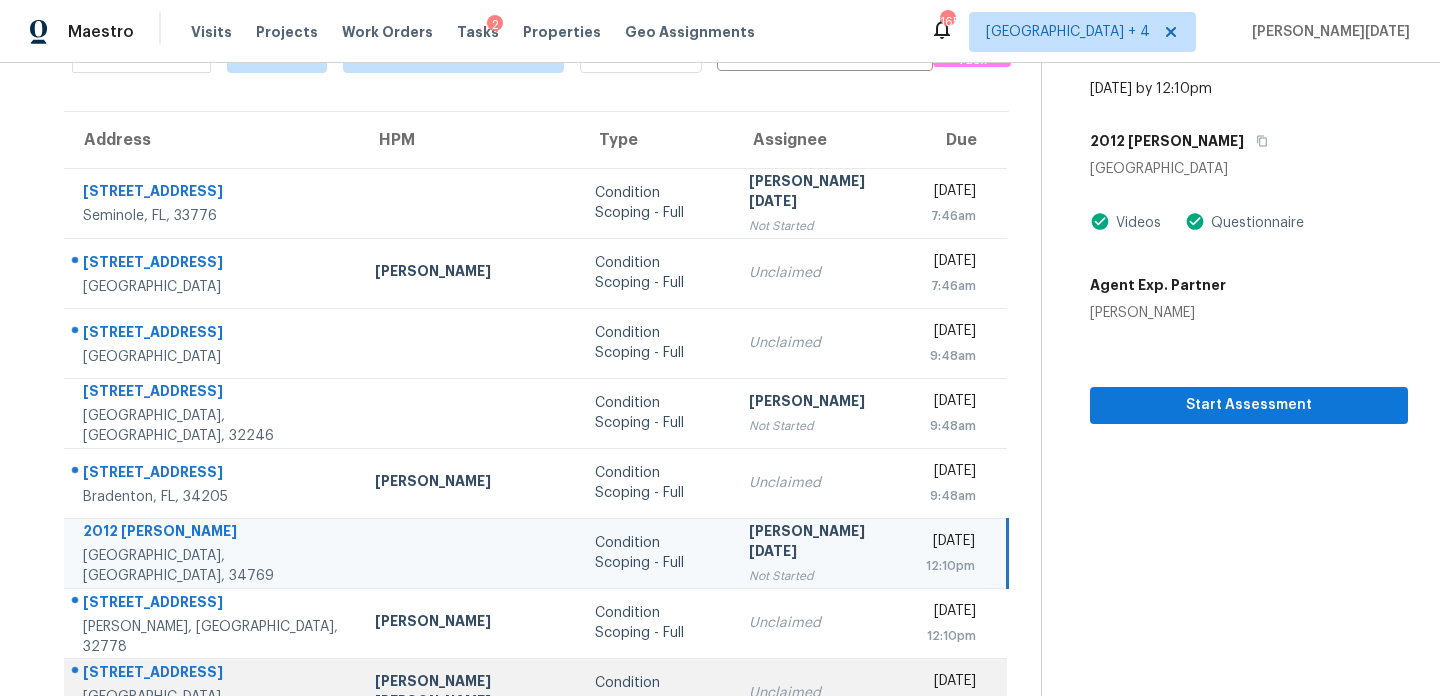 scroll, scrollTop: 345, scrollLeft: 0, axis: vertical 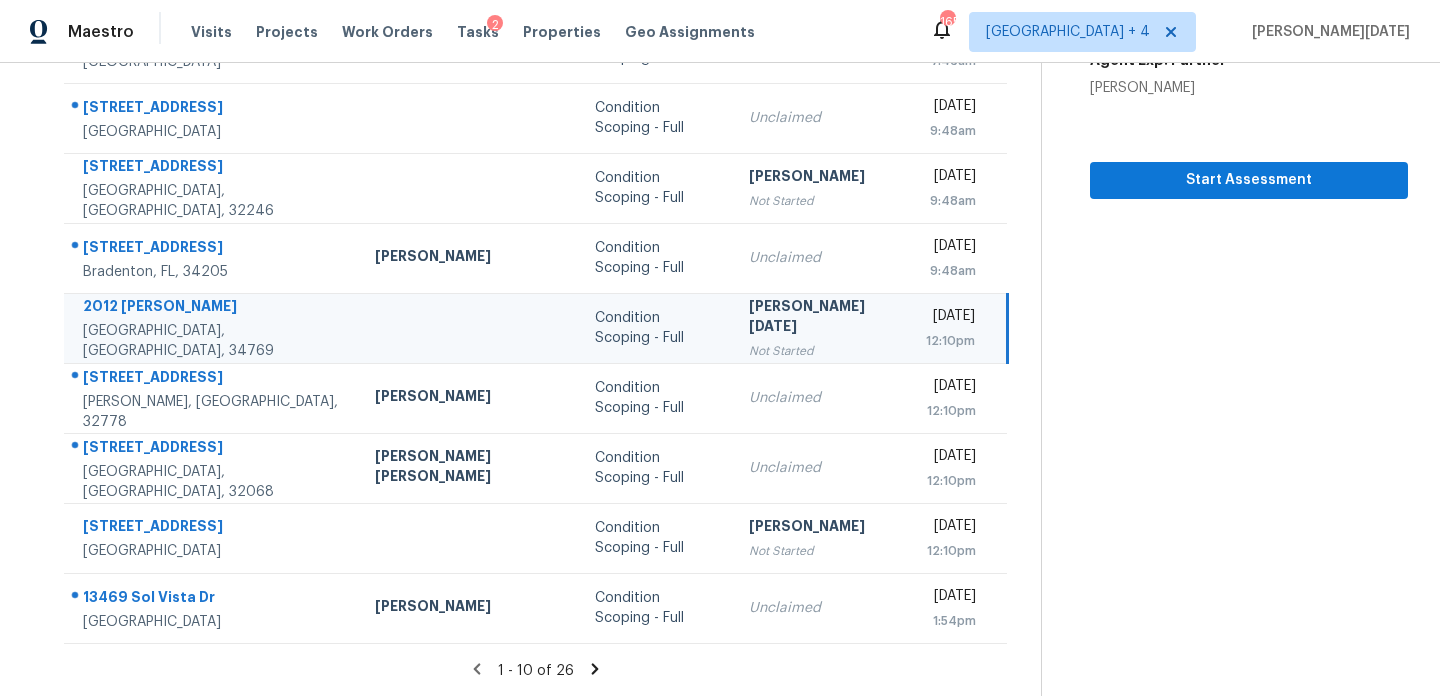 click 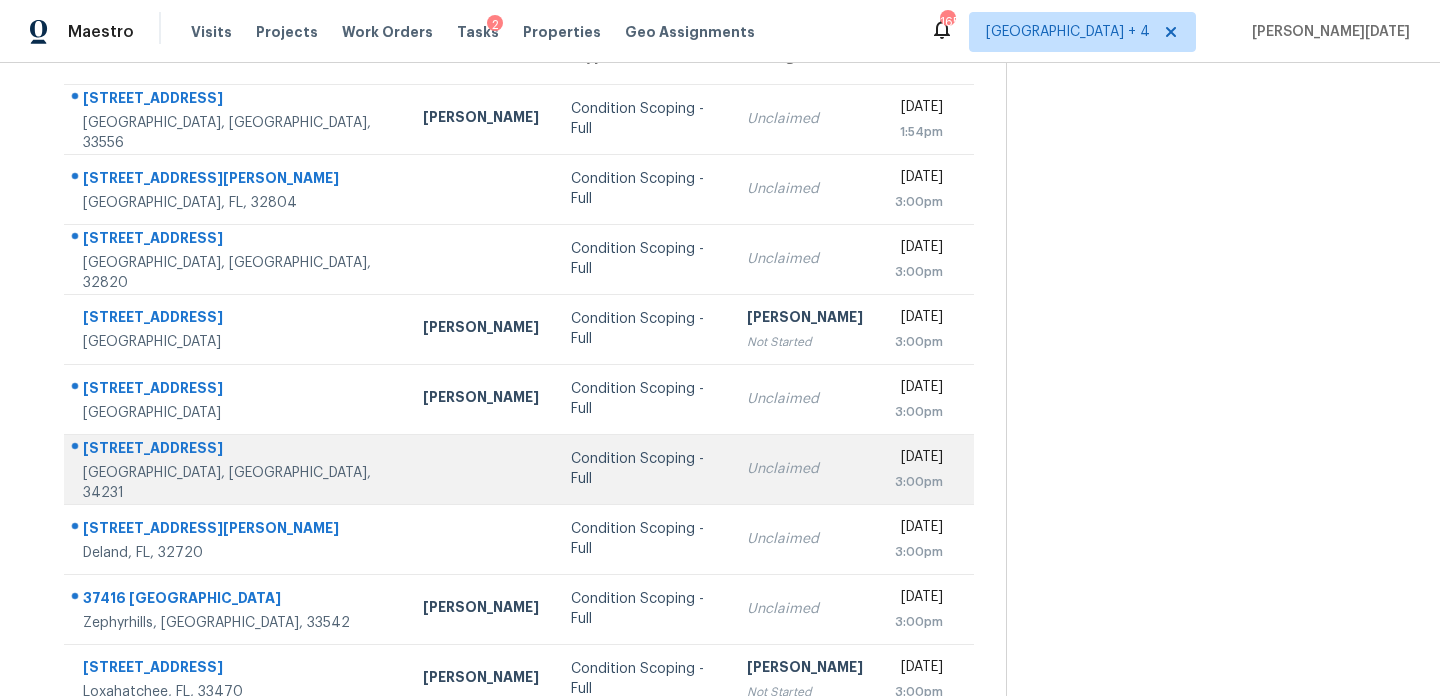 scroll, scrollTop: 197, scrollLeft: 0, axis: vertical 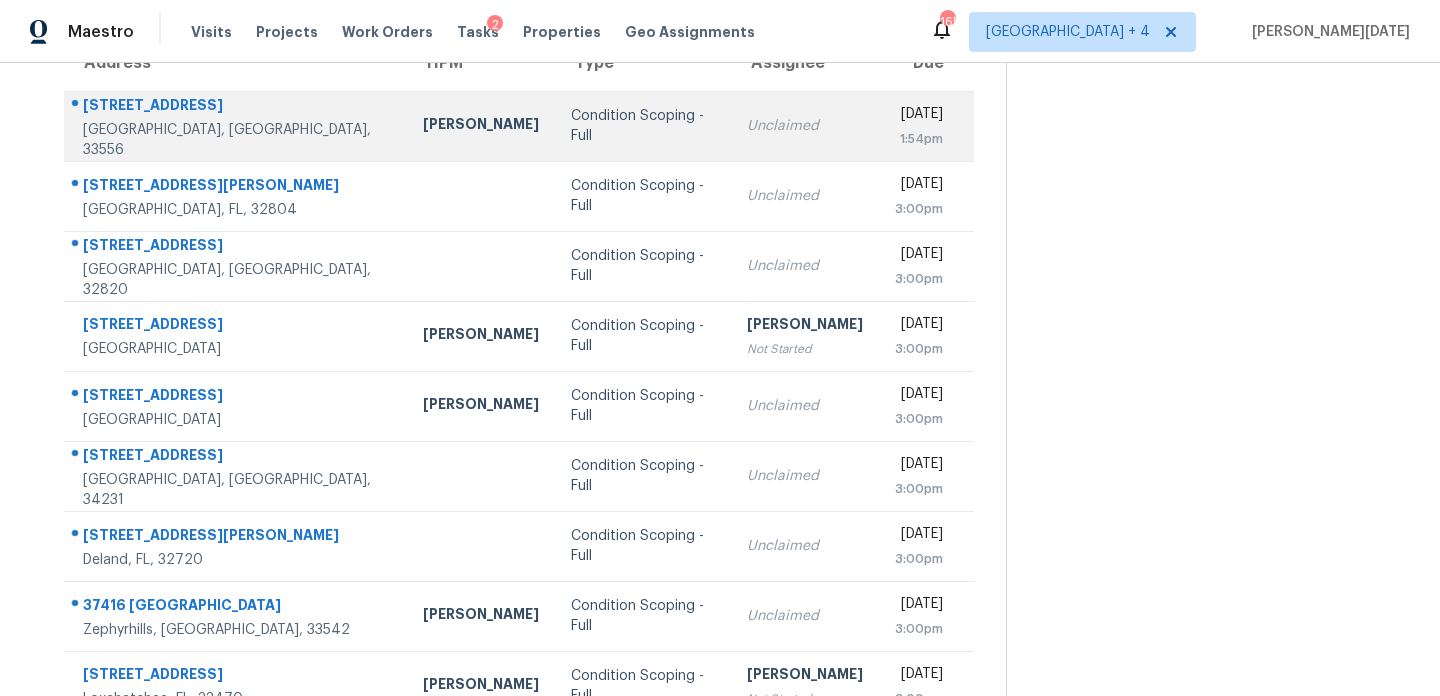 click on "[DATE] 1:54pm" at bounding box center (926, 126) 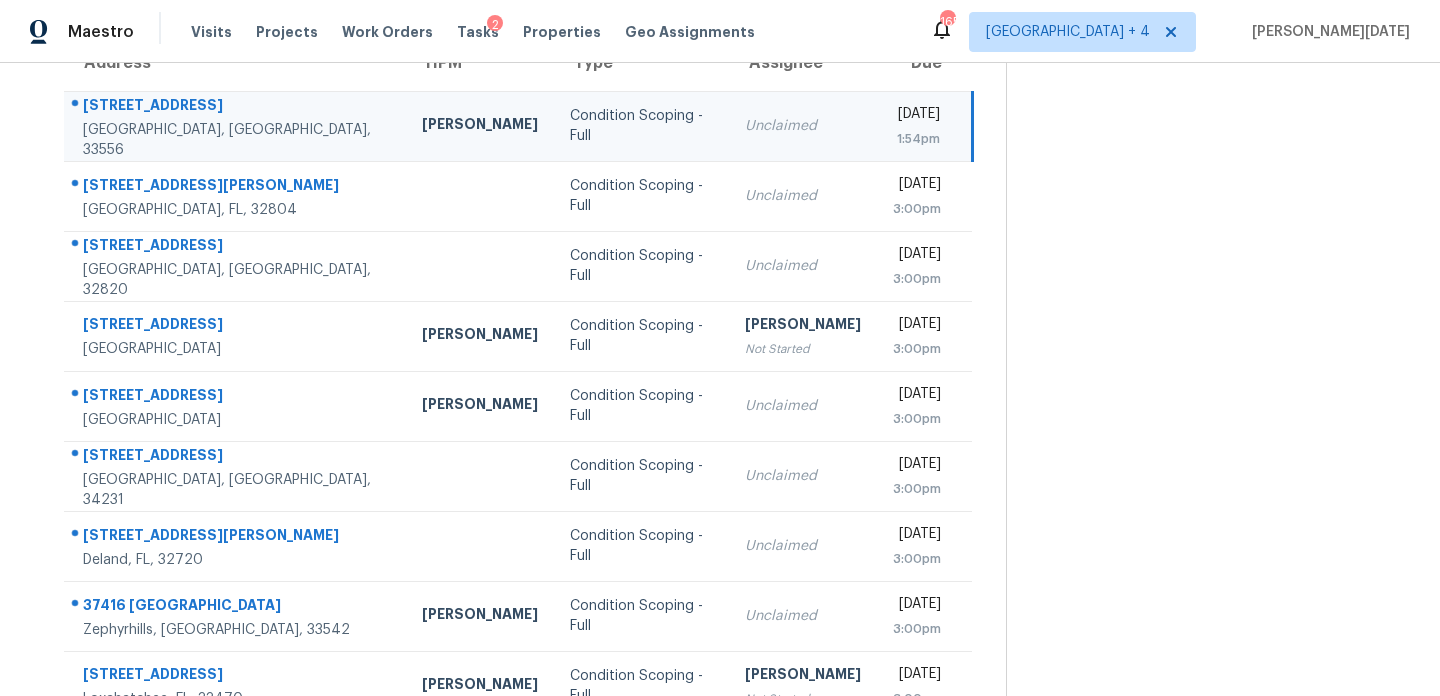 click on "1:54pm" at bounding box center (916, 139) 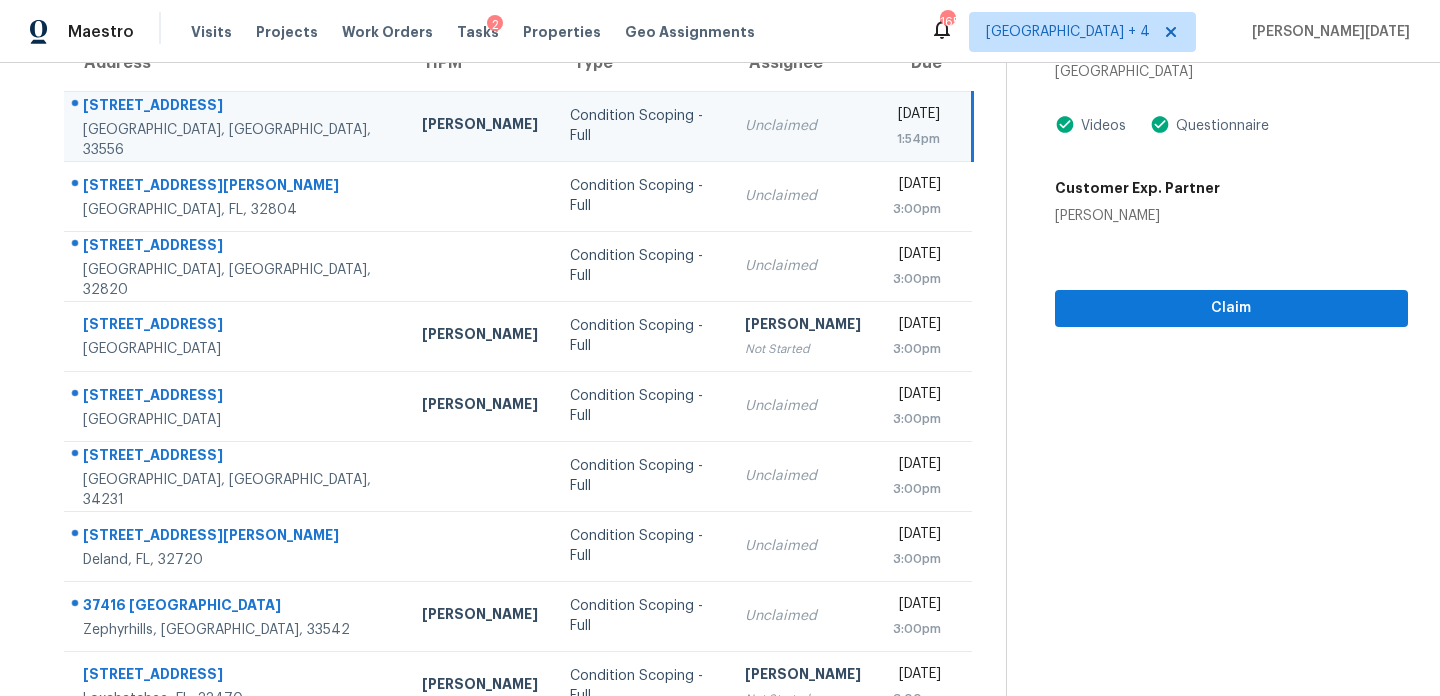 click on "1:54pm" at bounding box center [916, 139] 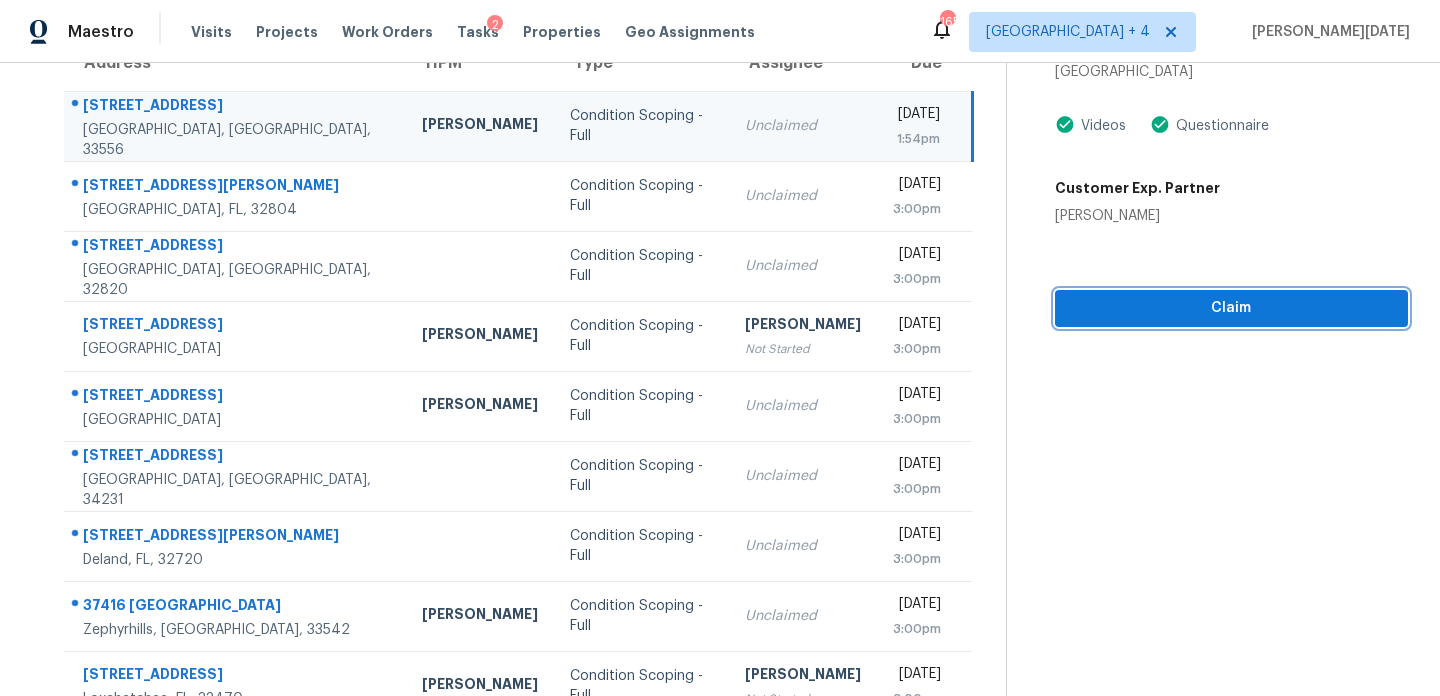 click on "Claim" at bounding box center [1231, 308] 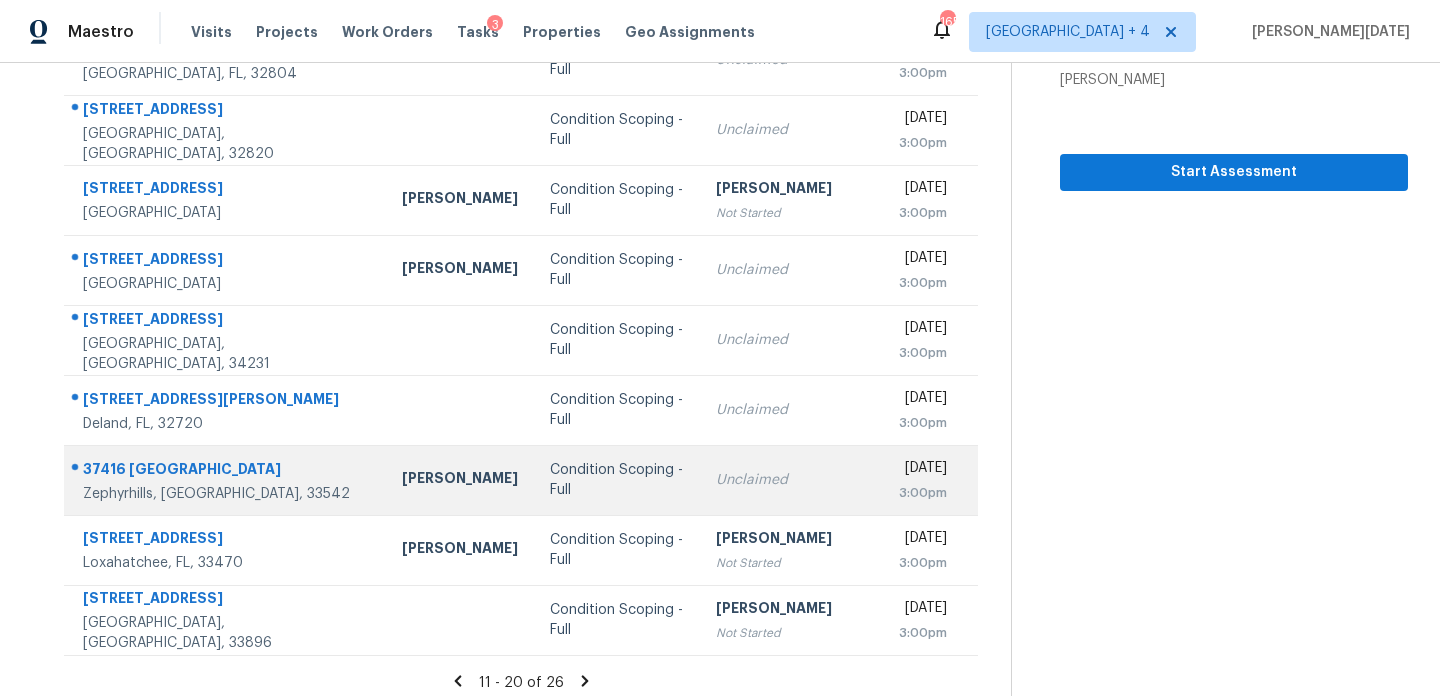 scroll, scrollTop: 345, scrollLeft: 0, axis: vertical 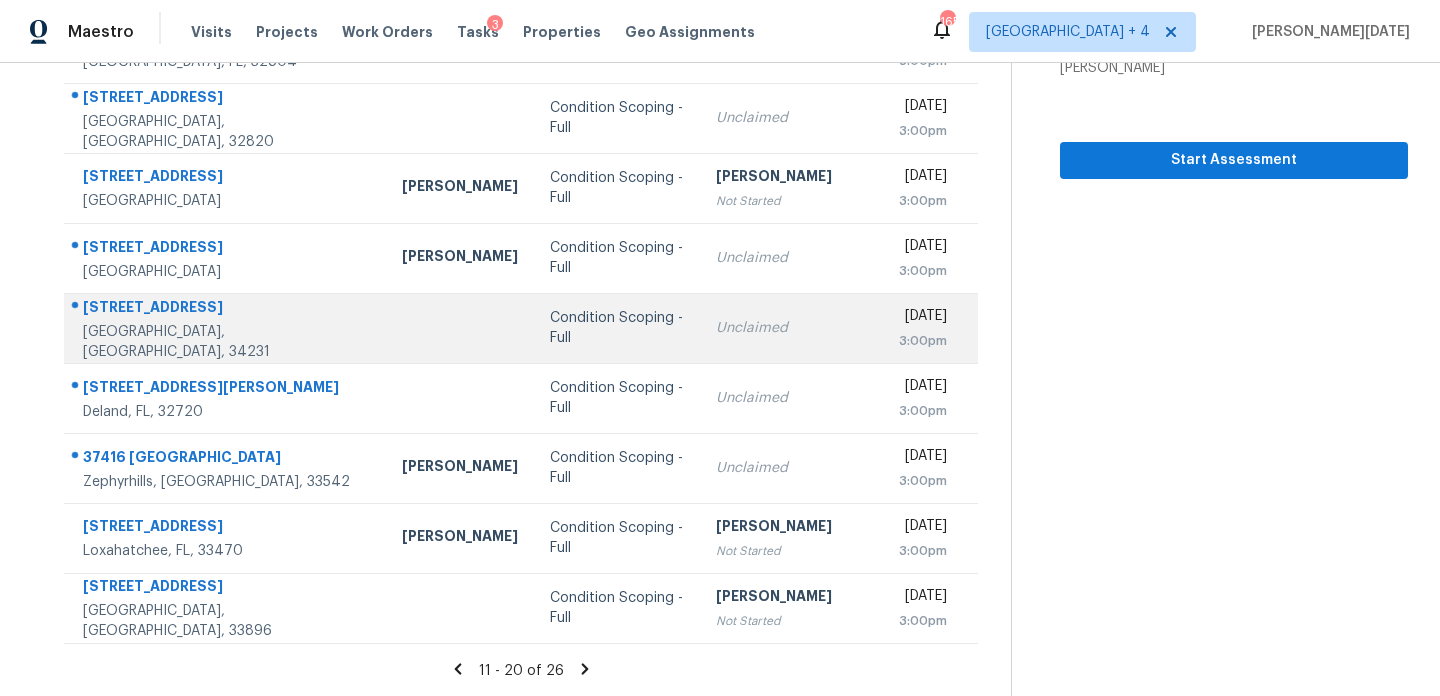 click on "Unclaimed" at bounding box center (791, 328) 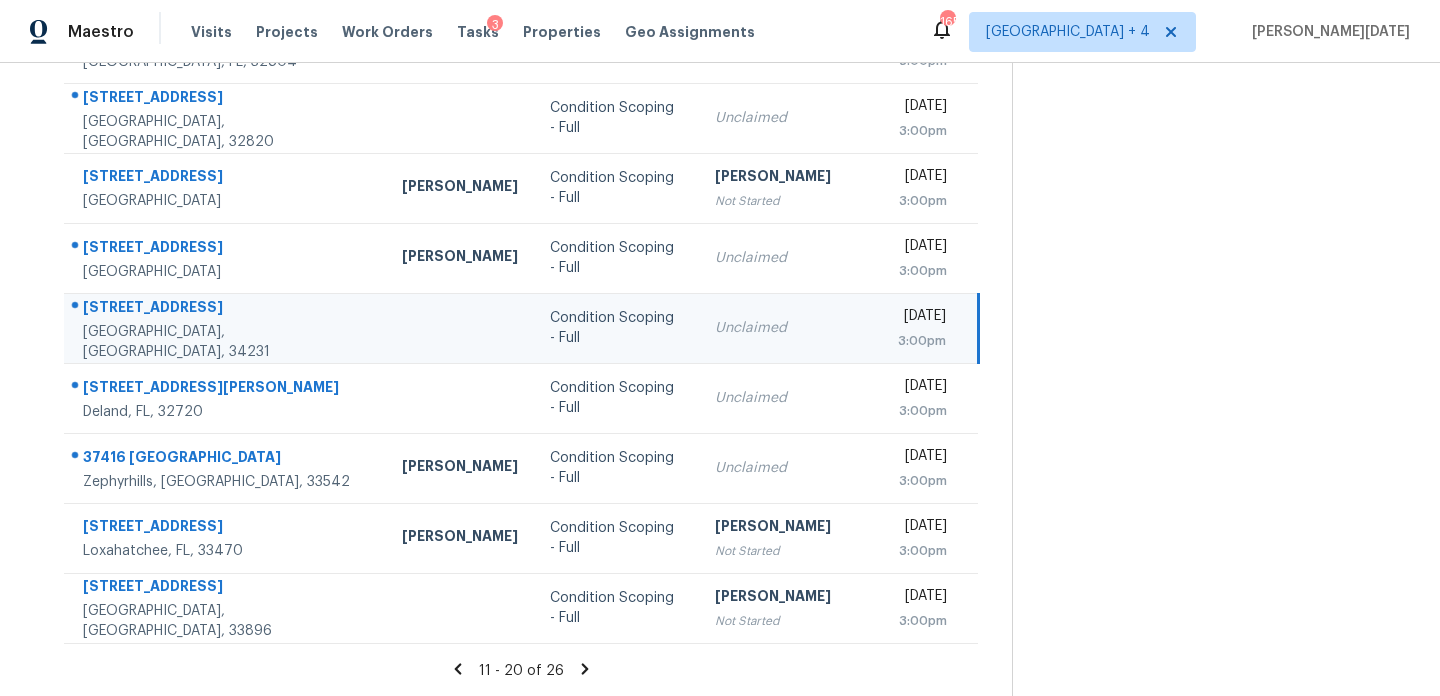click on "[DATE]" at bounding box center (922, 318) 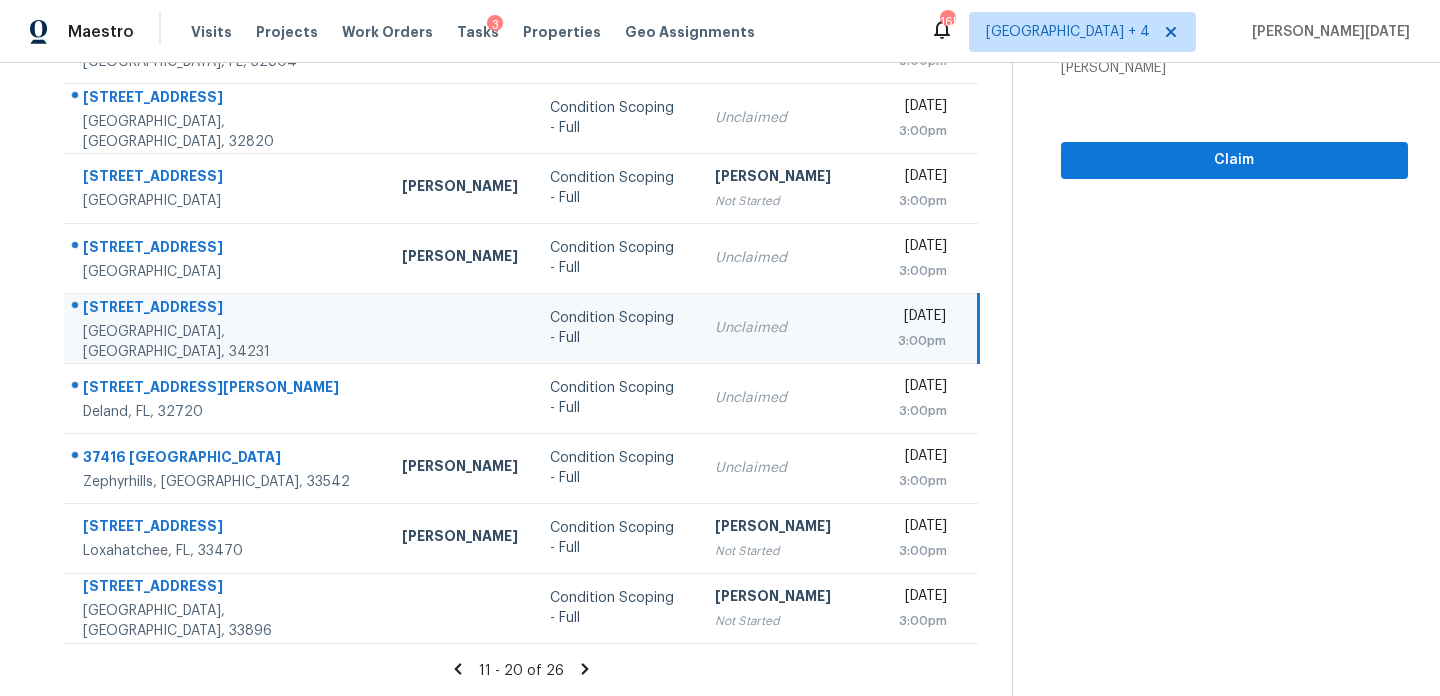 click on "[DATE]" at bounding box center [922, 318] 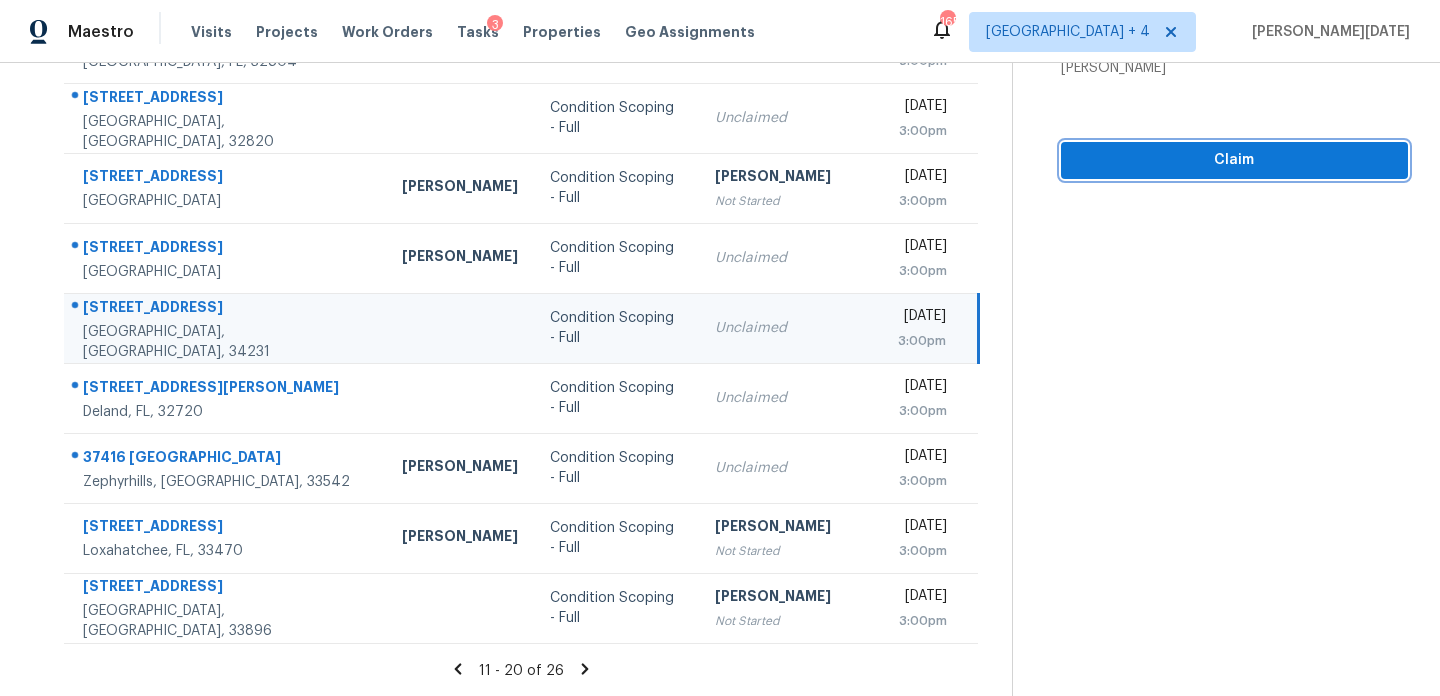 click on "Claim" at bounding box center [1234, 160] 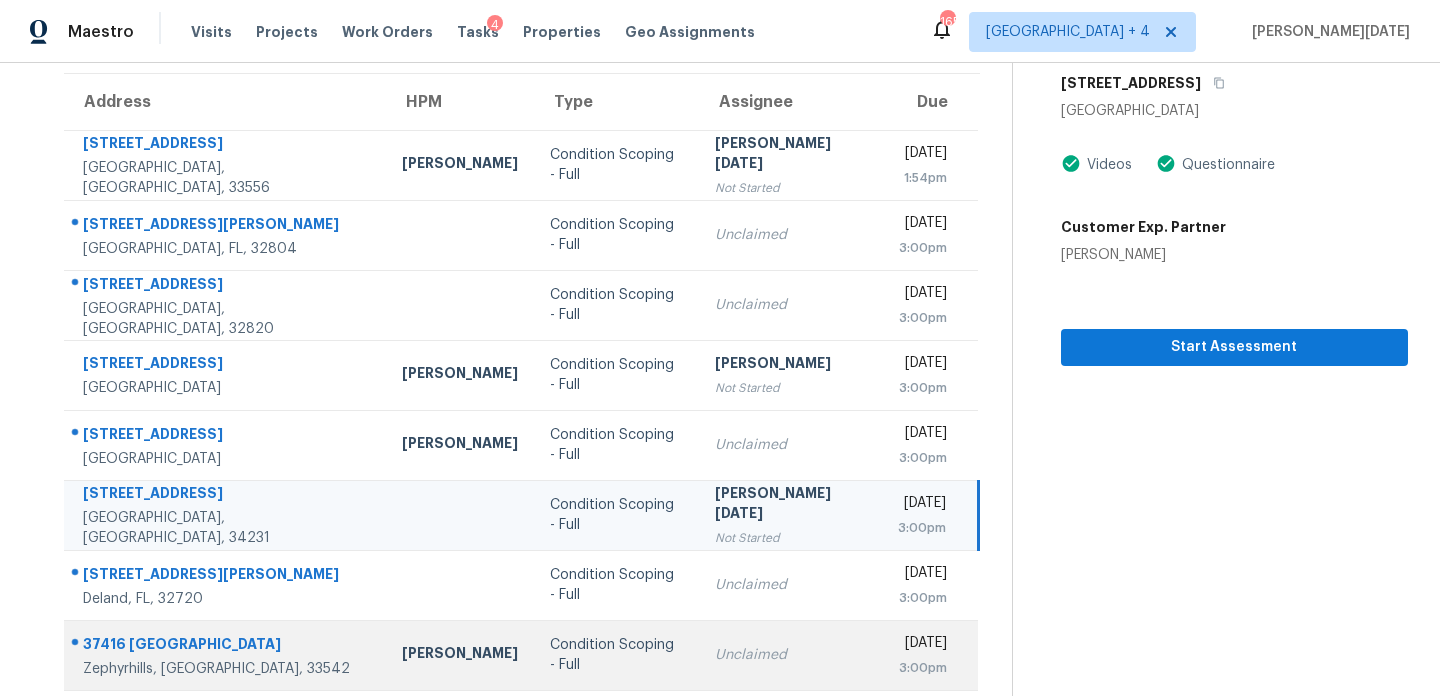 scroll, scrollTop: 345, scrollLeft: 0, axis: vertical 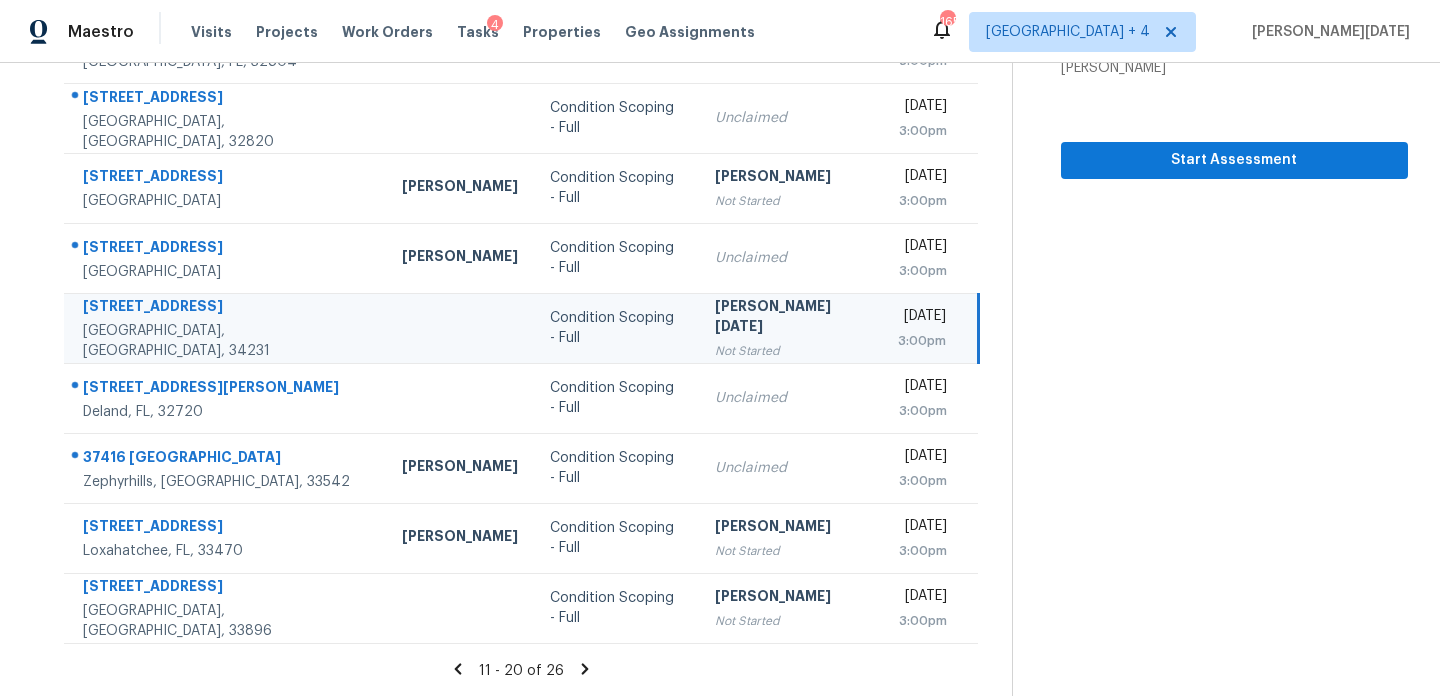 click 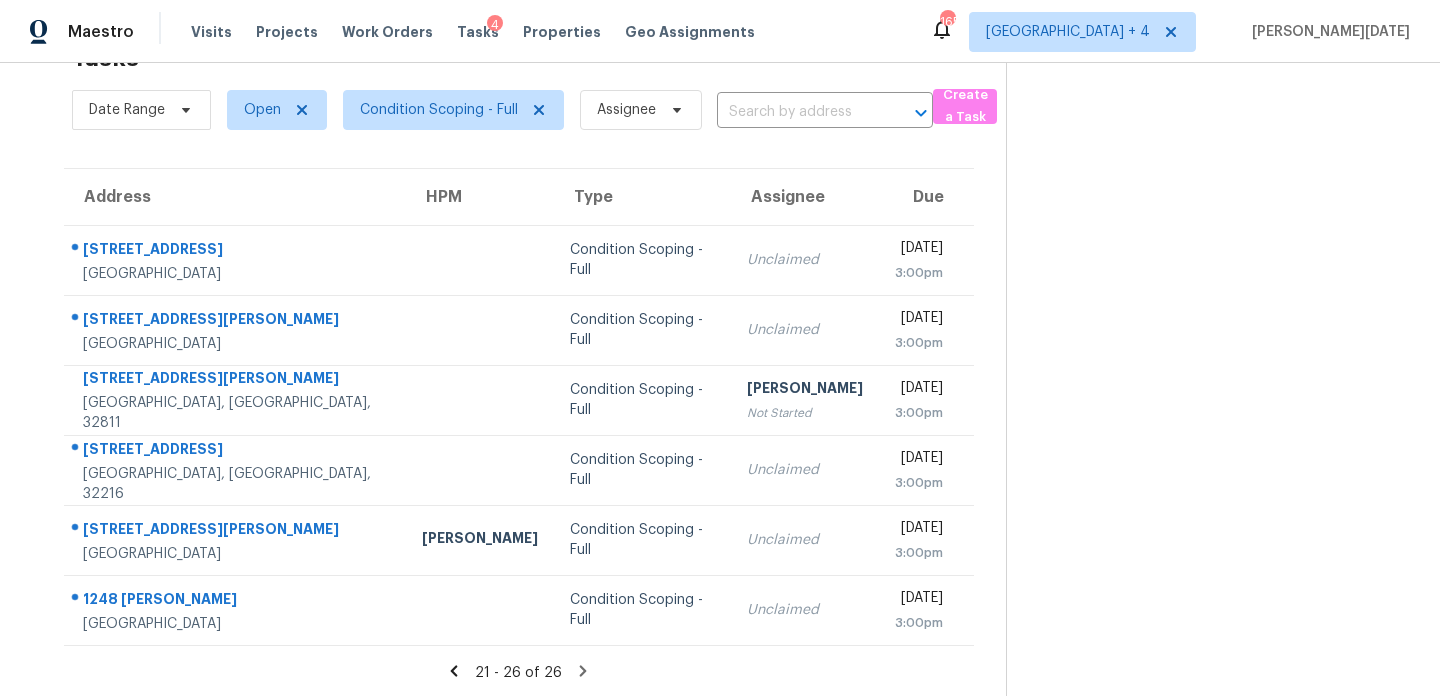 scroll, scrollTop: 65, scrollLeft: 0, axis: vertical 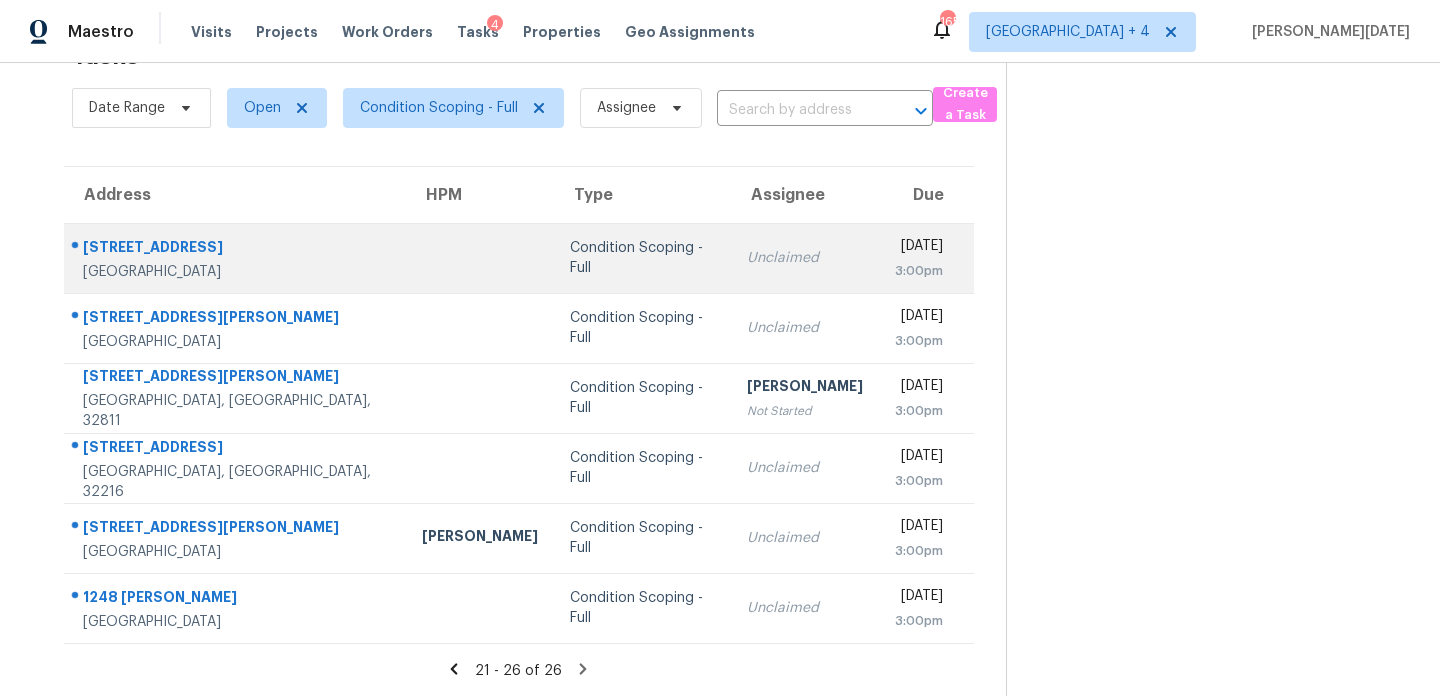 click on "Unclaimed" at bounding box center (805, 258) 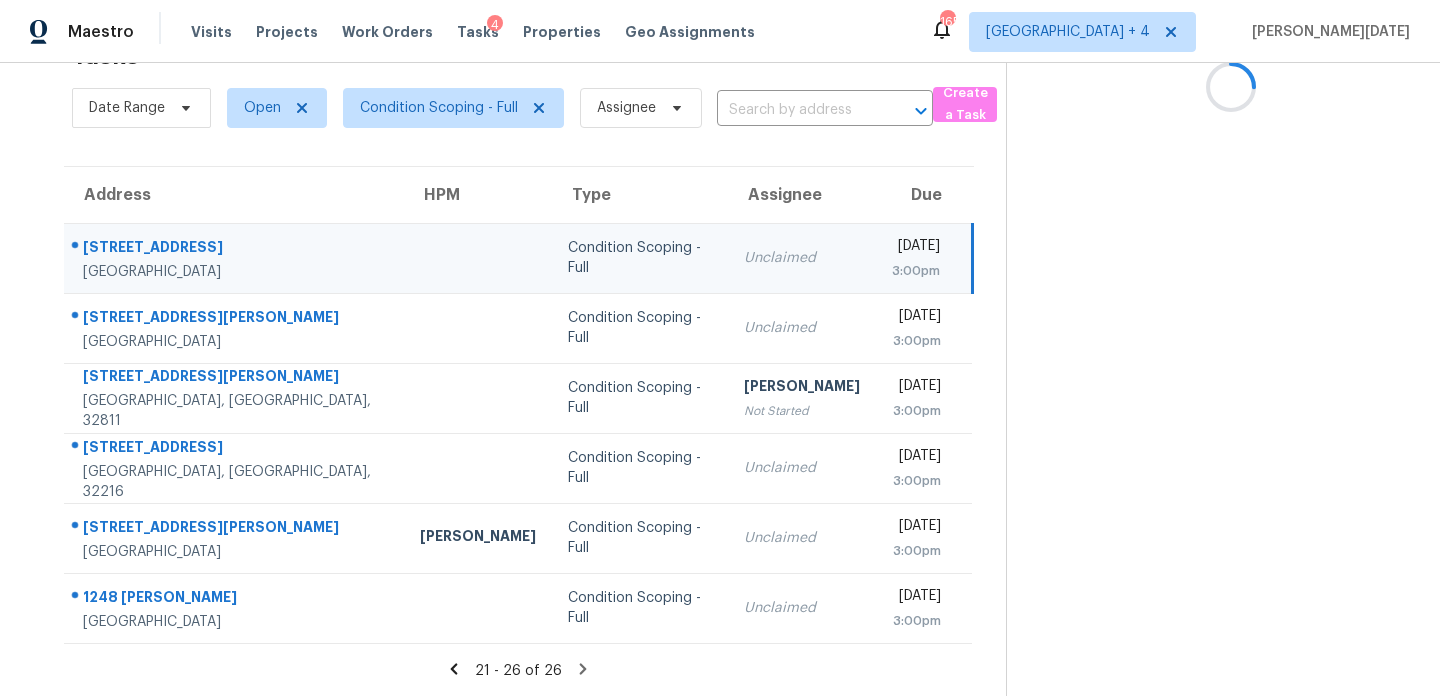 click on "Unclaimed" at bounding box center [802, 258] 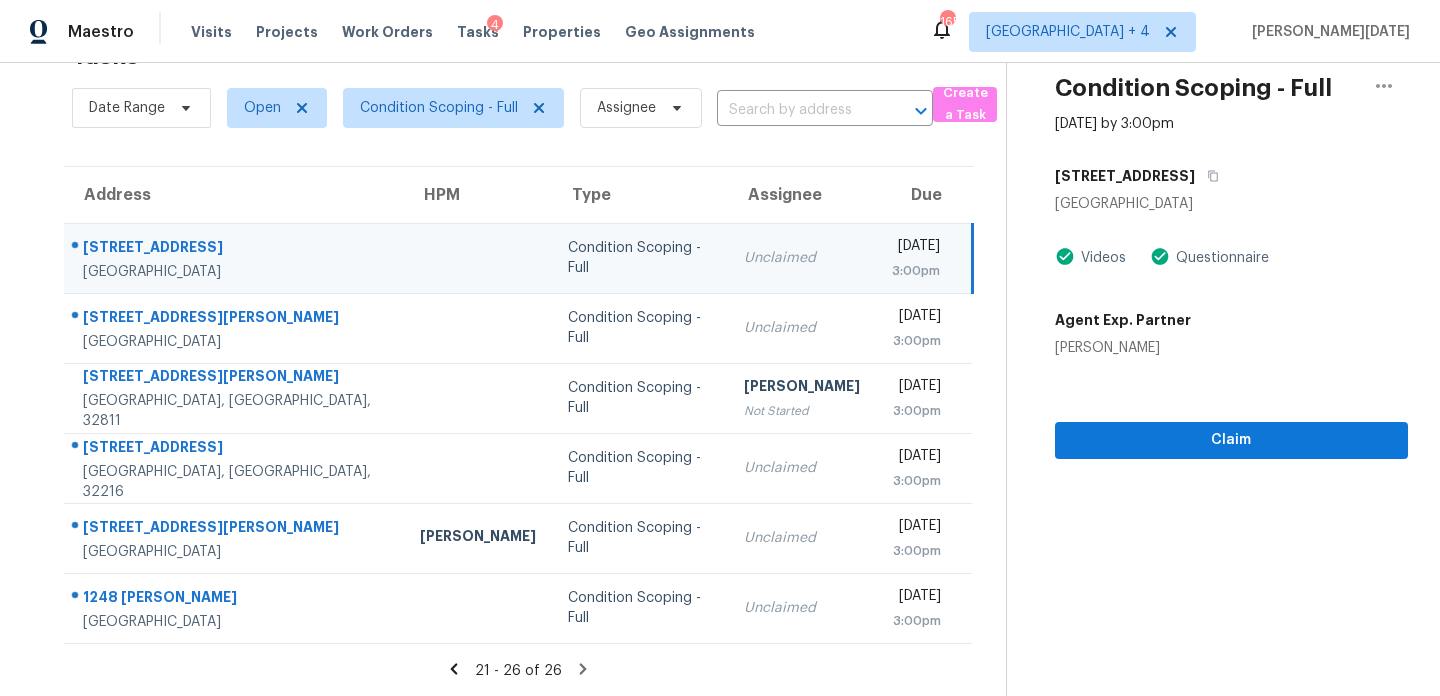 click on "Unclaimed" at bounding box center (802, 258) 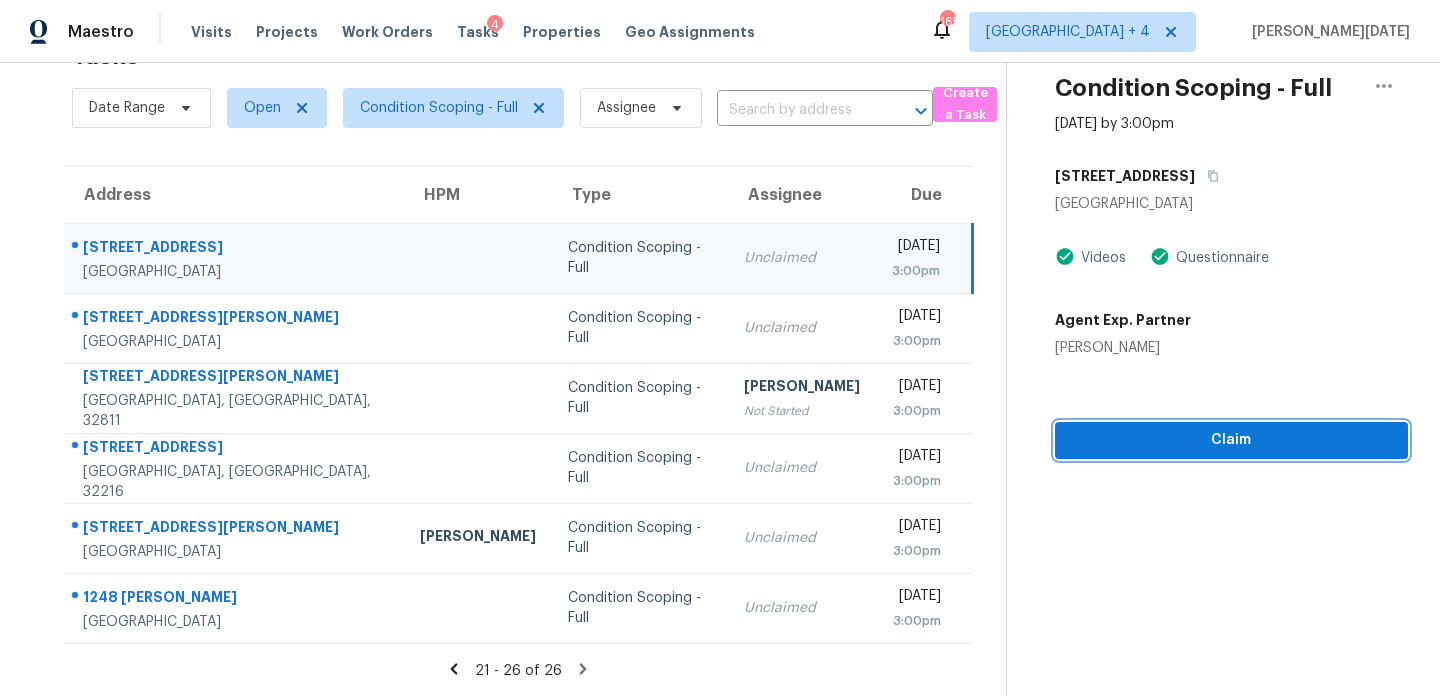 click on "Claim" at bounding box center (1231, 440) 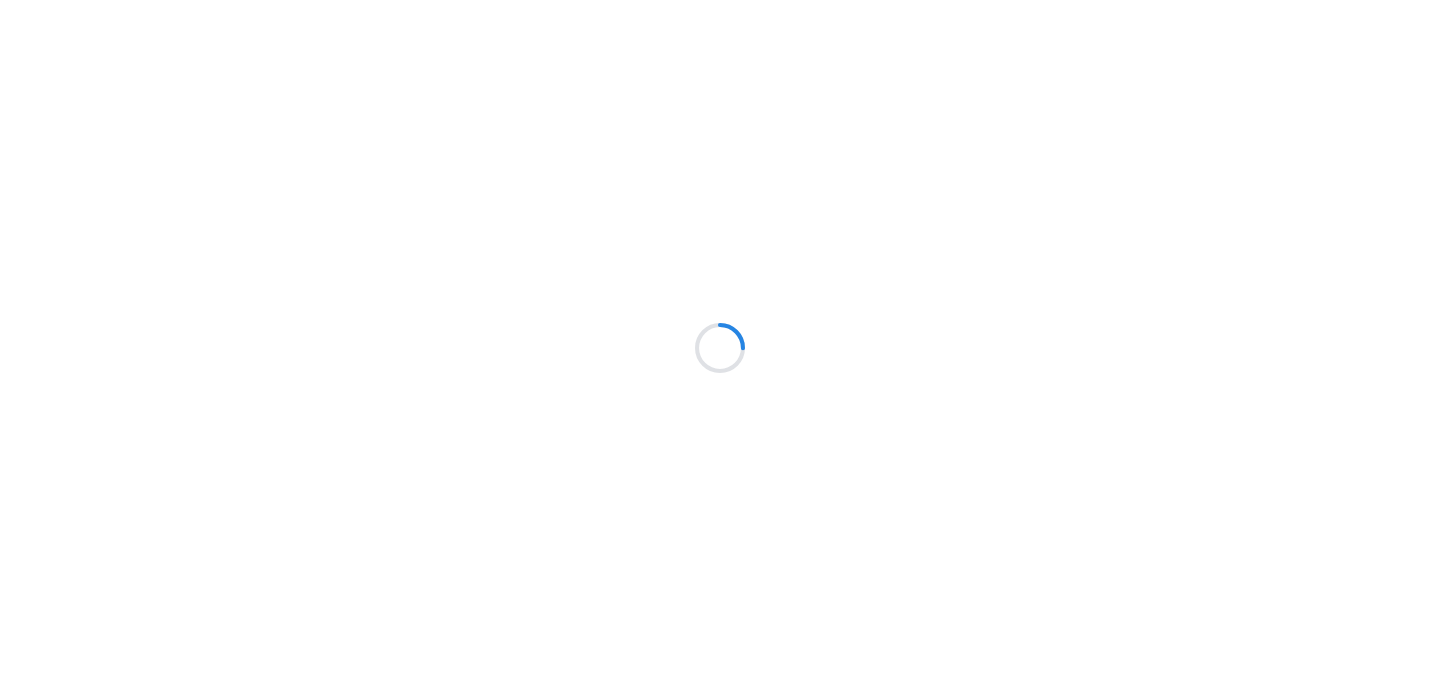 scroll, scrollTop: 0, scrollLeft: 0, axis: both 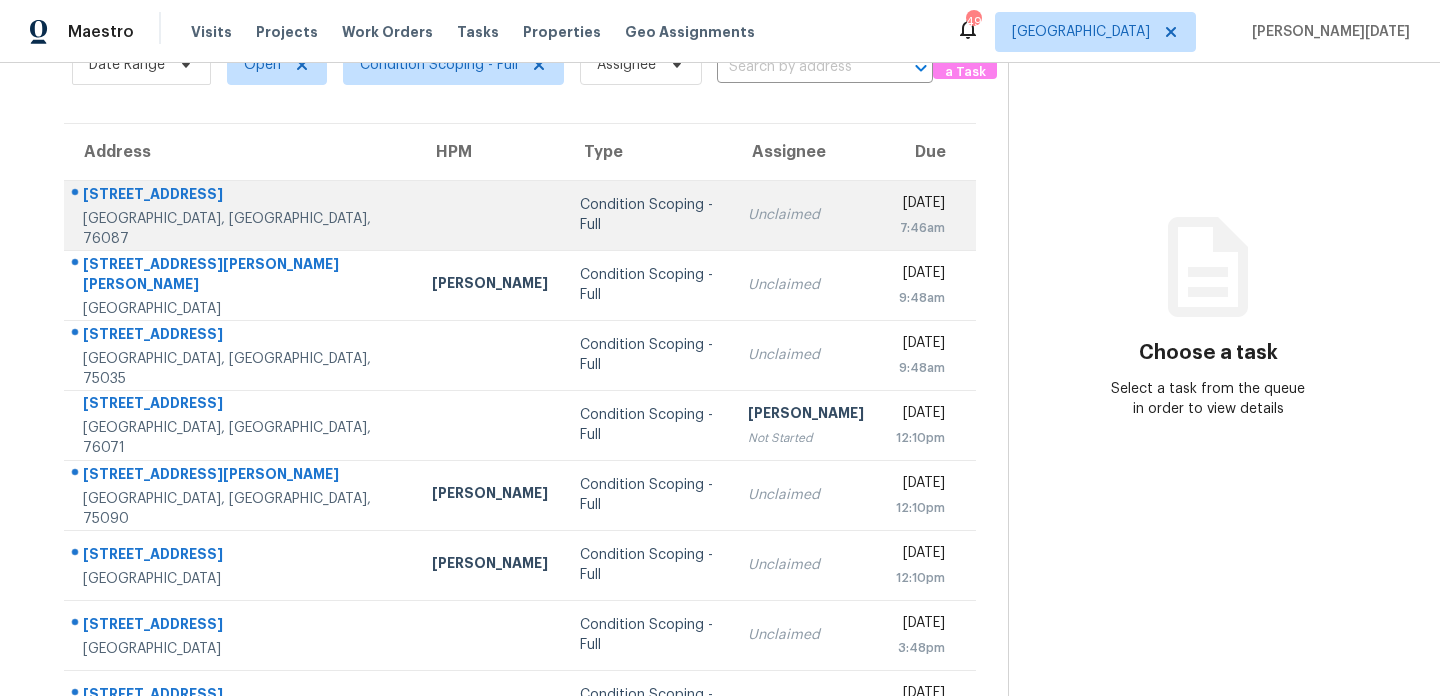 click on "Condition Scoping - Full" at bounding box center [648, 215] 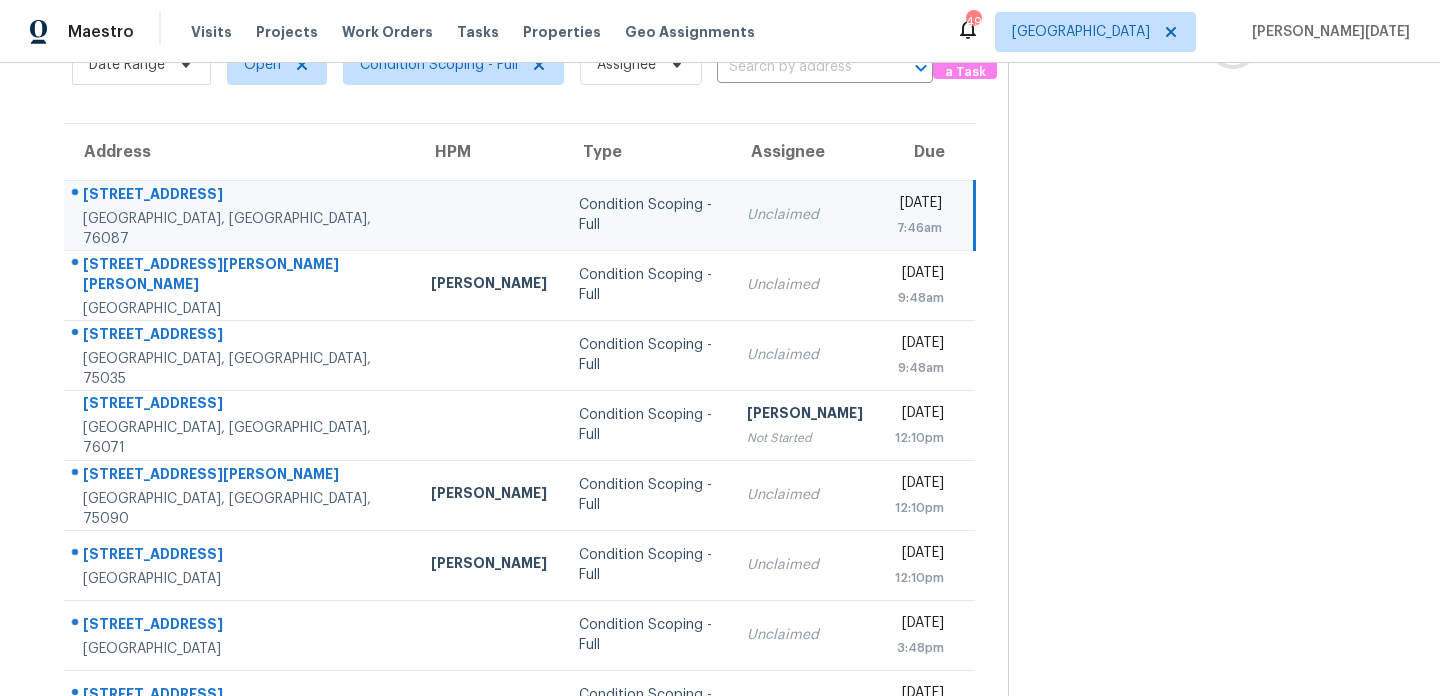 click on "Unclaimed" at bounding box center (805, 215) 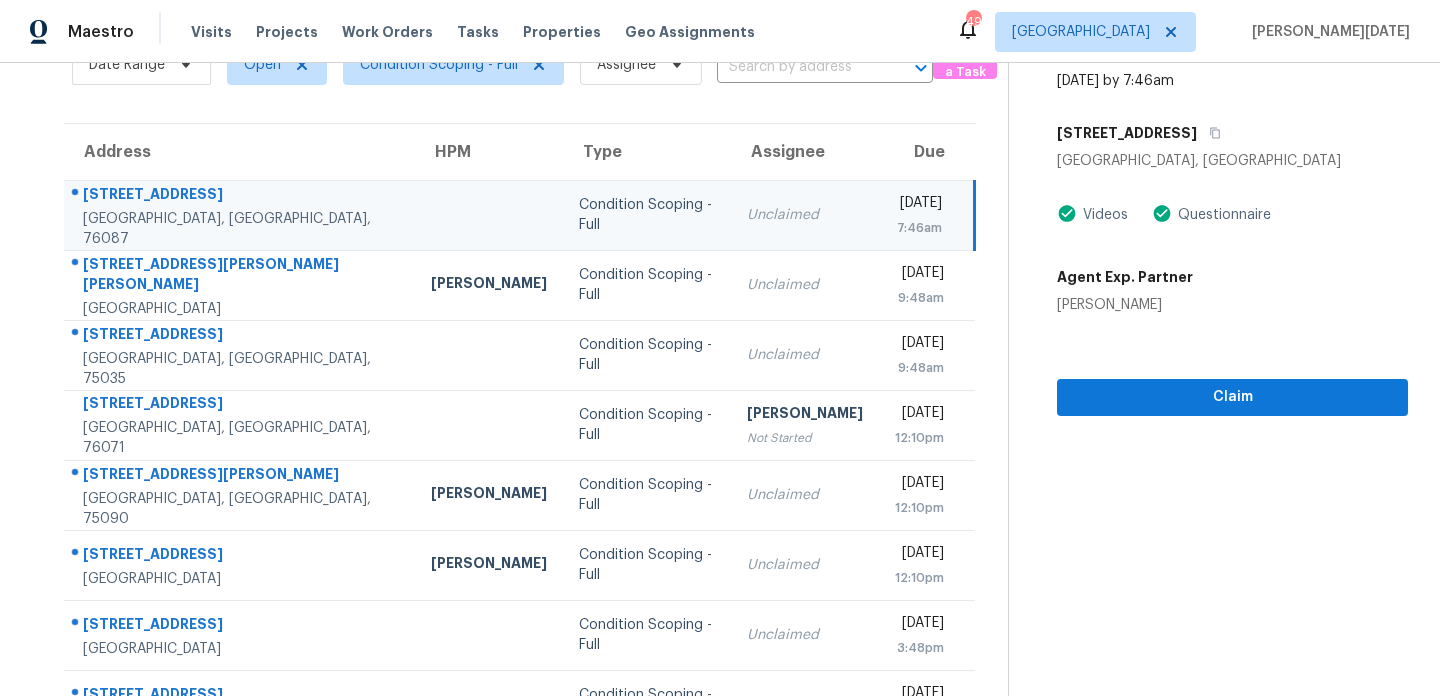 click on "7:46am" at bounding box center [919, 228] 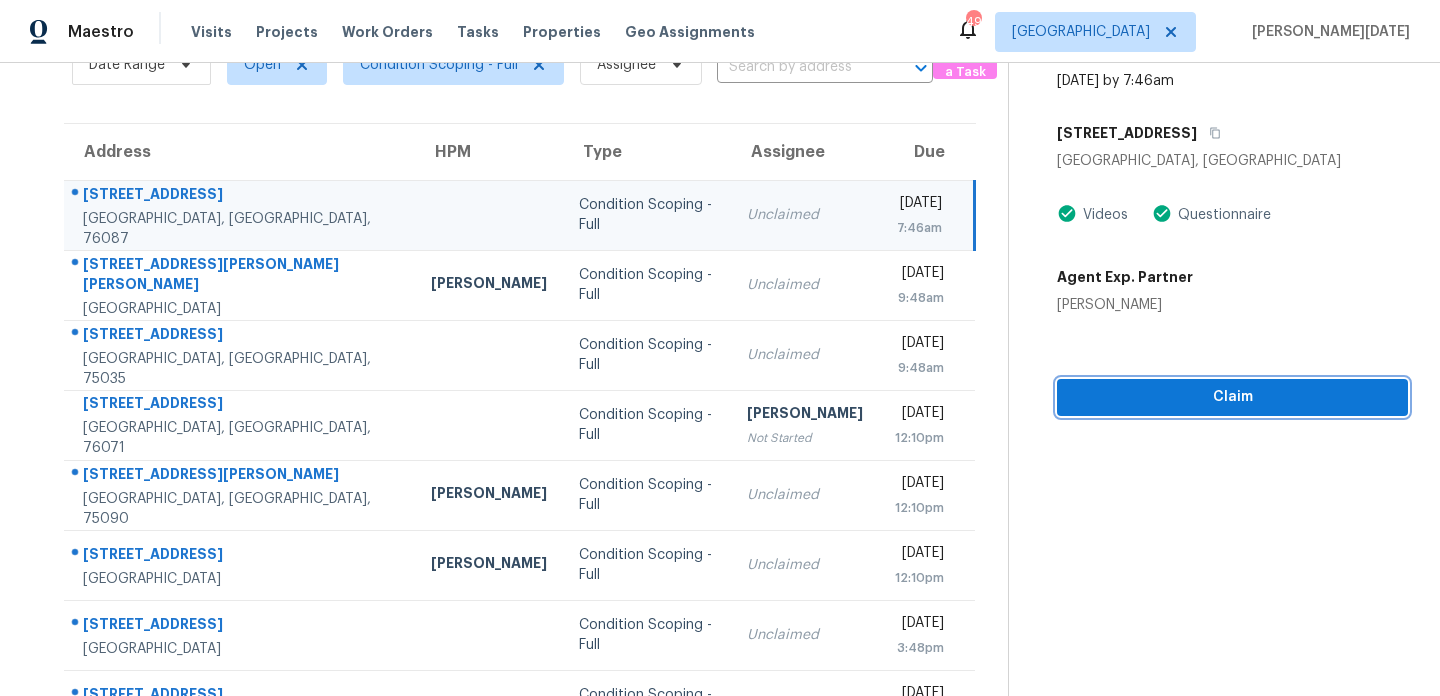 click on "Claim" at bounding box center [1232, 397] 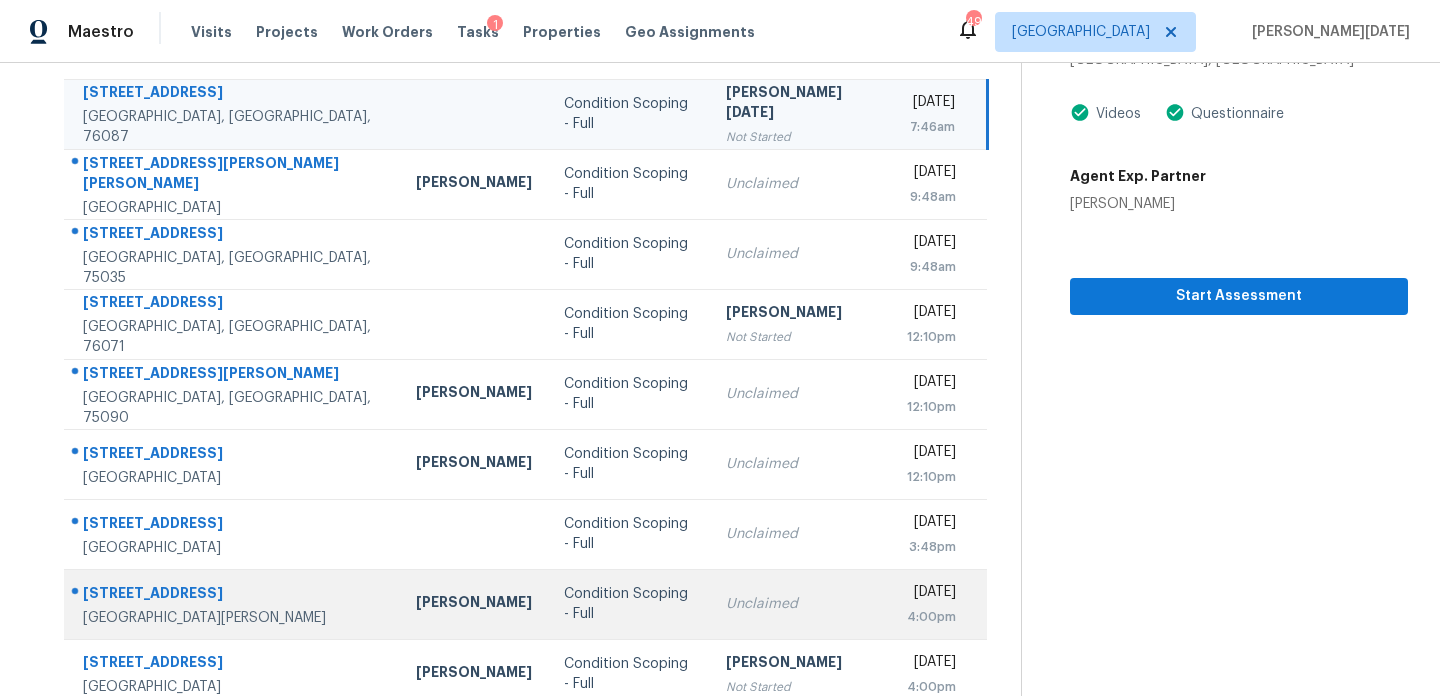 scroll, scrollTop: 345, scrollLeft: 0, axis: vertical 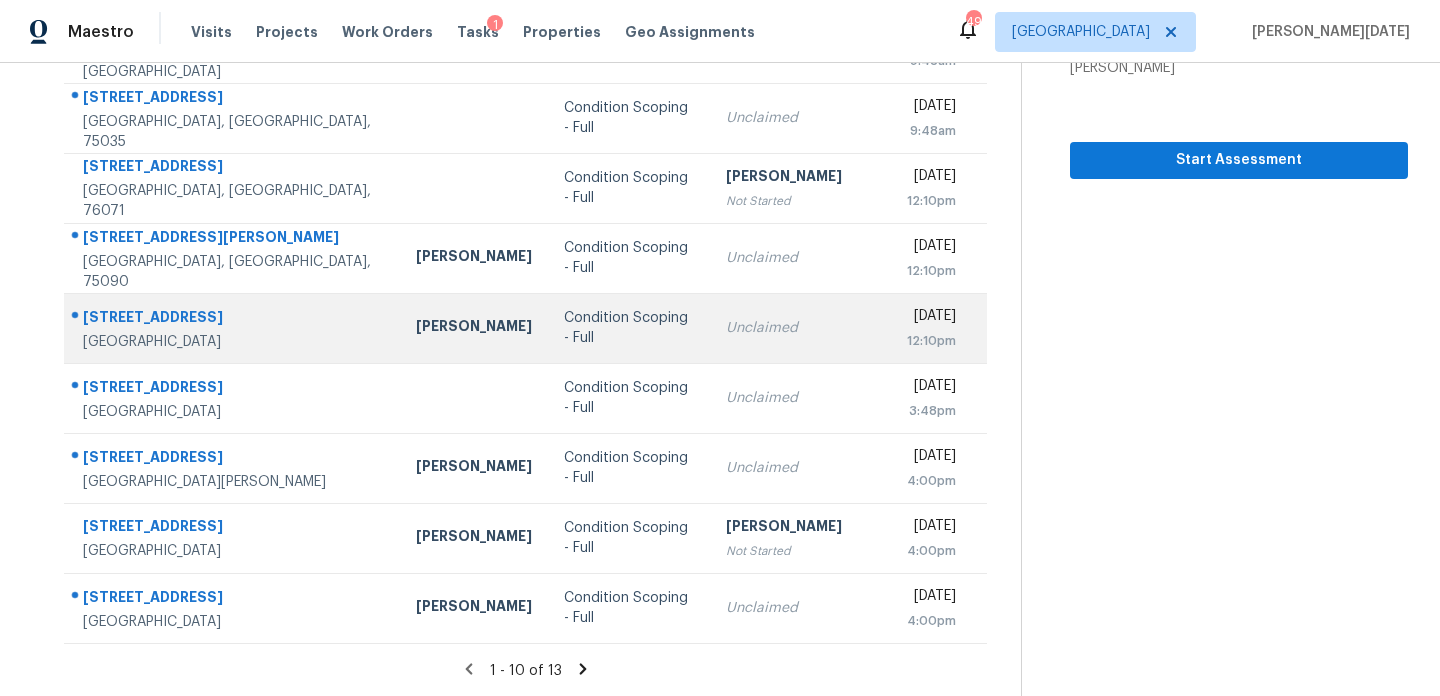 click on "Unclaimed" at bounding box center [800, 328] 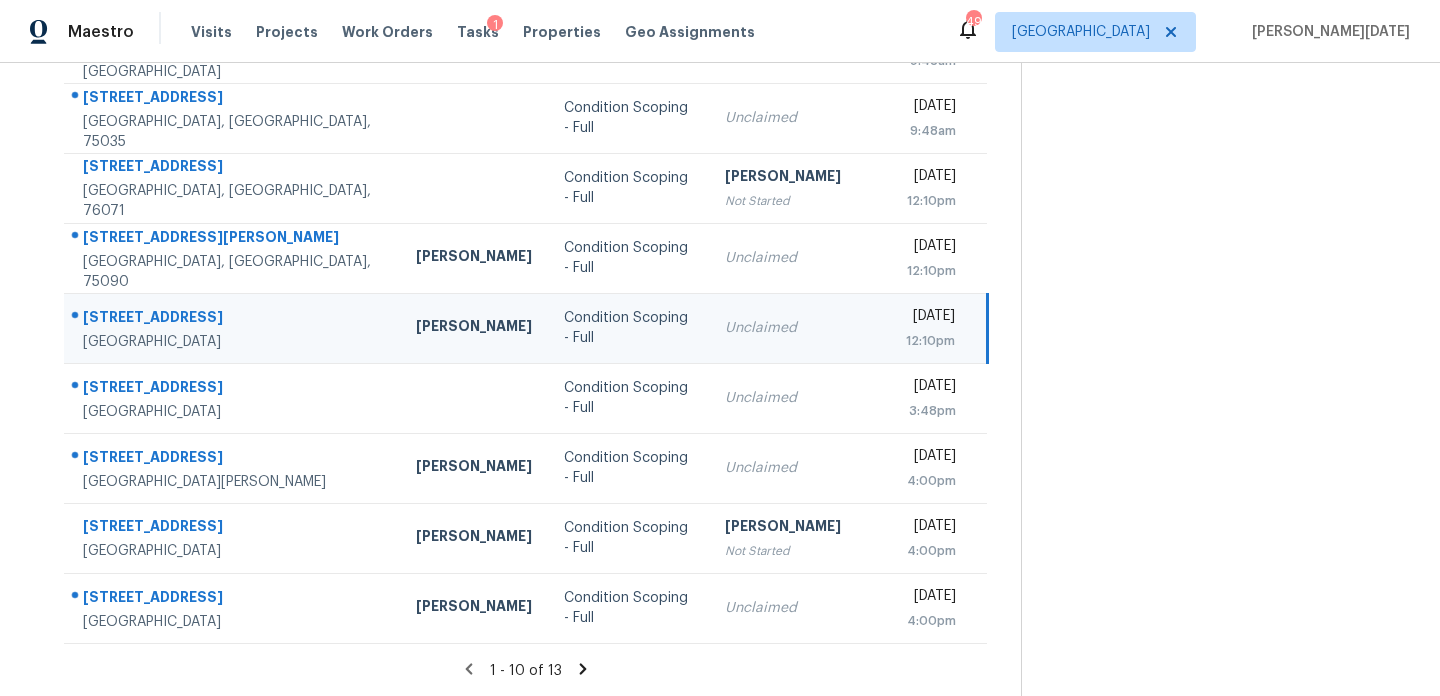click on "Fri, Jul 18th 2025 12:10pm" at bounding box center (939, 328) 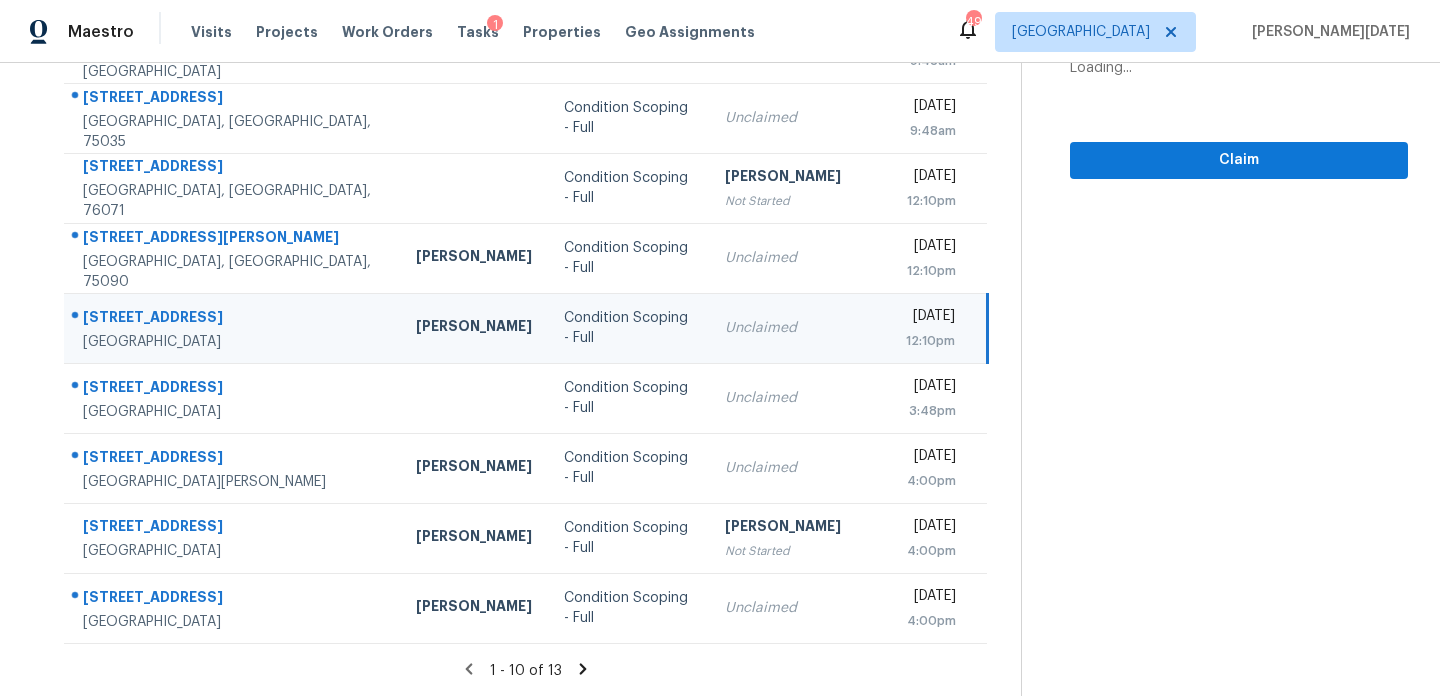 click on "Fri, Jul 18th 2025 12:10pm" at bounding box center (939, 328) 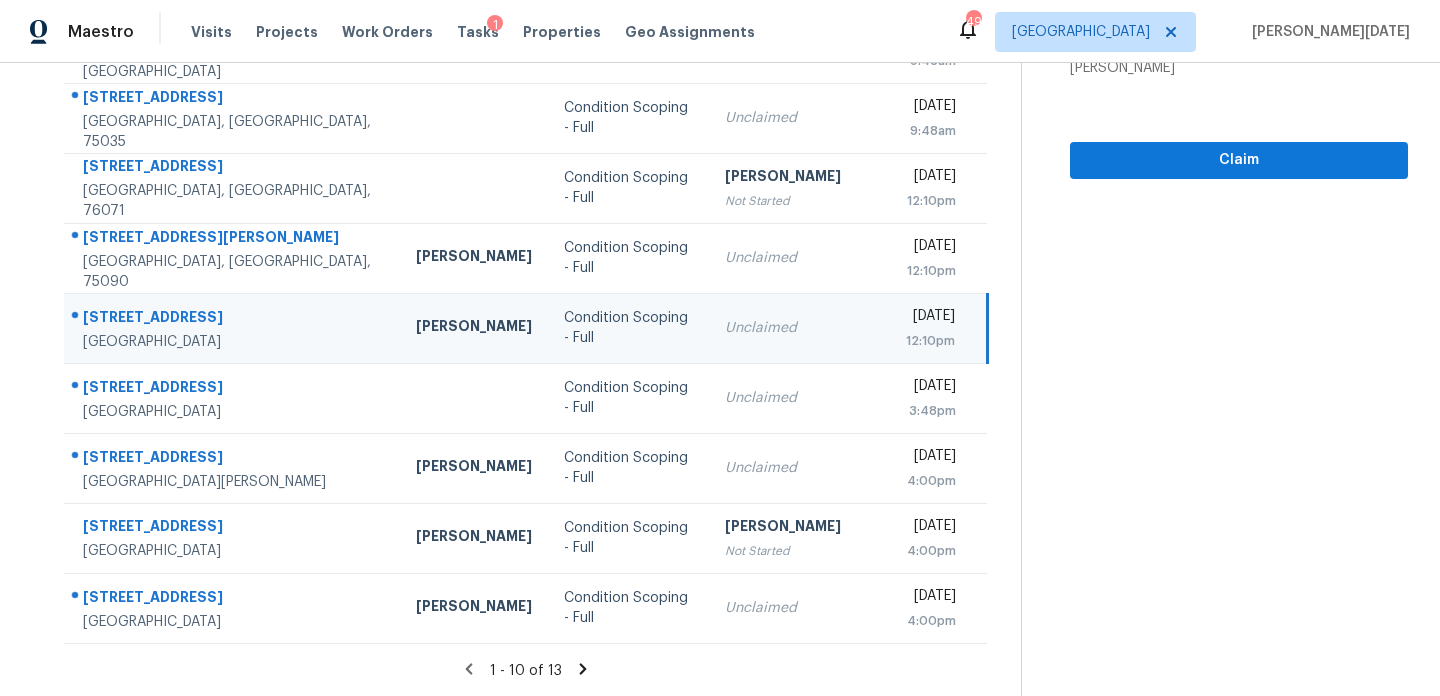click on "Fri, Jul 18th 2025 12:10pm" at bounding box center (939, 328) 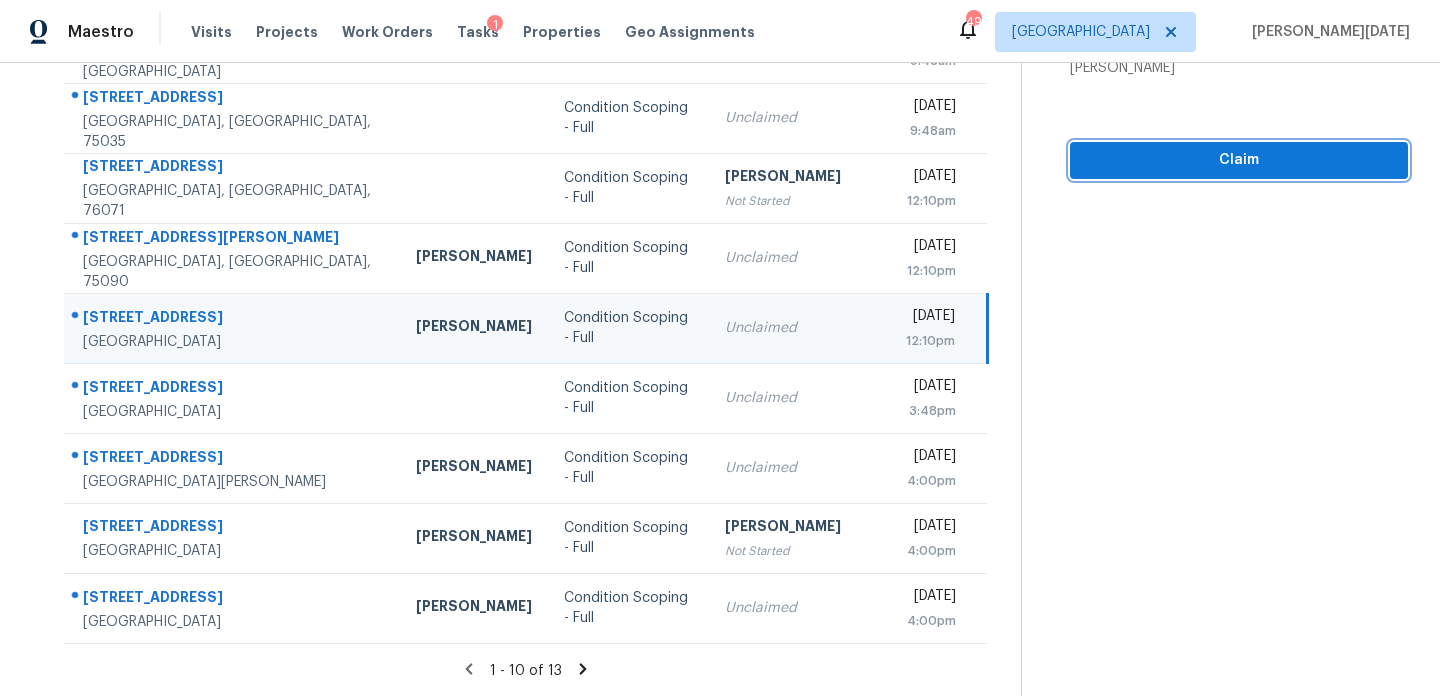 click on "Claim" at bounding box center (1239, 160) 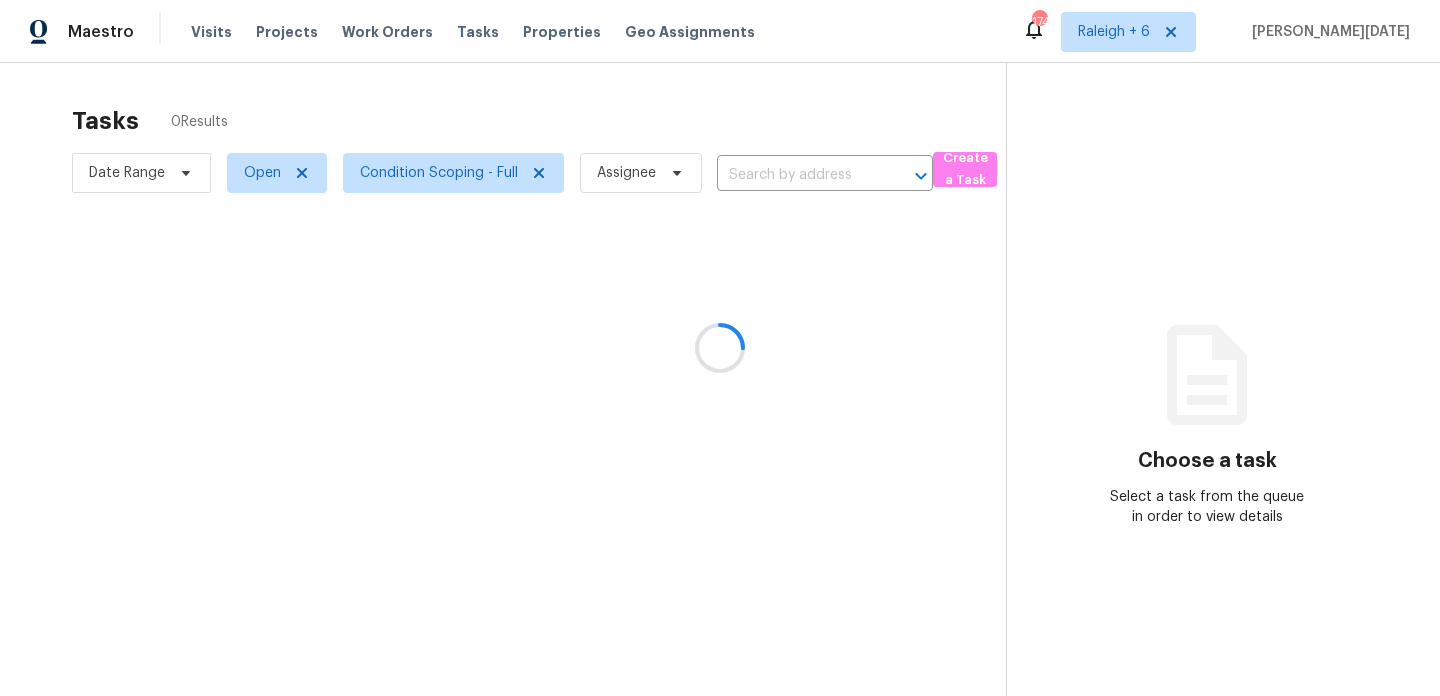 scroll, scrollTop: 0, scrollLeft: 0, axis: both 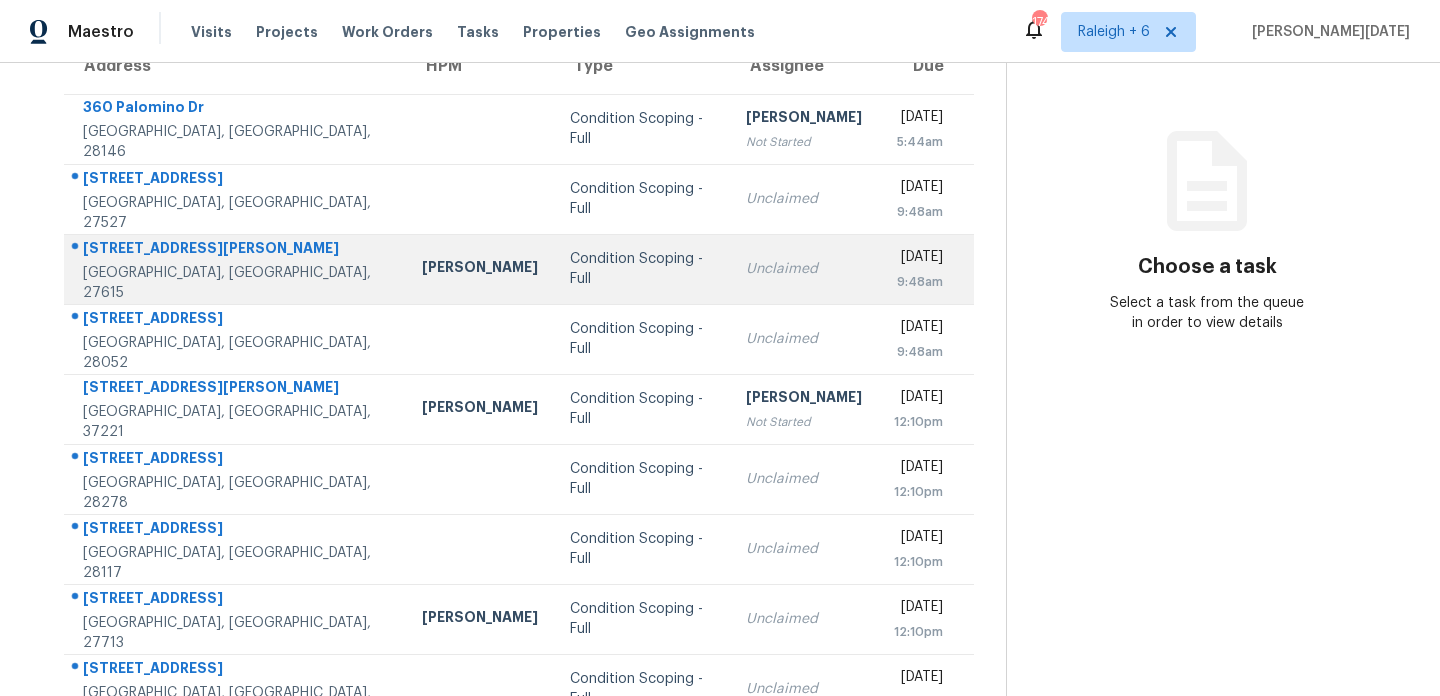 click on "Unclaimed" at bounding box center (804, 269) 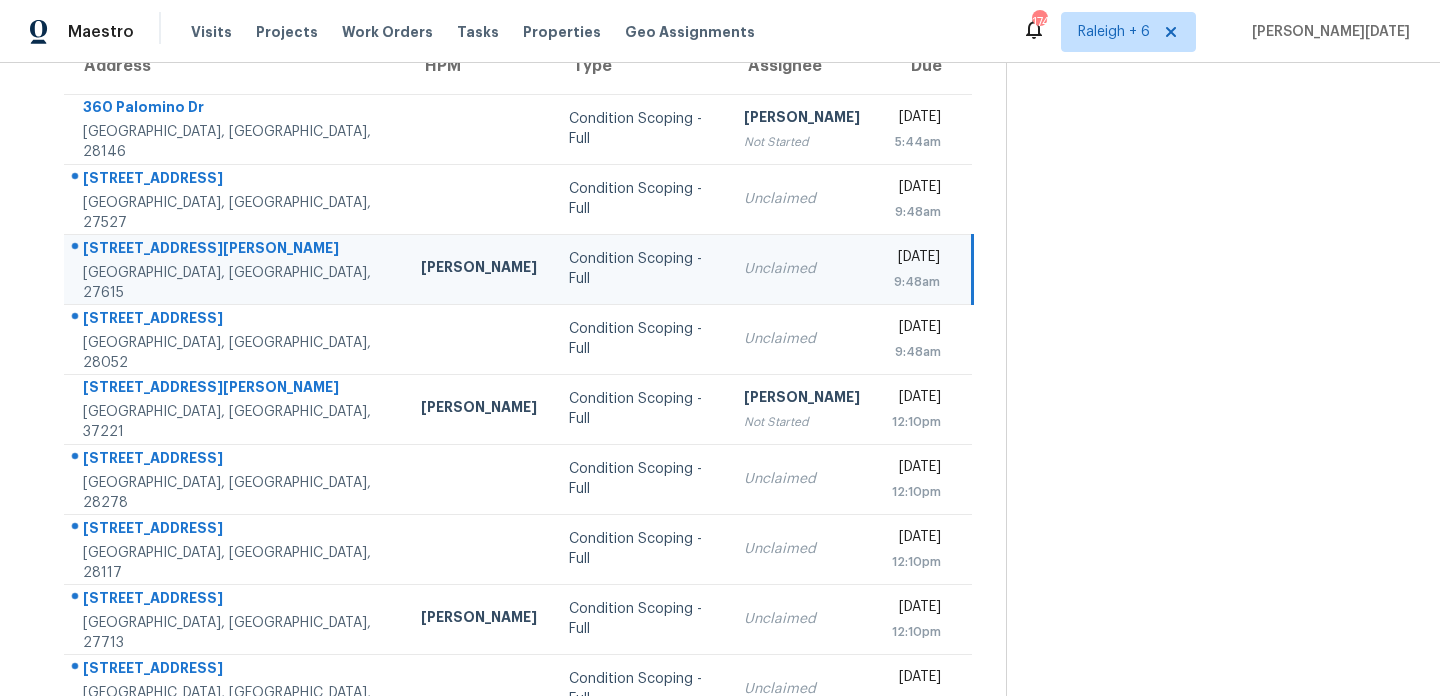 click on "9:48am" at bounding box center [916, 282] 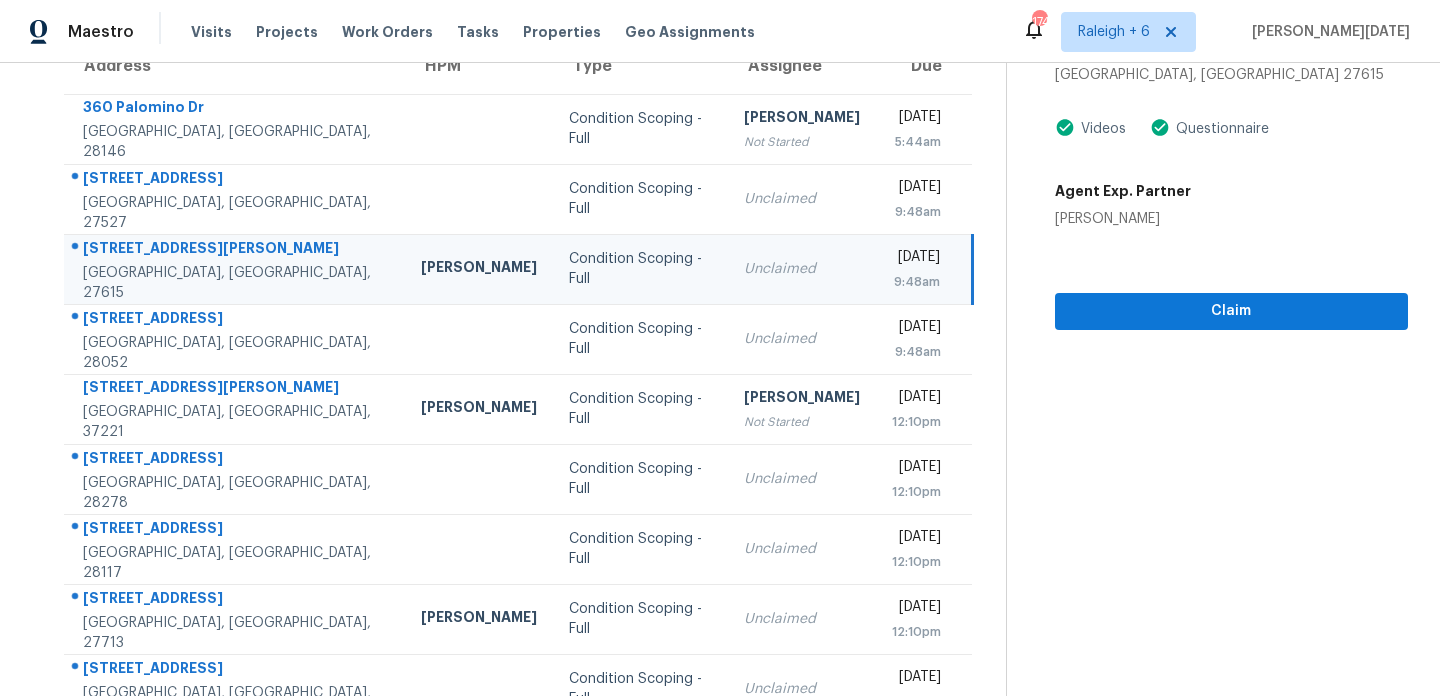 click on "9:48am" at bounding box center (916, 282) 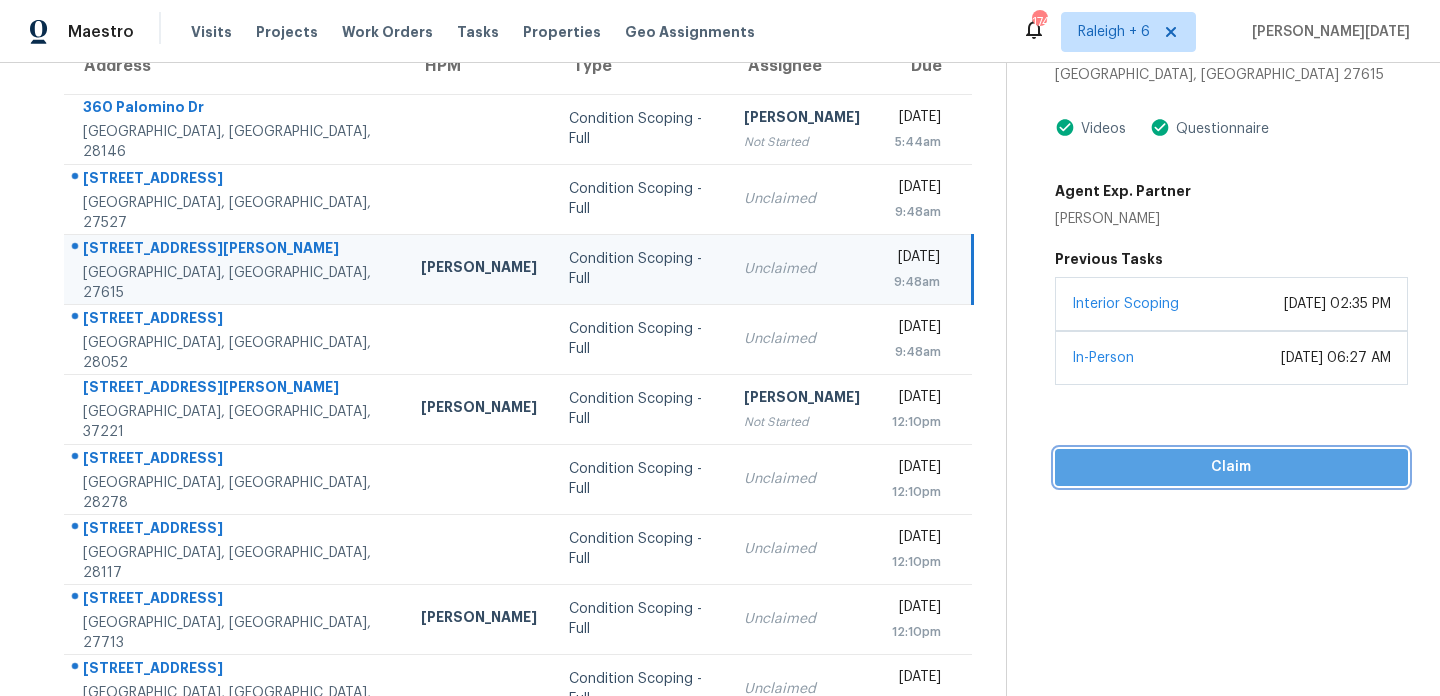 click on "Claim" at bounding box center [1231, 467] 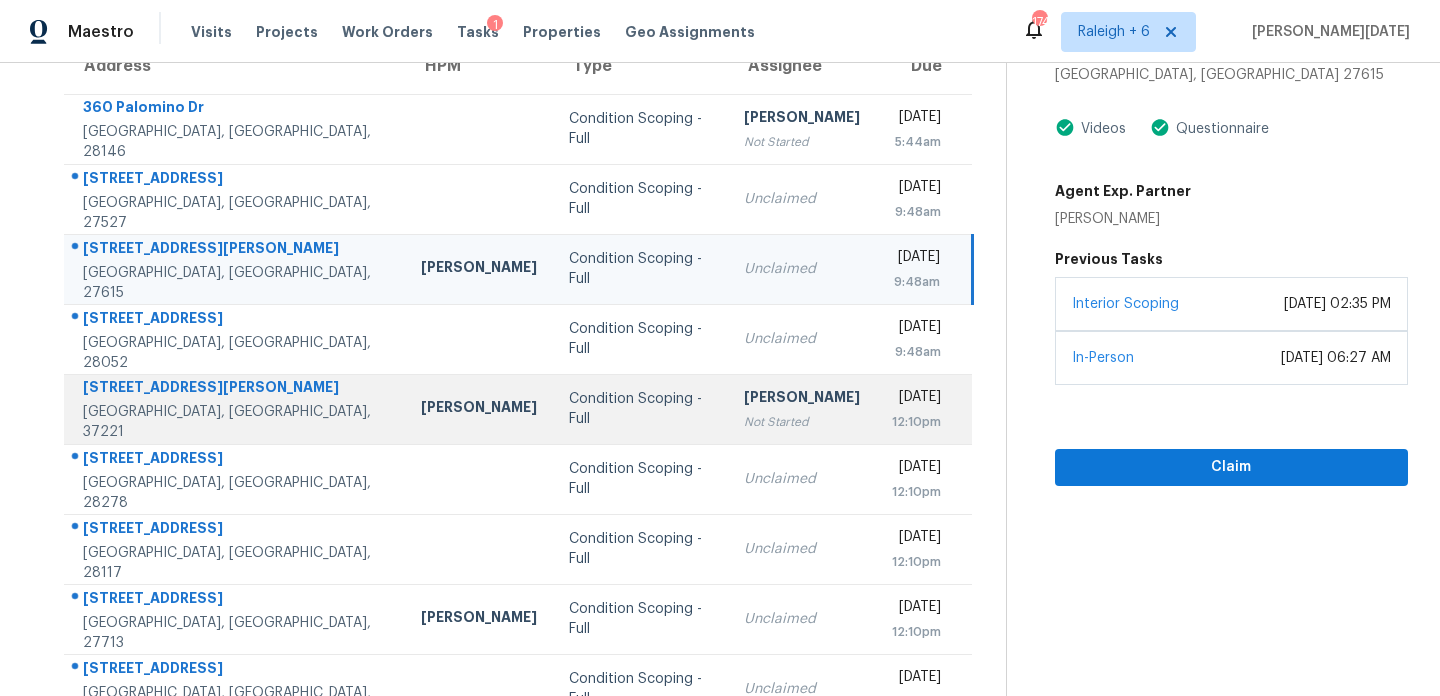 scroll, scrollTop: 345, scrollLeft: 0, axis: vertical 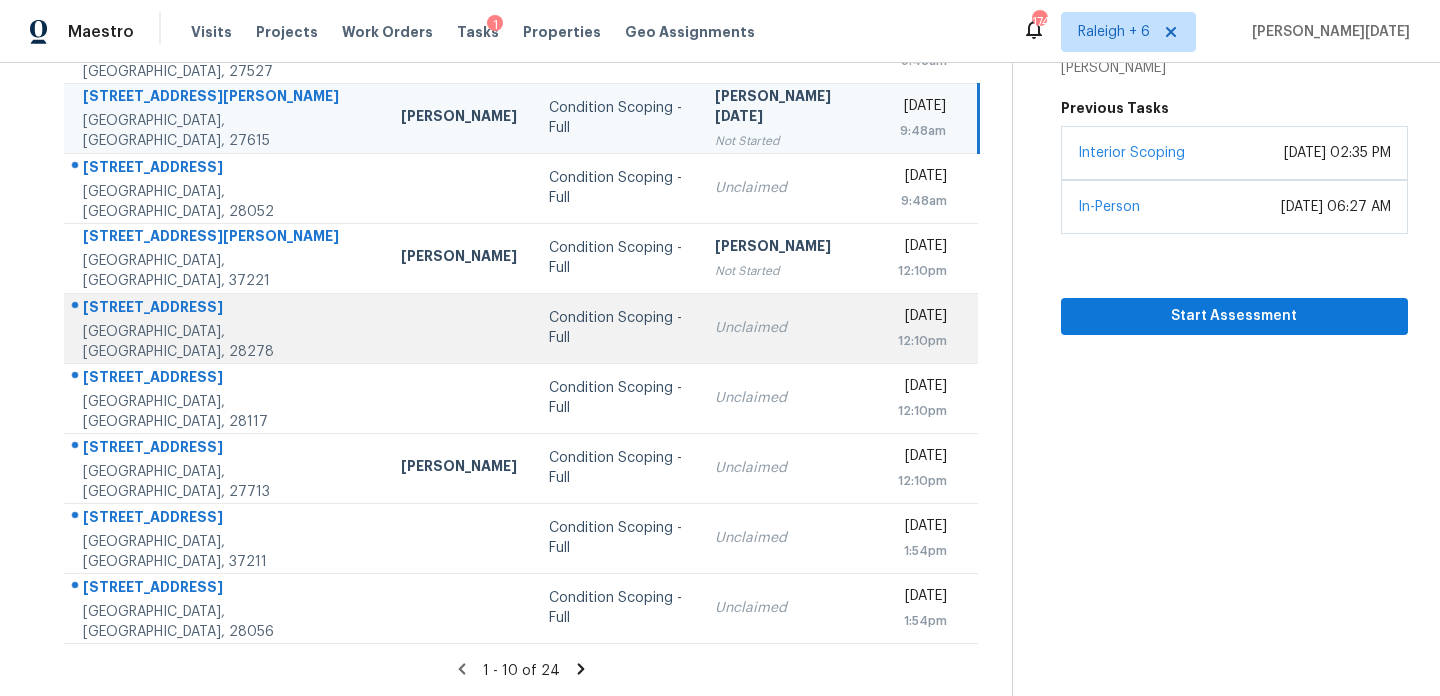 click on "Unclaimed" at bounding box center (790, 328) 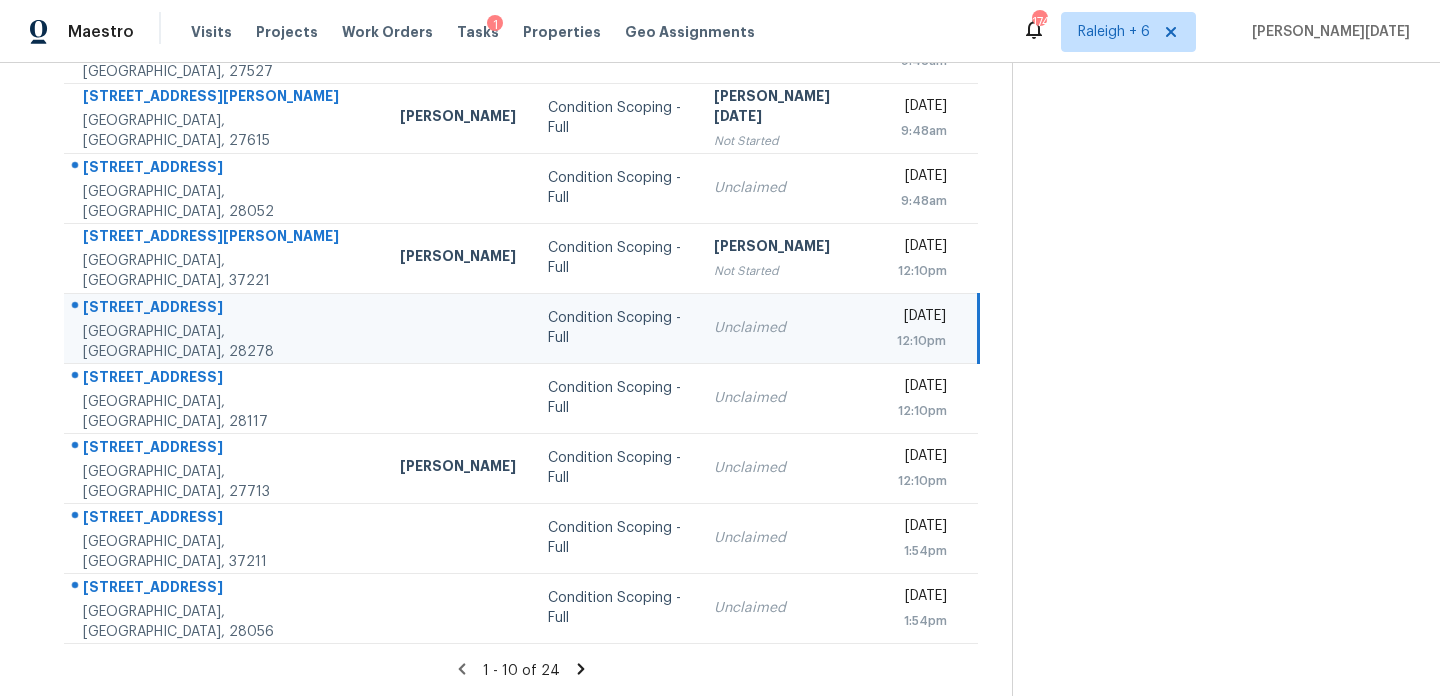click on "Unclaimed" at bounding box center [789, 328] 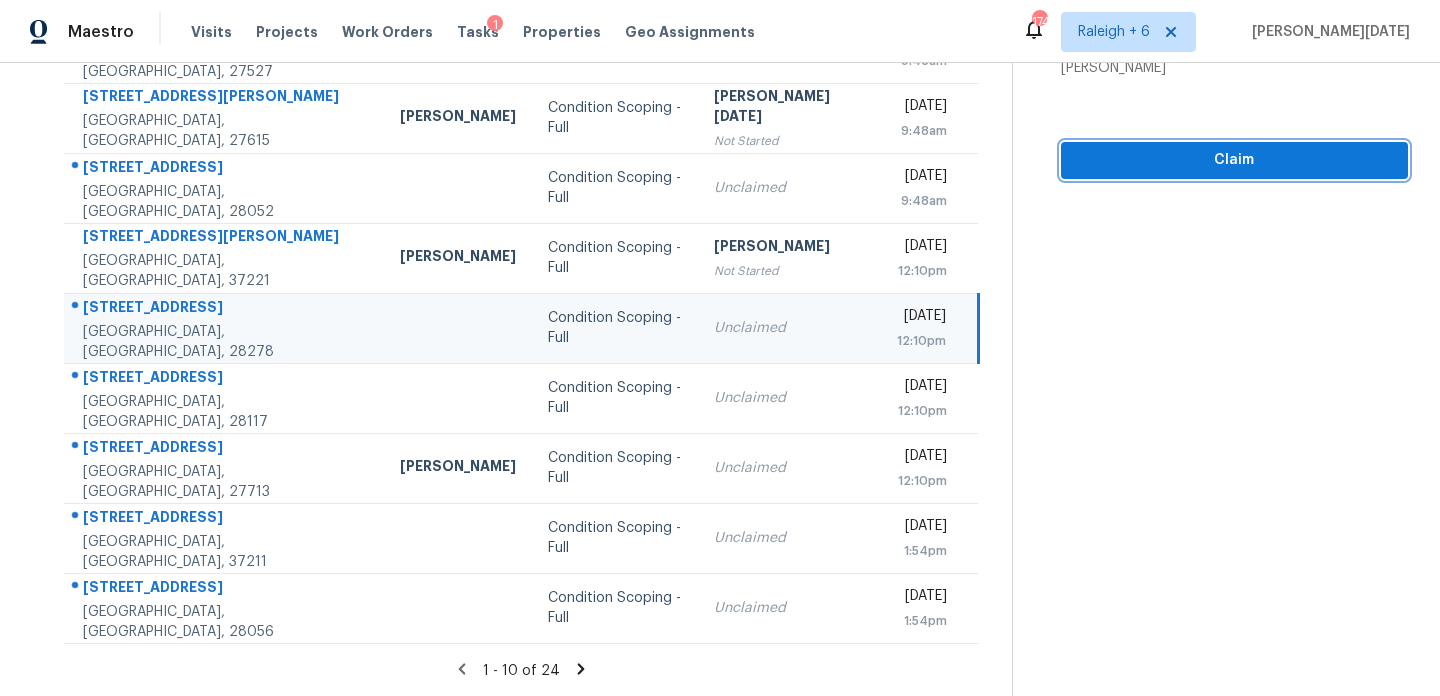 click on "Claim" at bounding box center (1234, 160) 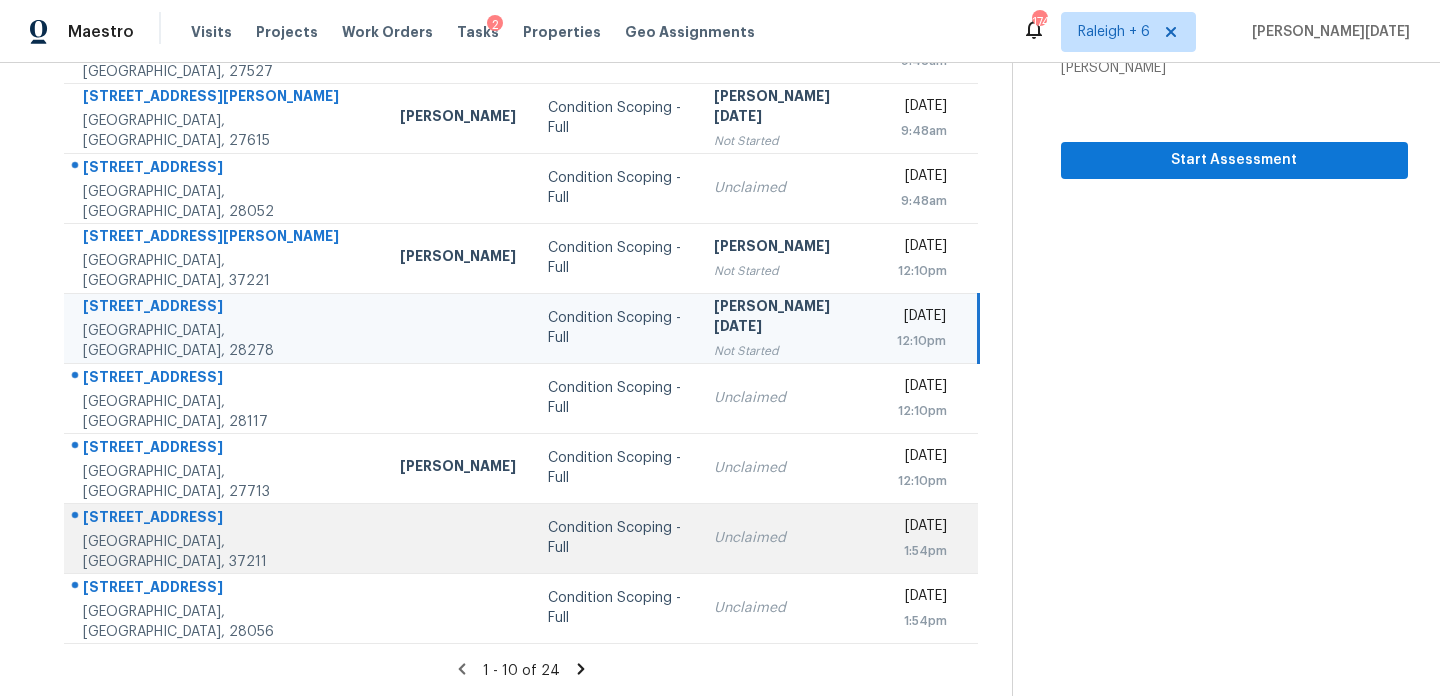 click on "Unclaimed" at bounding box center (789, 538) 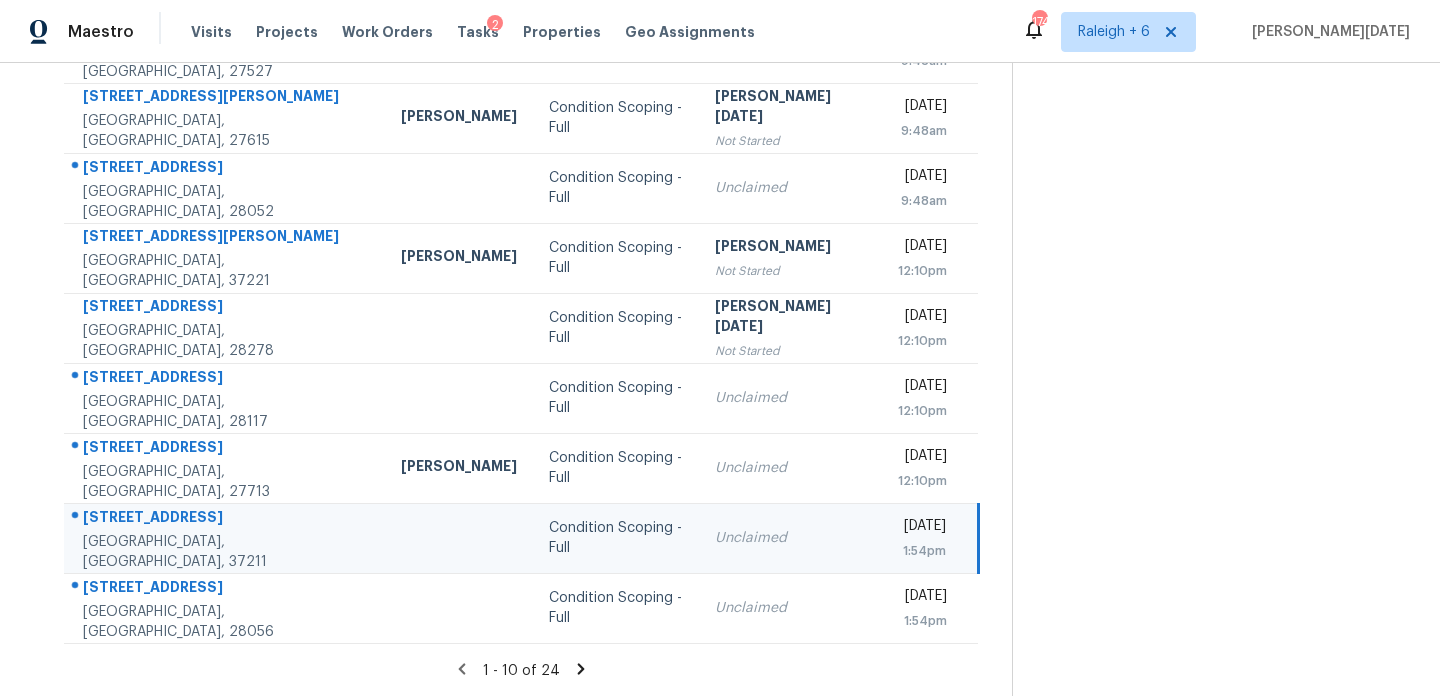 click on "[DATE] 1:54pm" at bounding box center [930, 538] 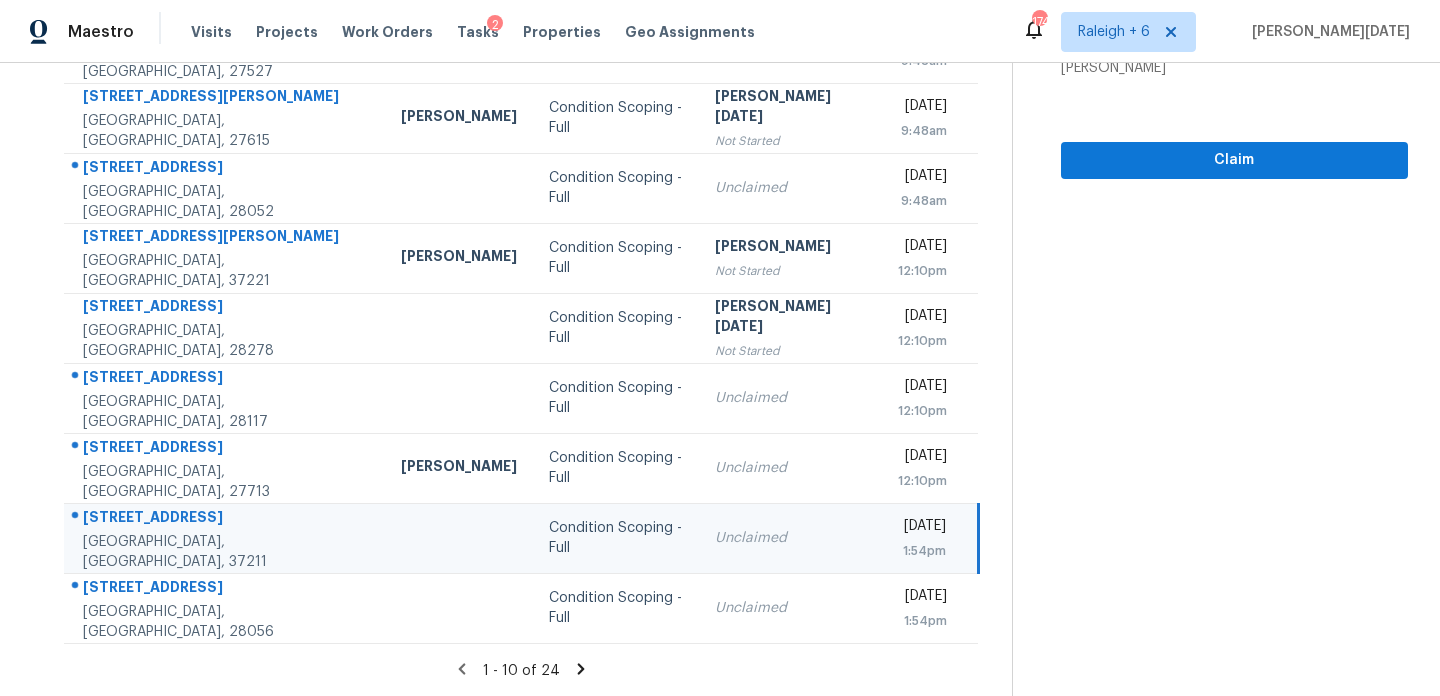 click on "[DATE]" at bounding box center [922, 528] 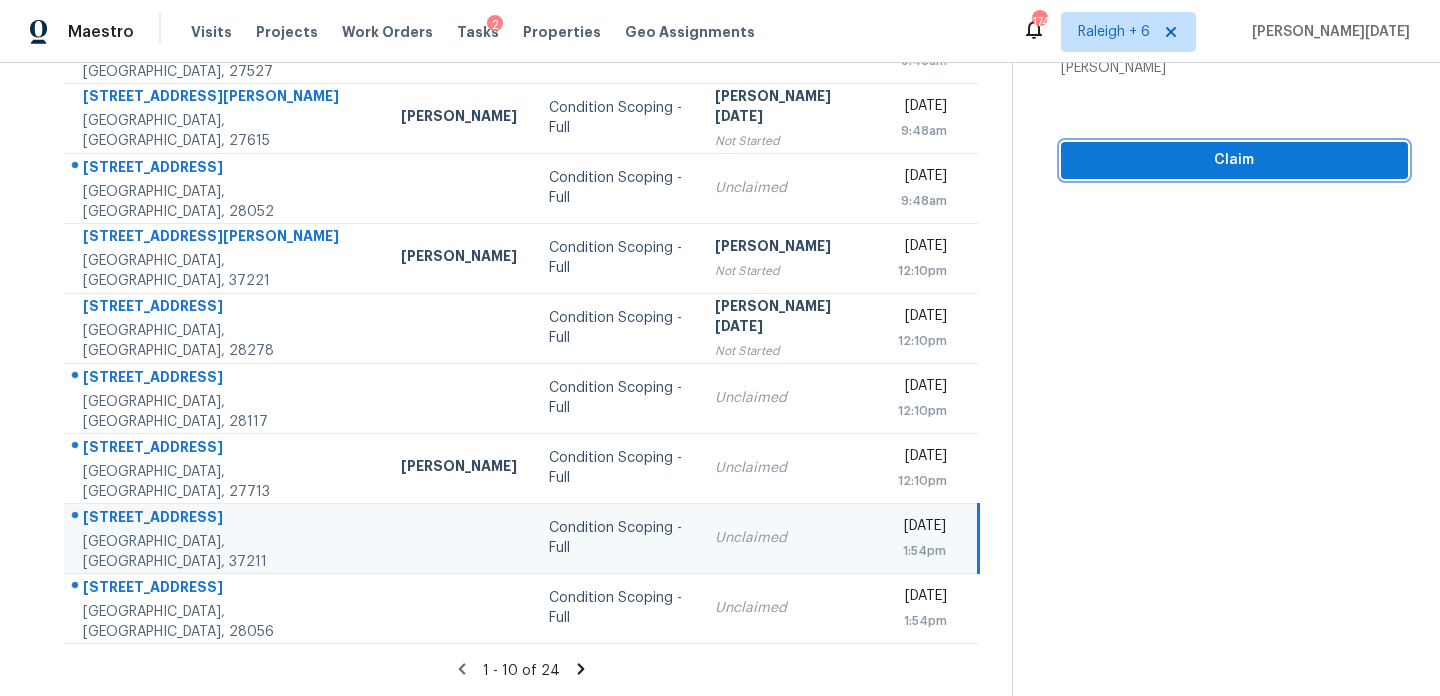 click on "Claim" at bounding box center [1234, 160] 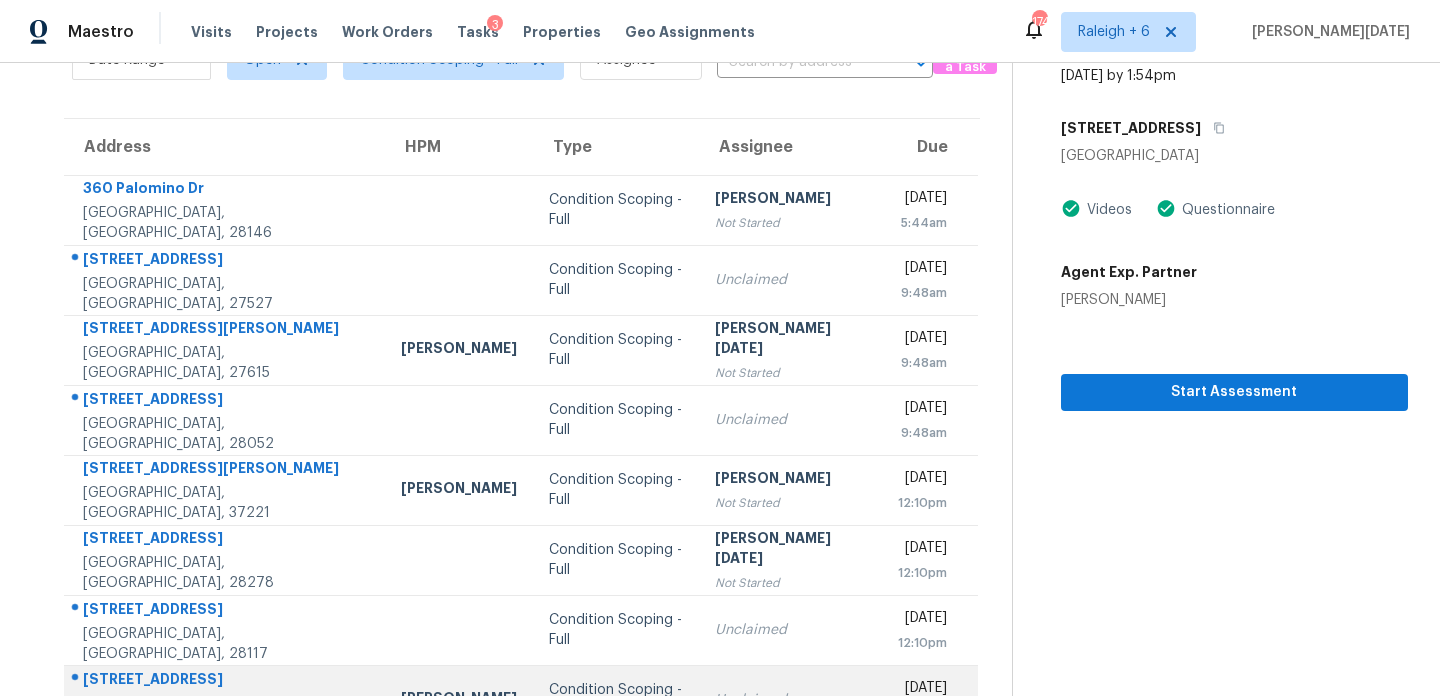 scroll, scrollTop: 345, scrollLeft: 0, axis: vertical 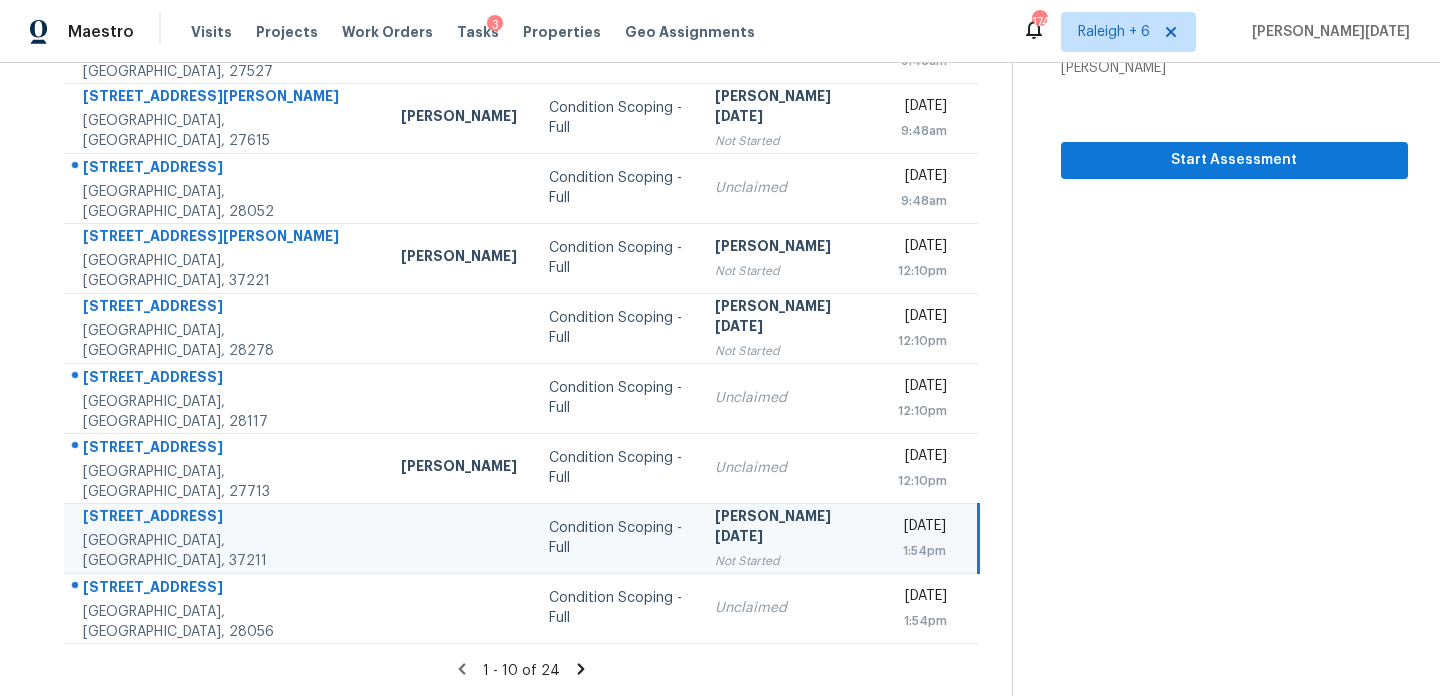 click 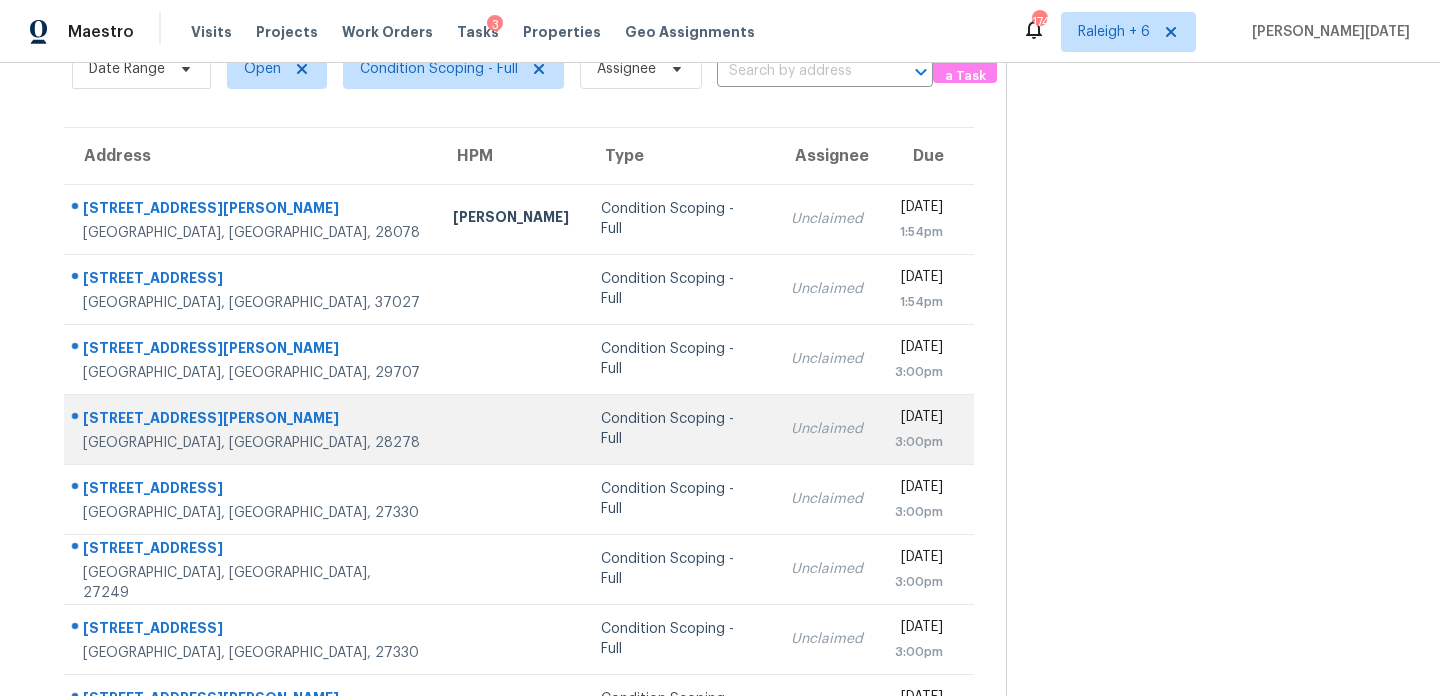scroll, scrollTop: 121, scrollLeft: 0, axis: vertical 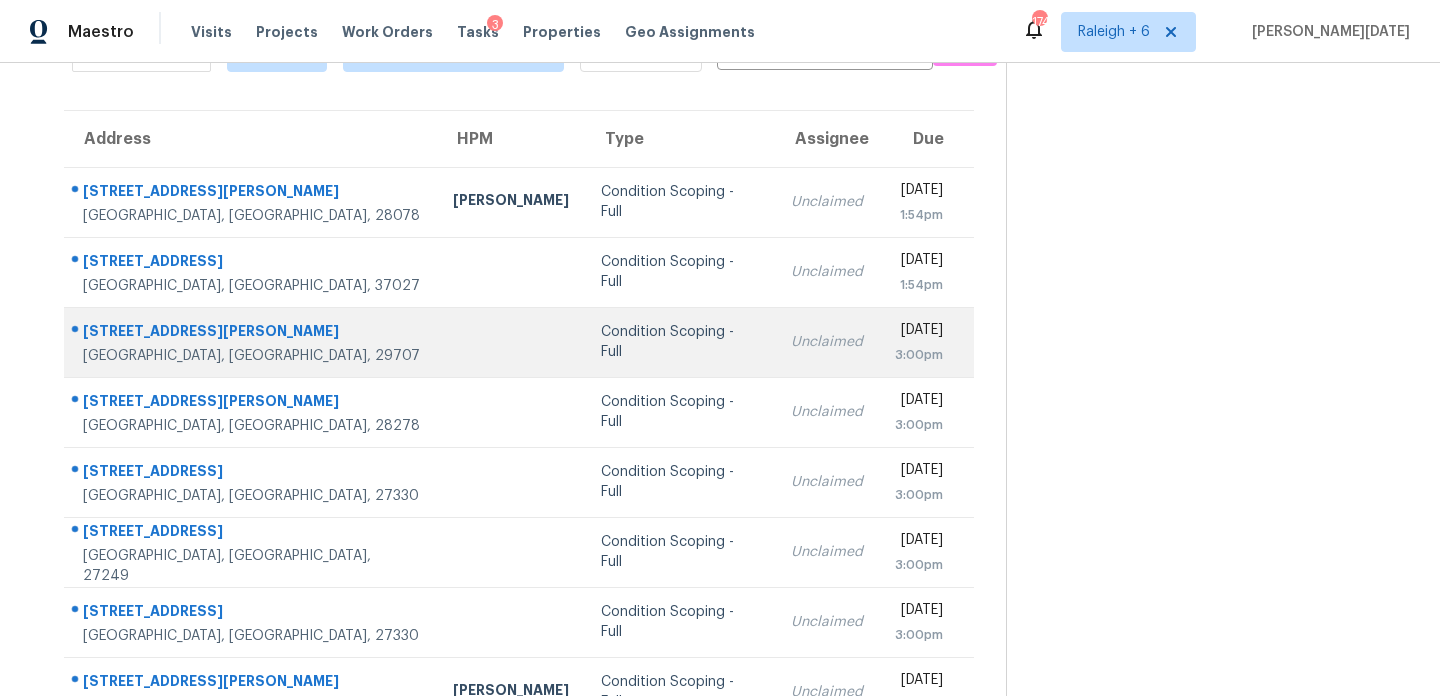 click on "Unclaimed" at bounding box center [827, 342] 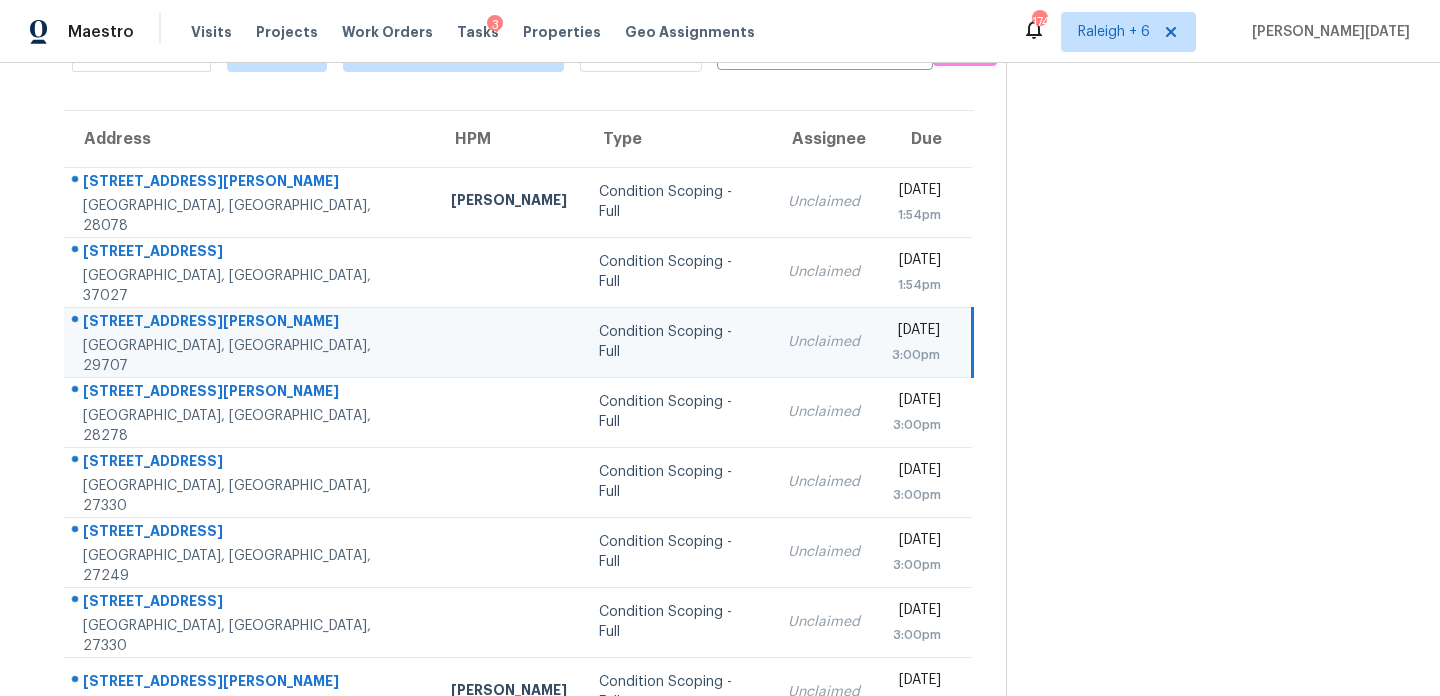 click on "Unclaimed" at bounding box center [824, 342] 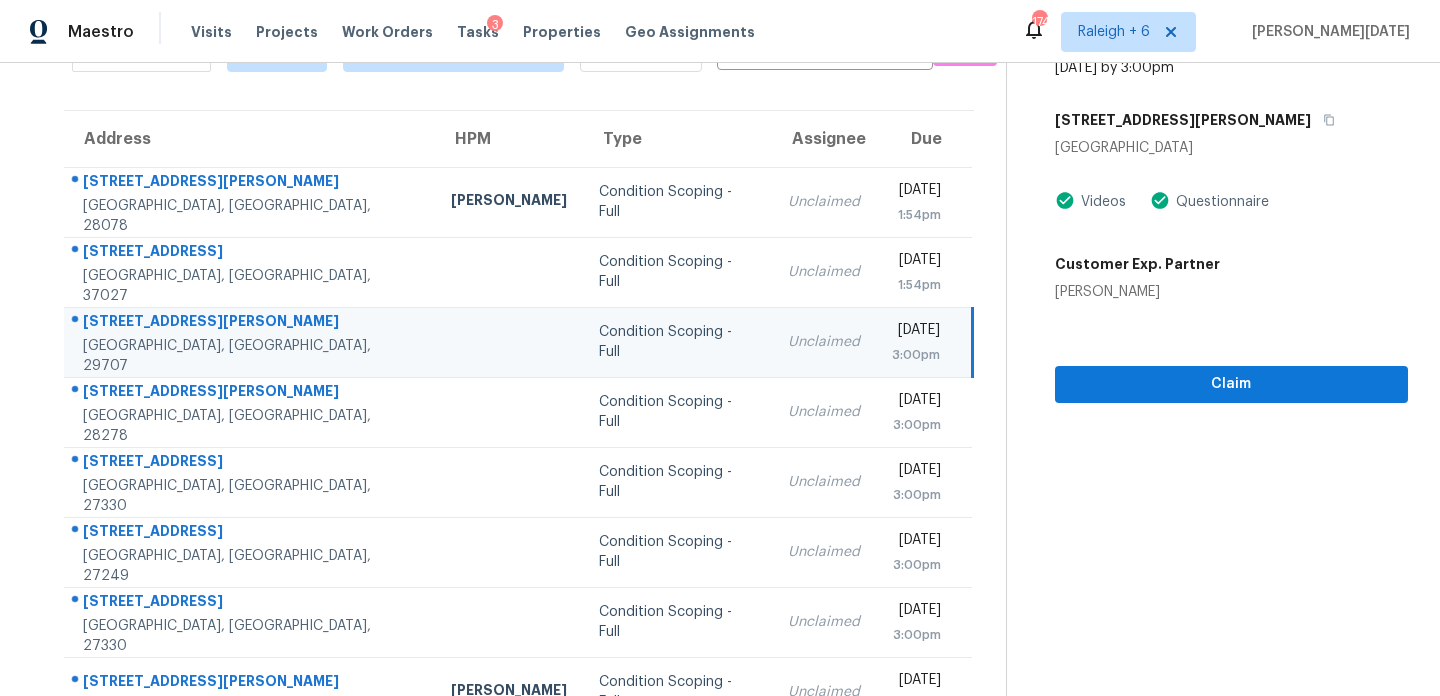 click on "[DATE]" at bounding box center (916, 332) 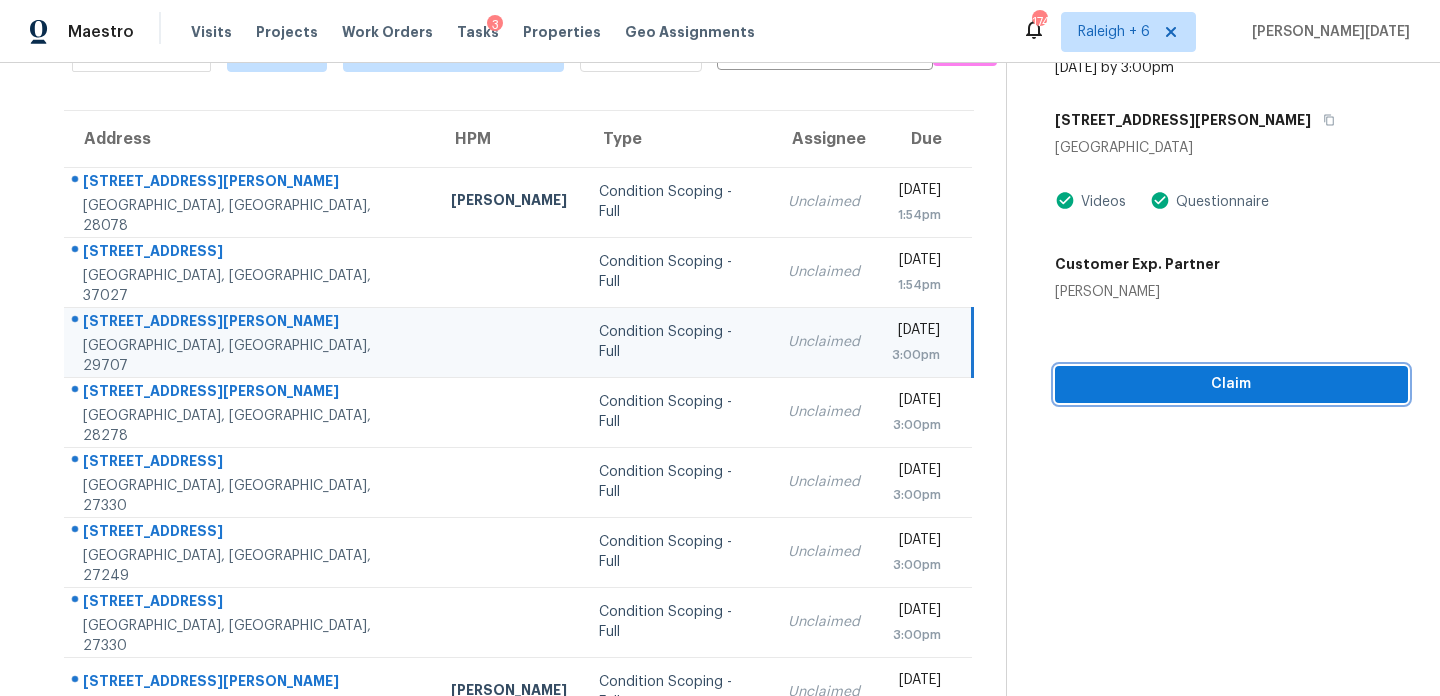 click on "Claim" at bounding box center [1231, 384] 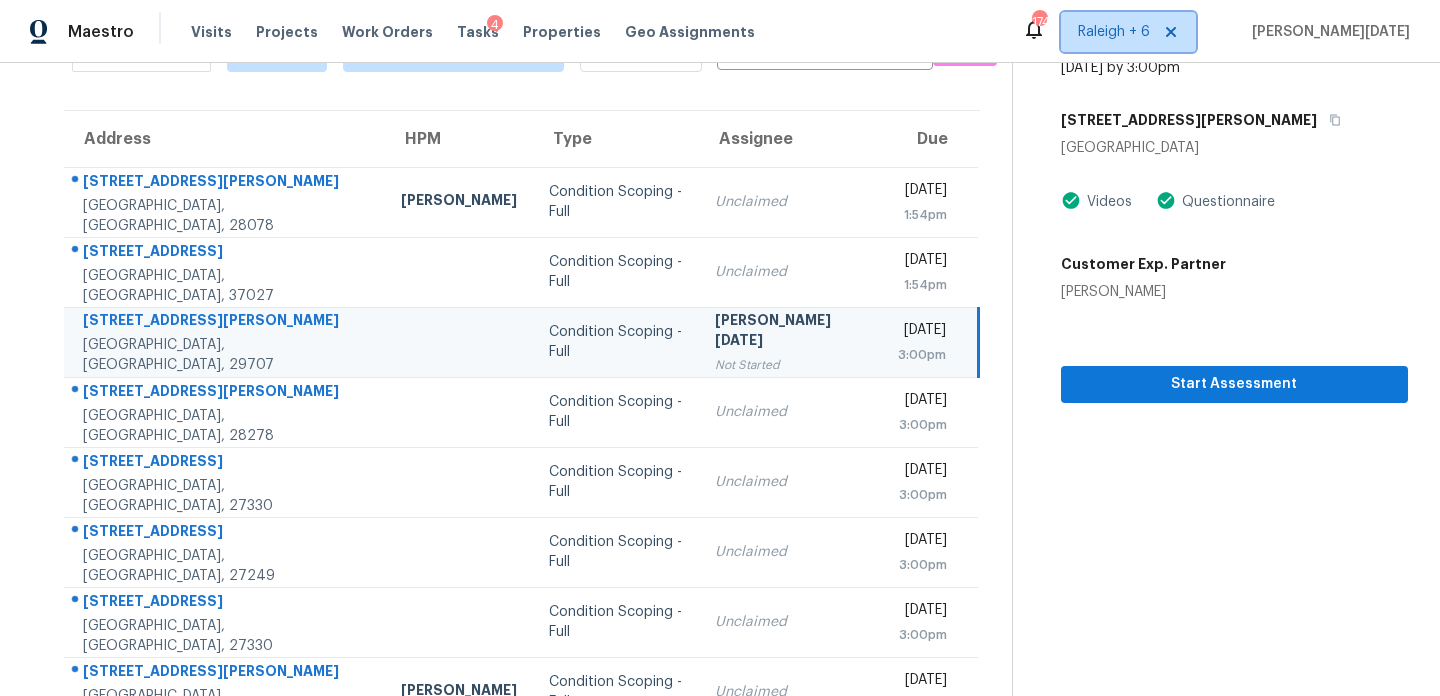 click on "Raleigh + 6" at bounding box center [1114, 32] 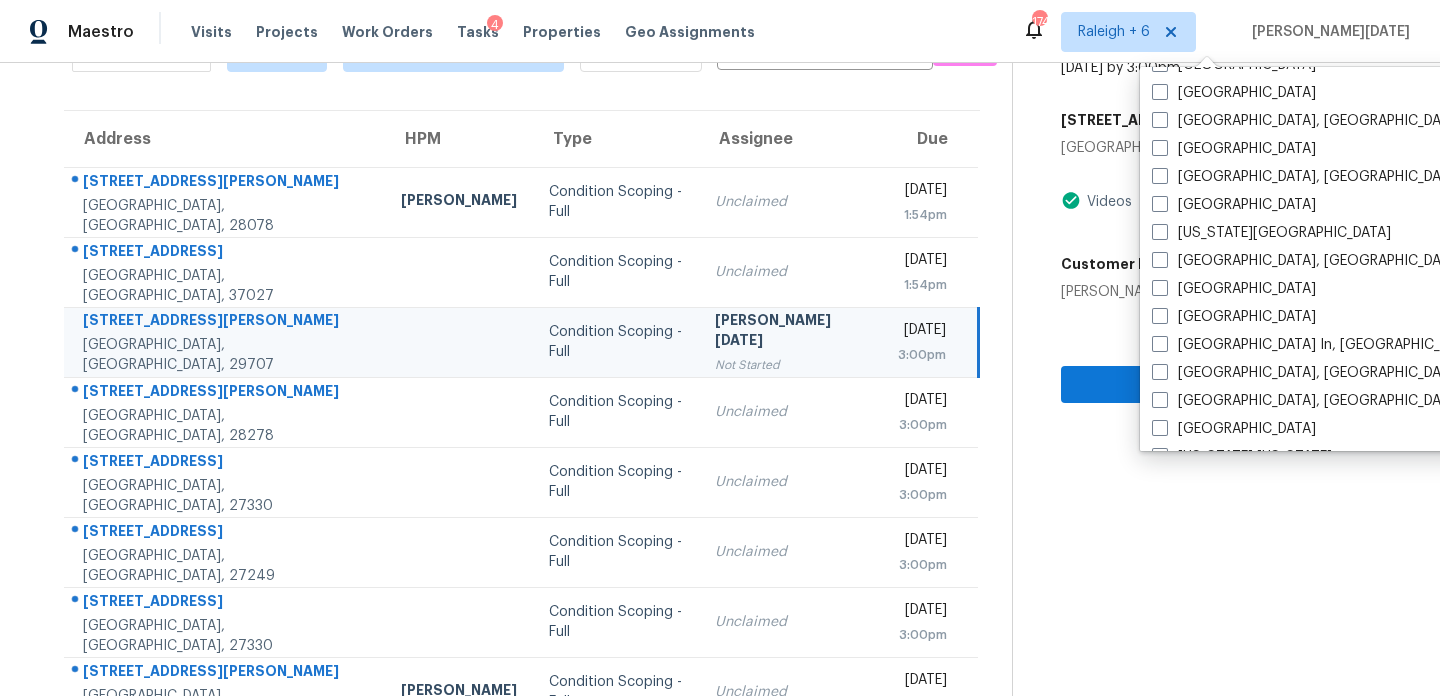 scroll, scrollTop: 699, scrollLeft: 0, axis: vertical 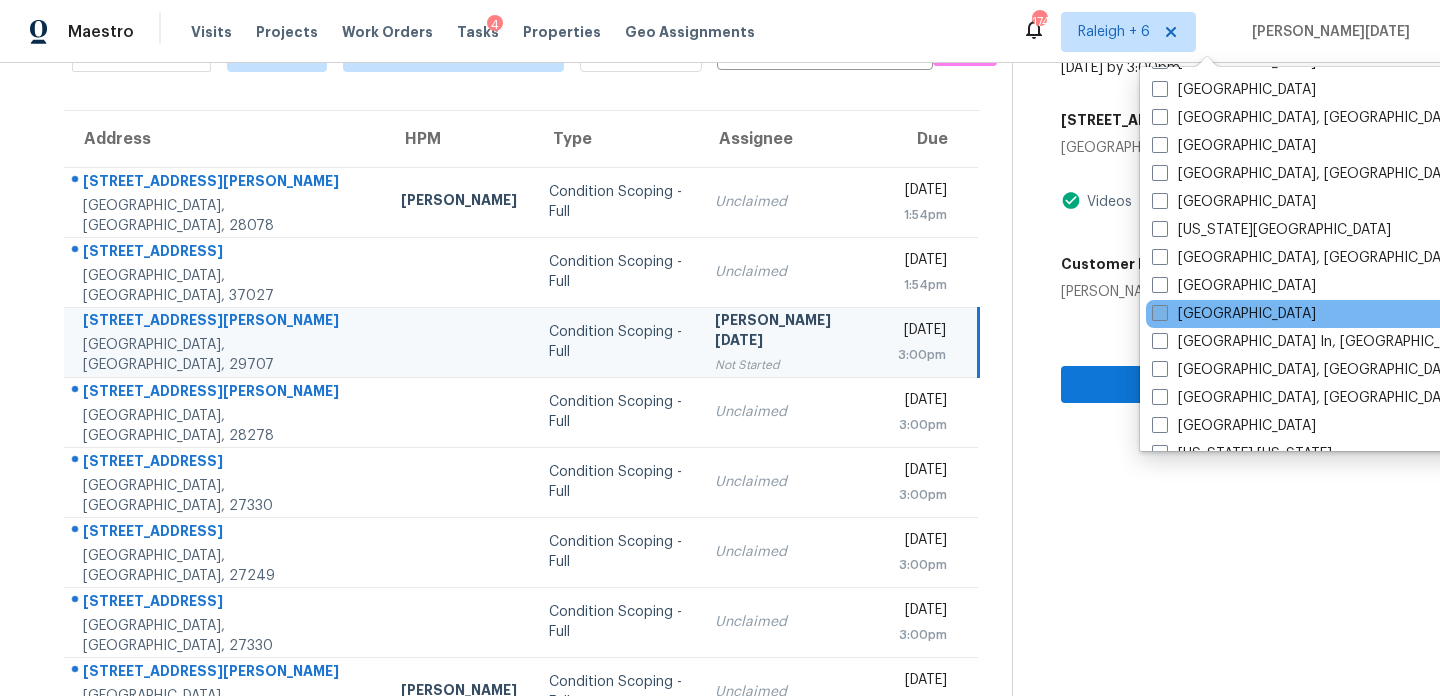 click on "[GEOGRAPHIC_DATA]" at bounding box center (1234, 314) 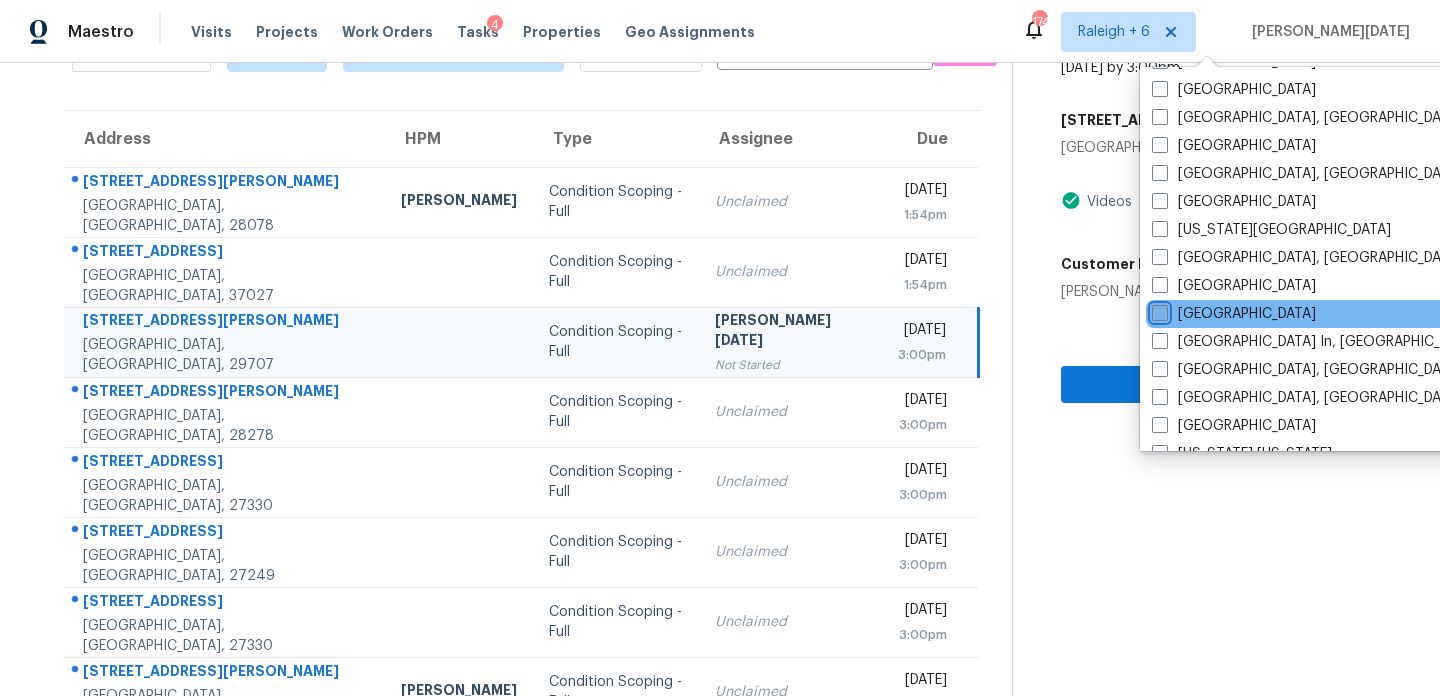 click on "[GEOGRAPHIC_DATA]" at bounding box center [1158, 310] 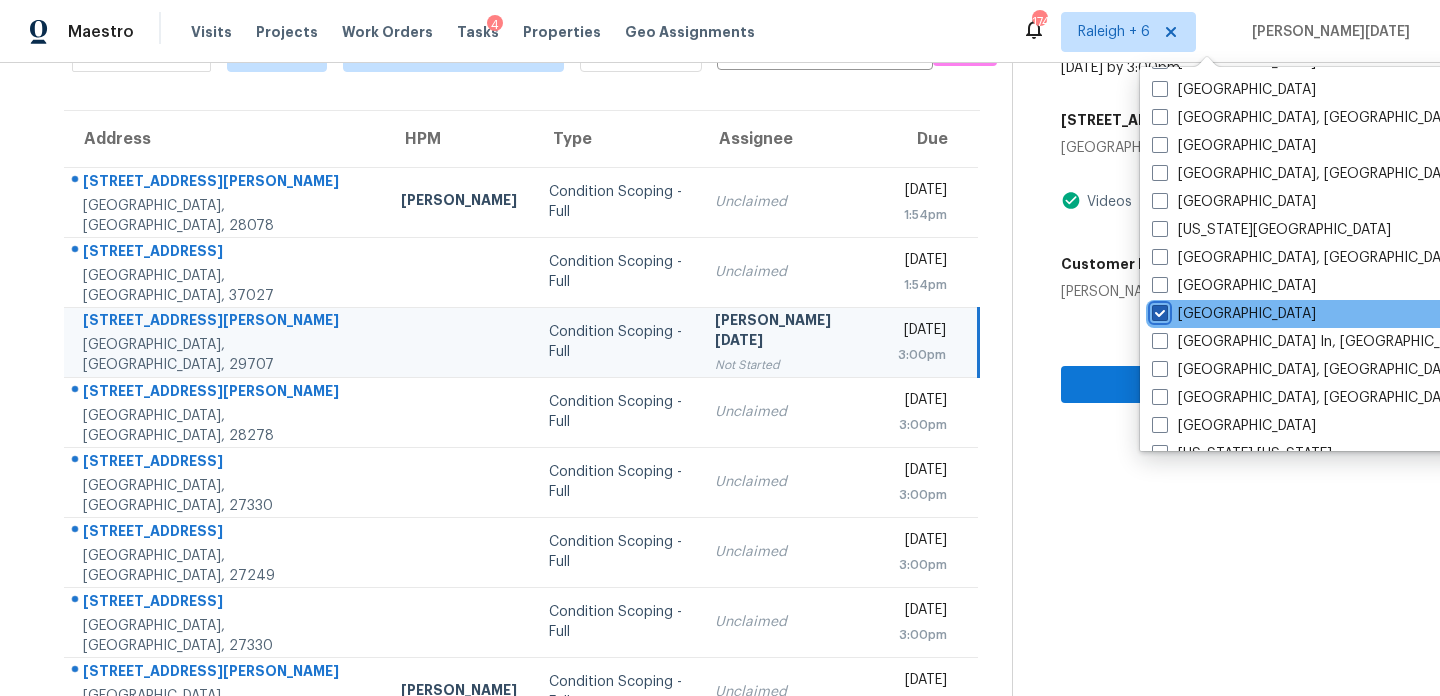 checkbox on "true" 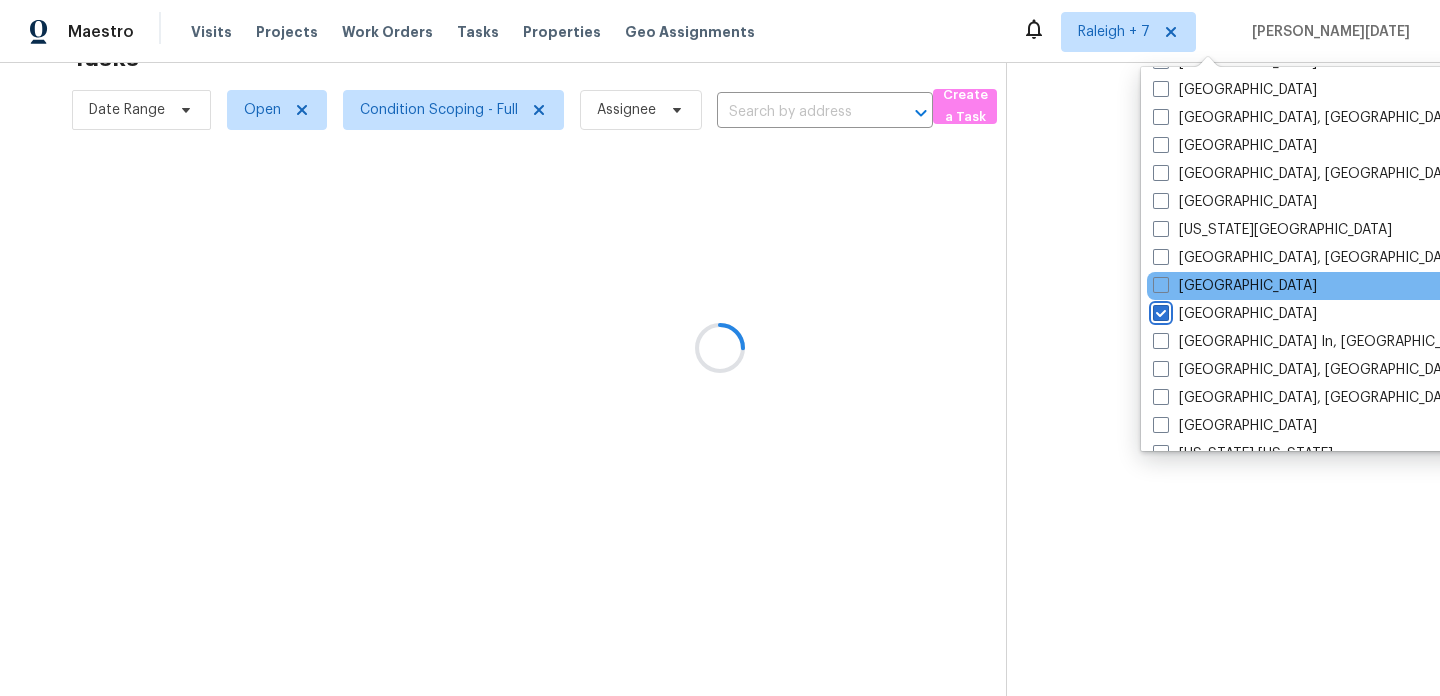 scroll, scrollTop: 63, scrollLeft: 0, axis: vertical 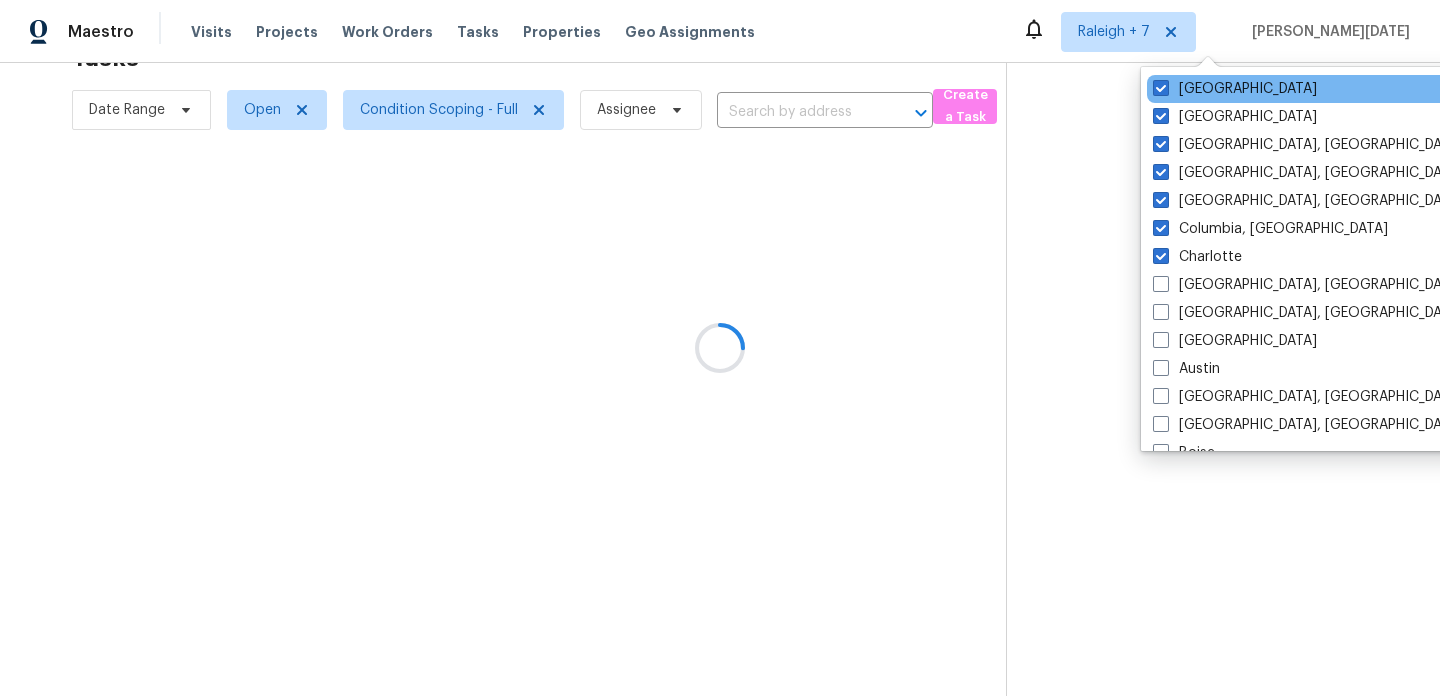click on "Raleigh" at bounding box center (1348, 89) 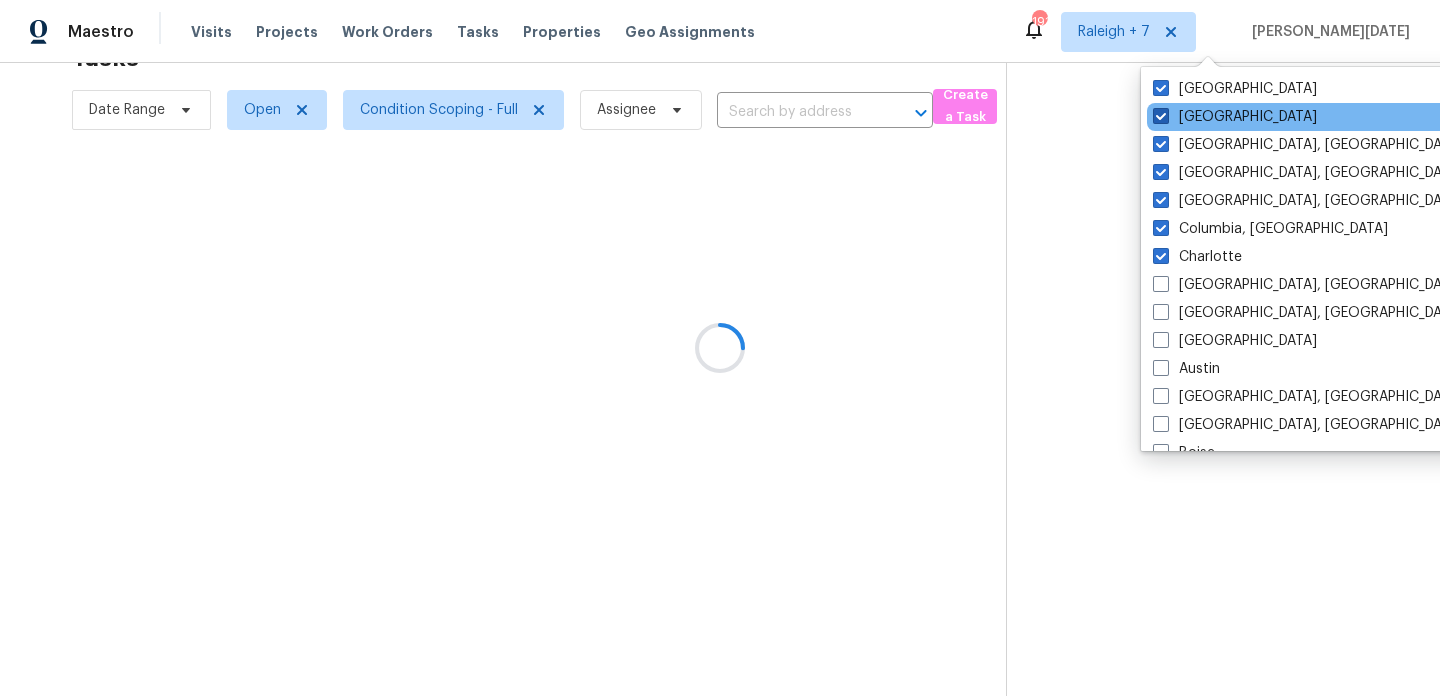click on "Nashville" at bounding box center (1235, 117) 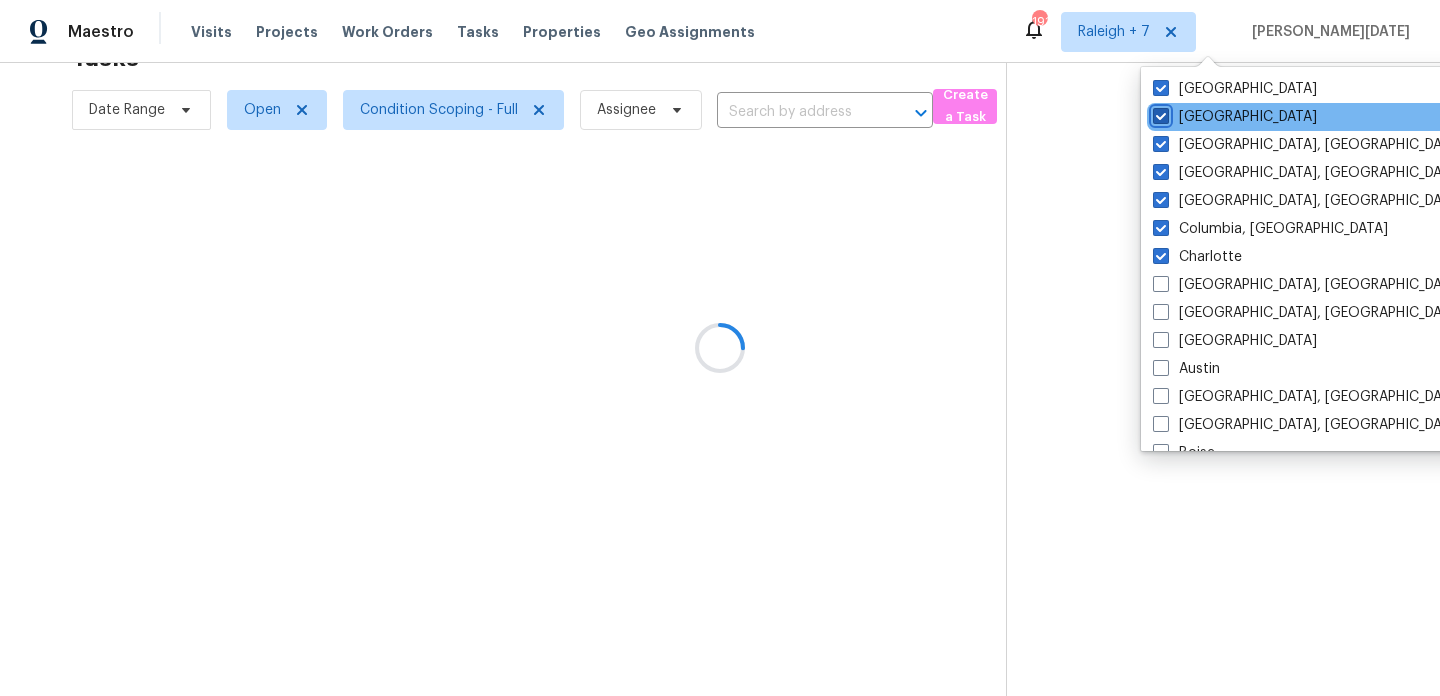click on "Nashville" at bounding box center (1159, 113) 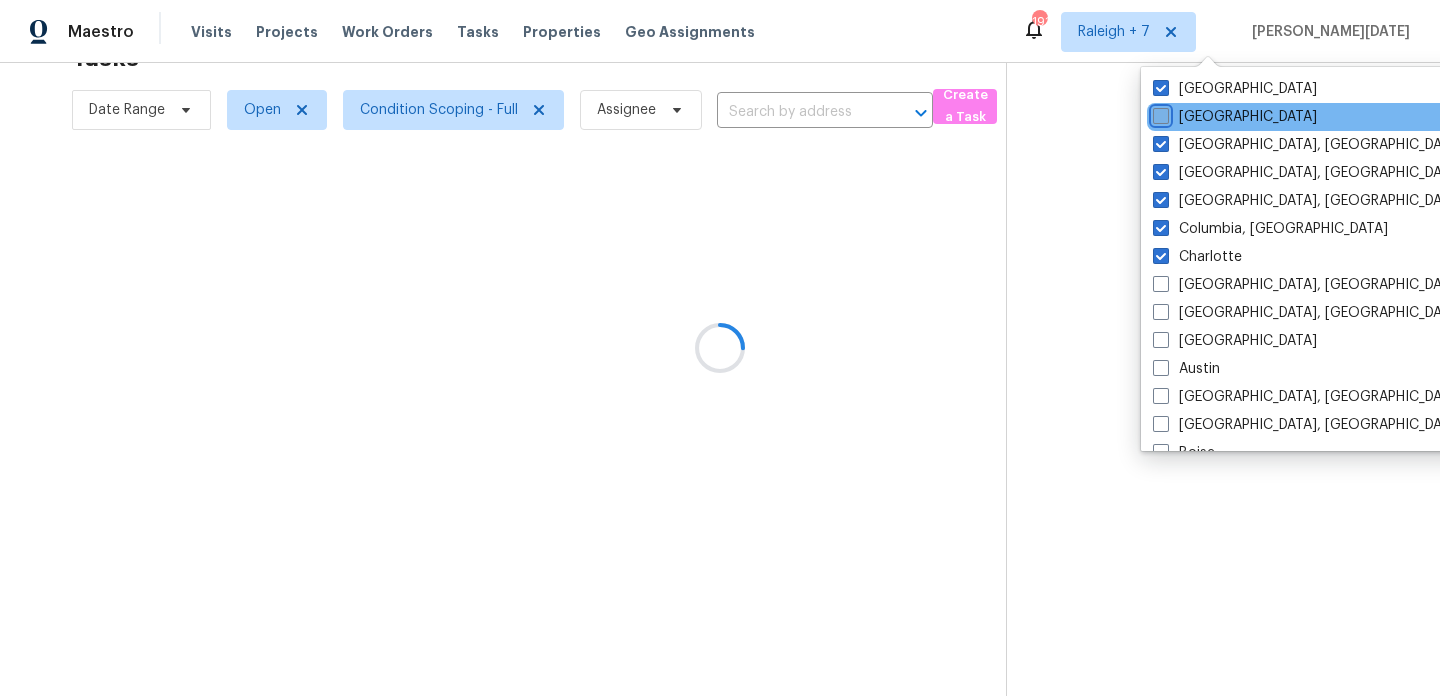 checkbox on "false" 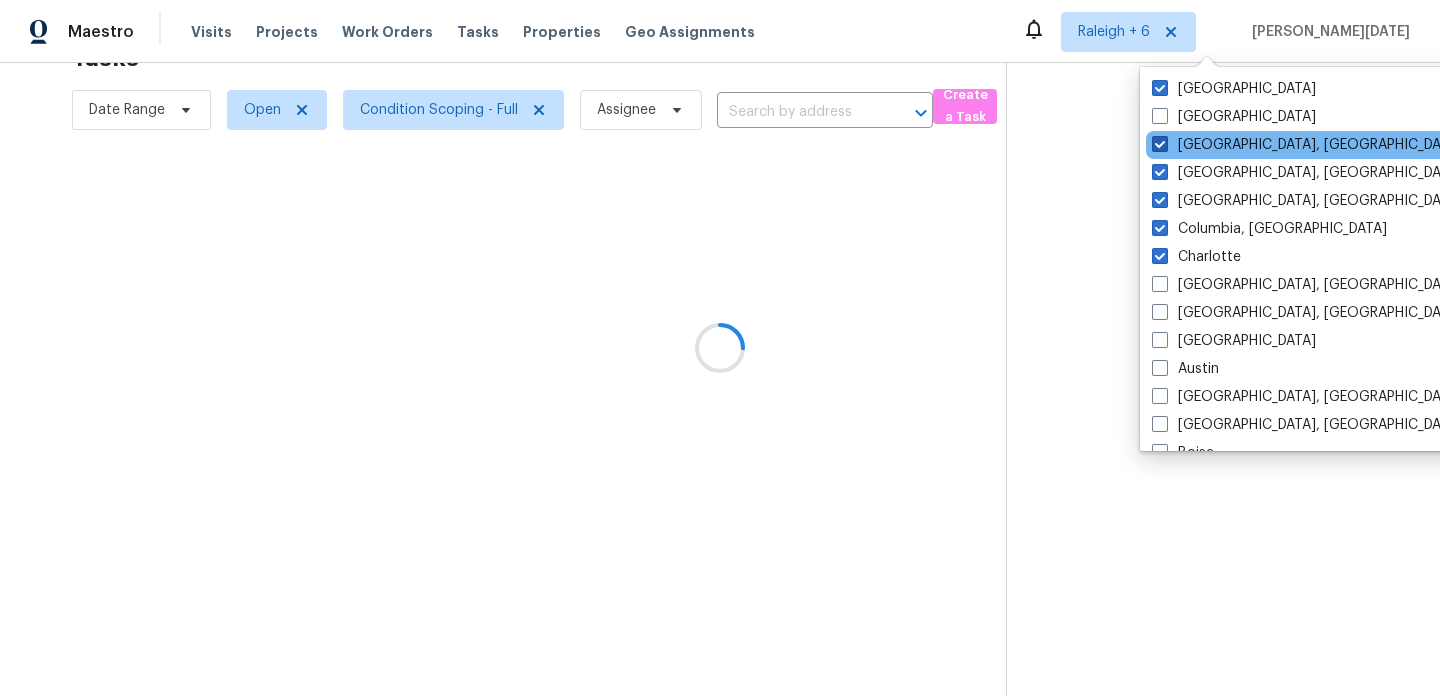 click on "Knoxville, TN" at bounding box center [1307, 145] 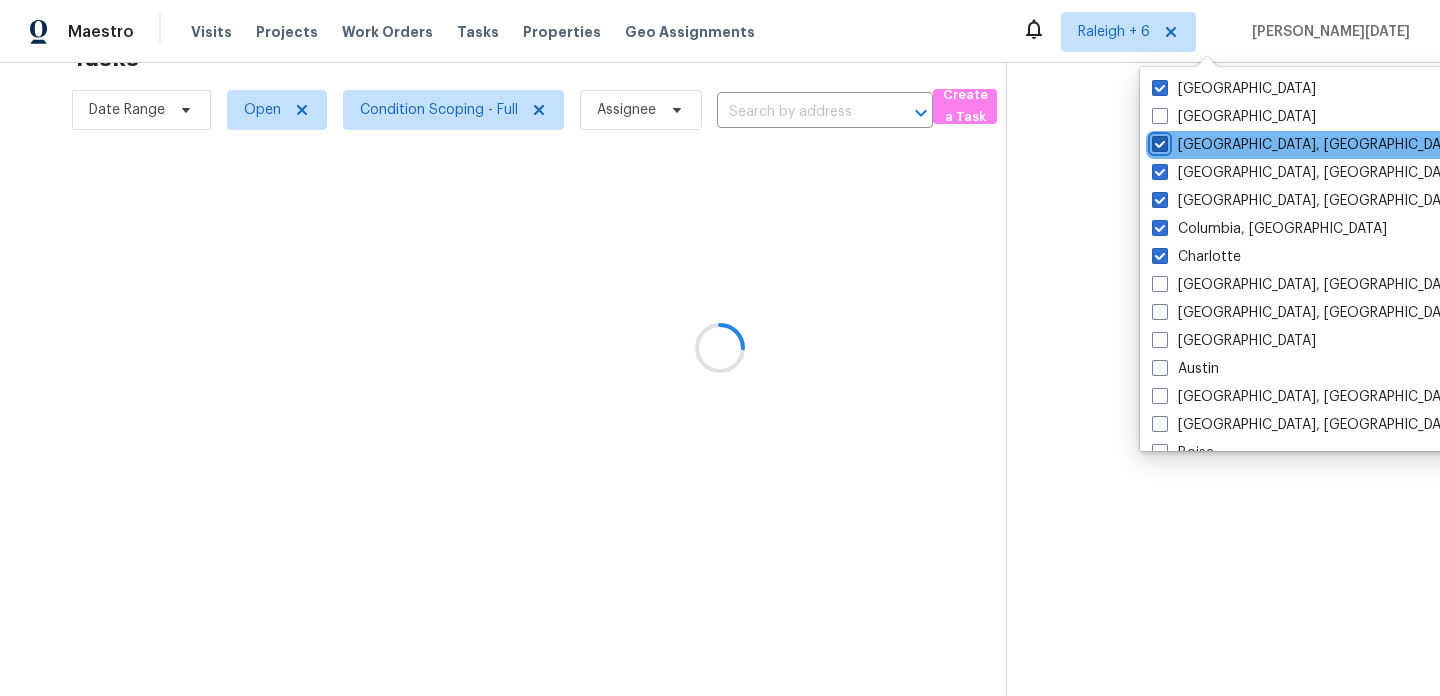 click on "Knoxville, TN" at bounding box center [1158, 141] 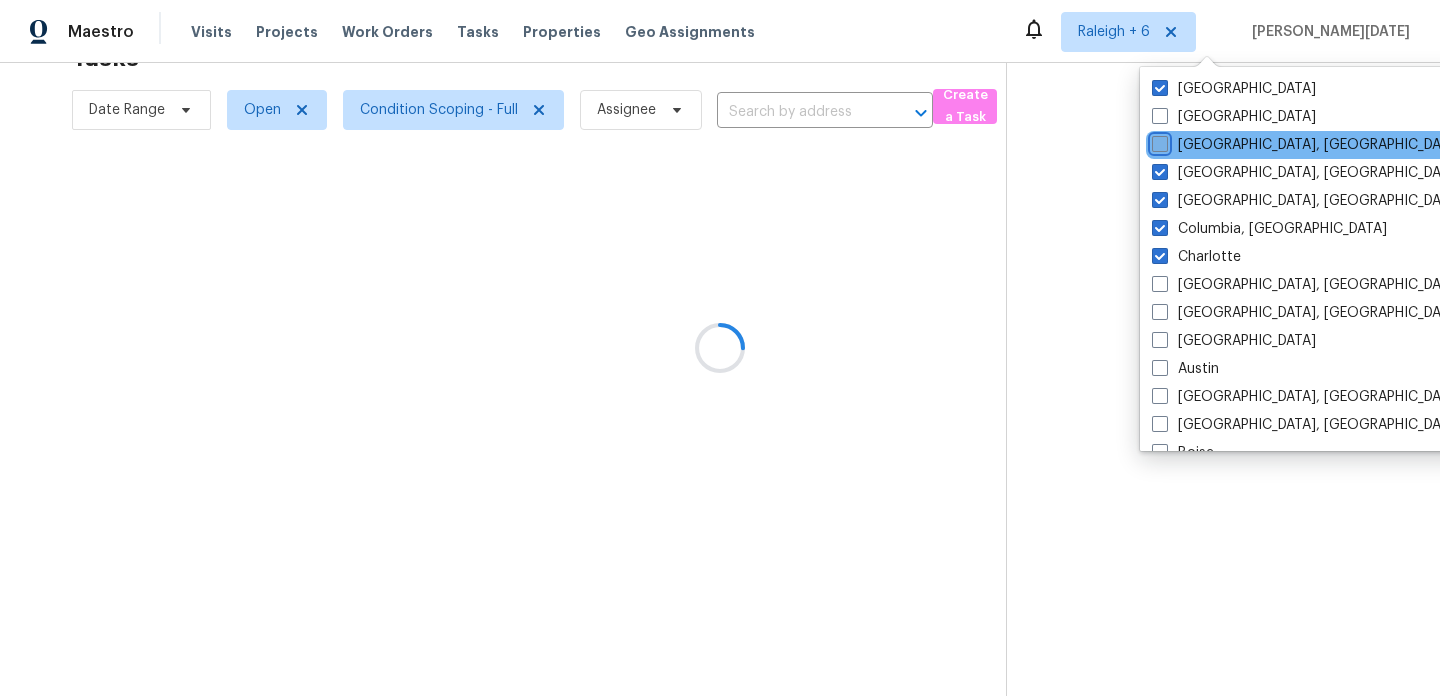 checkbox on "false" 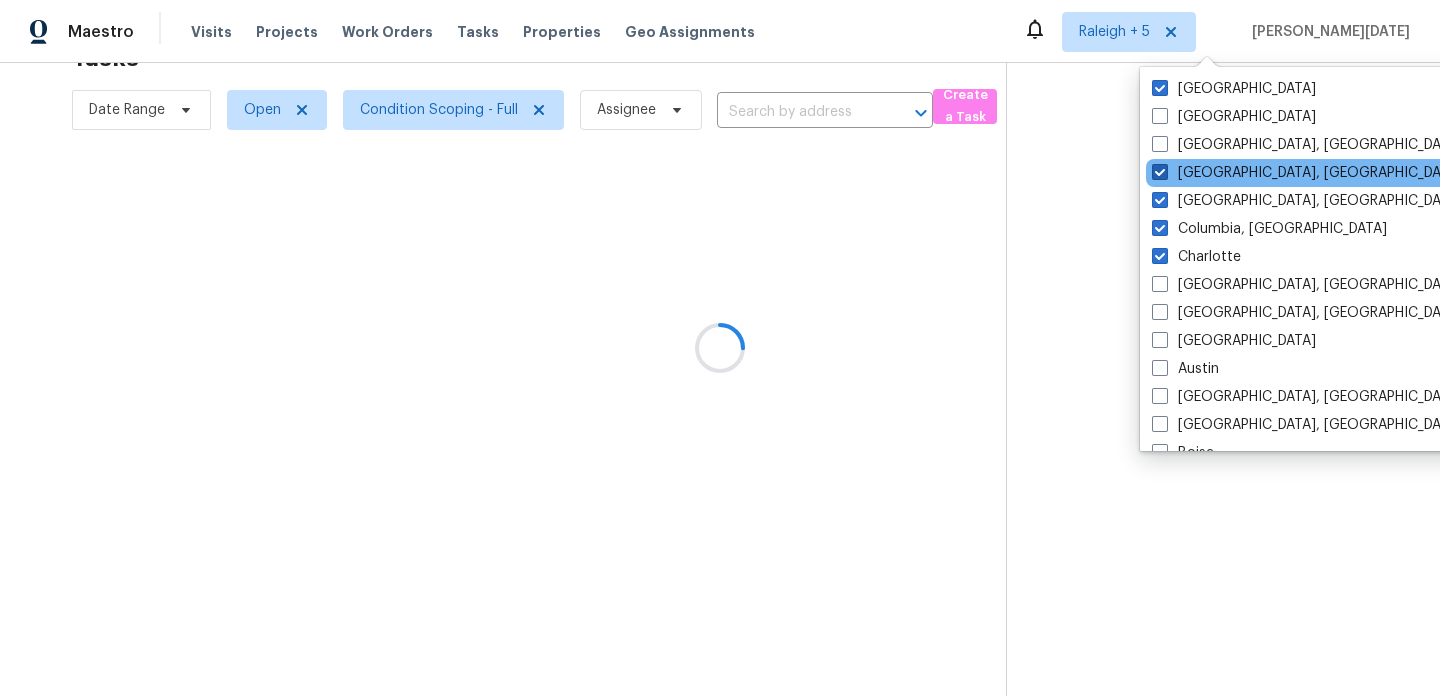 click on "Greenville, SC" at bounding box center (1307, 173) 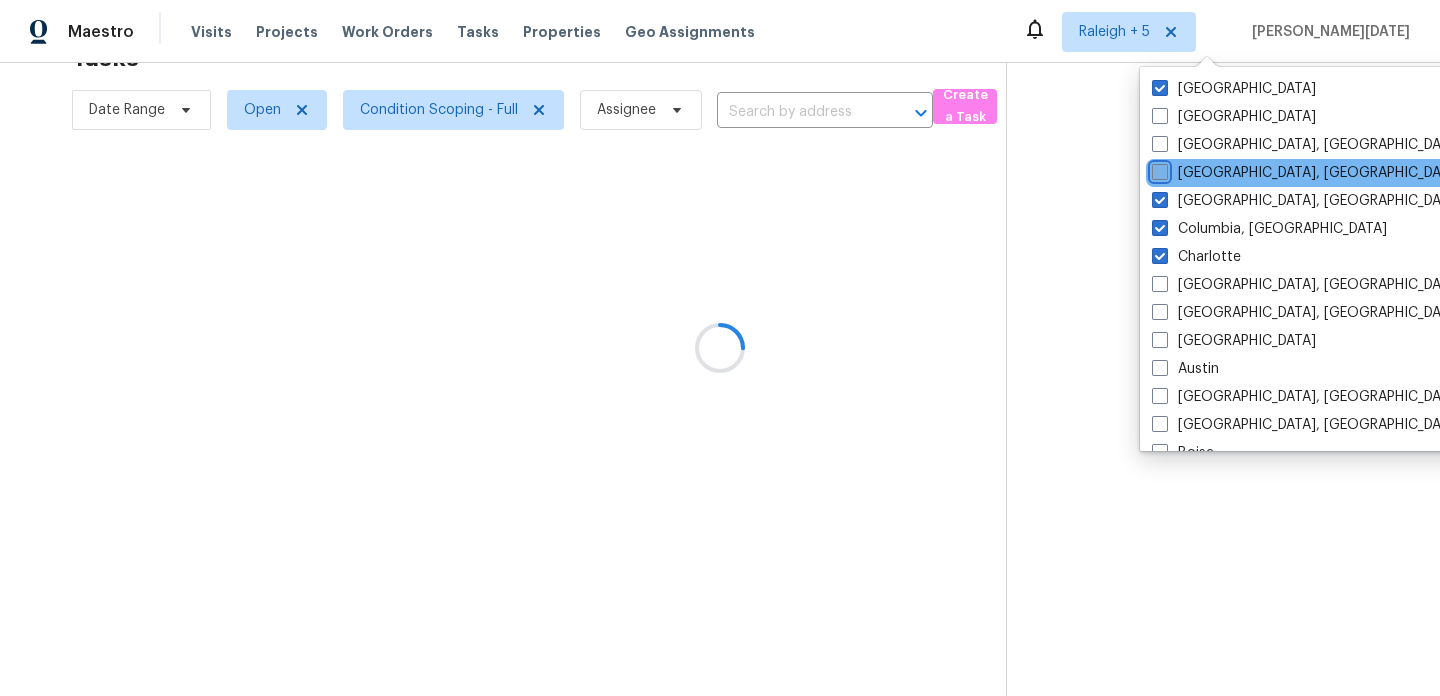checkbox on "false" 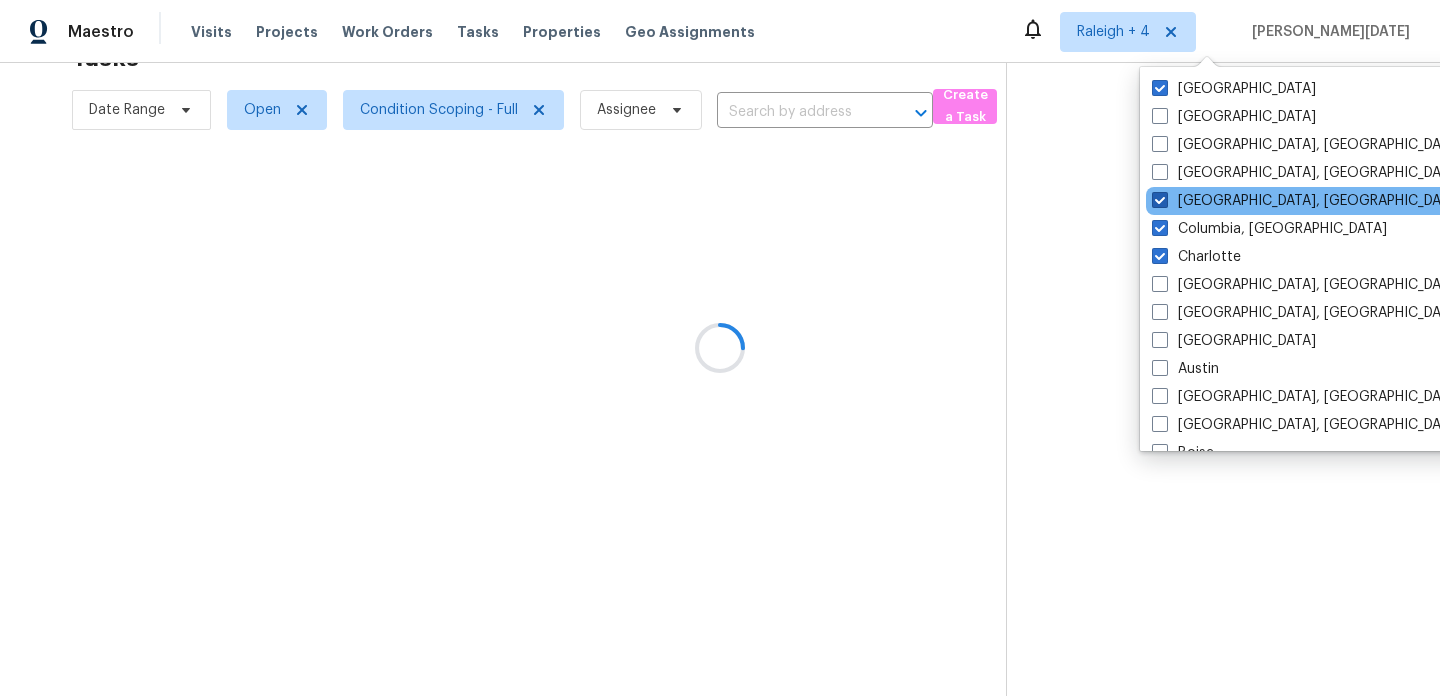 click on "Greensboro, NC" at bounding box center (1307, 201) 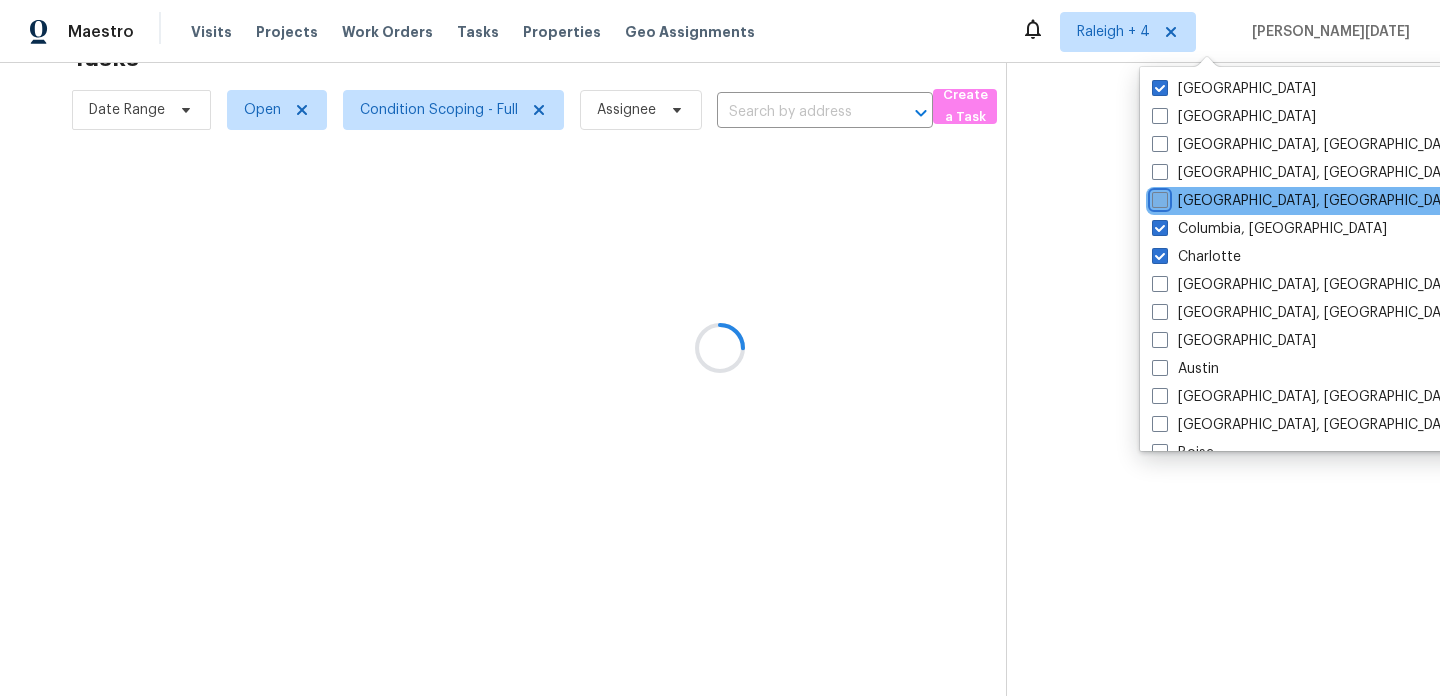 checkbox on "false" 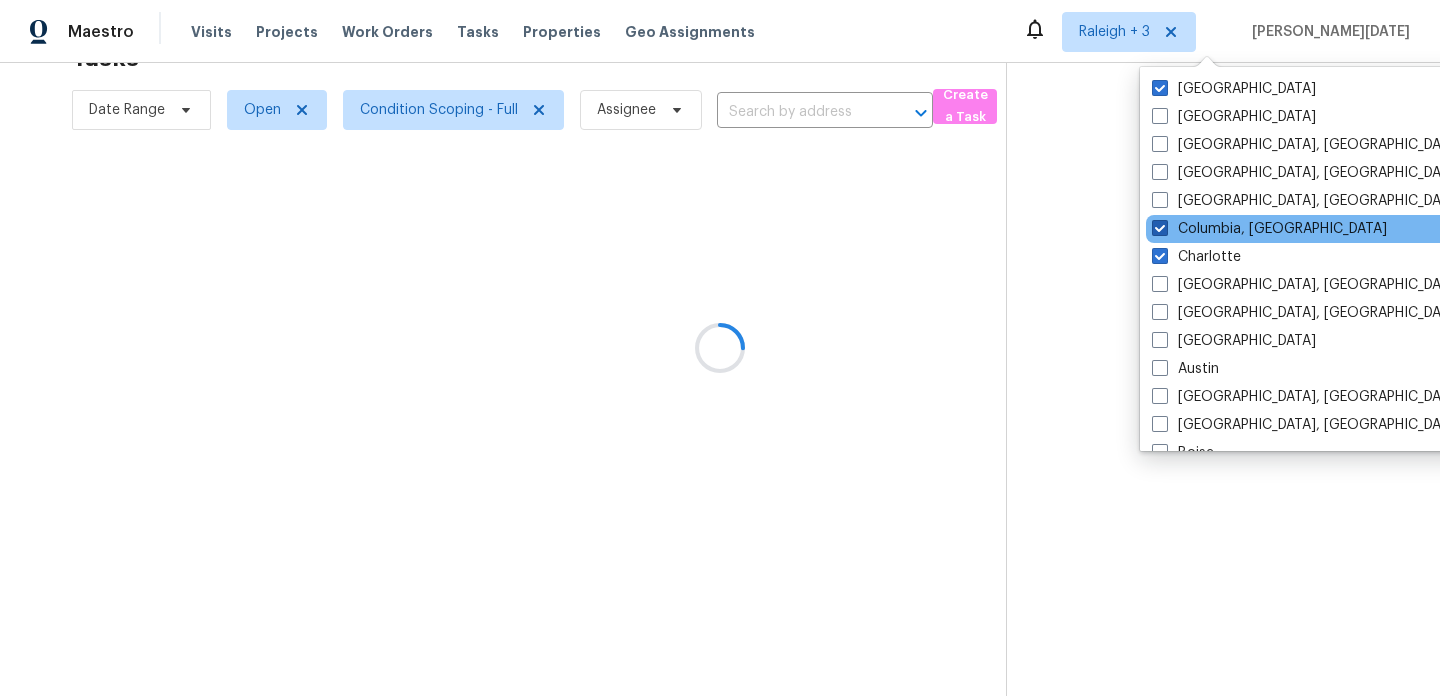 click on "Columbia, SC" at bounding box center (1269, 229) 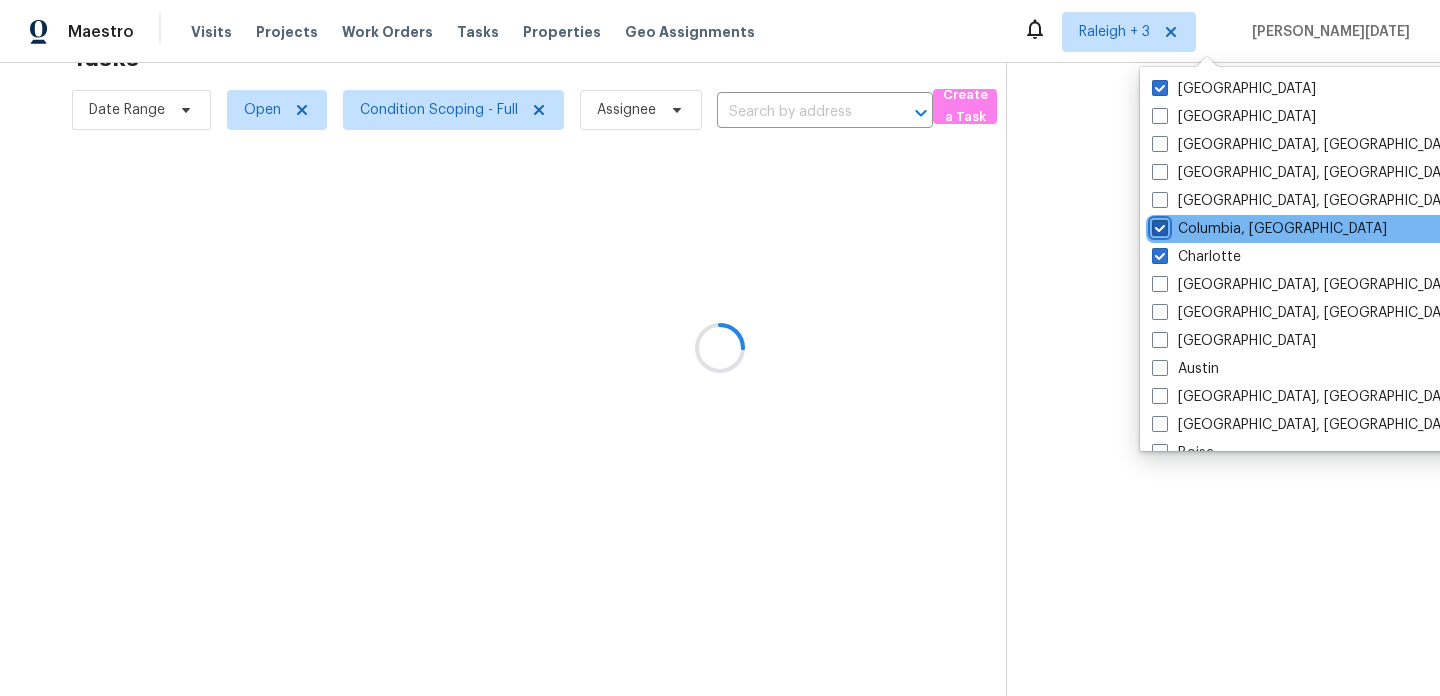 click on "Columbia, SC" at bounding box center [1158, 225] 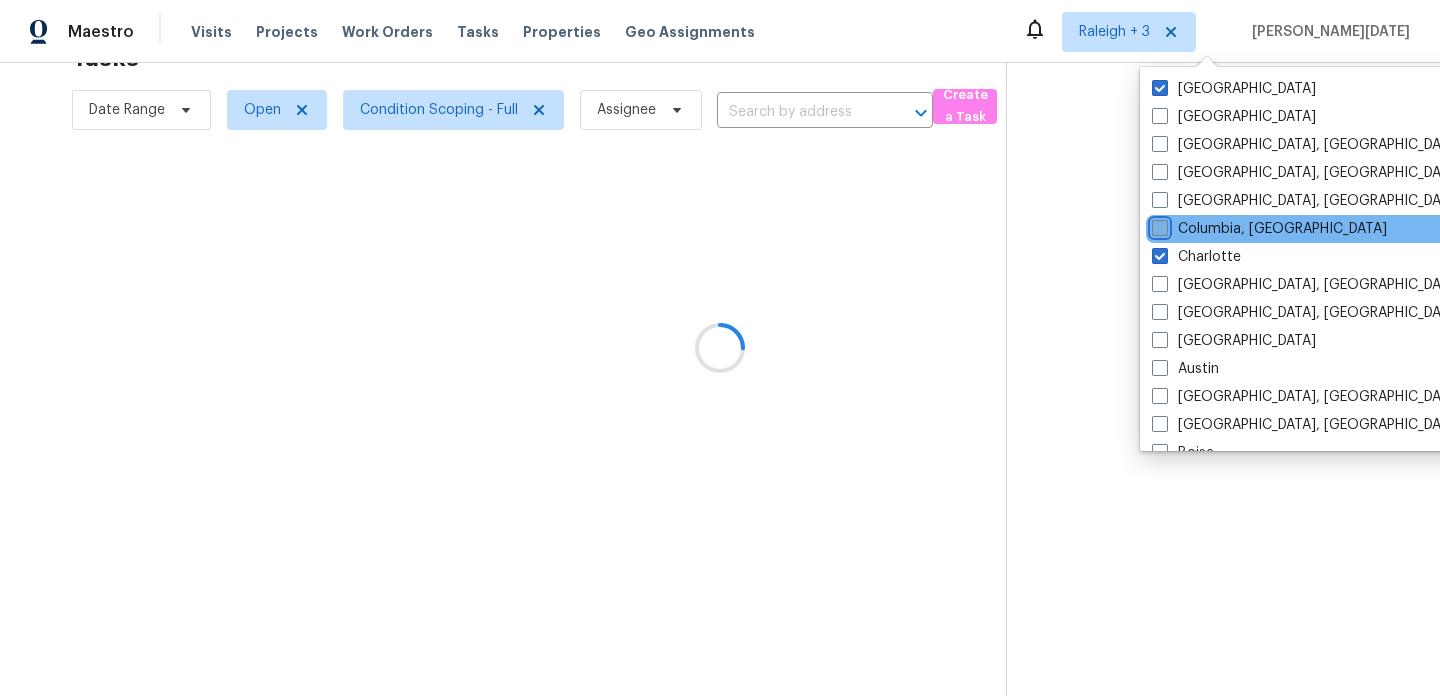 checkbox on "false" 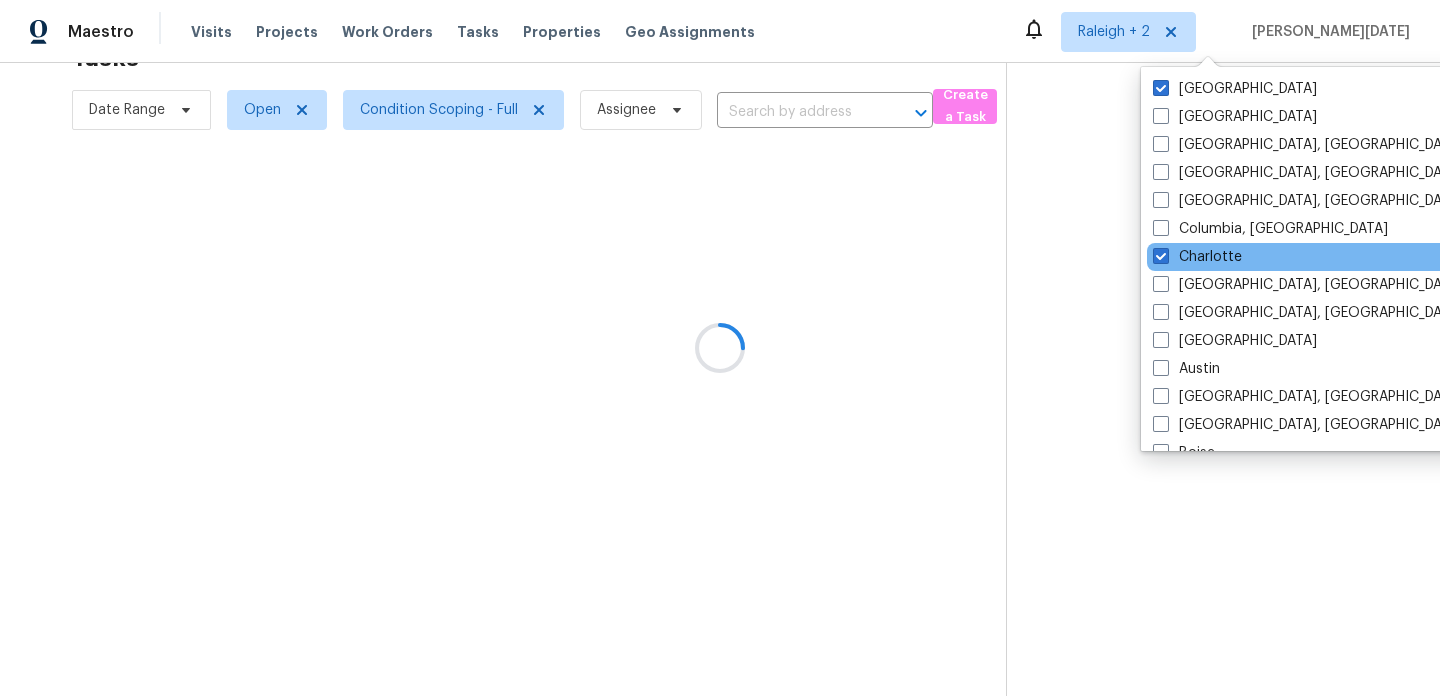 click on "Charlotte" at bounding box center (1348, 257) 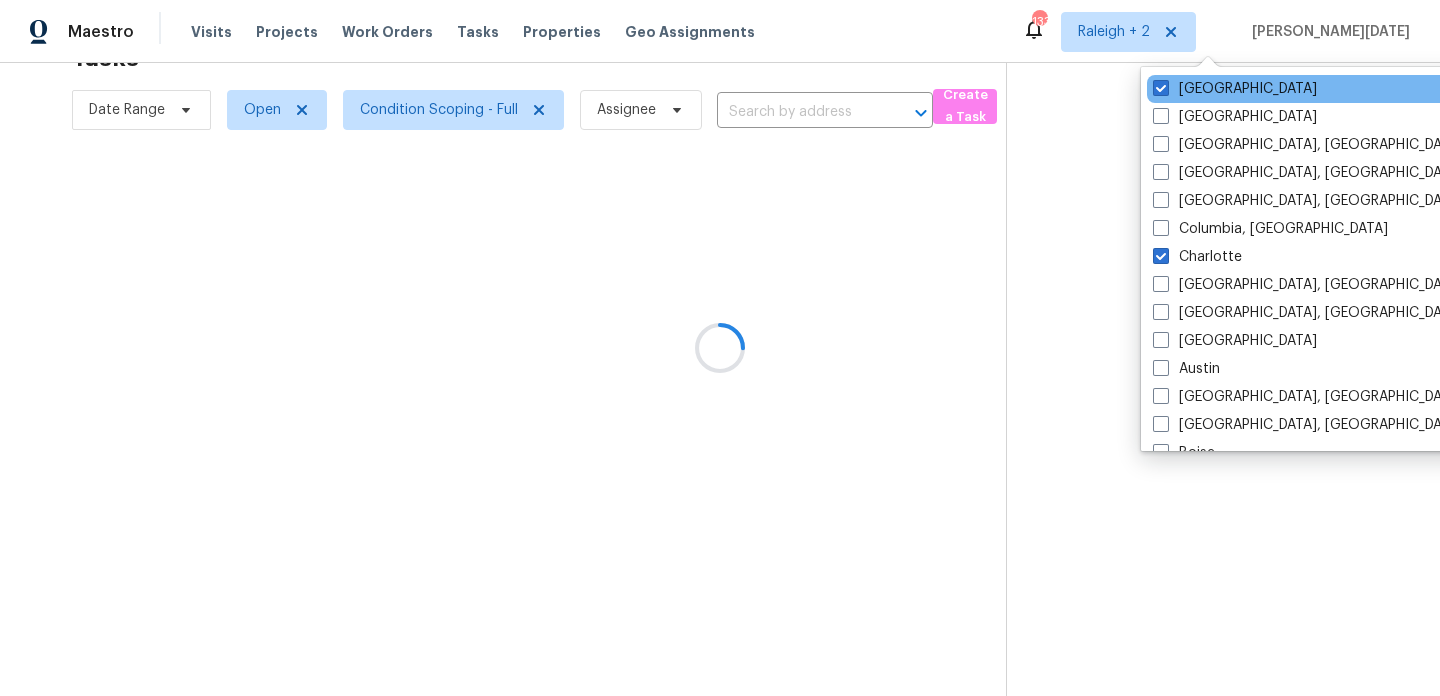 click on "Raleigh" at bounding box center (1348, 89) 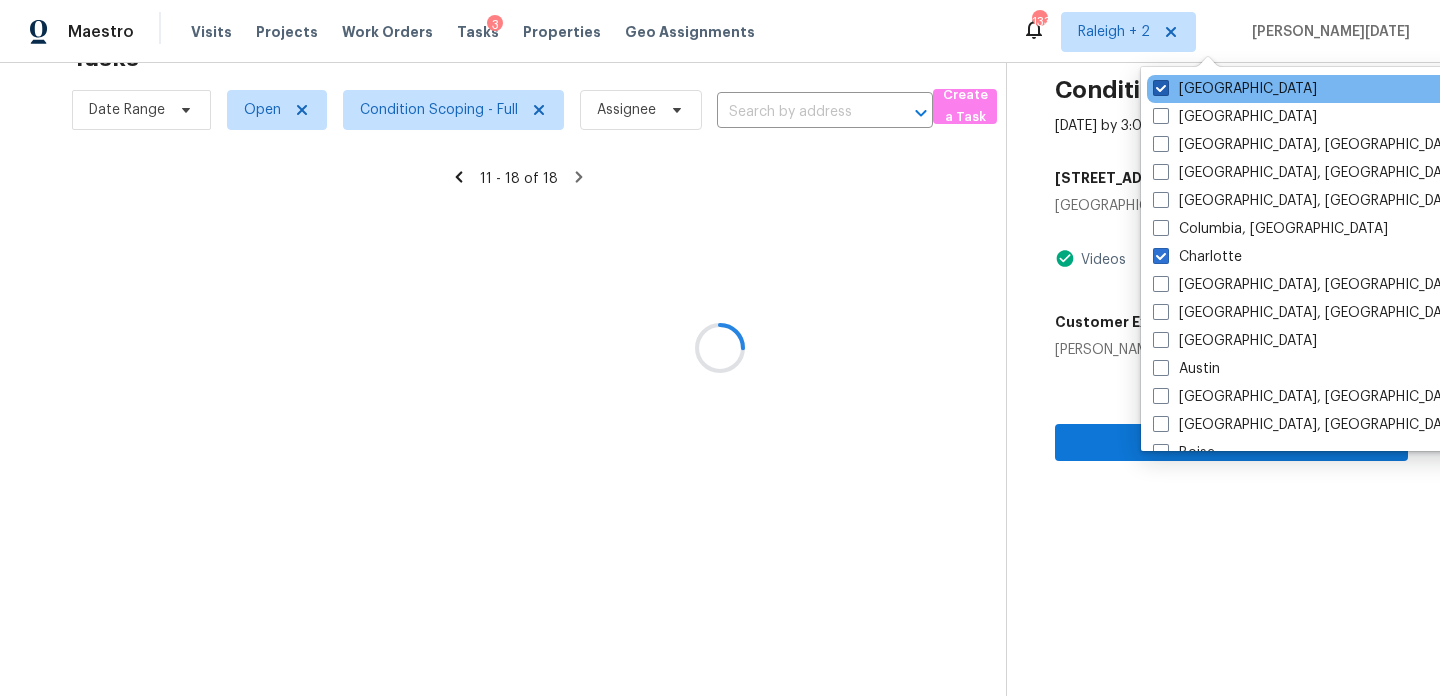 click on "Raleigh" at bounding box center [1235, 89] 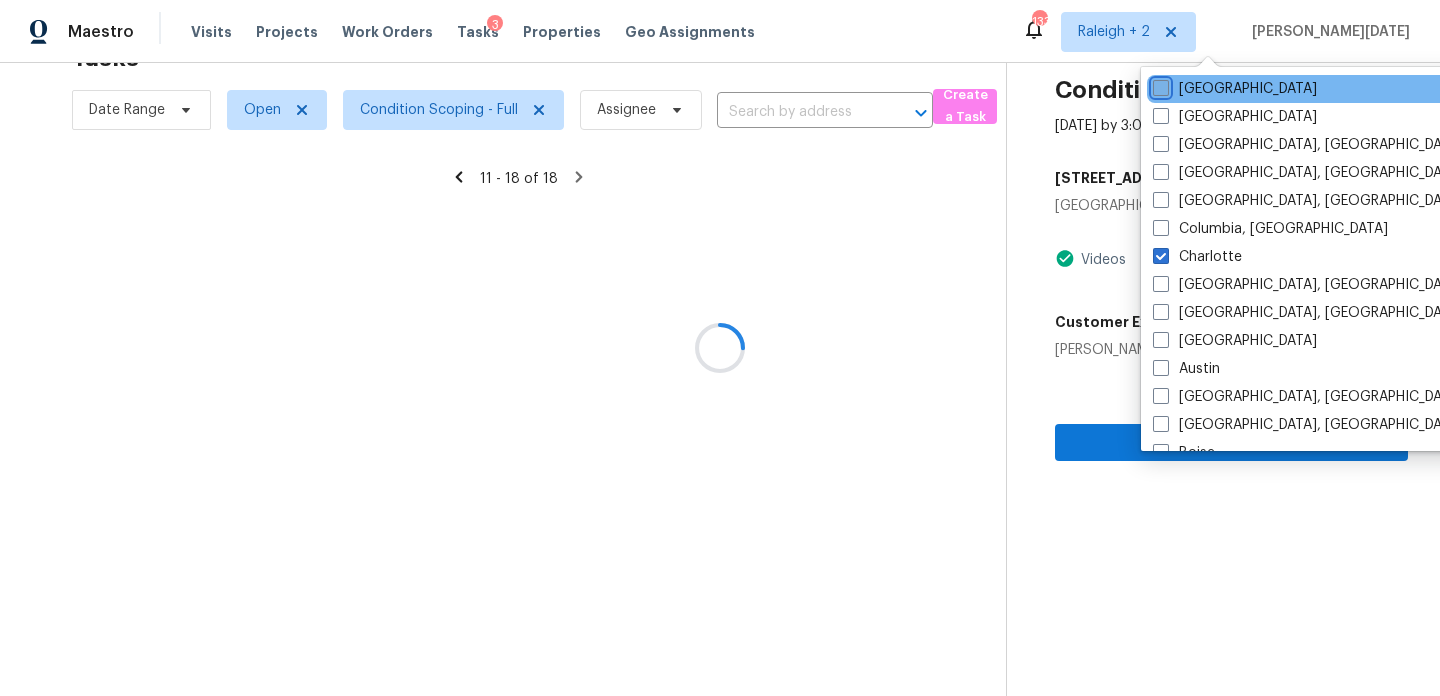 checkbox on "false" 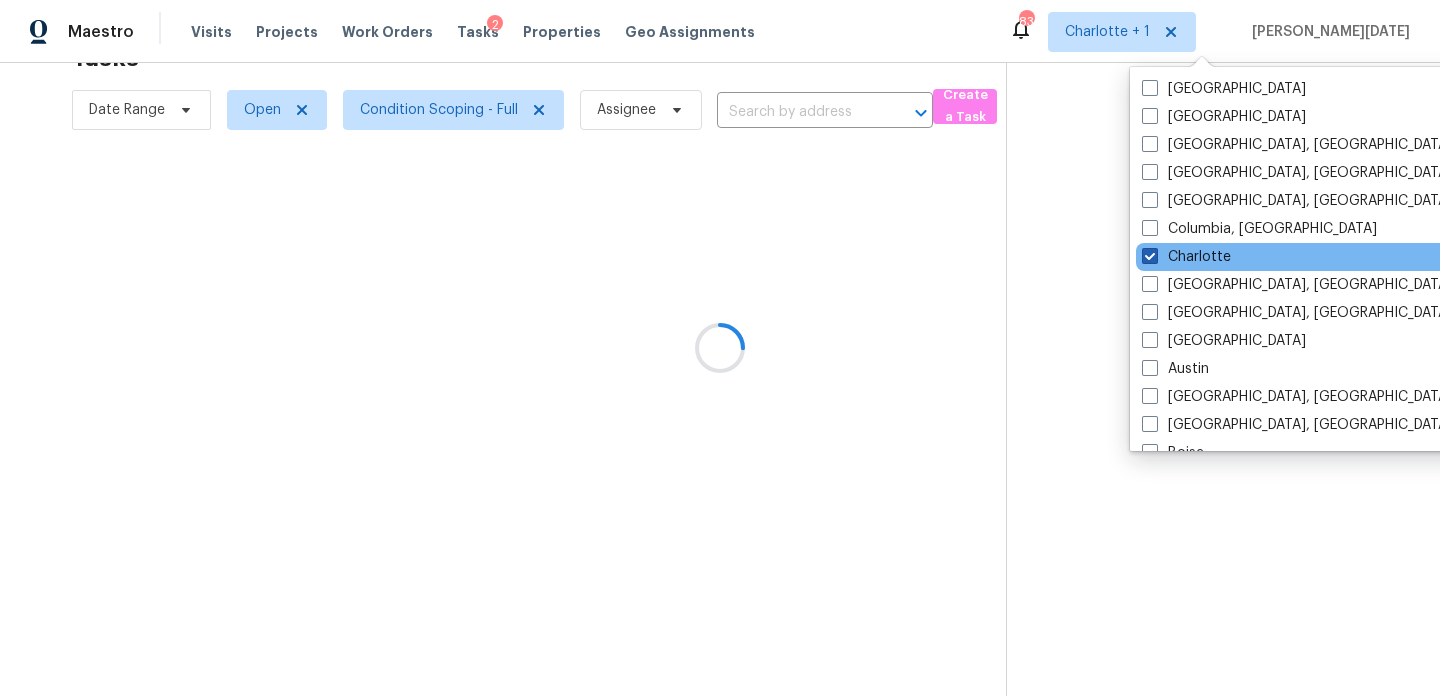 click on "Charlotte" at bounding box center [1186, 257] 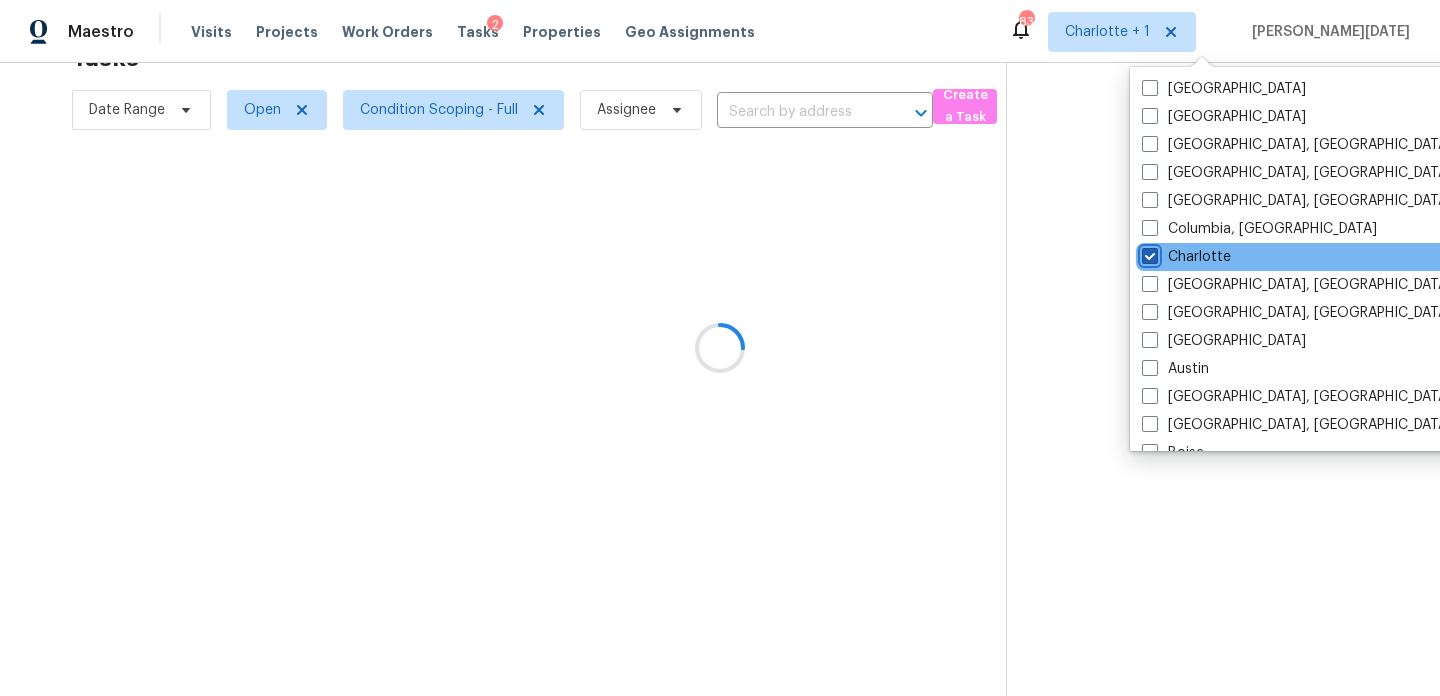 click on "Charlotte" at bounding box center [1148, 253] 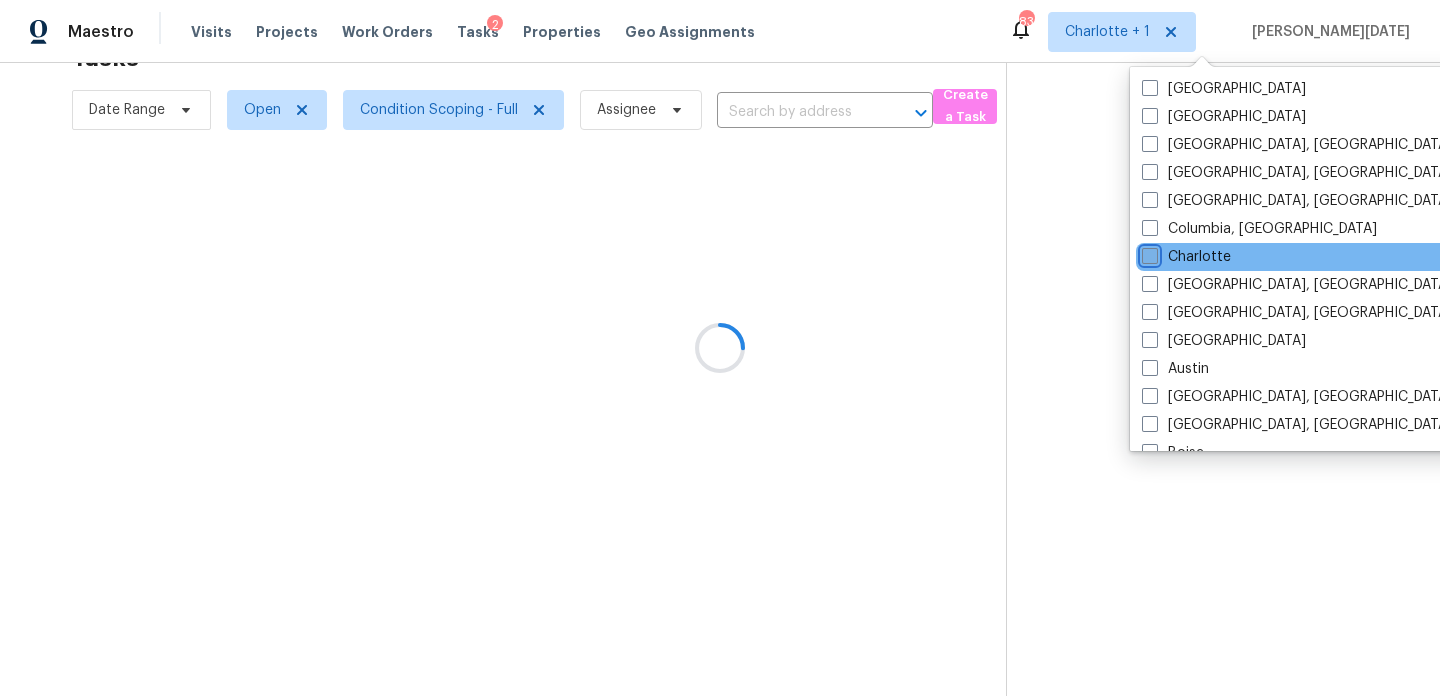 checkbox on "false" 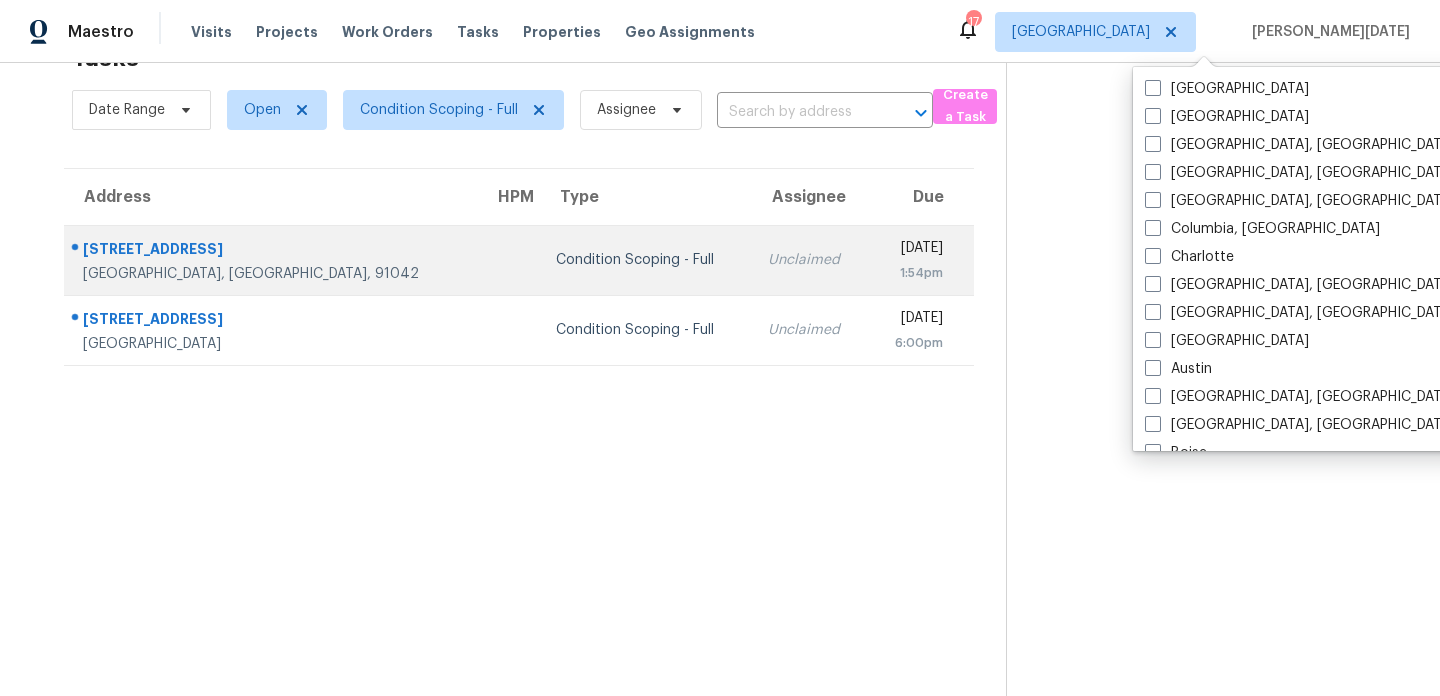 click on "Fri, Jul 18th 2025 1:54pm" at bounding box center [921, 260] 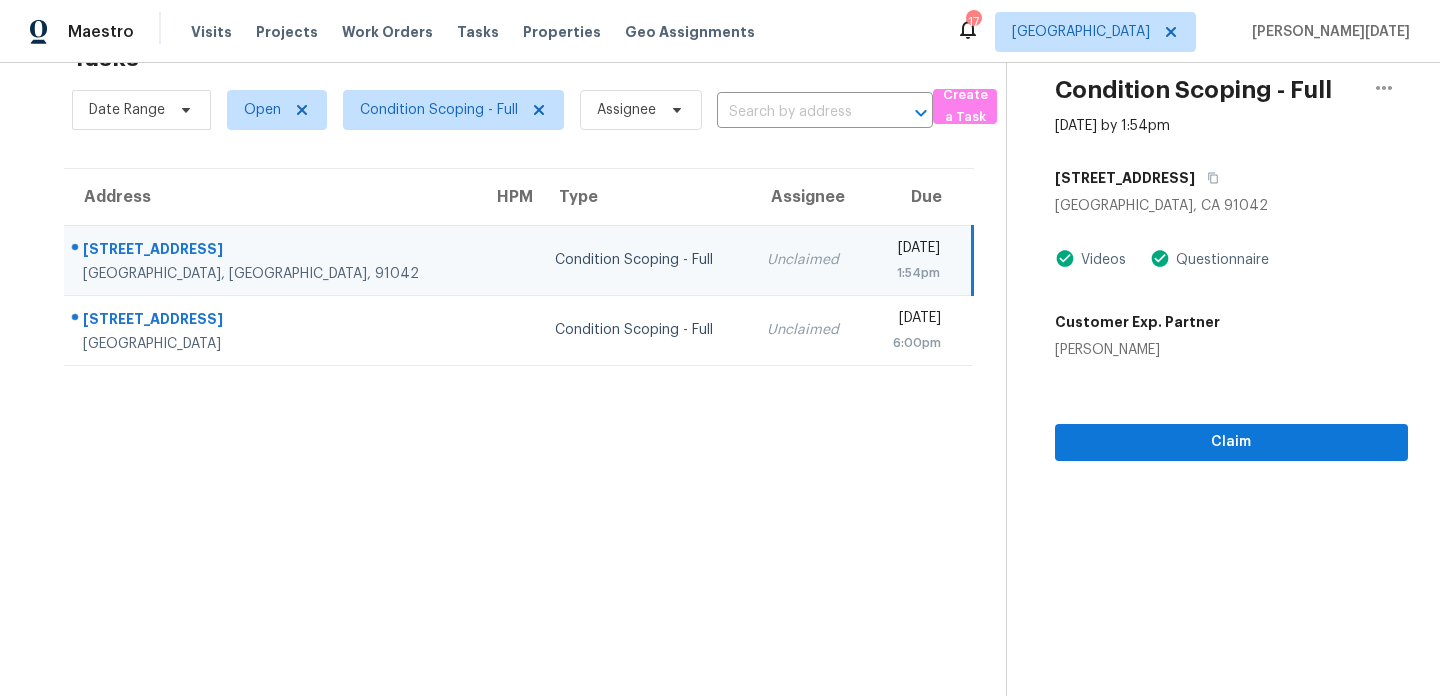 click on "Condition Scoping - Full" at bounding box center (445, 110) 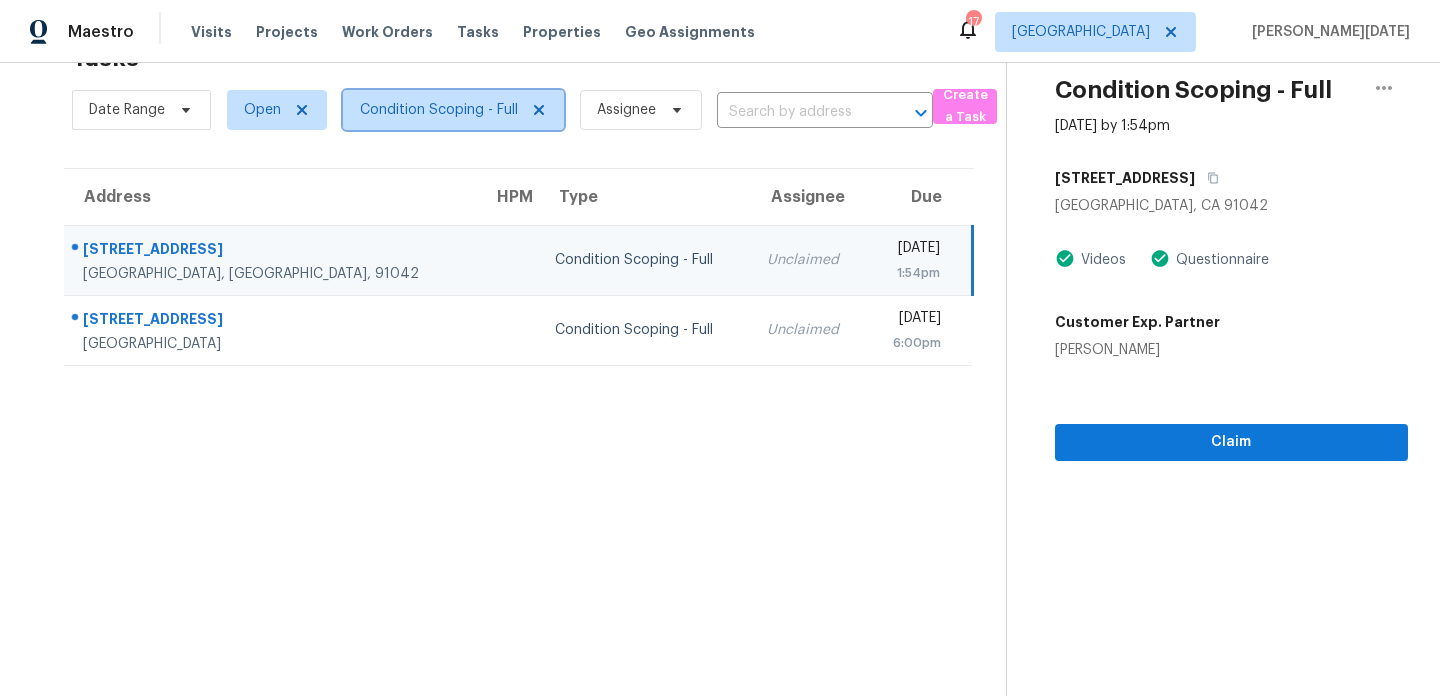 click on "Condition Scoping - Full" at bounding box center [439, 110] 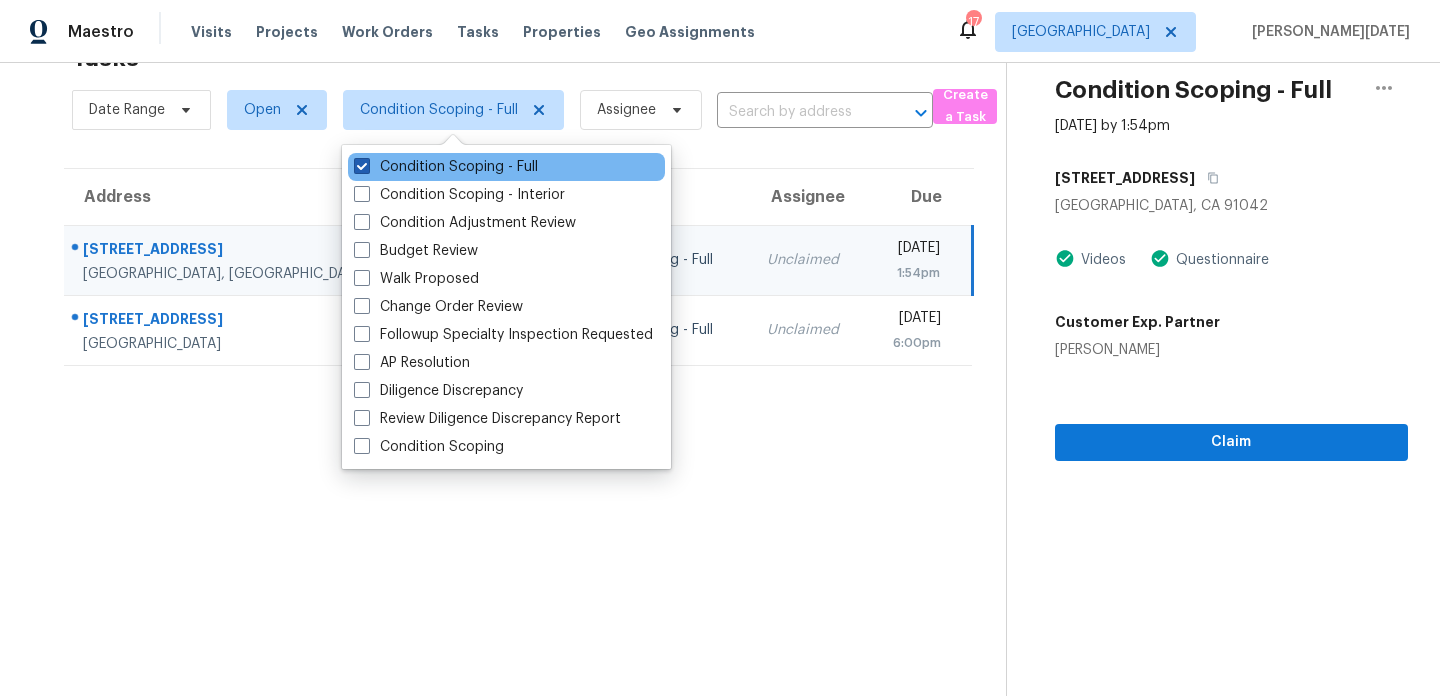 click on "Condition Scoping - Full" at bounding box center (446, 167) 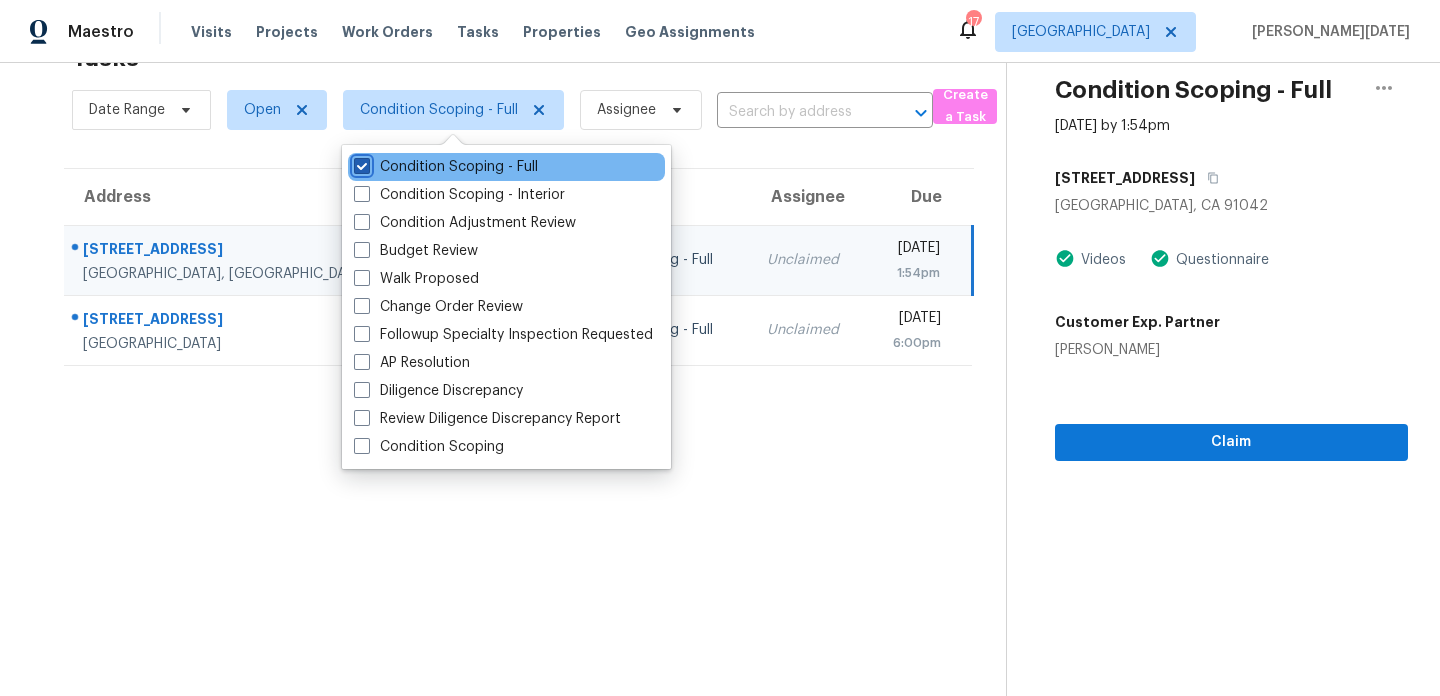 click on "Condition Scoping - Full" at bounding box center (360, 163) 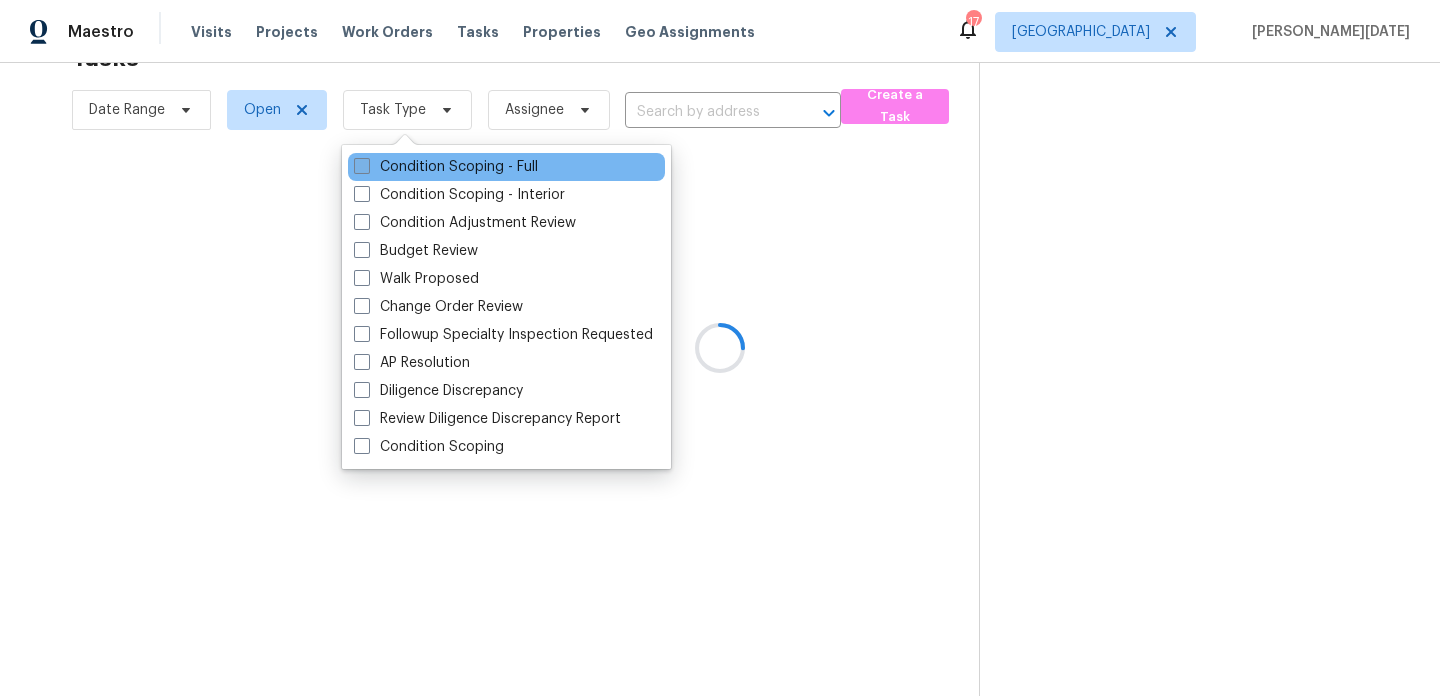 click on "Condition Scoping - Full" at bounding box center [446, 167] 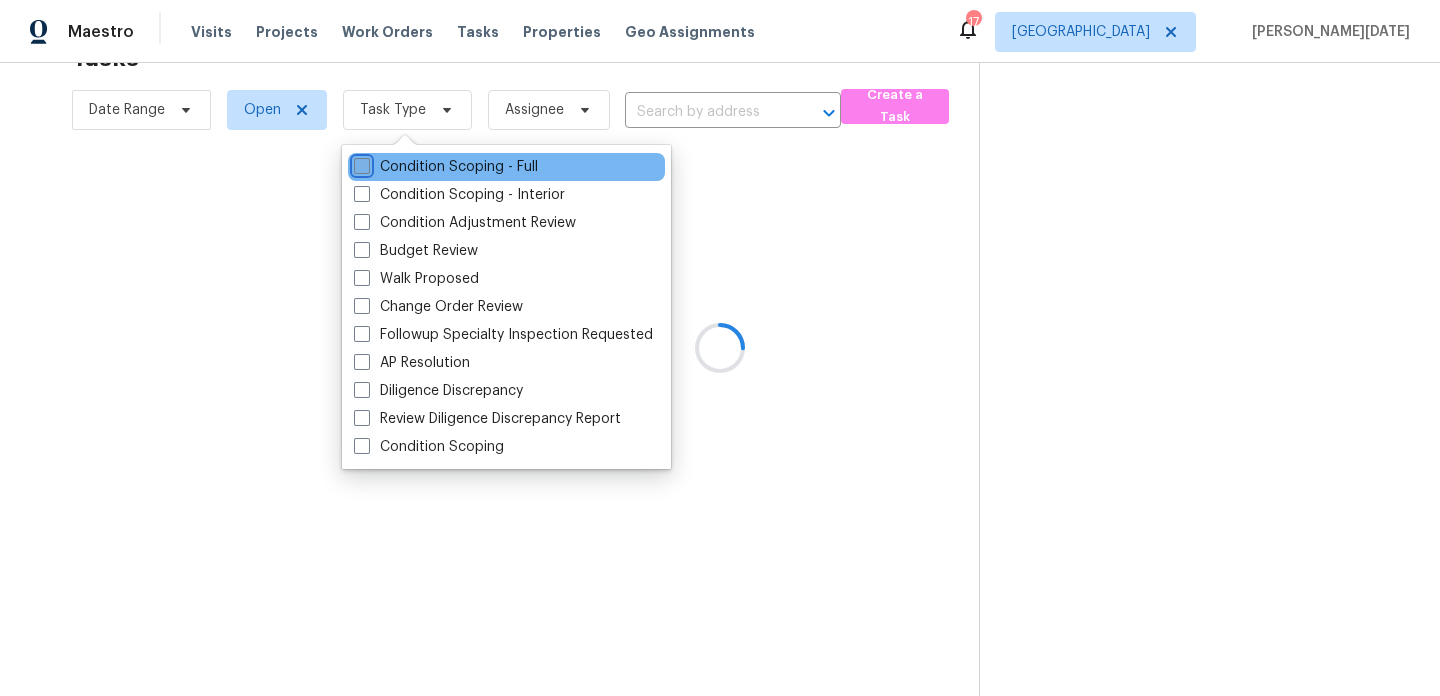 click on "Condition Scoping - Full" at bounding box center (360, 163) 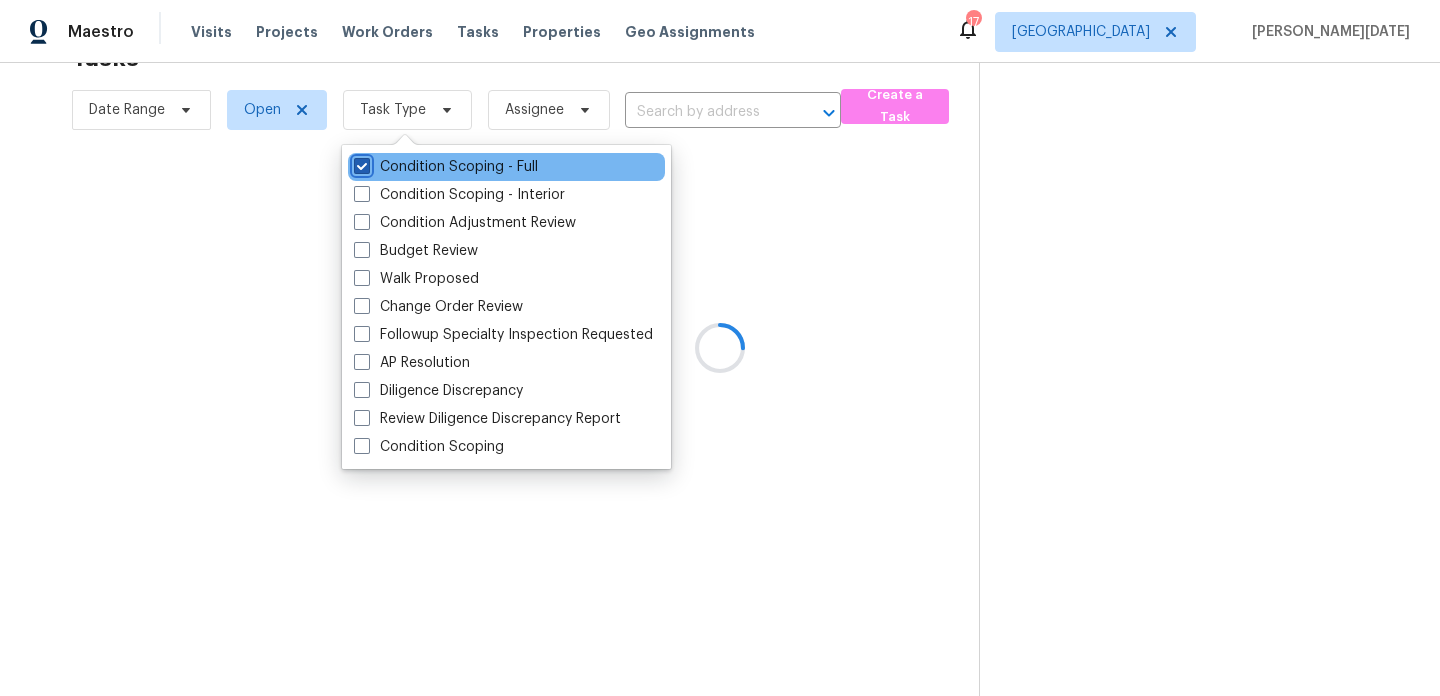 checkbox on "true" 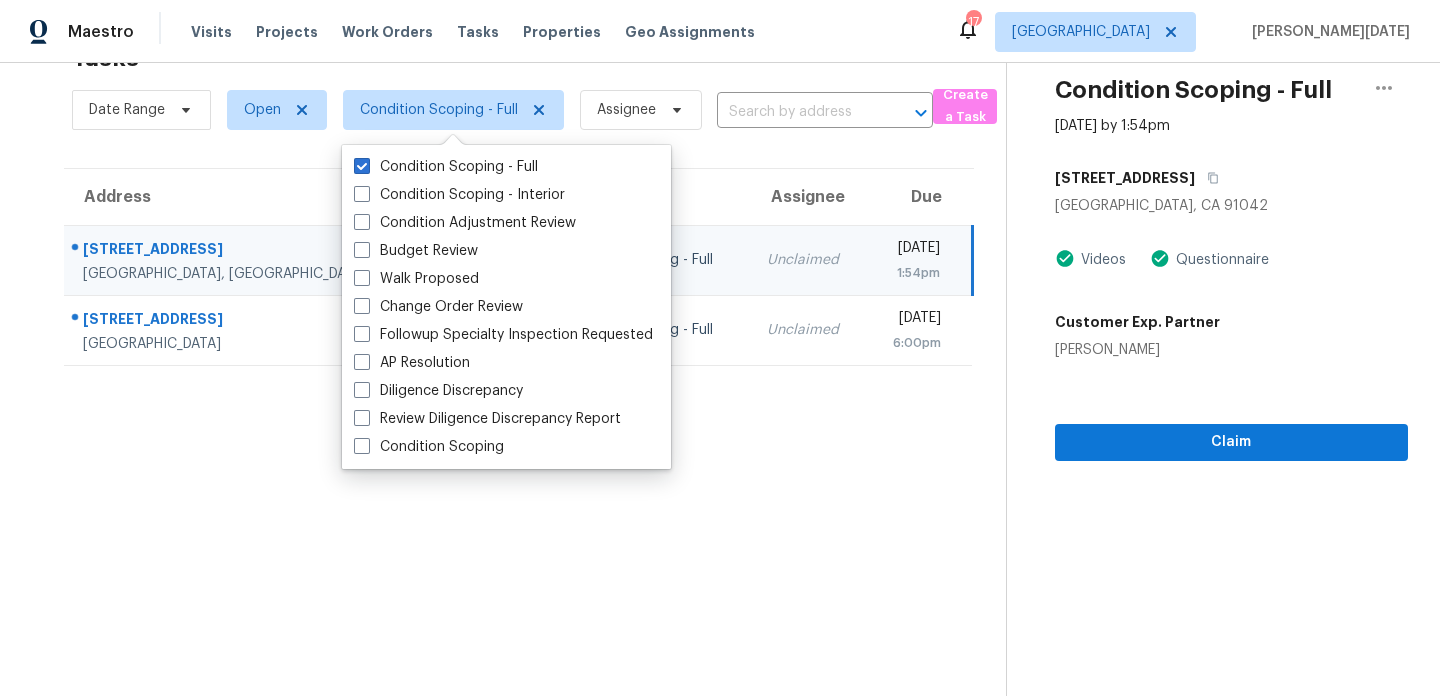 click on "Unclaimed" at bounding box center (809, 260) 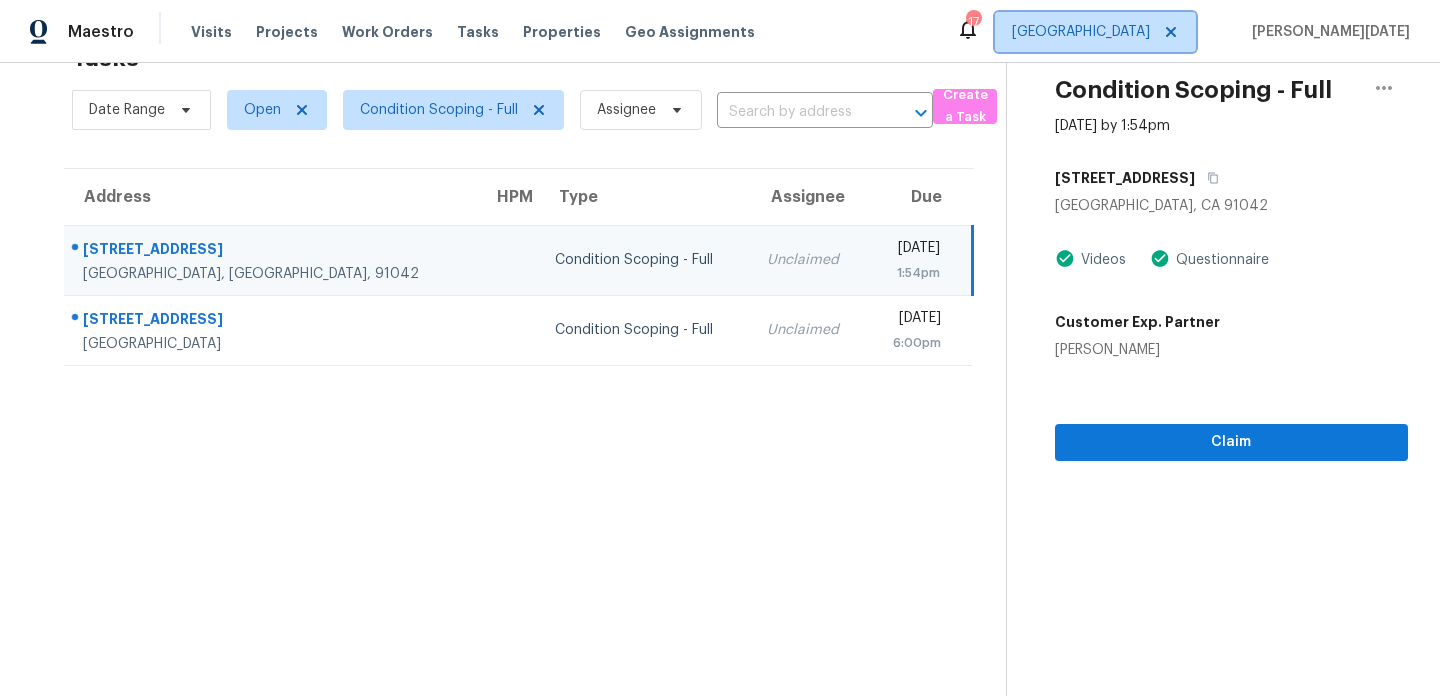 click on "Los Angeles" at bounding box center (1081, 32) 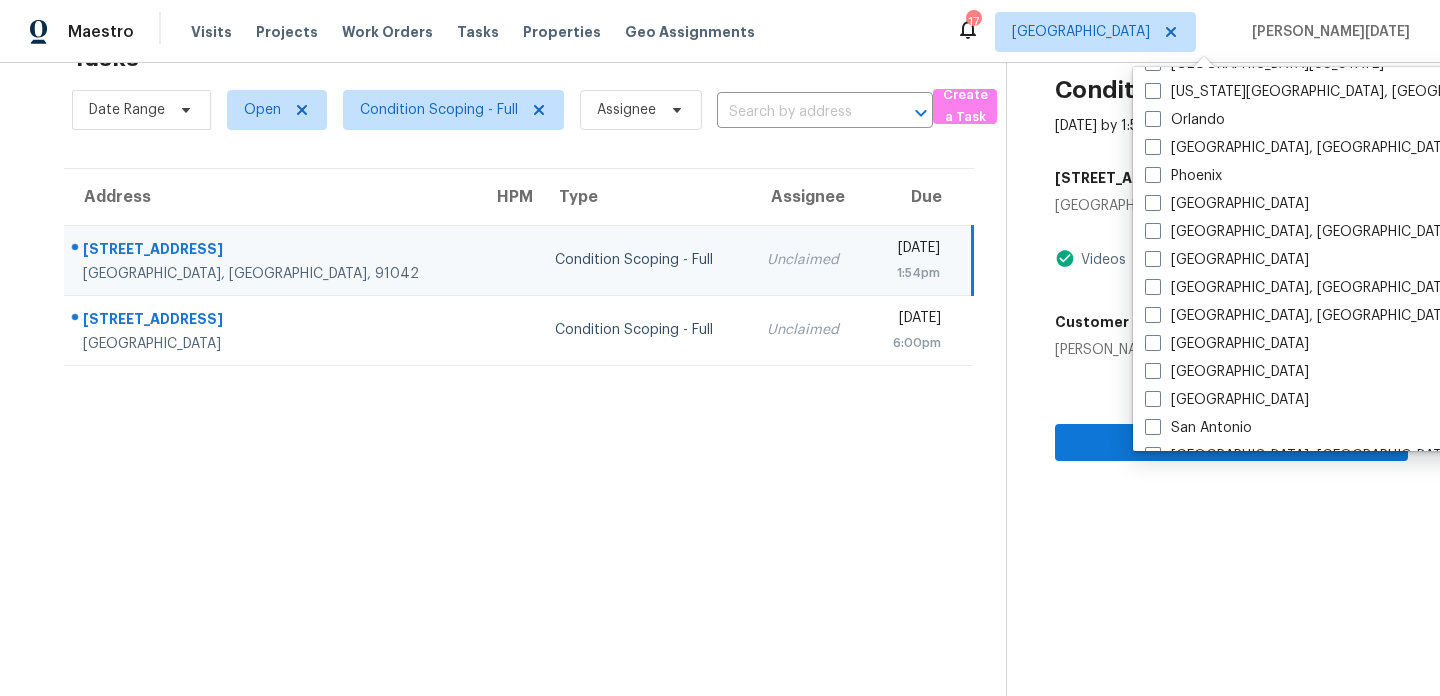 scroll, scrollTop: 1093, scrollLeft: 0, axis: vertical 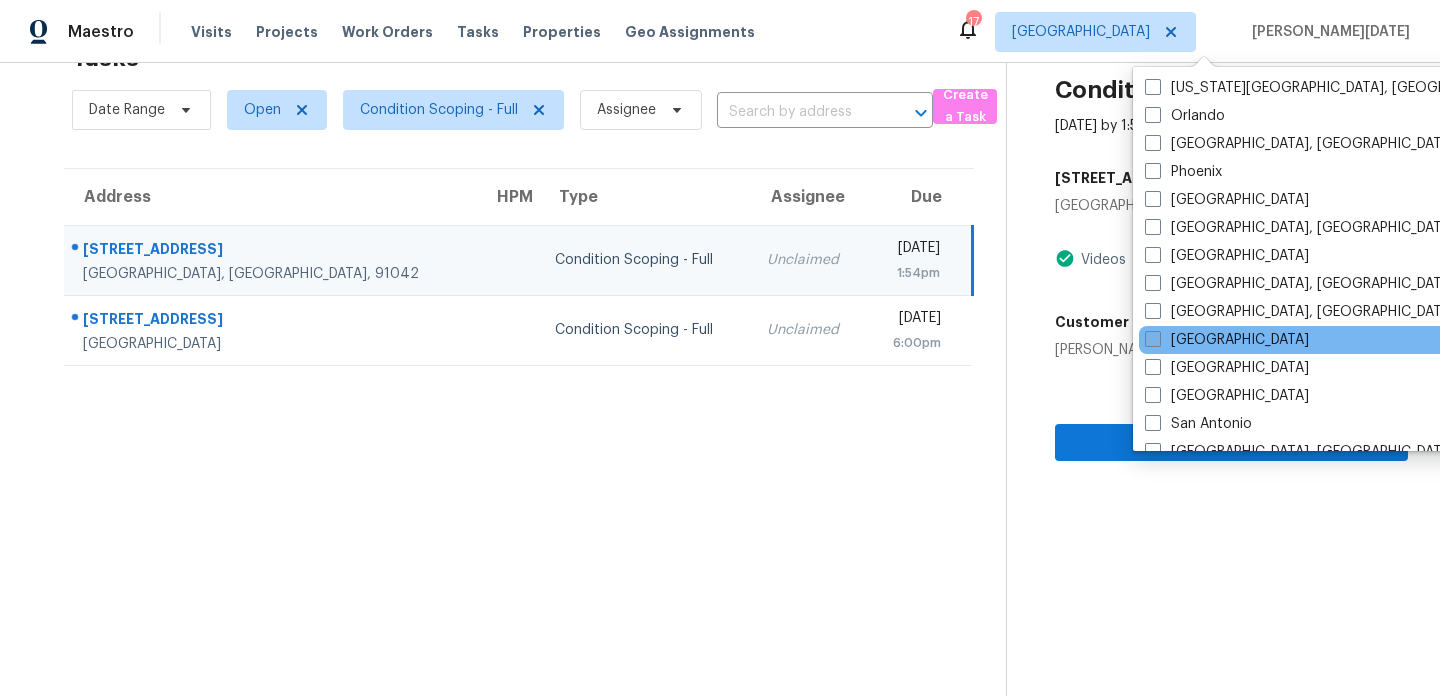 click on "Riverside" at bounding box center (1227, 340) 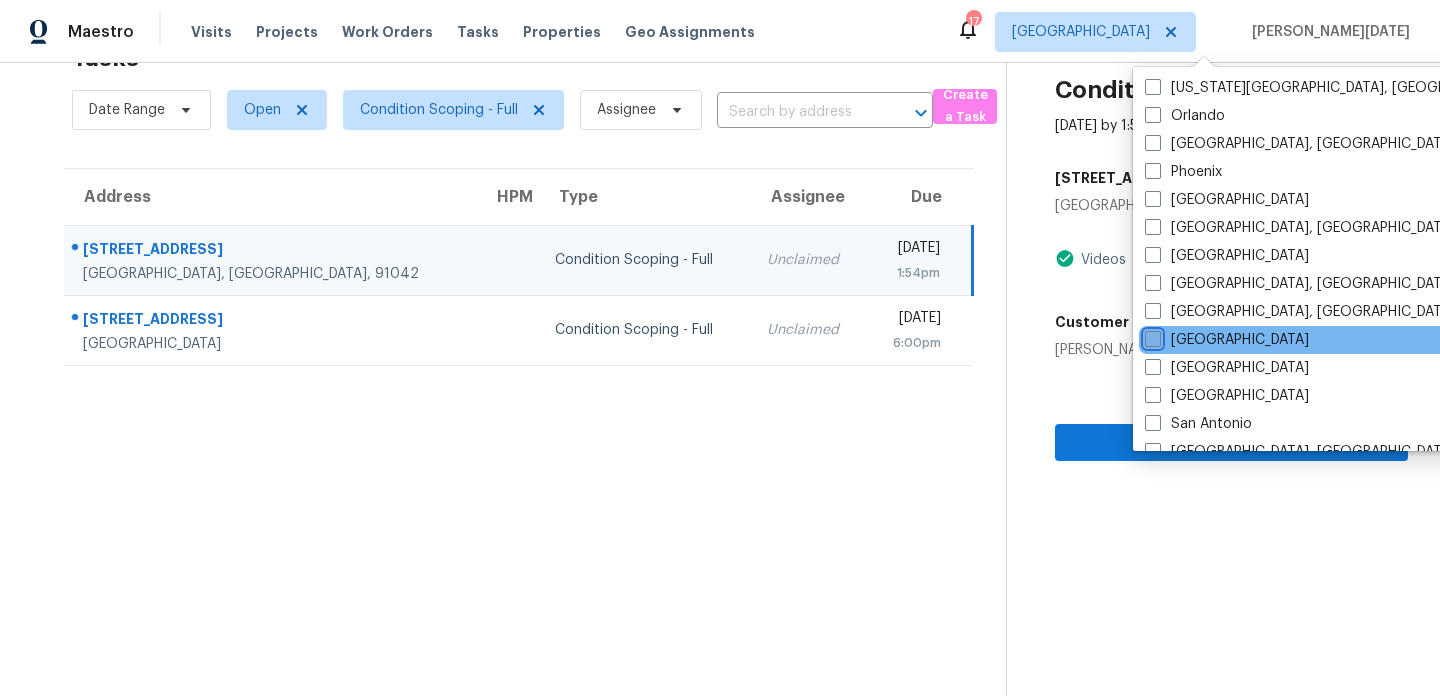 click on "Riverside" at bounding box center (1151, 336) 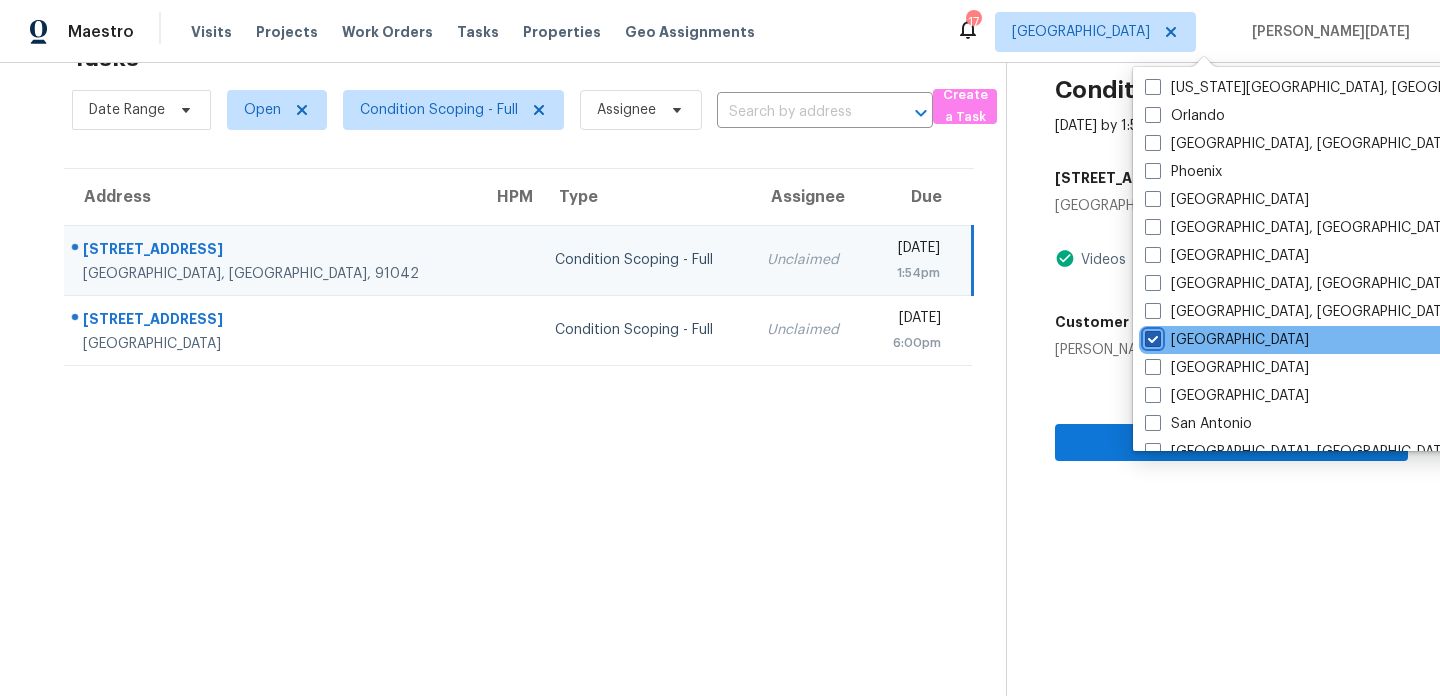 checkbox on "true" 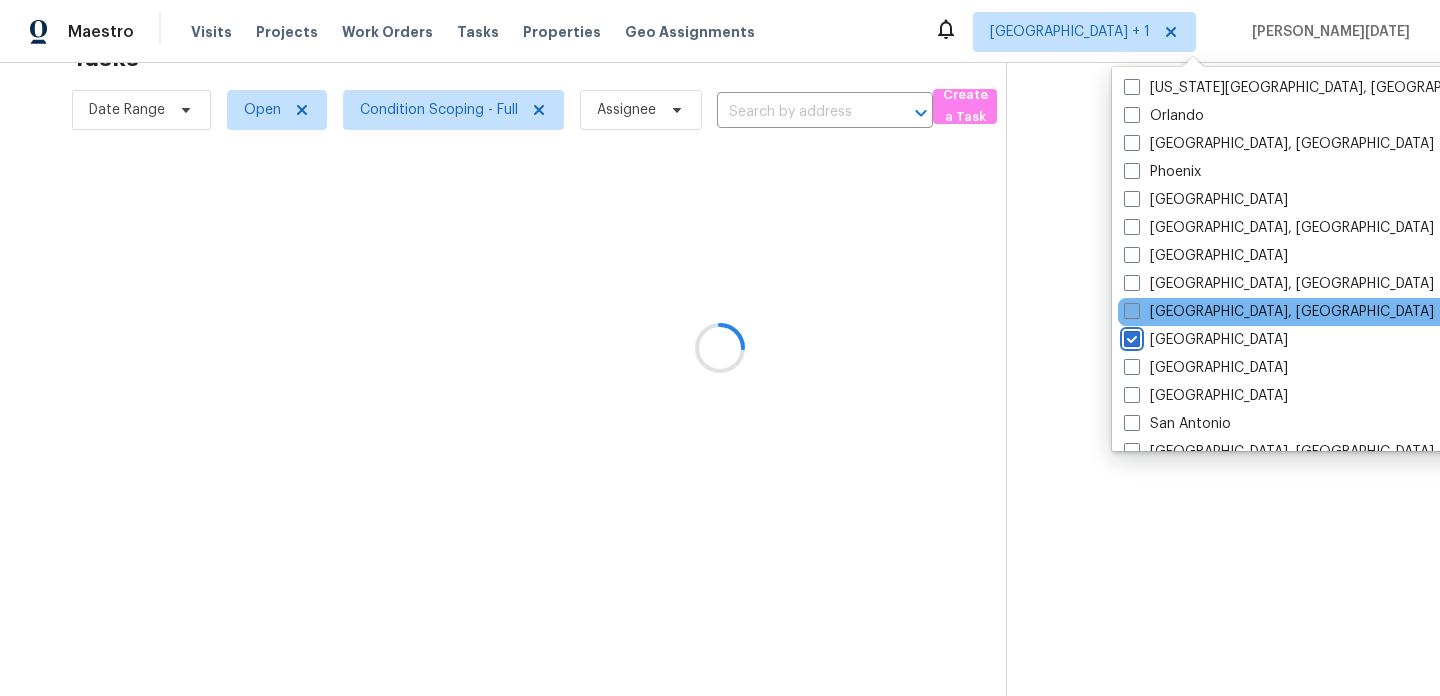 scroll, scrollTop: 0, scrollLeft: 0, axis: both 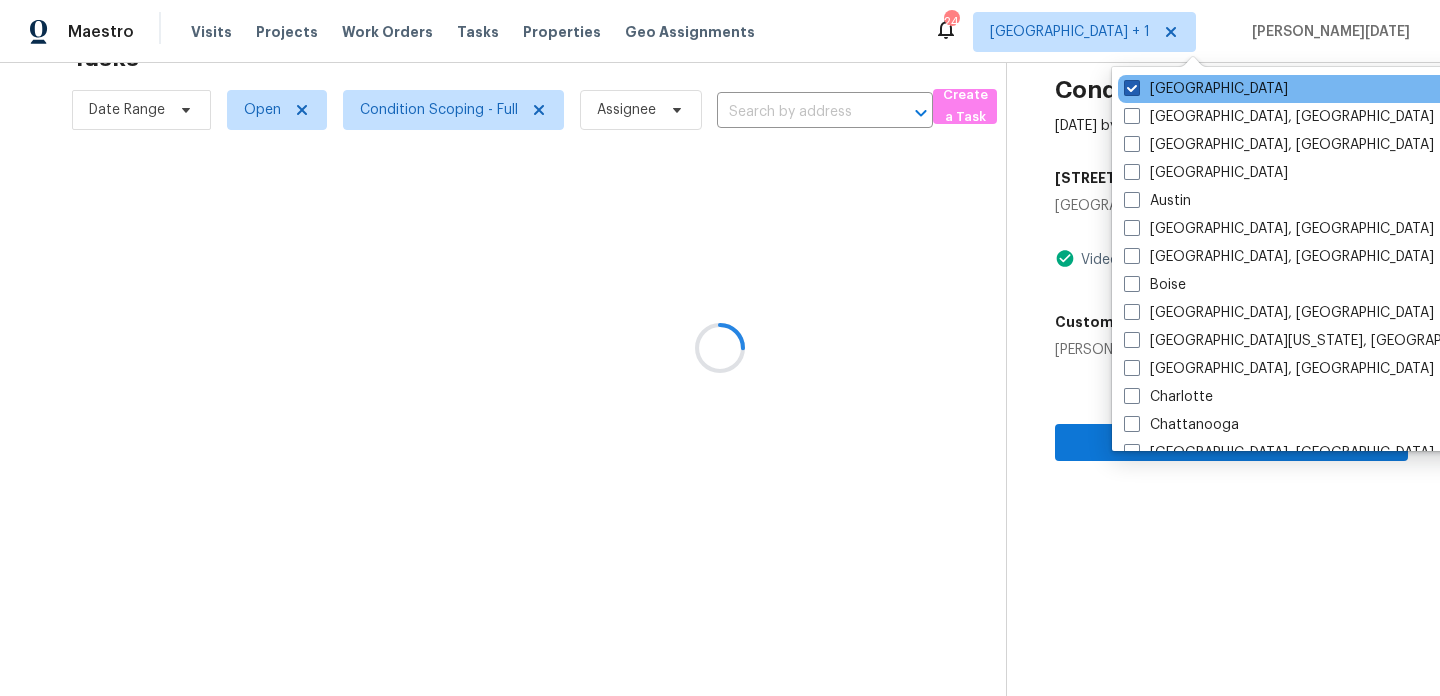 click on "Los Angeles" at bounding box center [1206, 89] 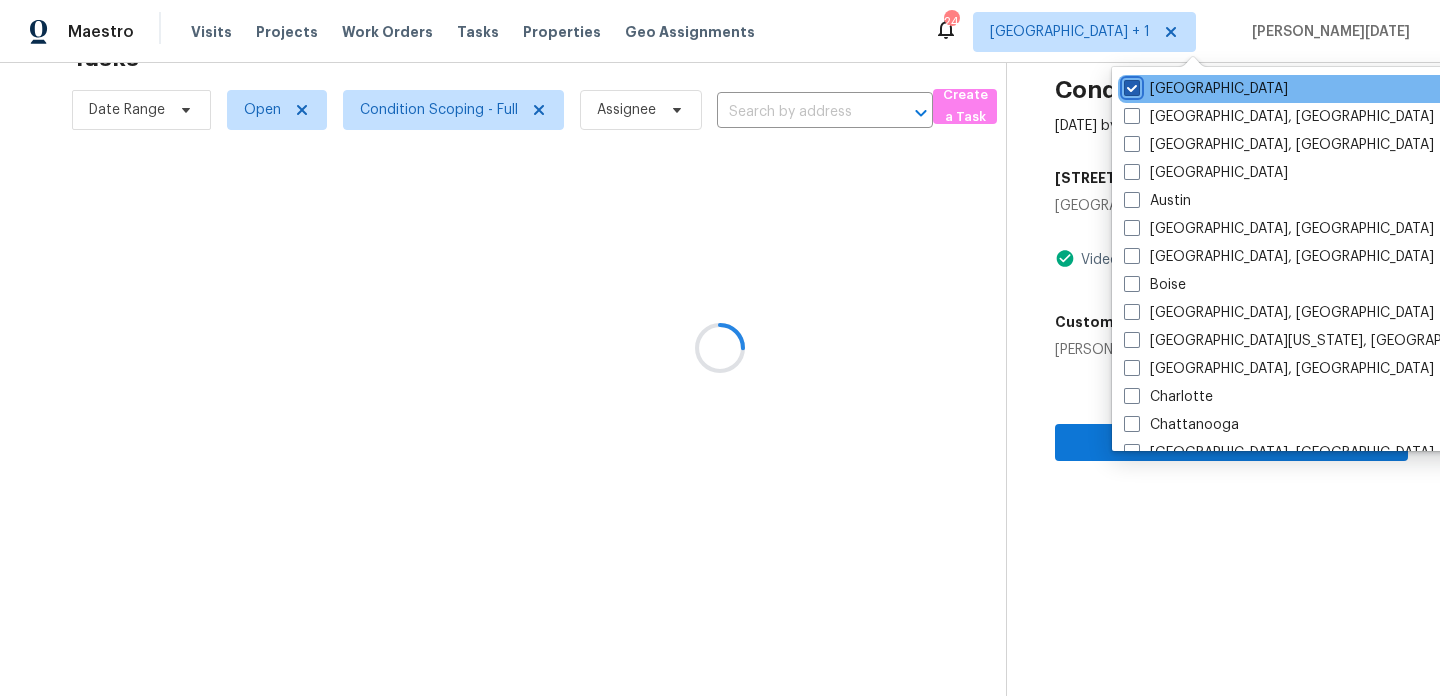 click on "Los Angeles" at bounding box center [1130, 85] 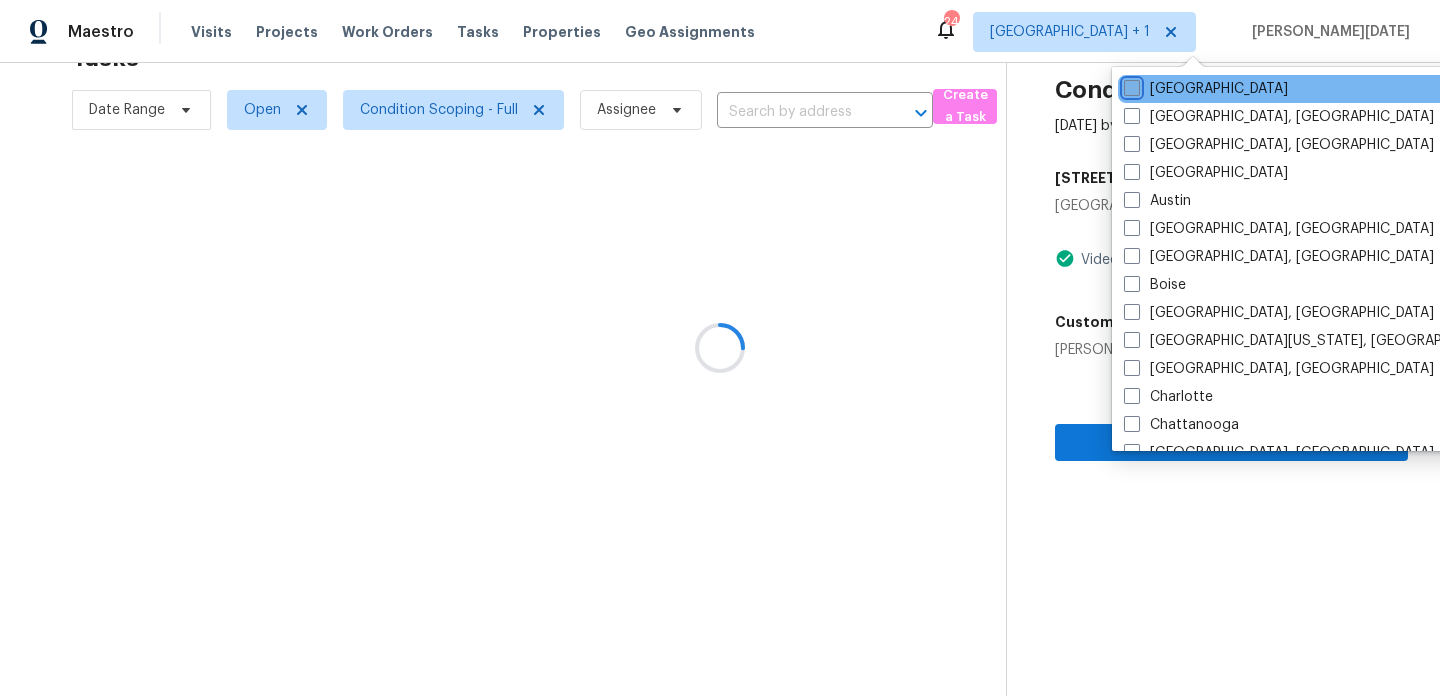 checkbox on "false" 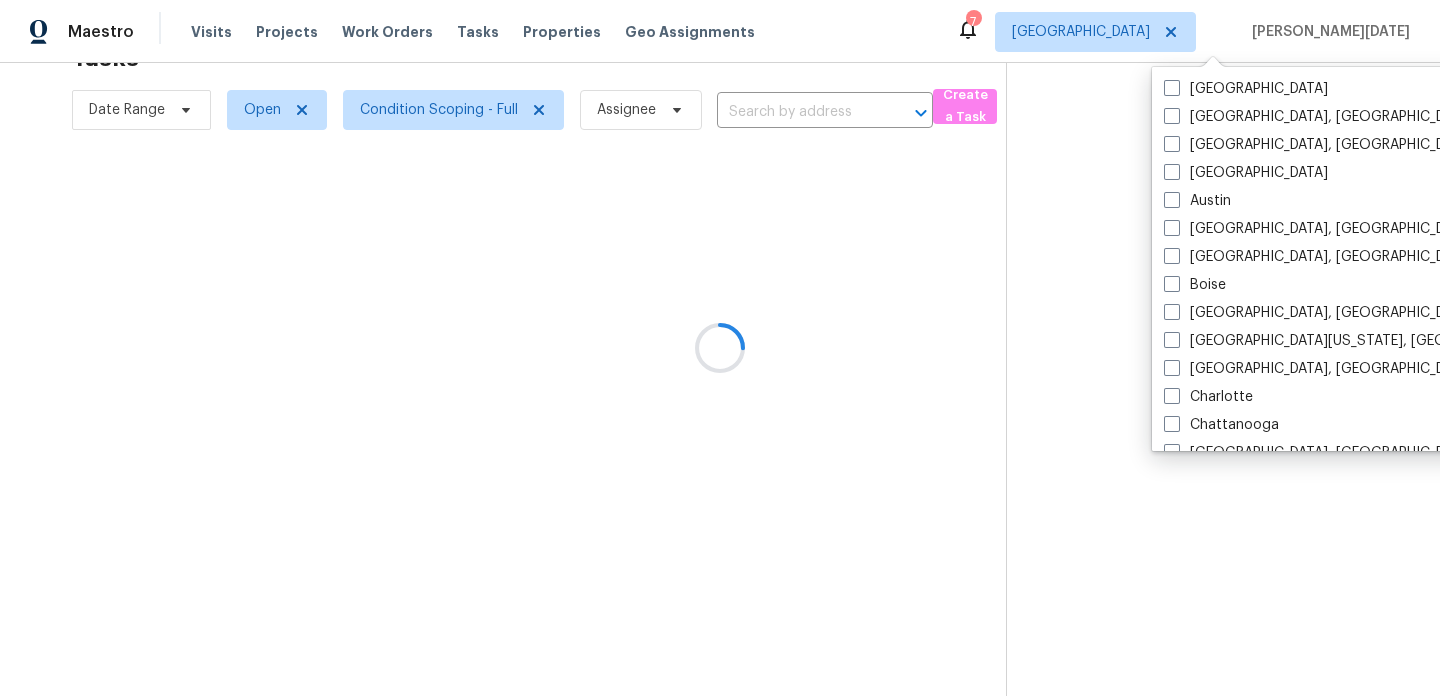 click at bounding box center (720, 348) 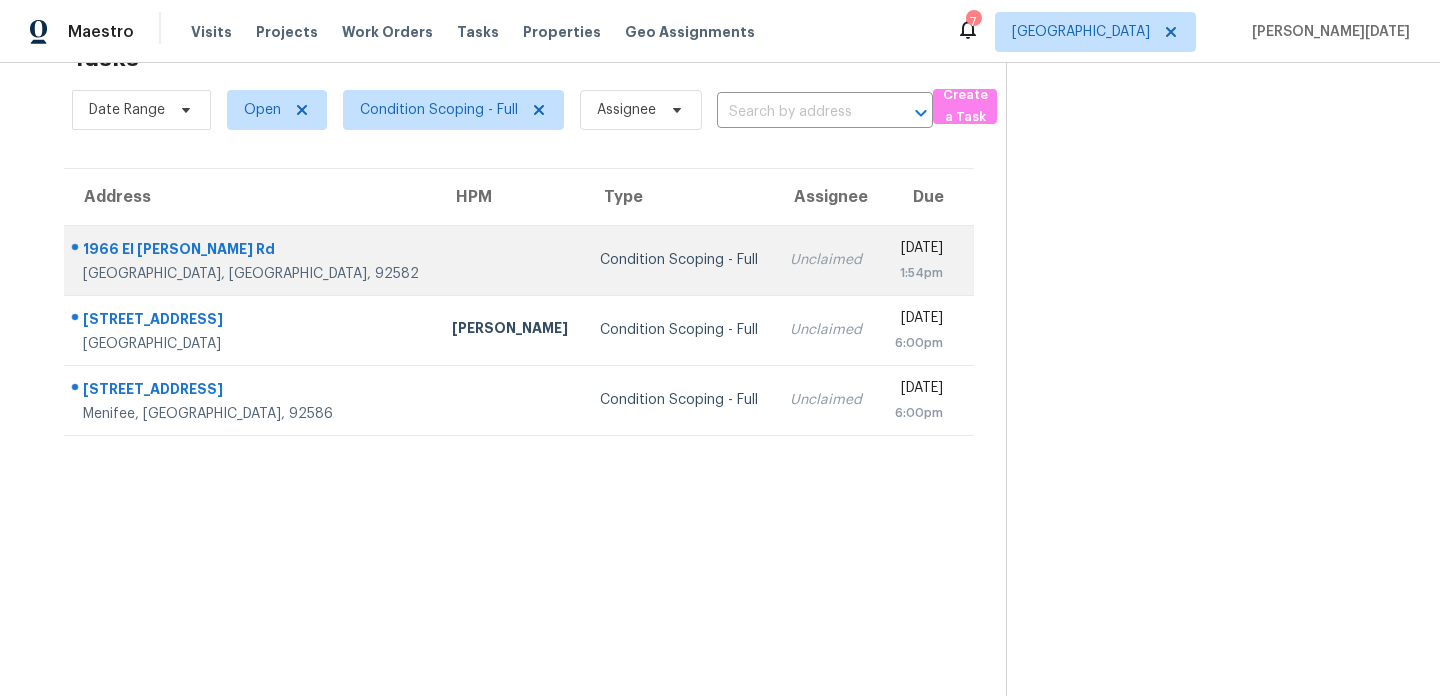 click on "Unclaimed" at bounding box center [826, 260] 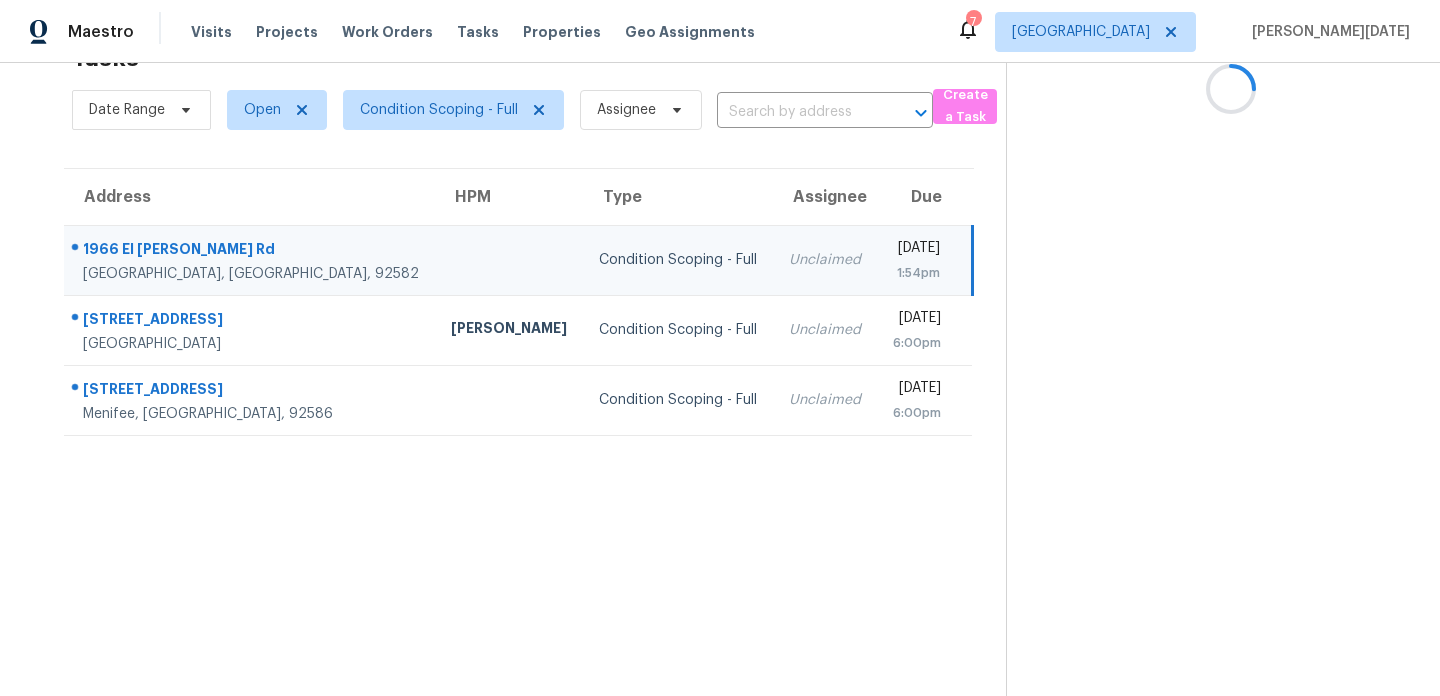 click on "Unclaimed" at bounding box center (825, 260) 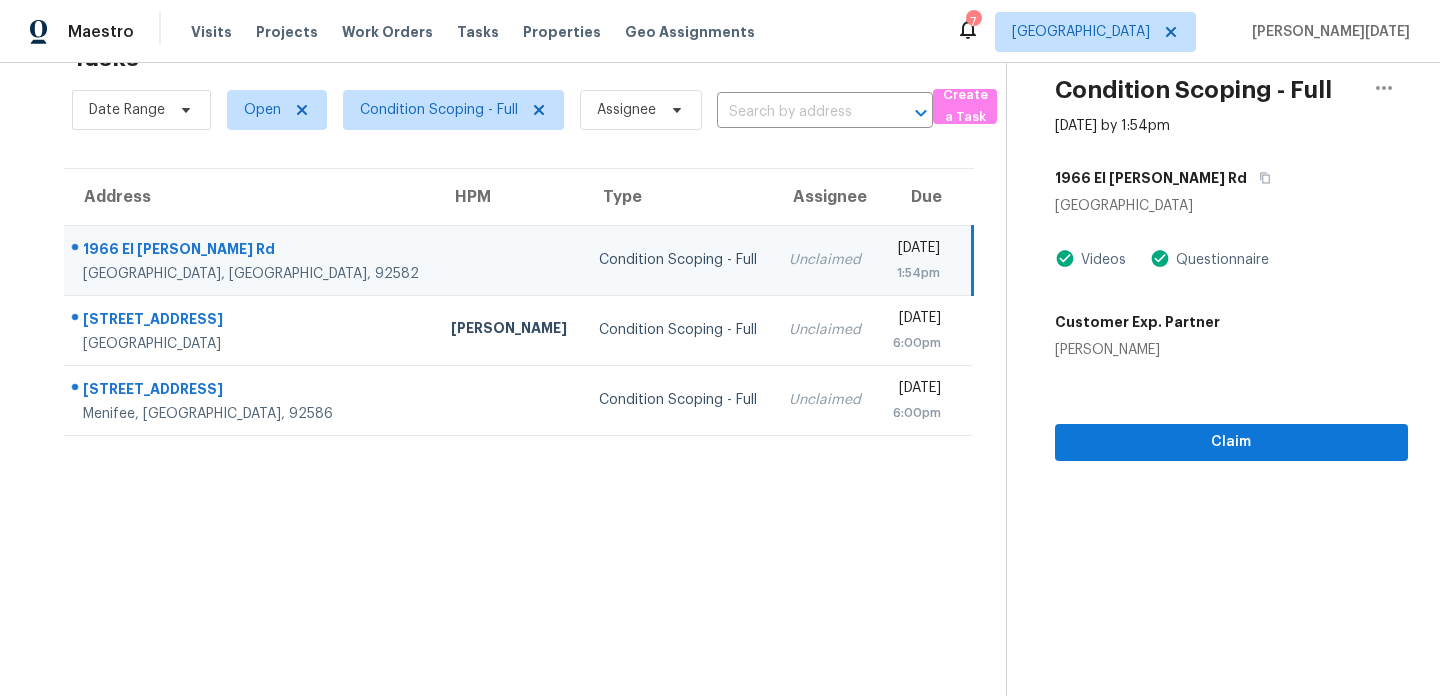 click on "Unclaimed" at bounding box center (825, 260) 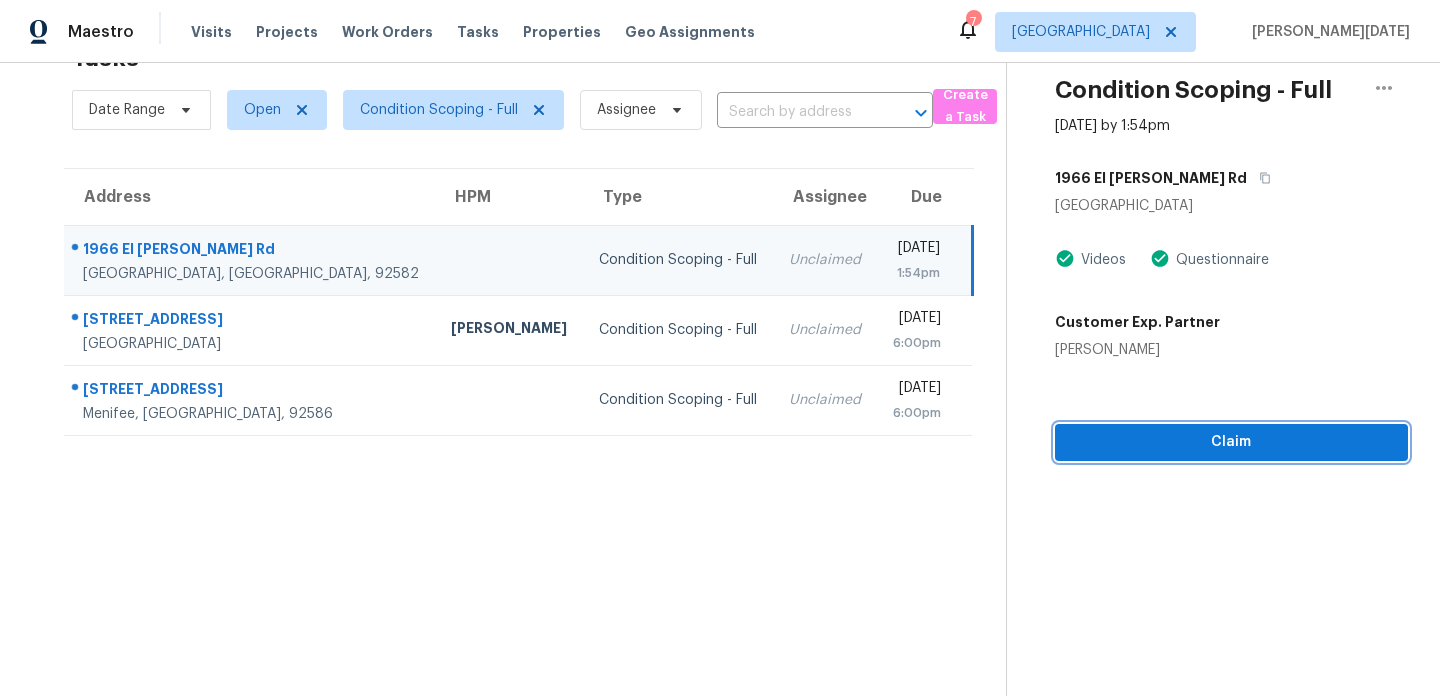 click on "Claim" at bounding box center [1231, 442] 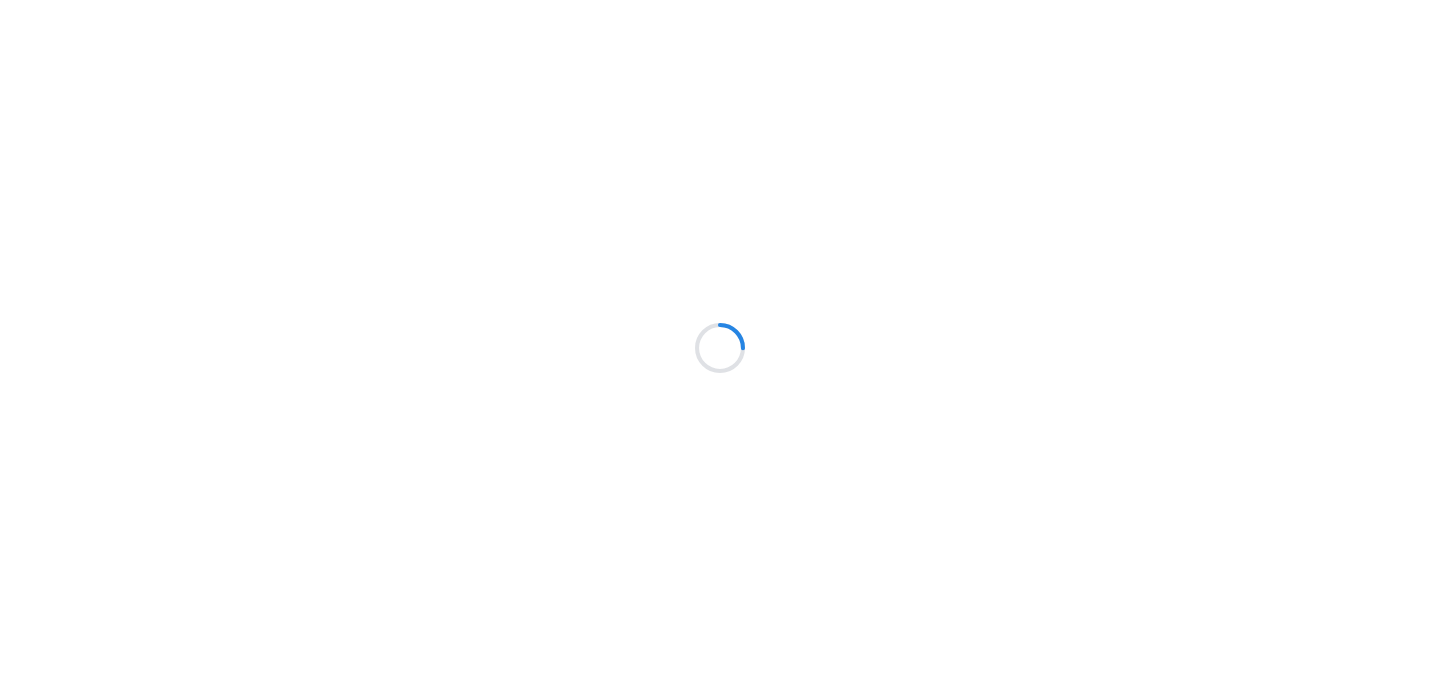 scroll, scrollTop: 0, scrollLeft: 0, axis: both 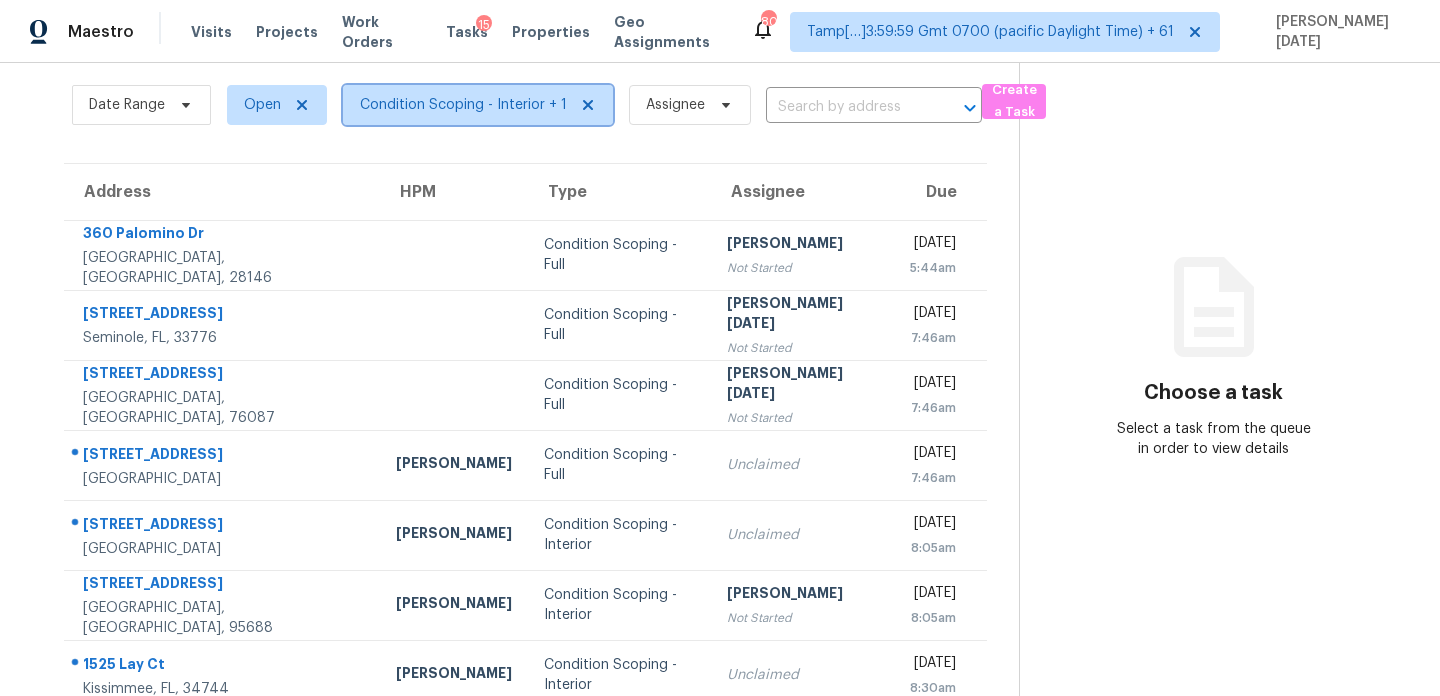 click on "Condition Scoping - Interior + 1" at bounding box center [463, 105] 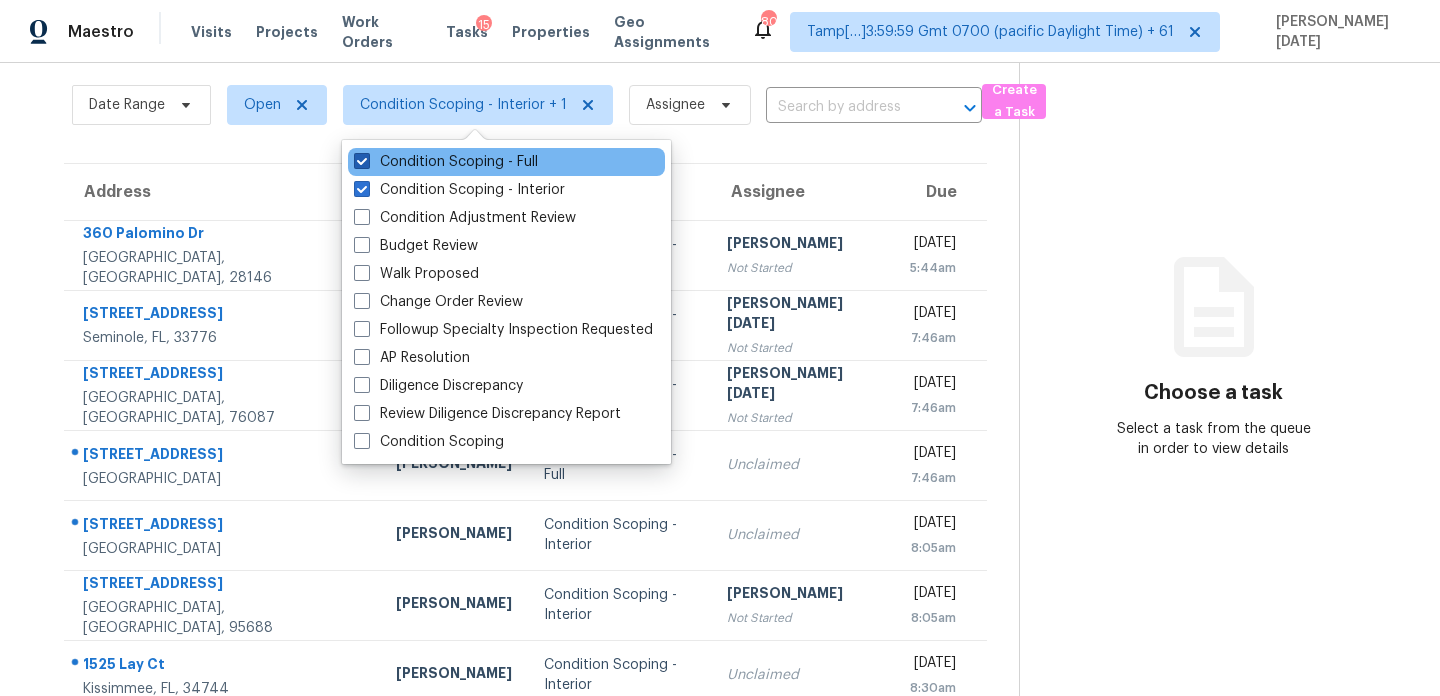 click on "Condition Scoping - Full" at bounding box center [446, 162] 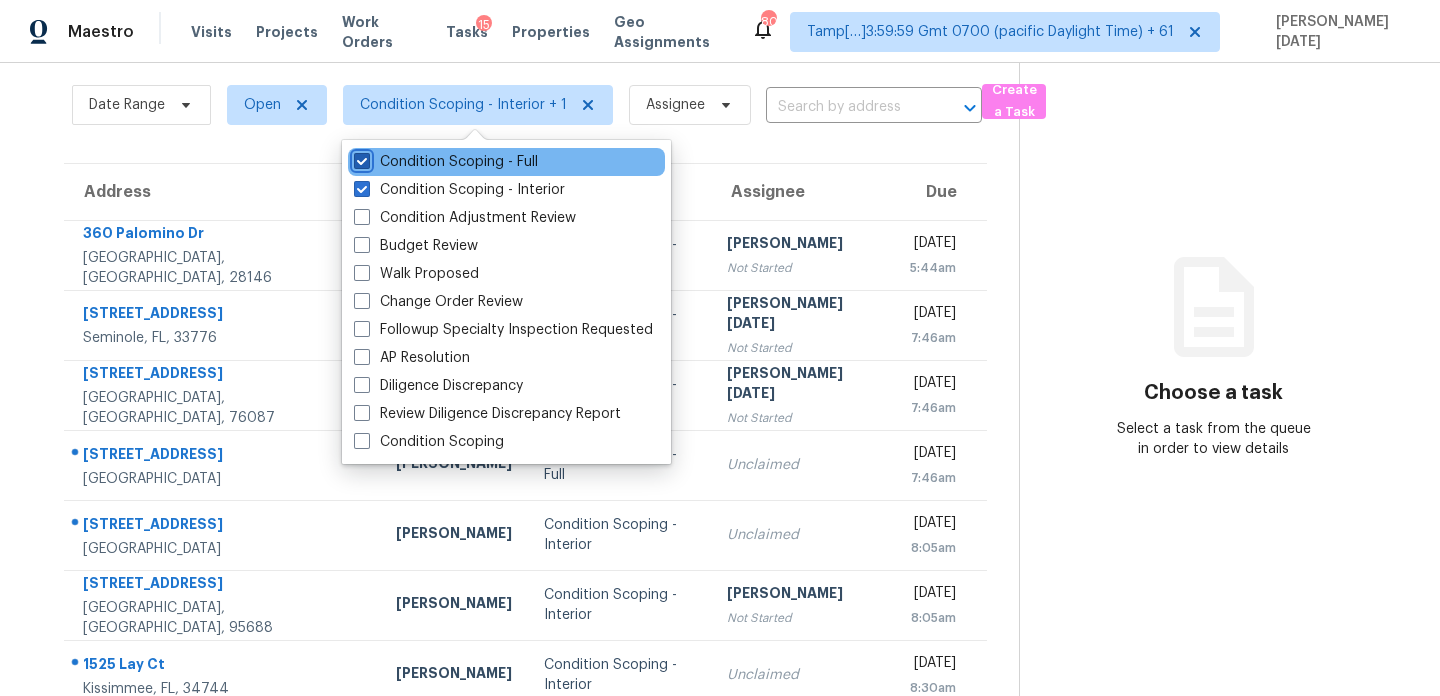 click on "Condition Scoping - Full" at bounding box center [360, 158] 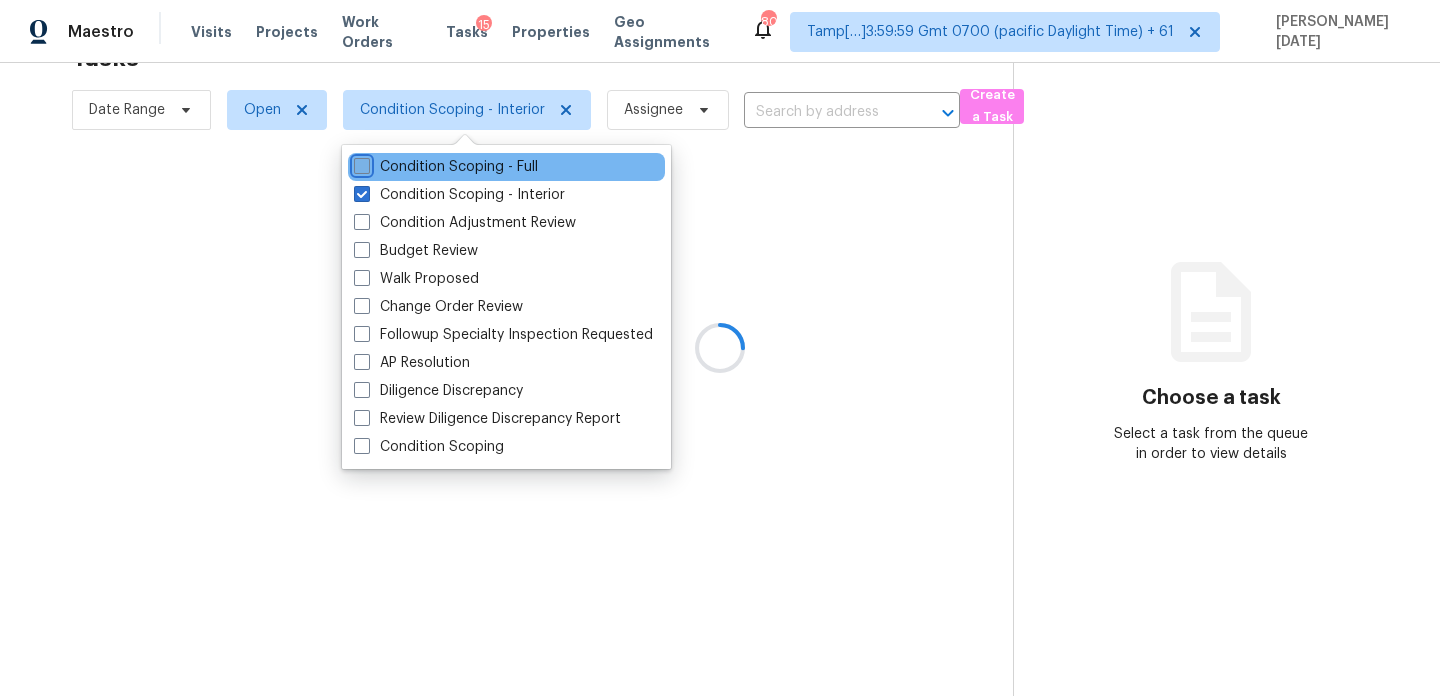 scroll, scrollTop: 63, scrollLeft: 0, axis: vertical 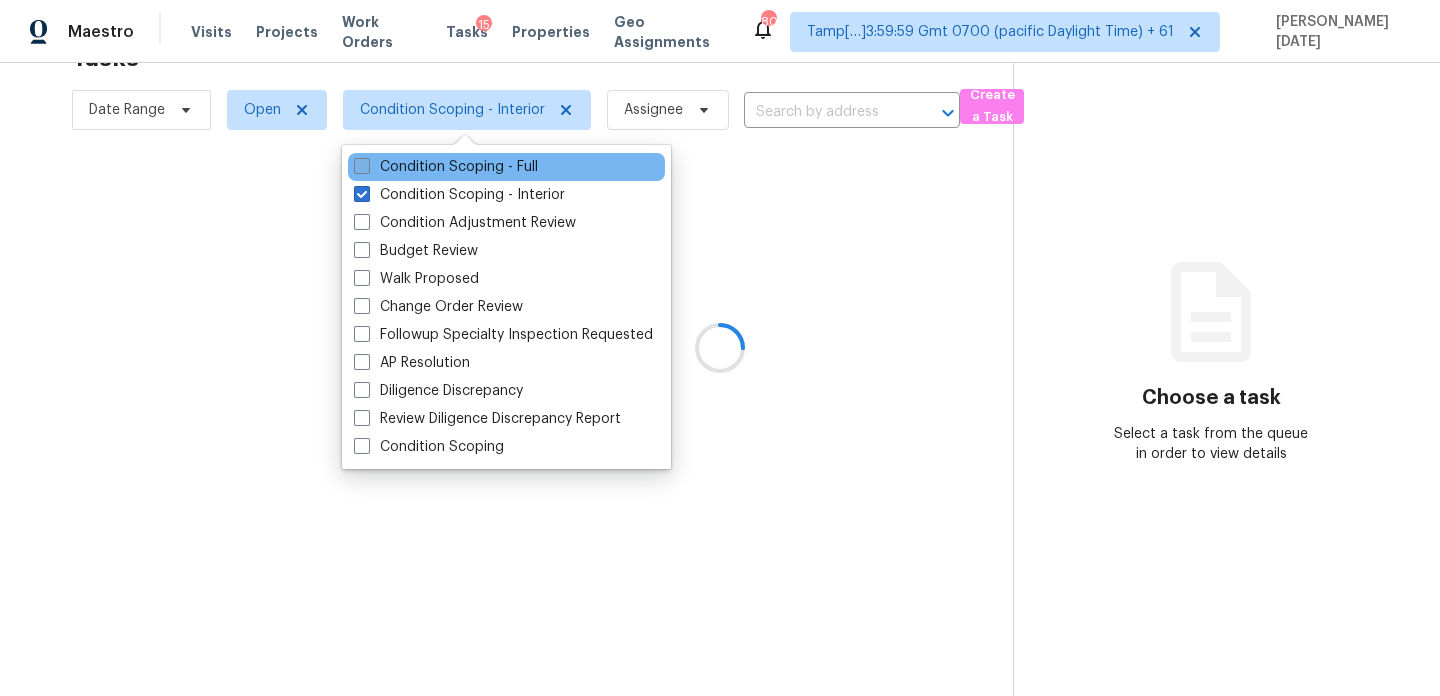 click on "Condition Scoping - Full" at bounding box center (446, 167) 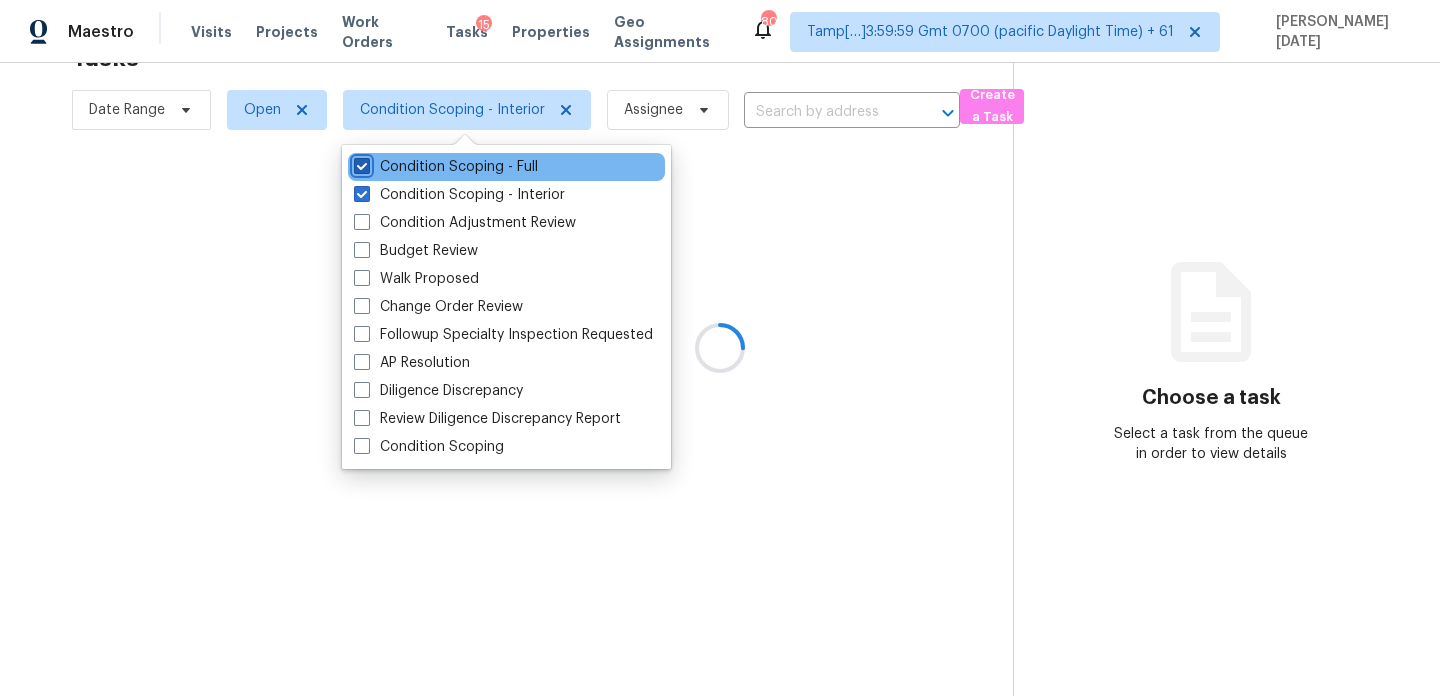 checkbox on "true" 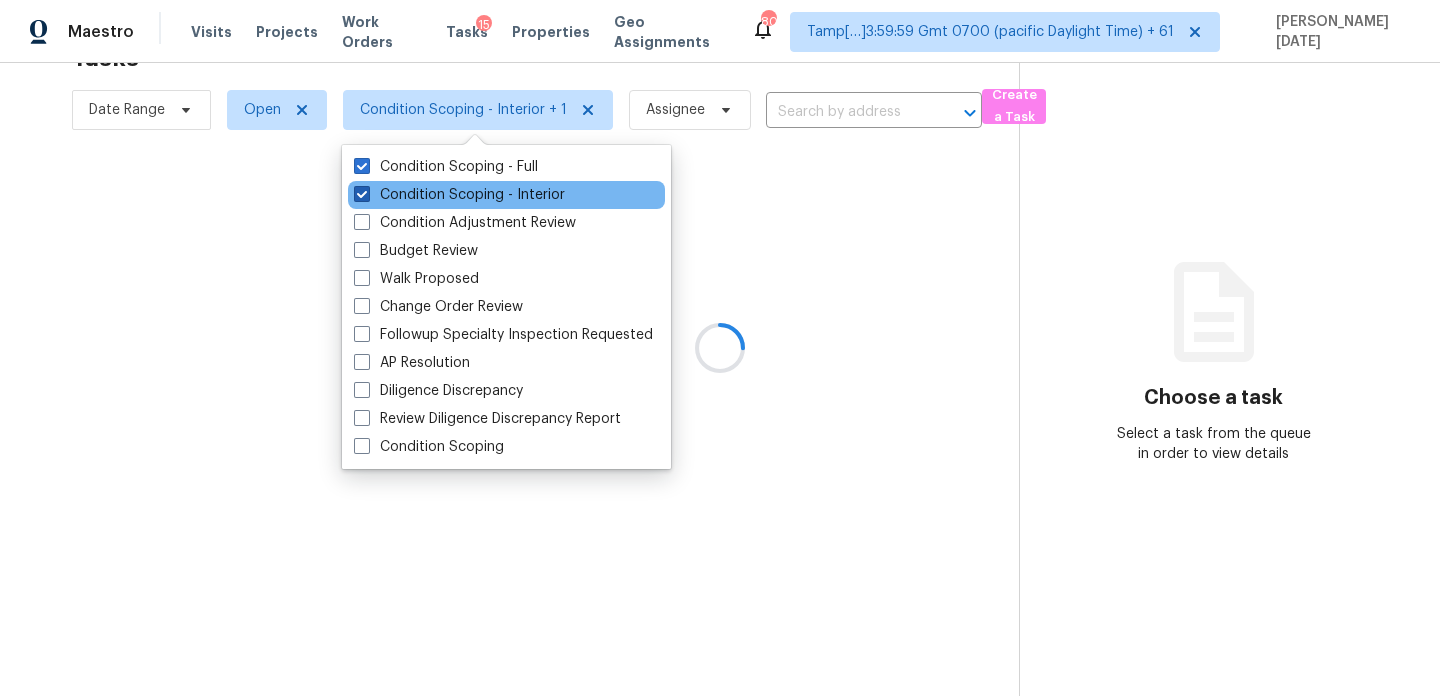 click on "Condition Scoping - Interior" at bounding box center [459, 195] 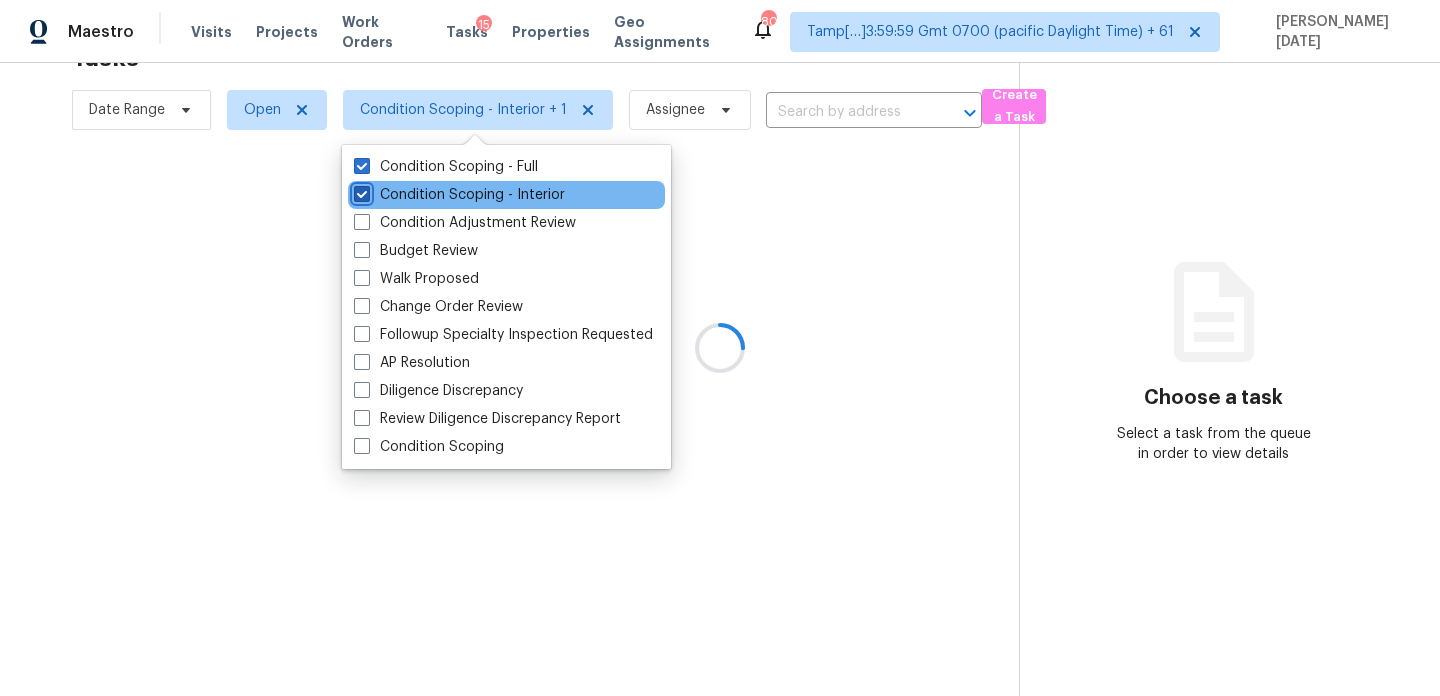 click on "Condition Scoping - Interior" at bounding box center [360, 191] 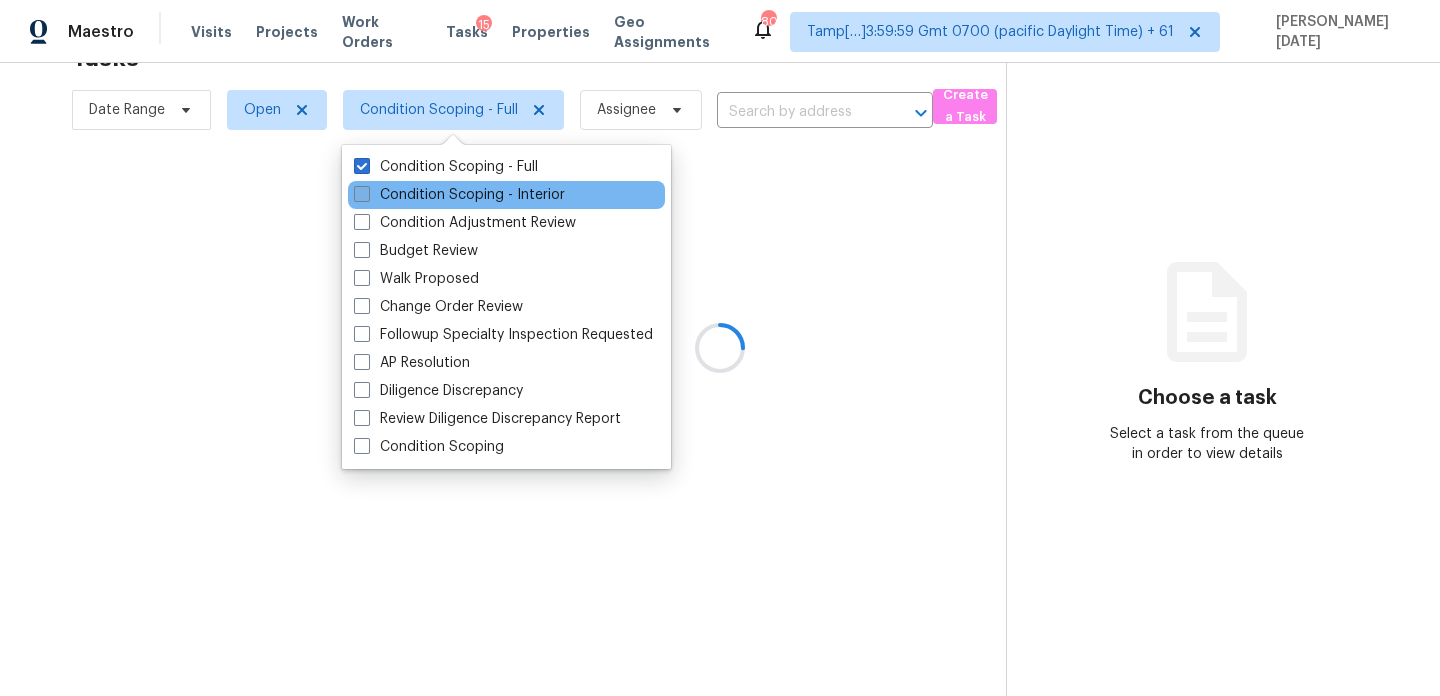 click on "Condition Scoping - Interior" at bounding box center [459, 195] 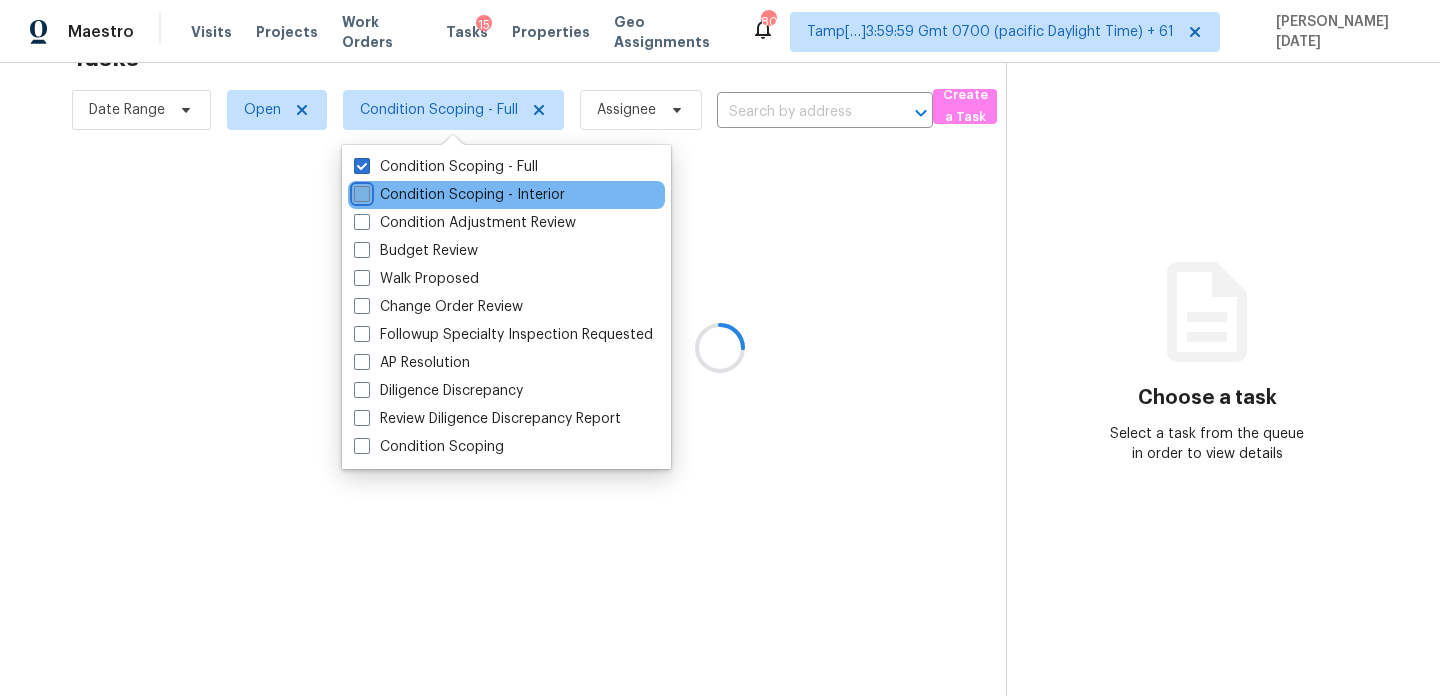 click on "Condition Scoping - Interior" at bounding box center (360, 191) 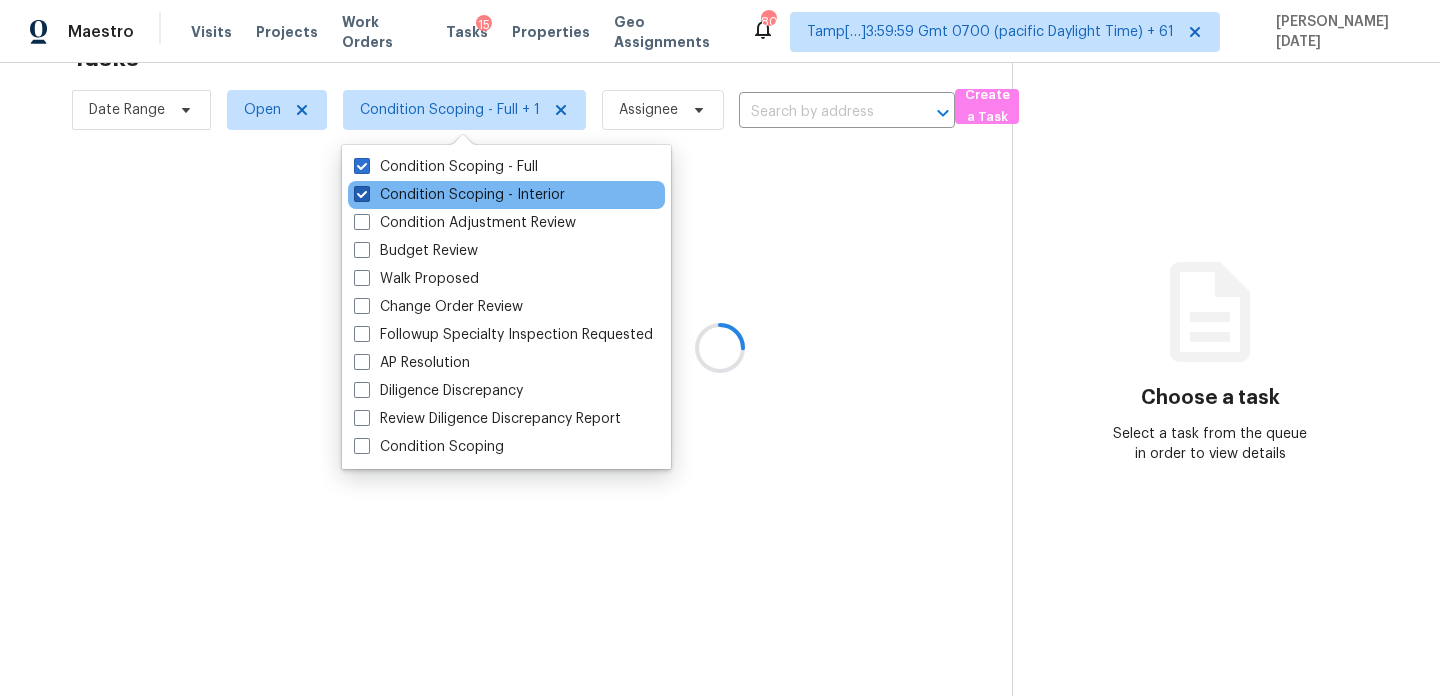 click on "Condition Scoping - Interior" at bounding box center (459, 195) 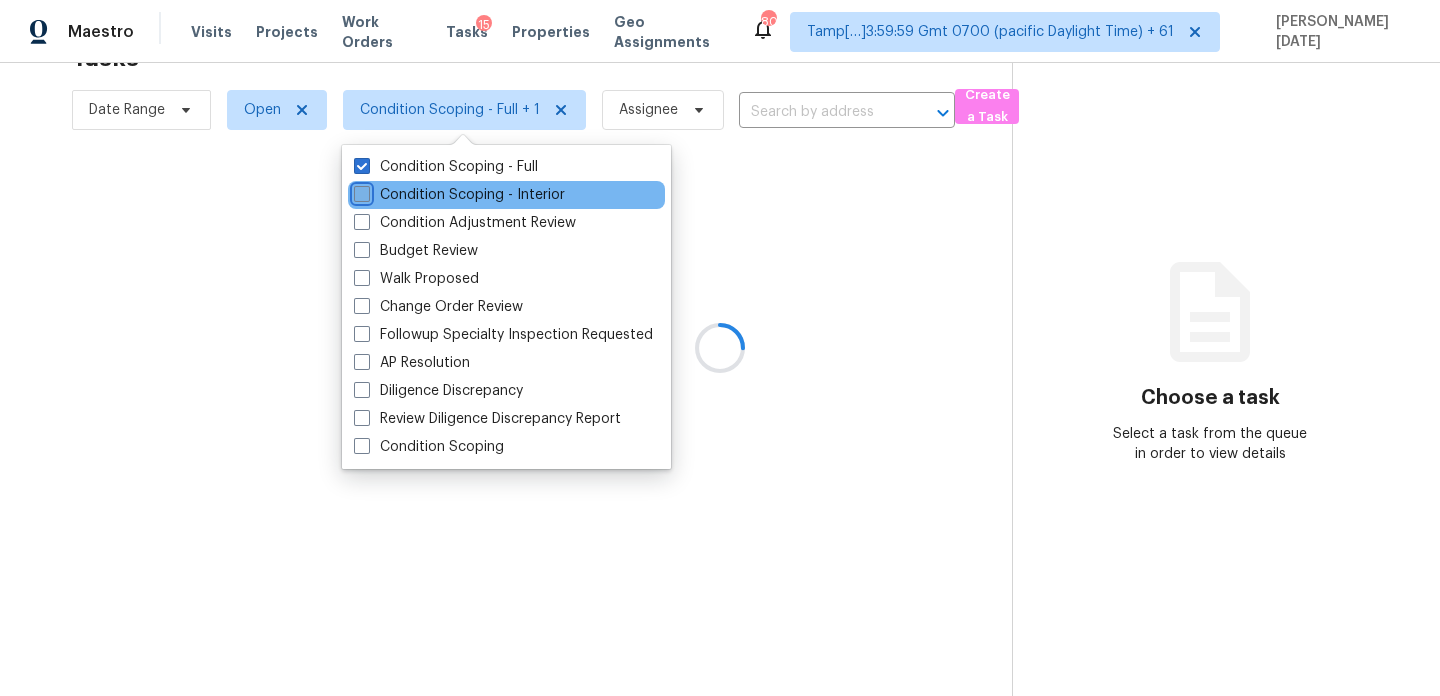 checkbox on "false" 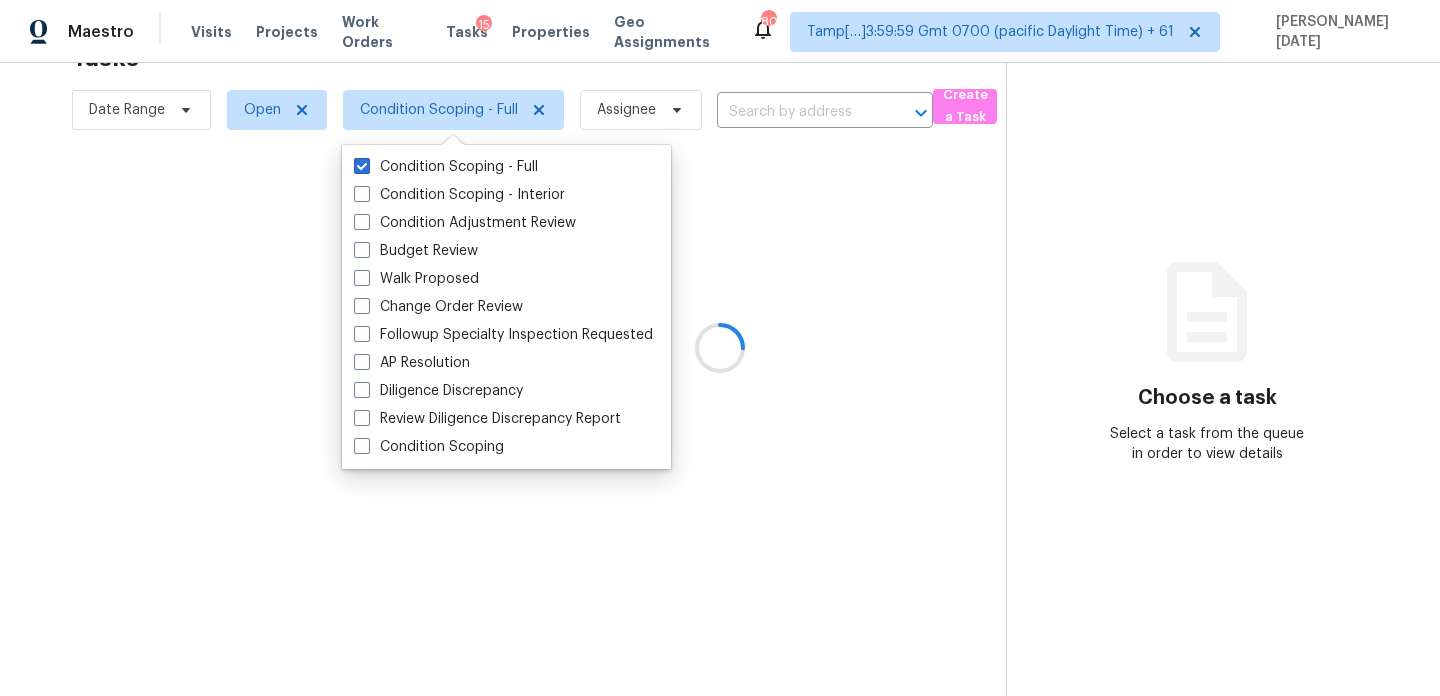 click at bounding box center [720, 348] 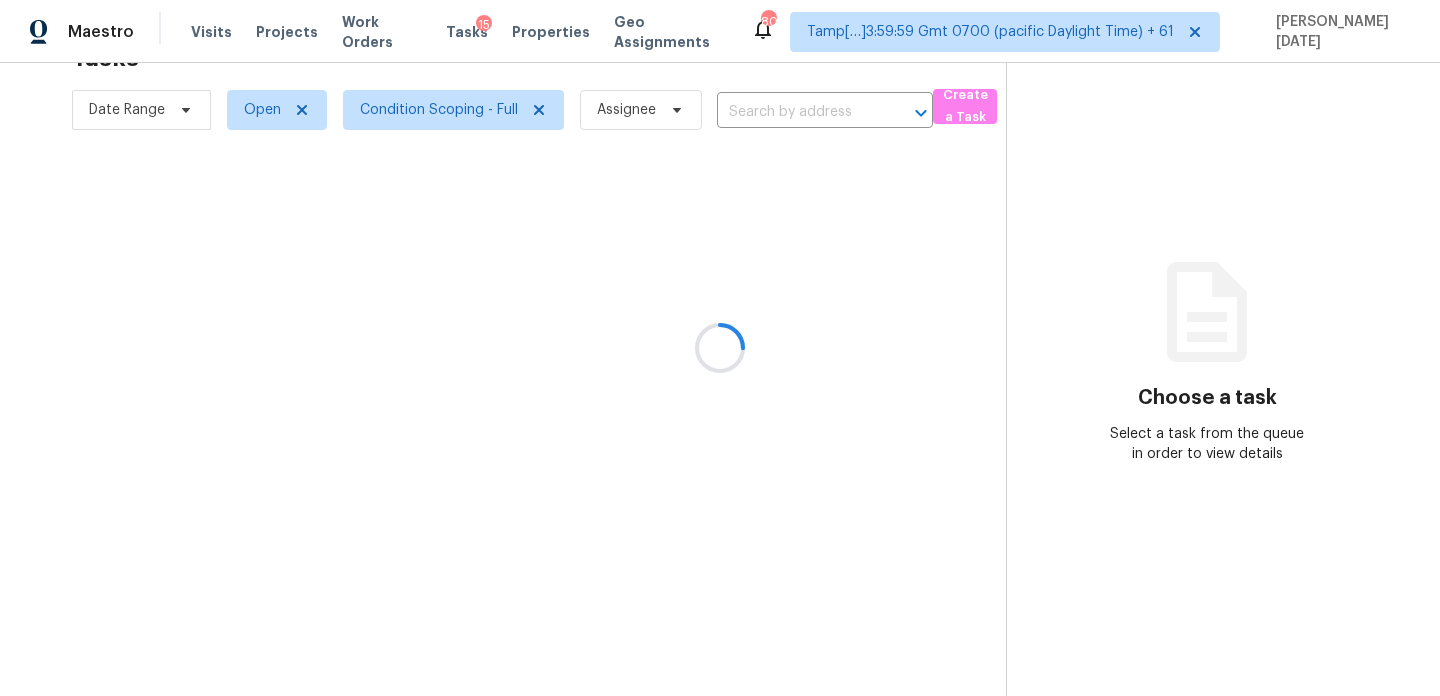 click at bounding box center (720, 348) 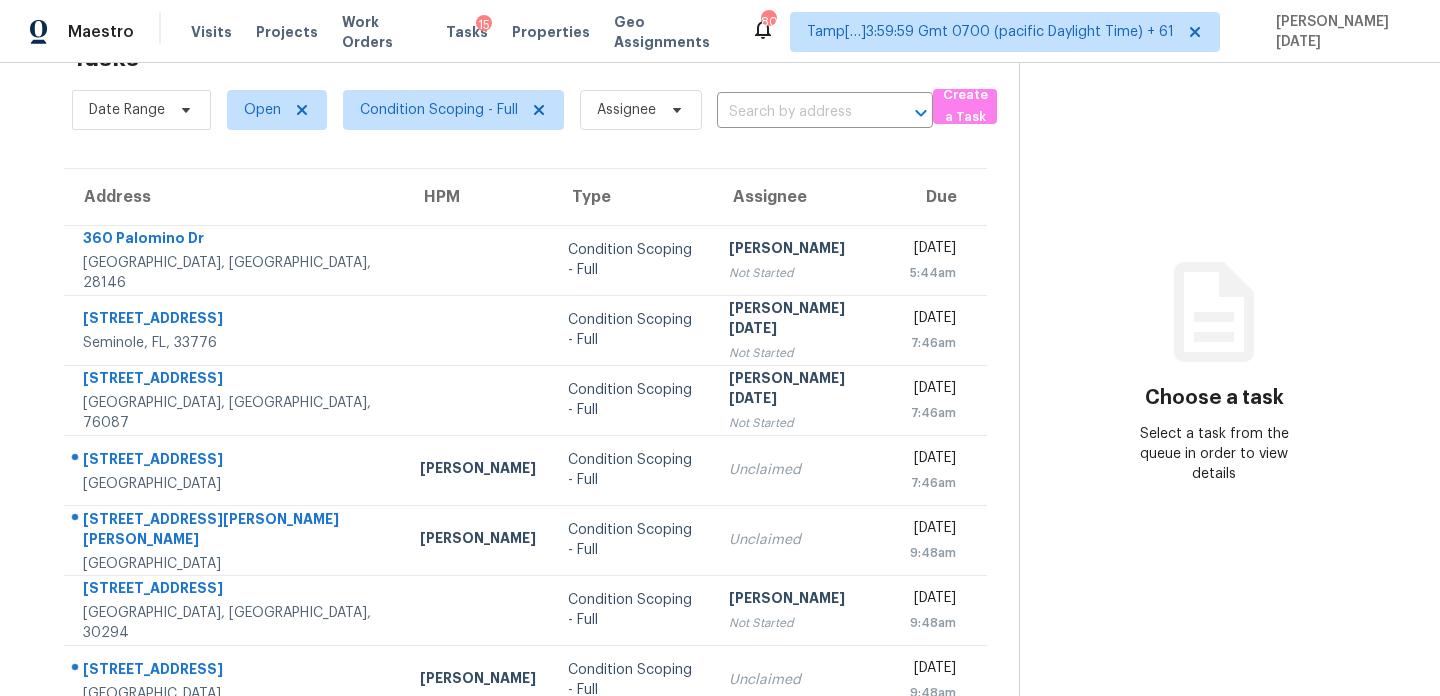 scroll, scrollTop: 68, scrollLeft: 0, axis: vertical 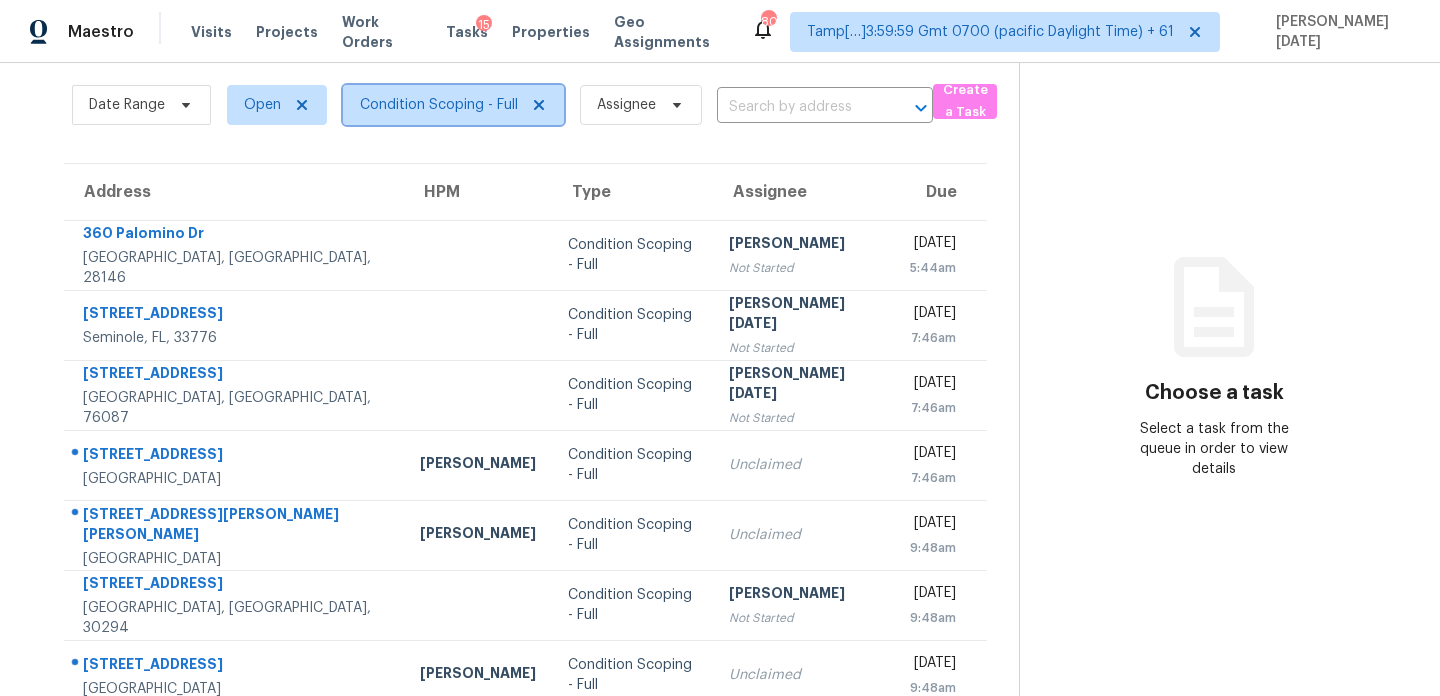 click on "Condition Scoping - Full" at bounding box center [453, 105] 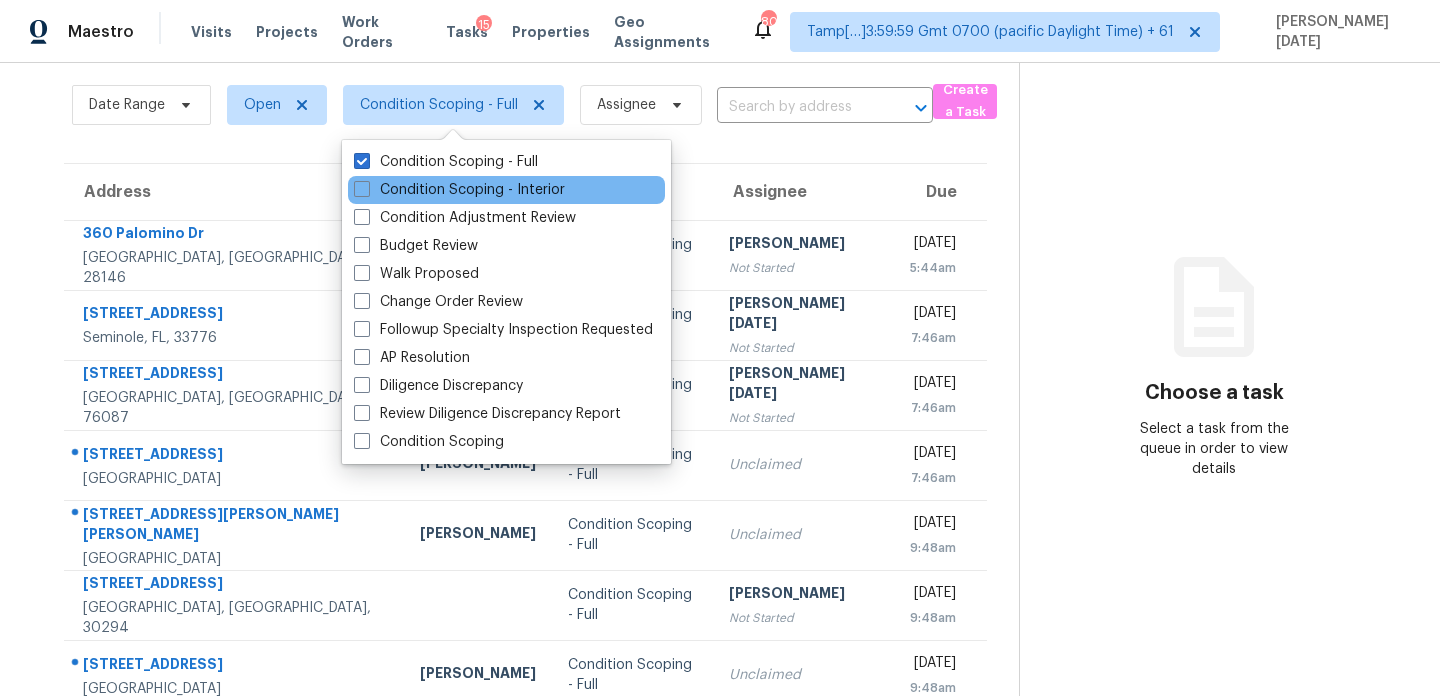 click on "Condition Scoping - Interior" at bounding box center [506, 190] 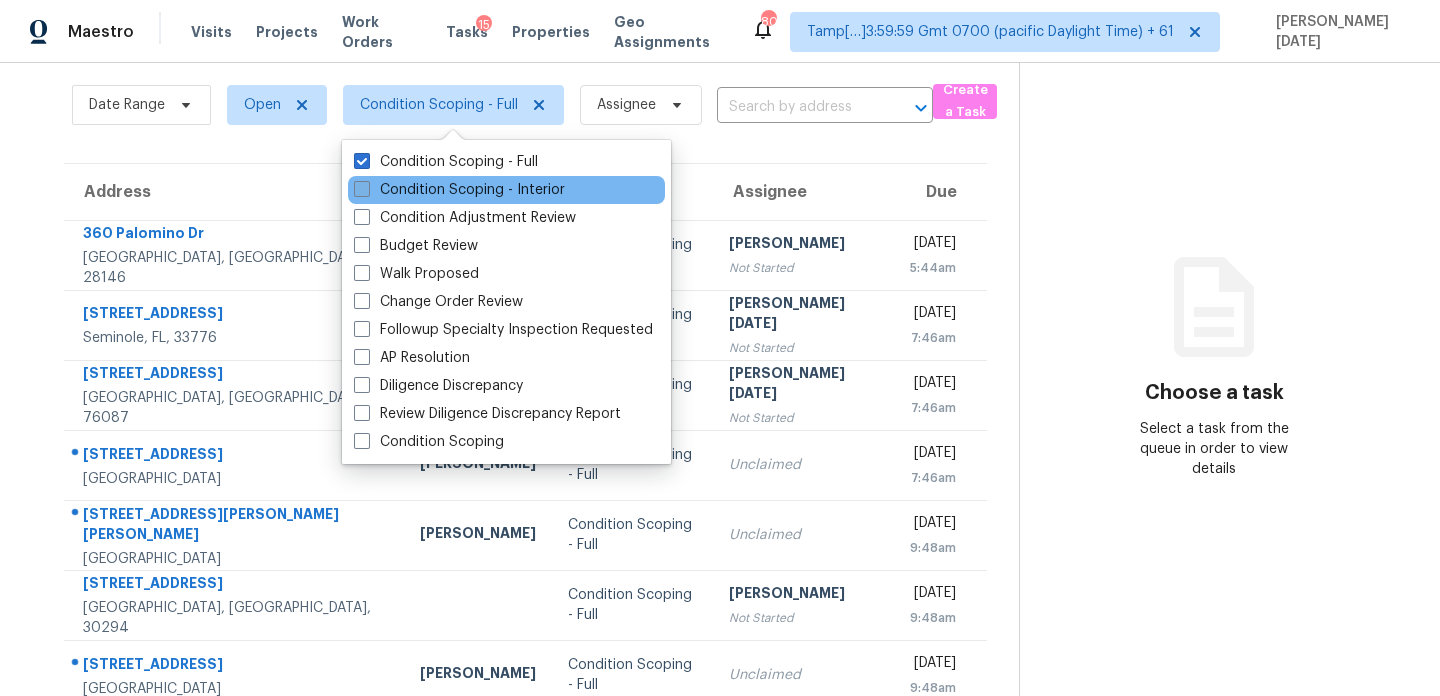 click on "Condition Scoping - Interior" at bounding box center (459, 190) 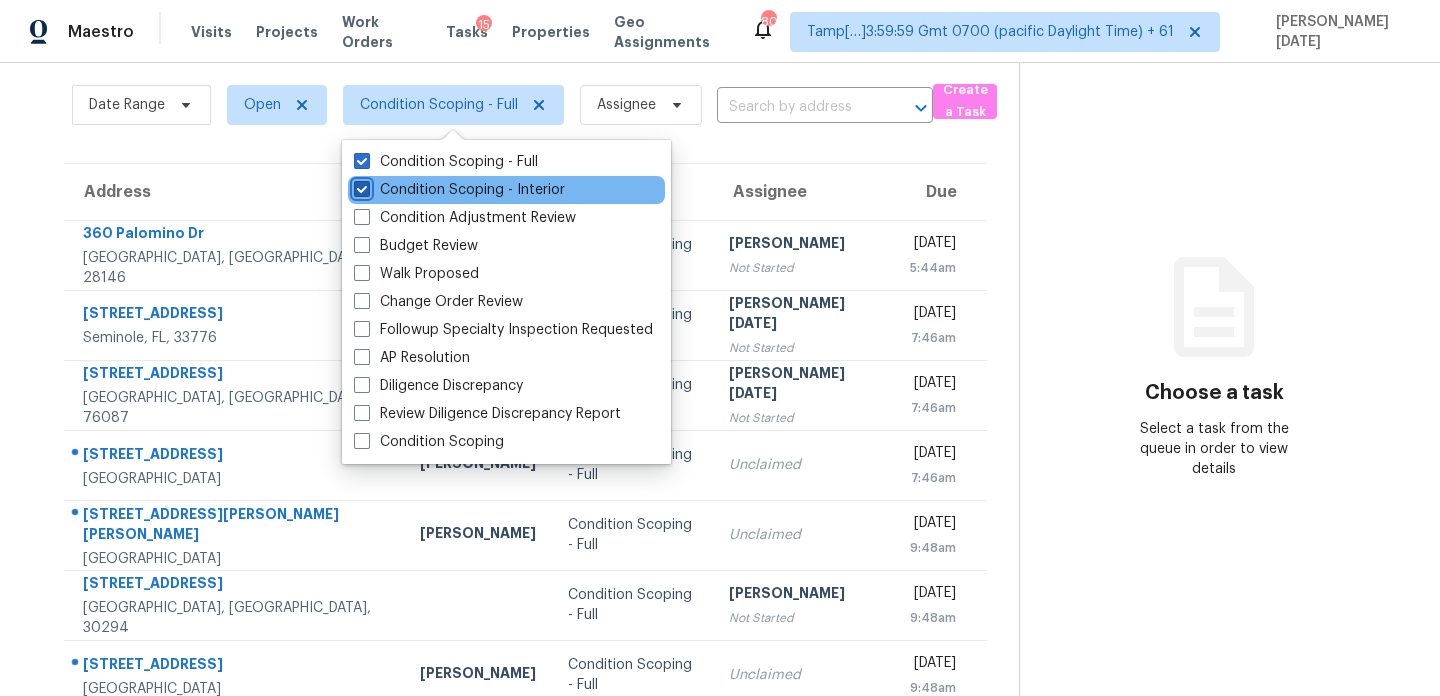 checkbox on "true" 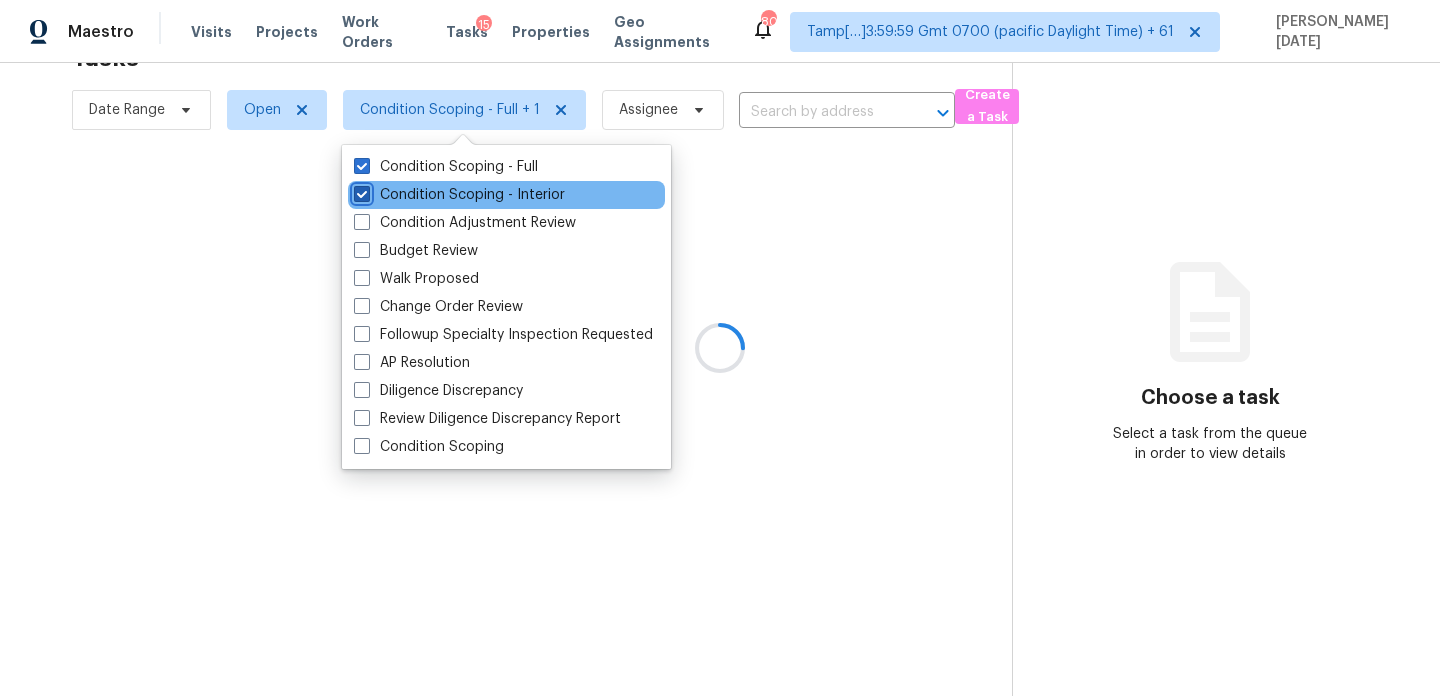 scroll, scrollTop: 63, scrollLeft: 0, axis: vertical 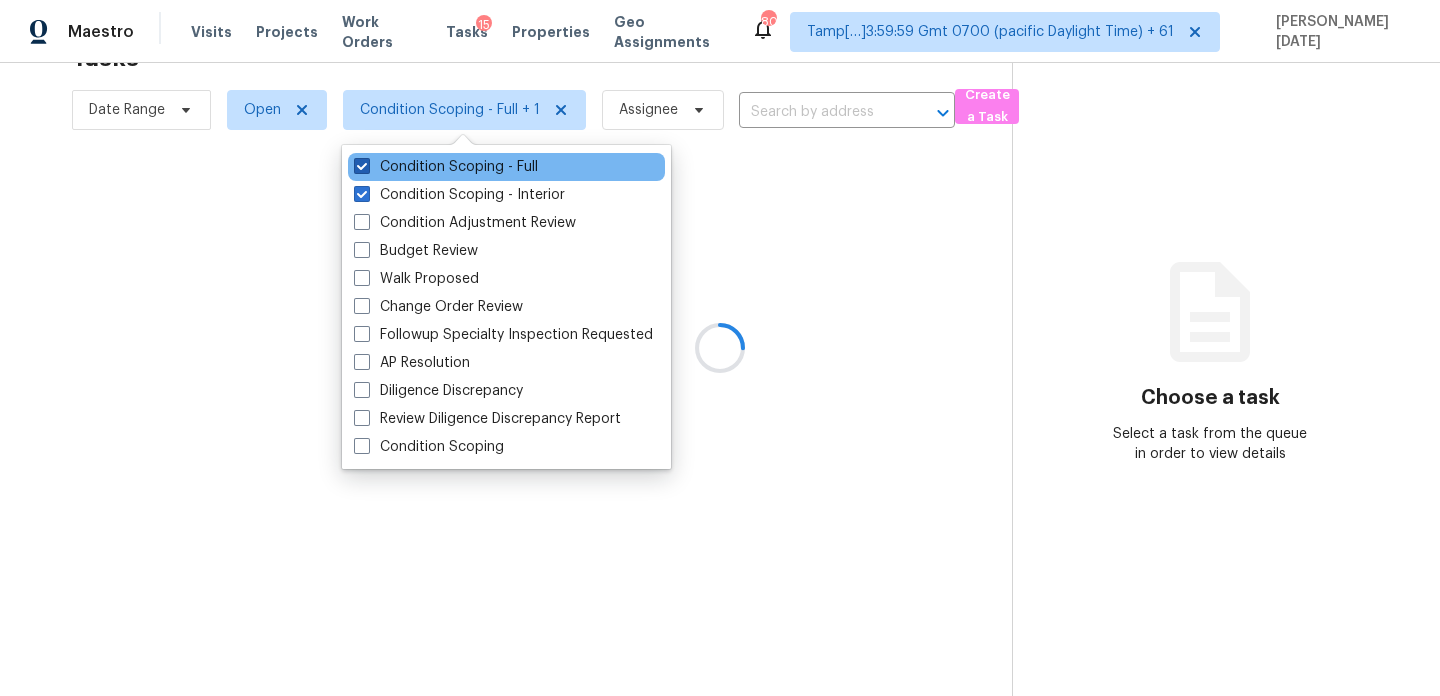 click on "Condition Scoping - Full" at bounding box center [446, 167] 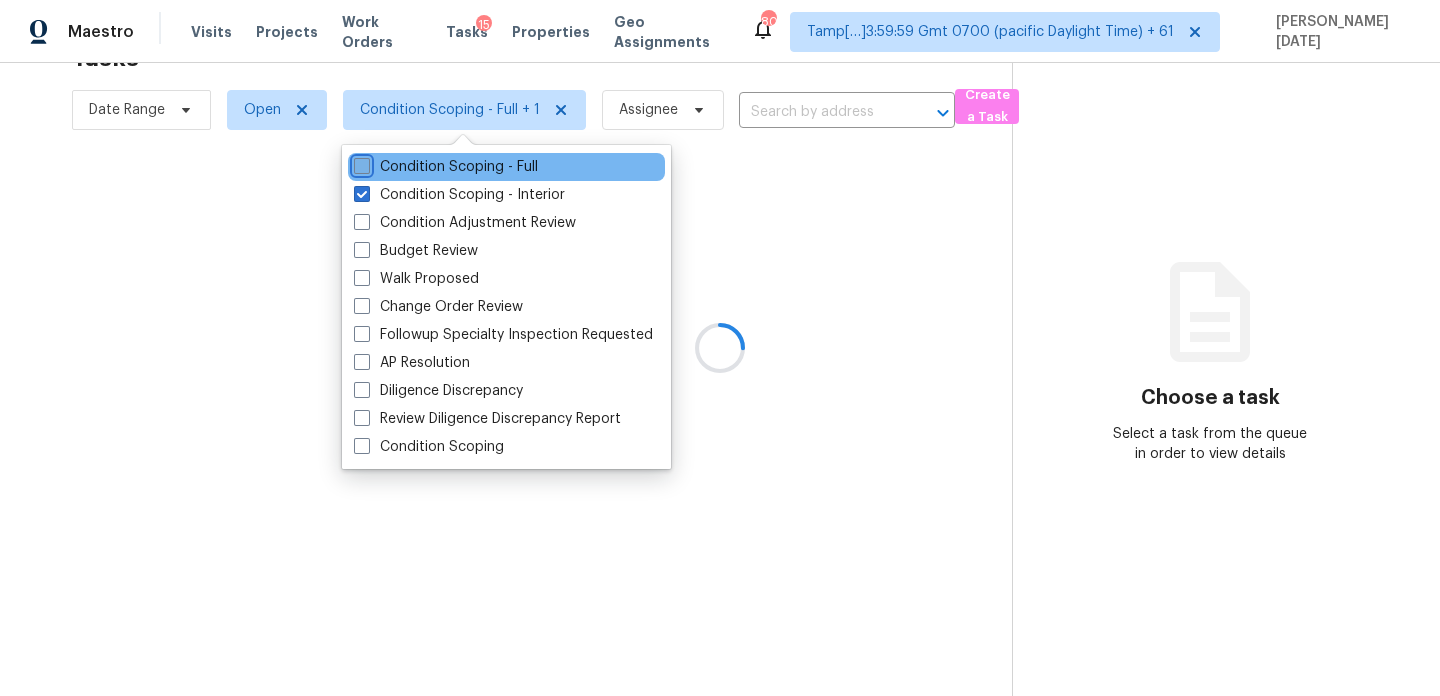 checkbox on "false" 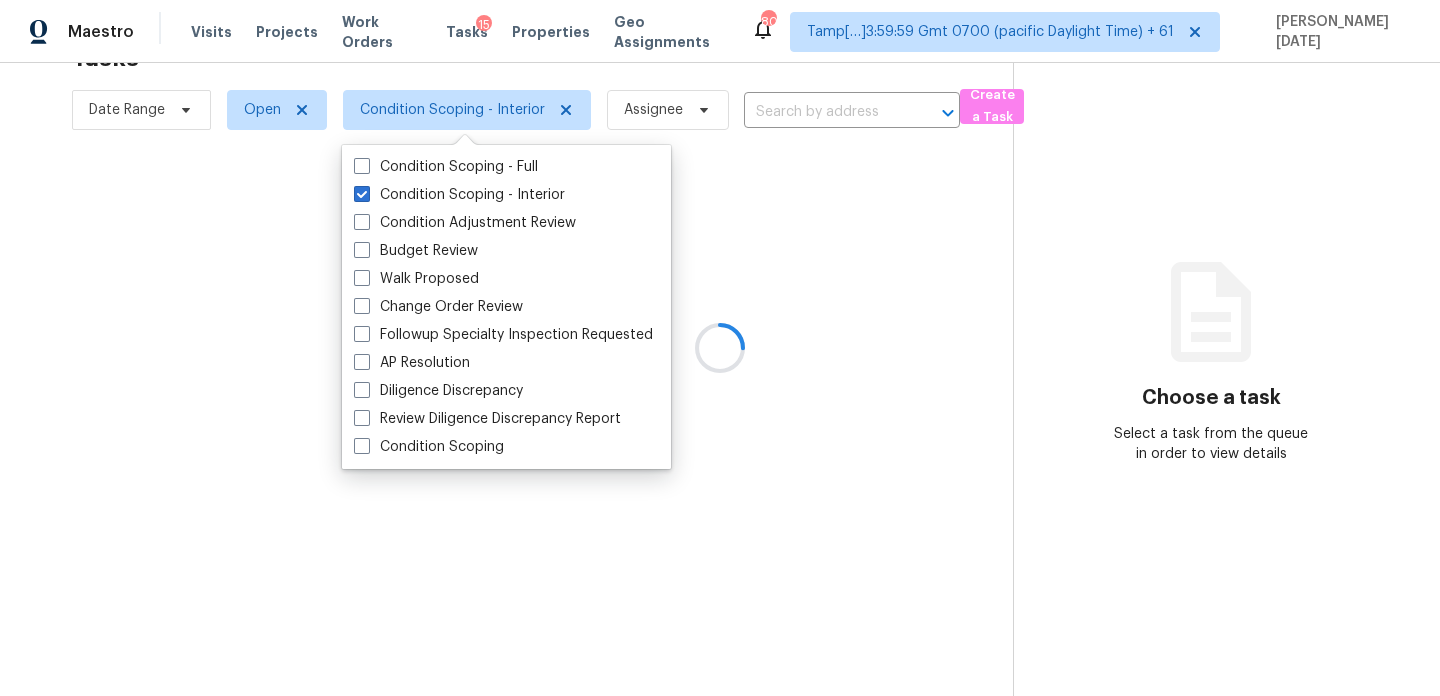 click at bounding box center [720, 348] 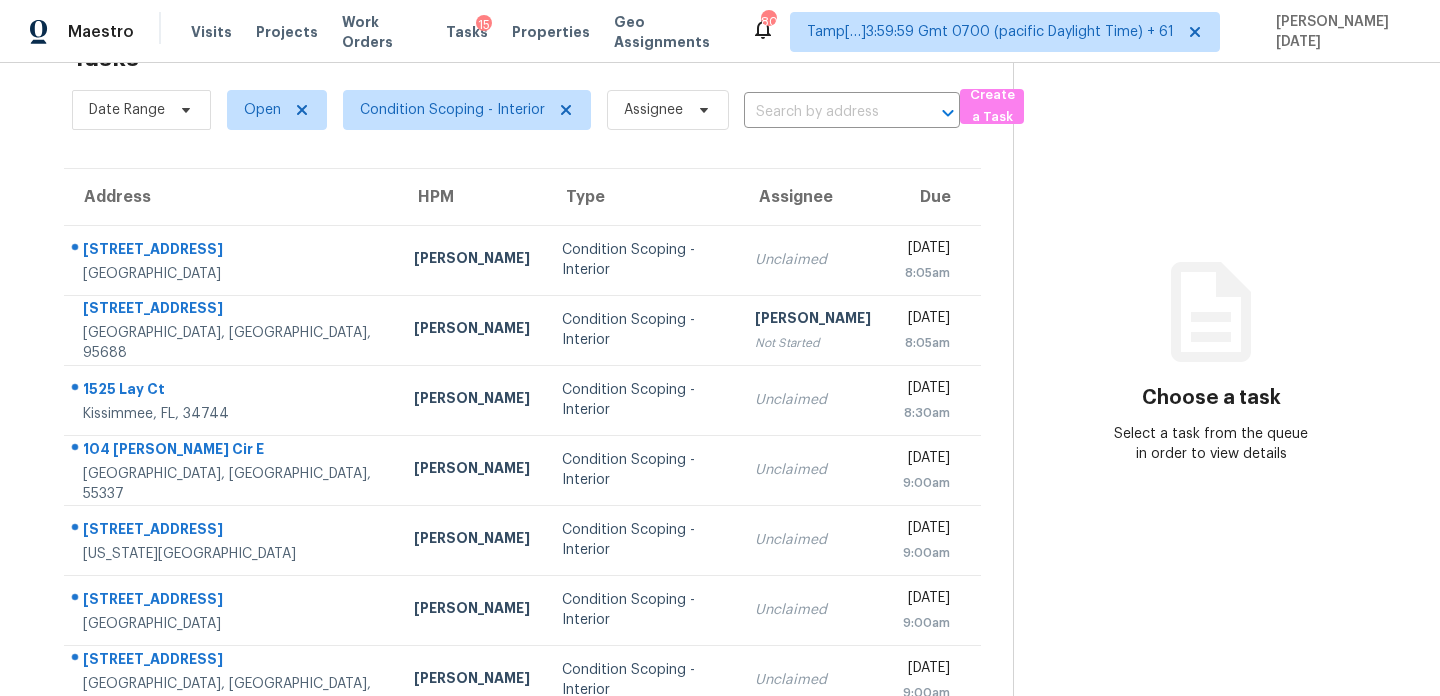 scroll, scrollTop: 68, scrollLeft: 0, axis: vertical 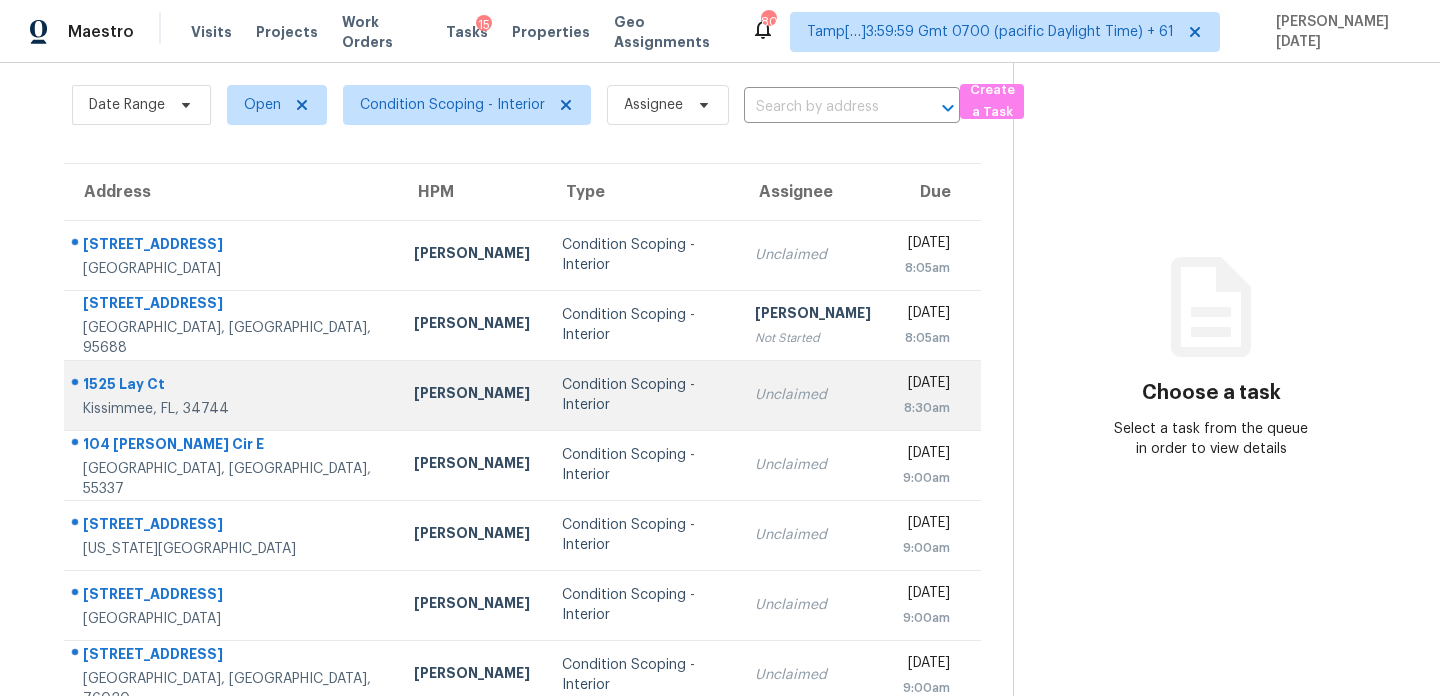 click on "Unclaimed" at bounding box center (813, 395) 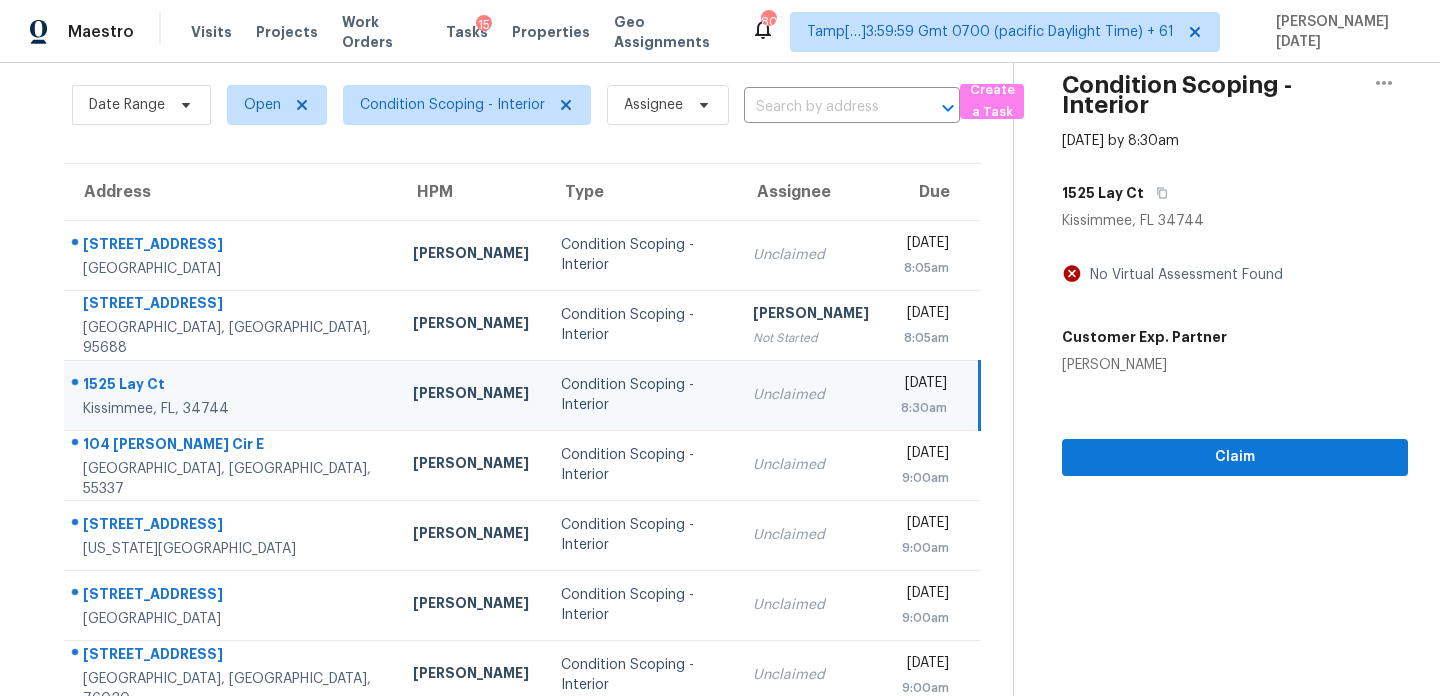 click on "[DATE] 8:30am" at bounding box center [932, 395] 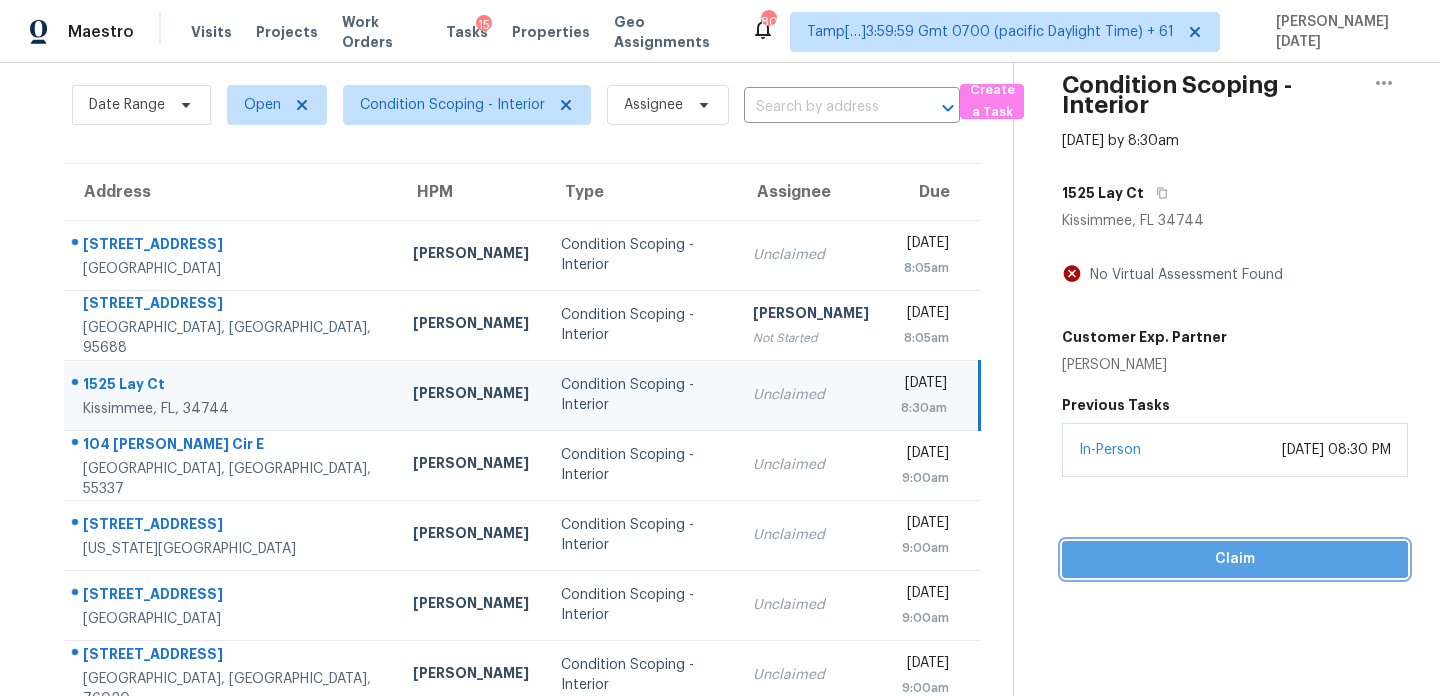click on "Claim" at bounding box center (1235, 559) 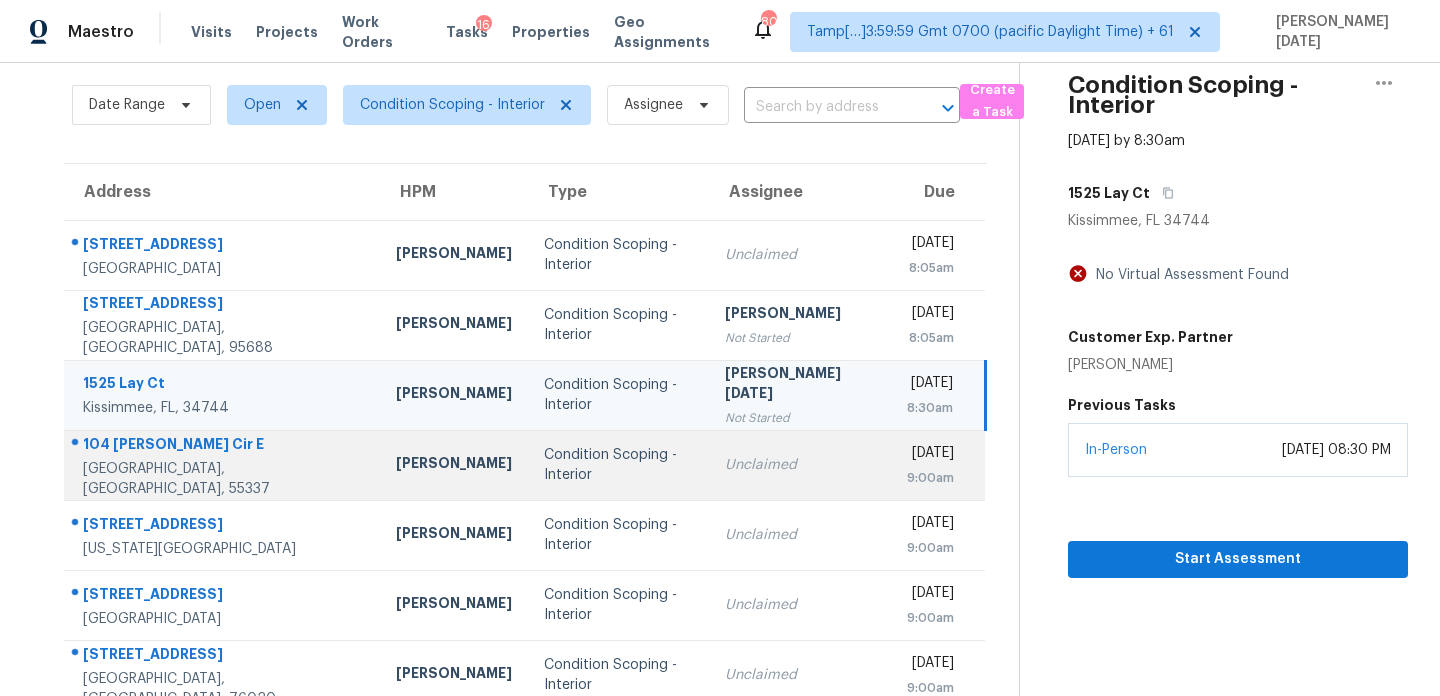 scroll, scrollTop: 345, scrollLeft: 0, axis: vertical 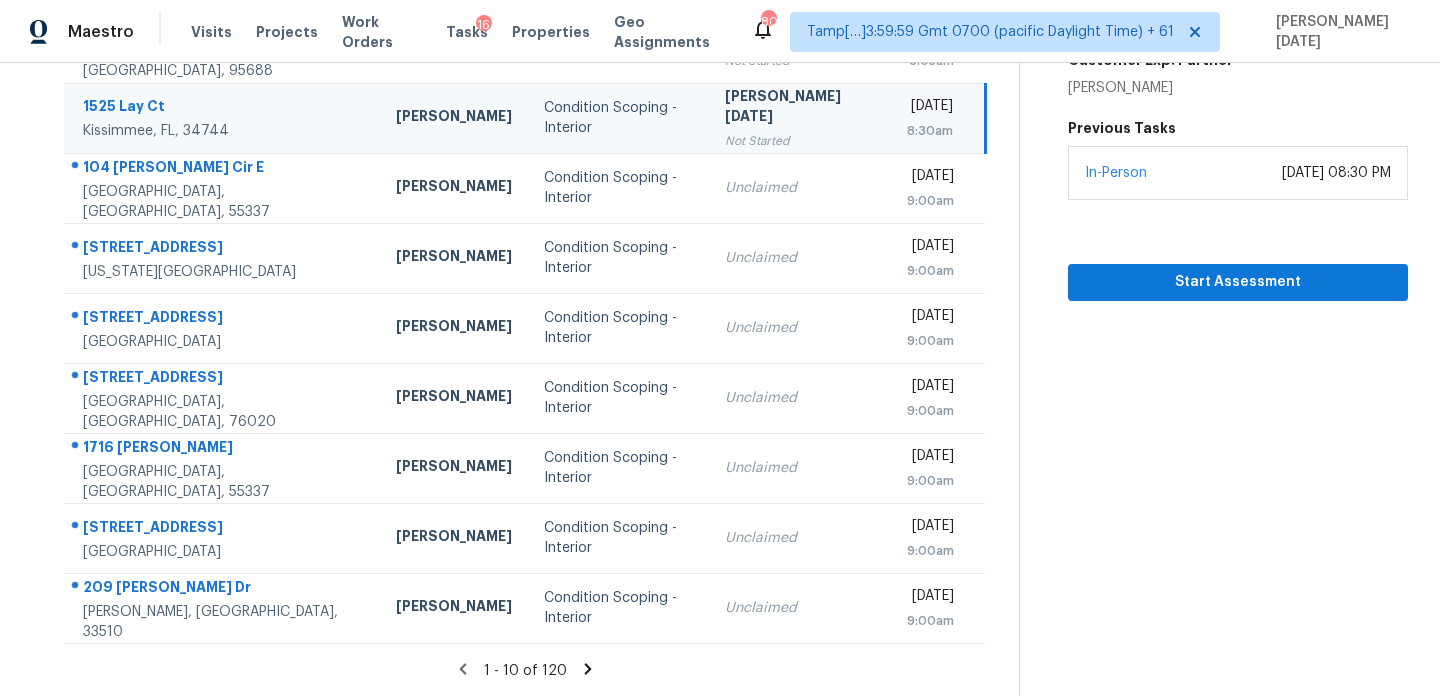 click 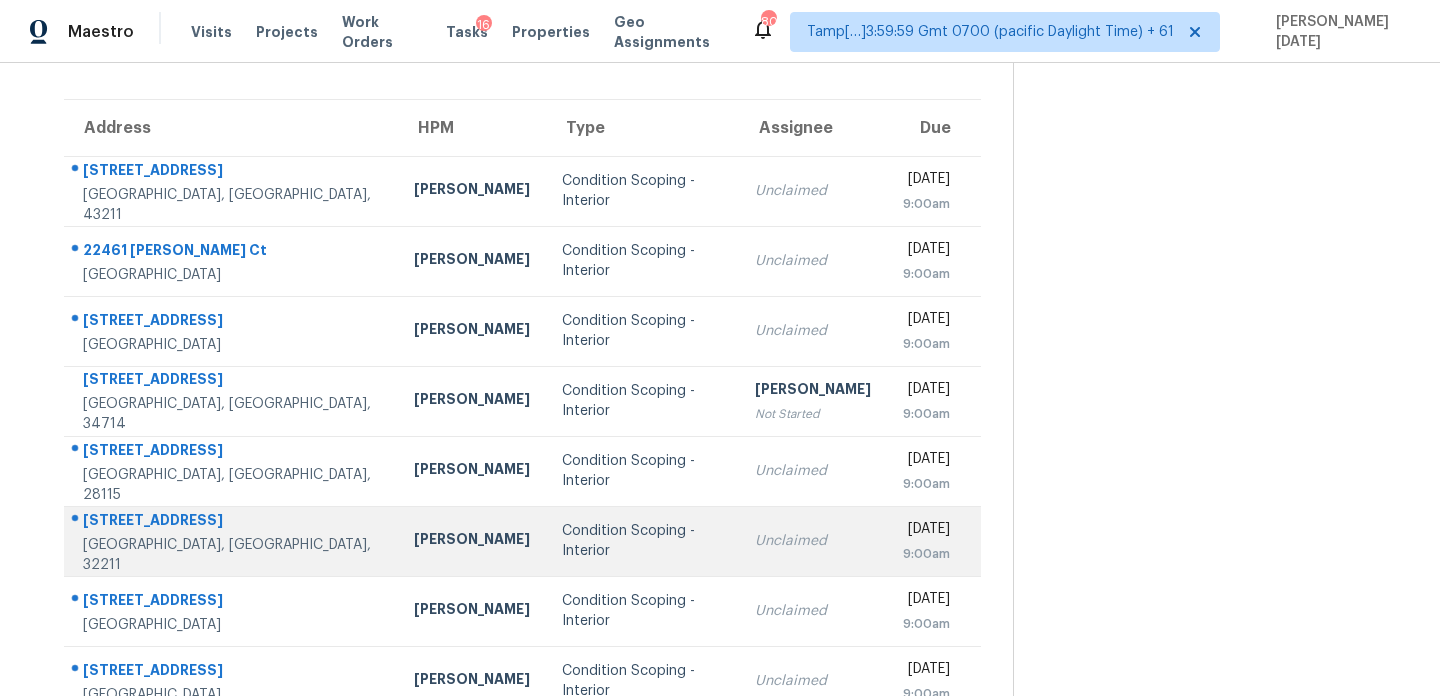 scroll, scrollTop: 292, scrollLeft: 0, axis: vertical 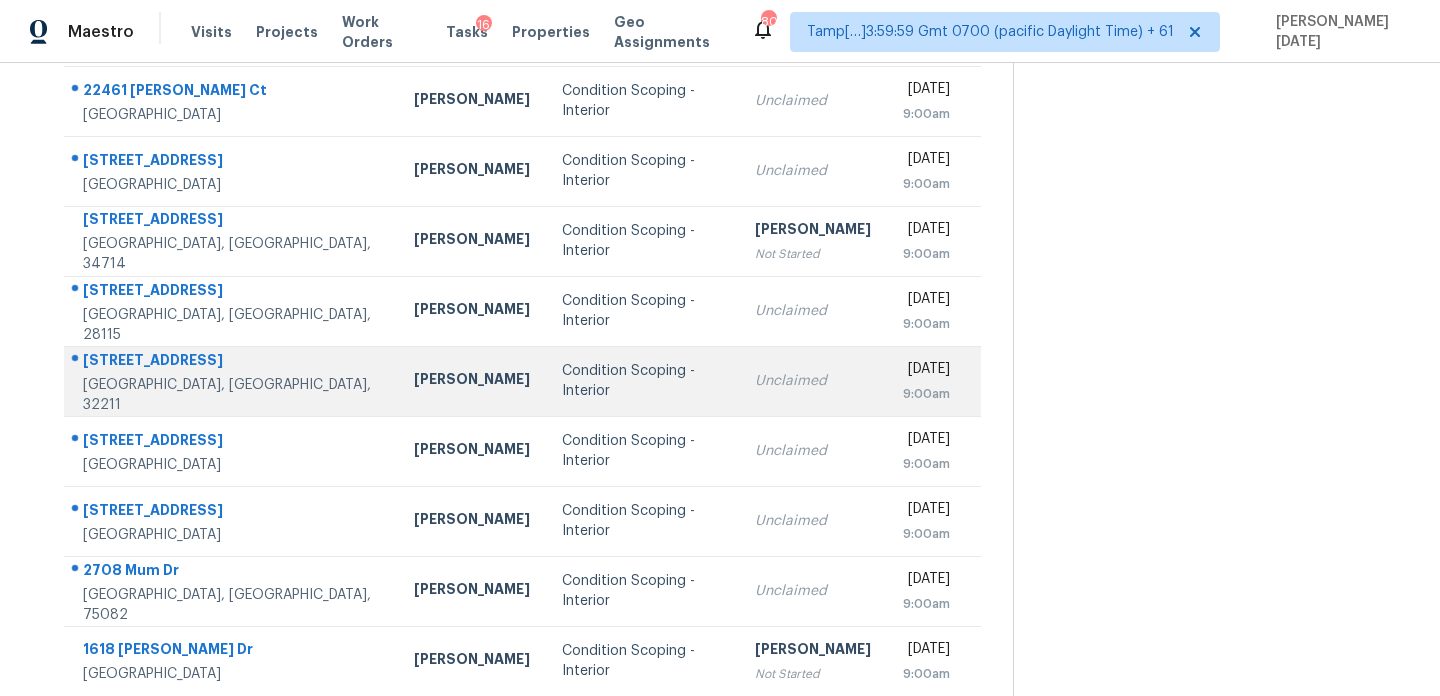click on "Unclaimed" at bounding box center [813, 381] 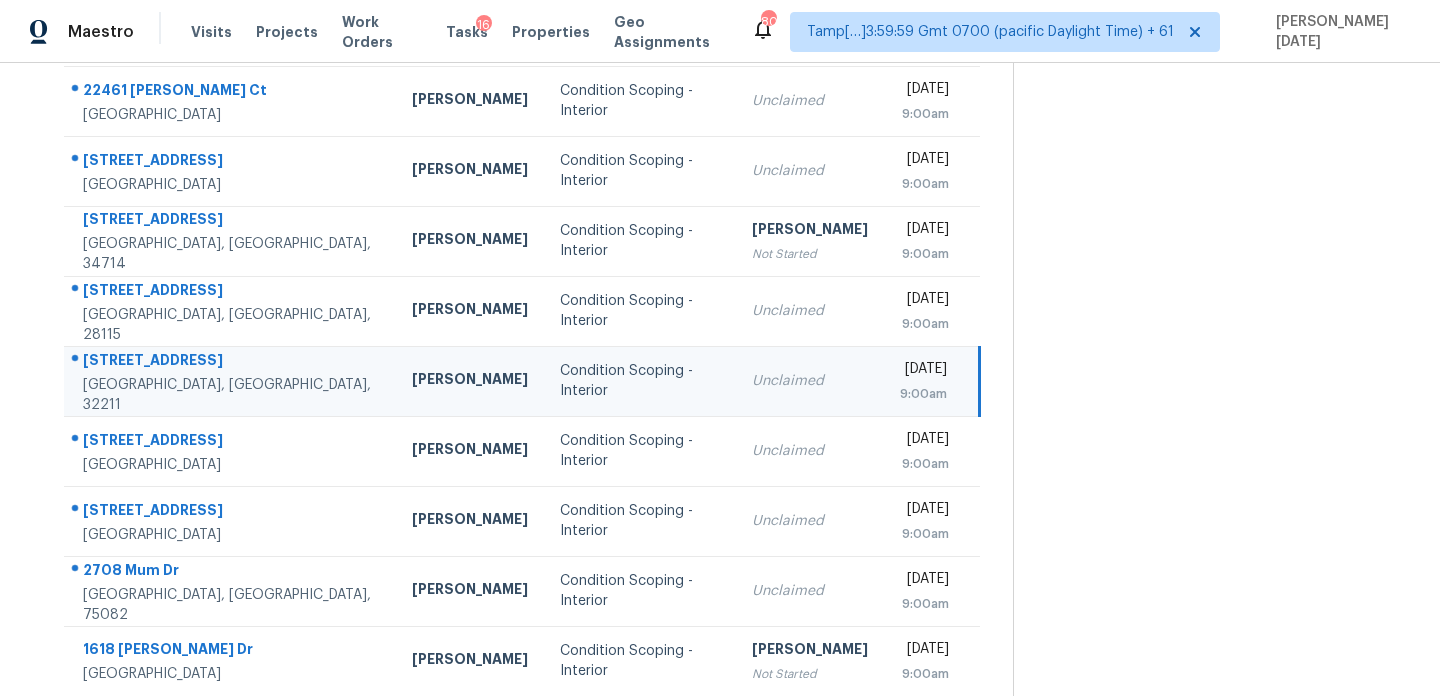 click on "Unclaimed" at bounding box center (810, 381) 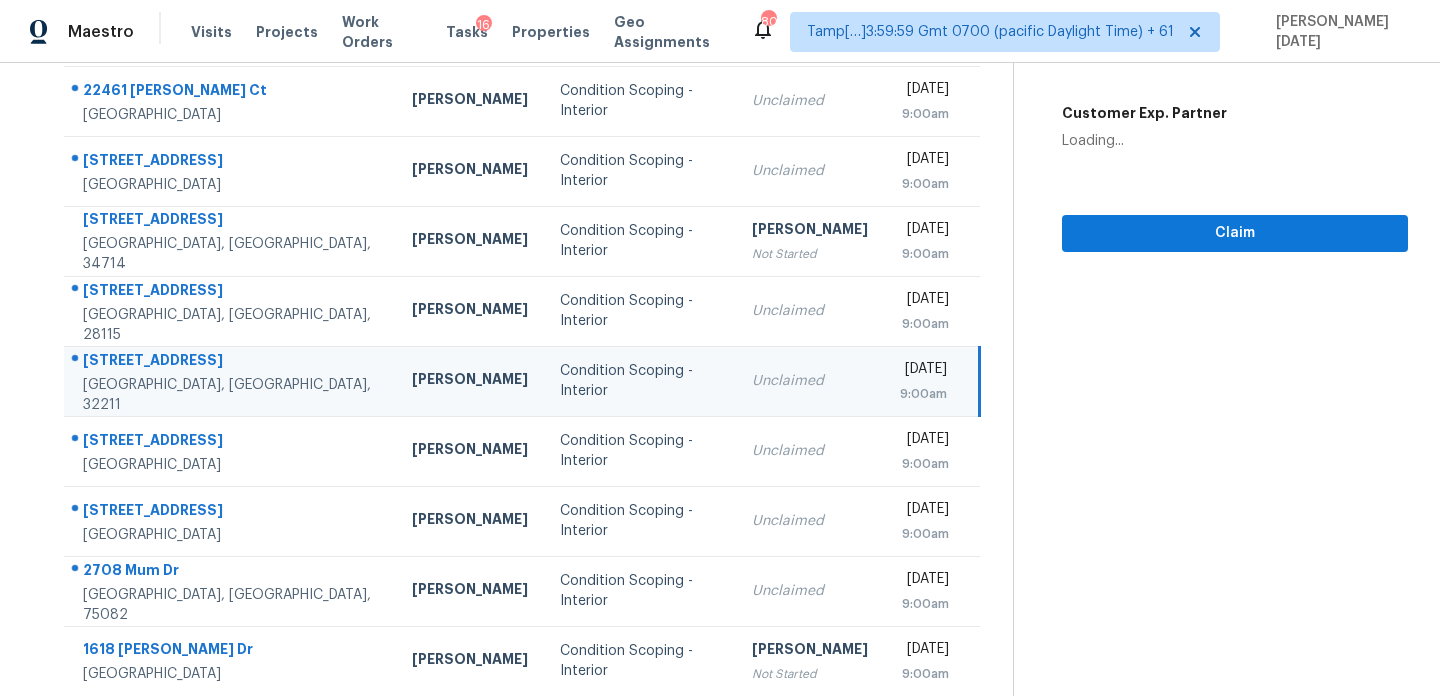 click on "Unclaimed" at bounding box center [810, 381] 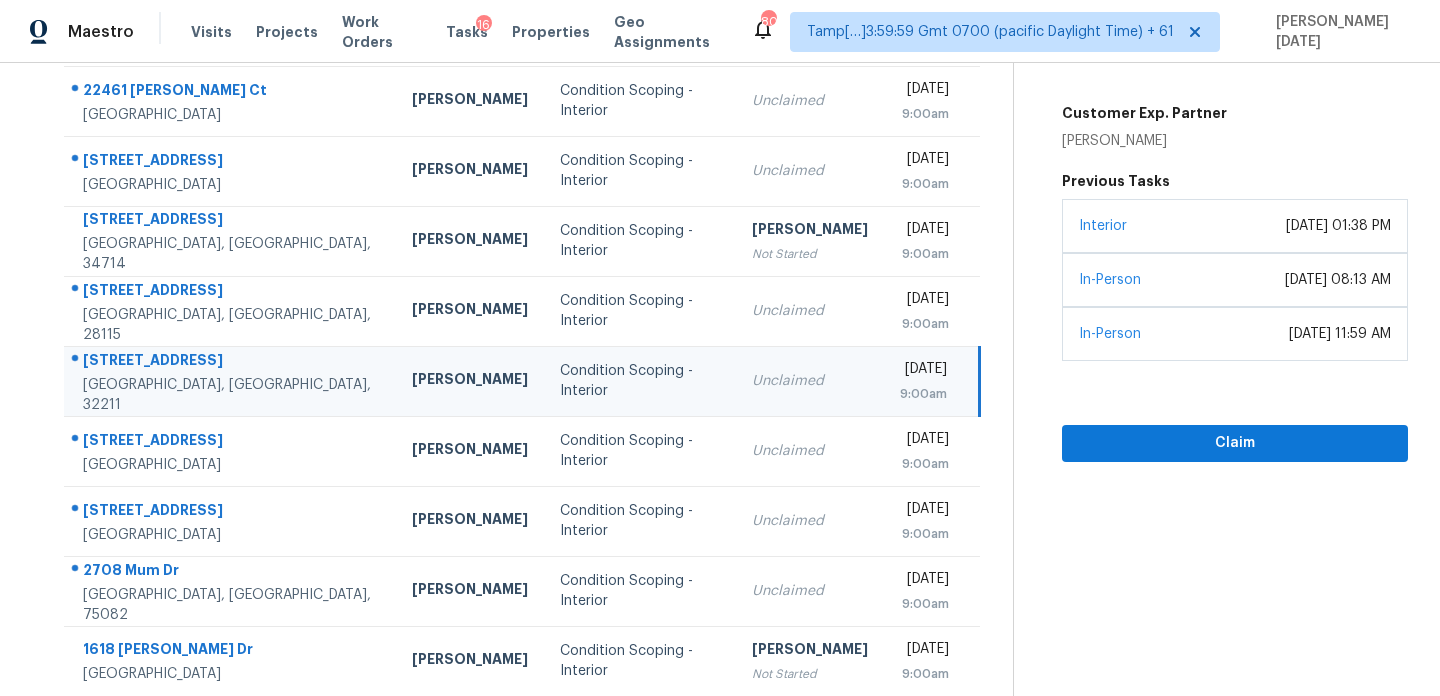 click on "Unclaimed" at bounding box center (810, 381) 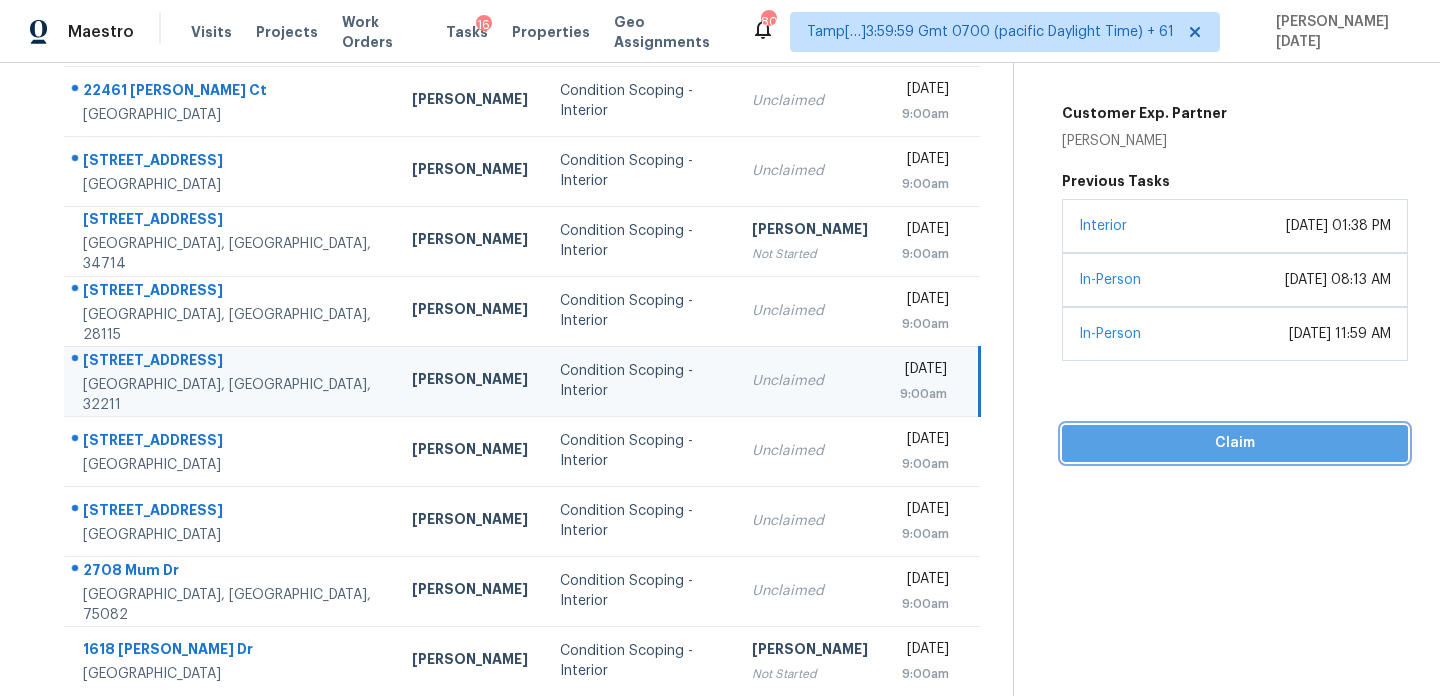 click on "Claim" at bounding box center (1235, 443) 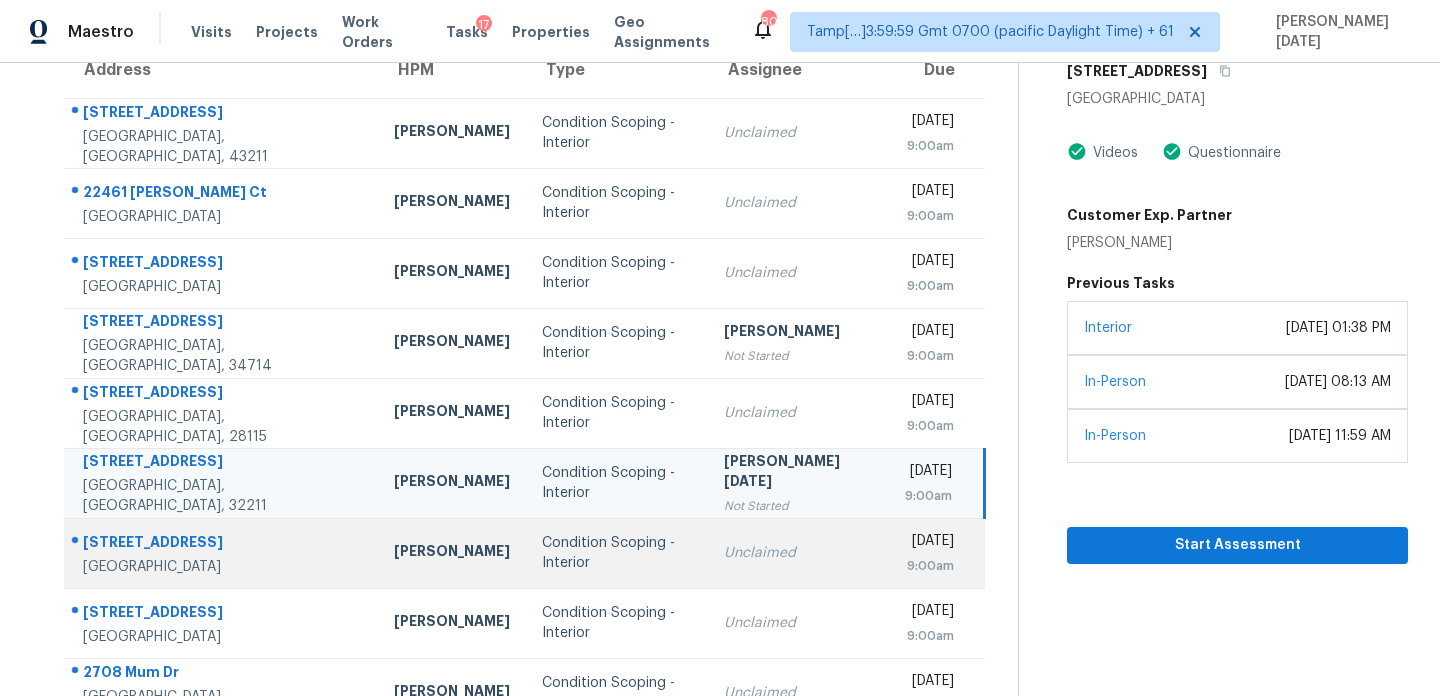 scroll, scrollTop: 345, scrollLeft: 0, axis: vertical 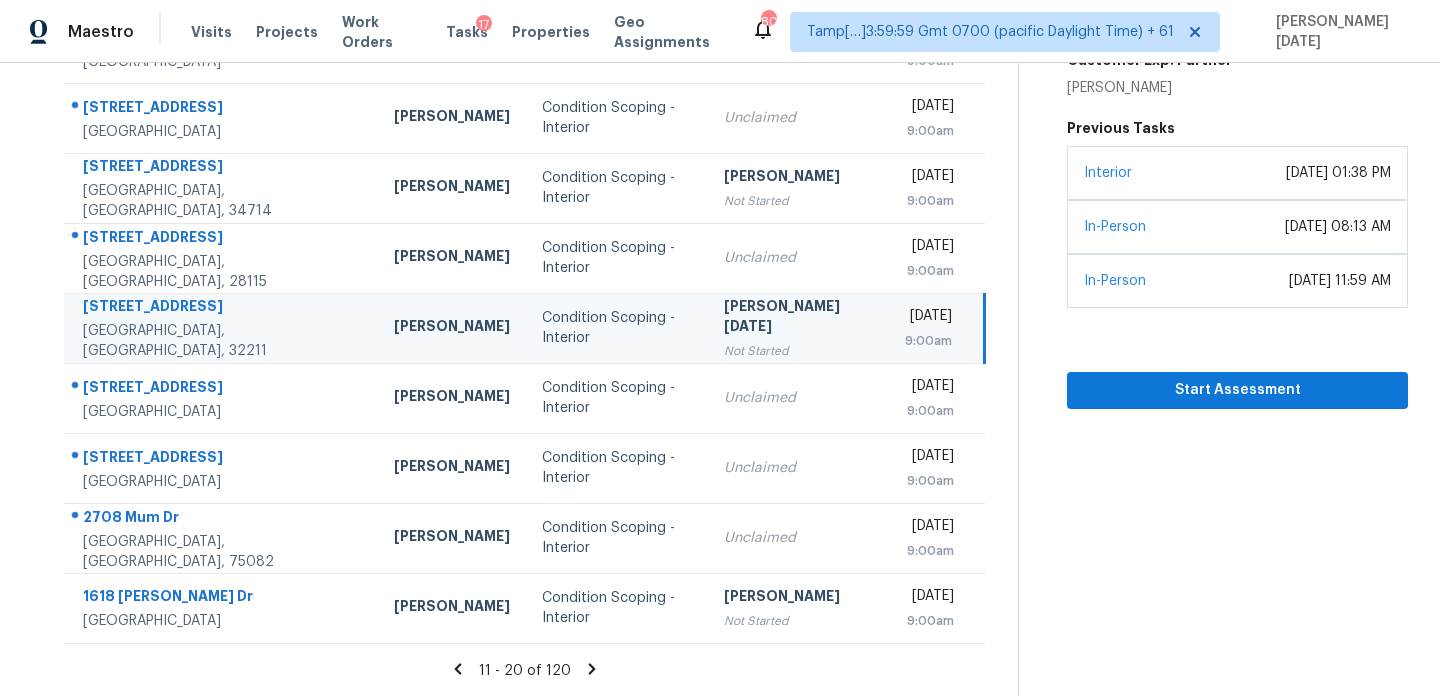 click 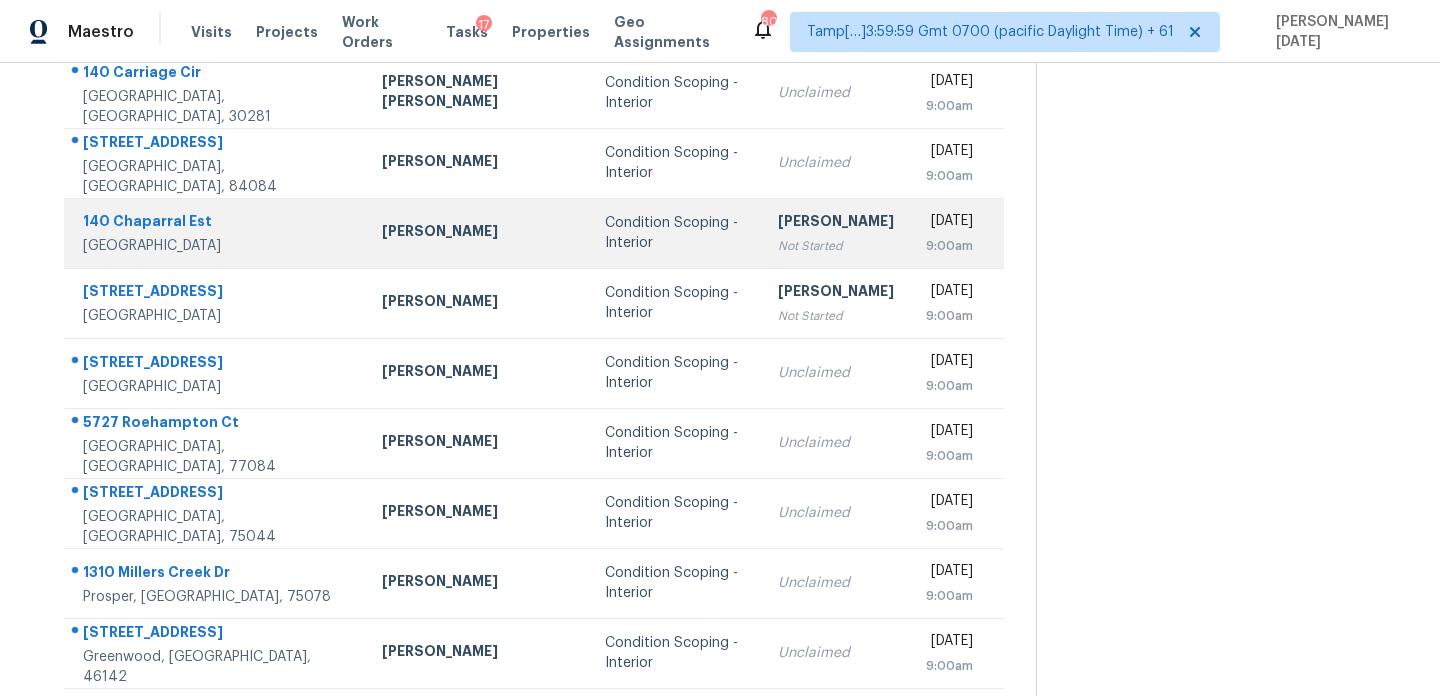 scroll, scrollTop: 318, scrollLeft: 0, axis: vertical 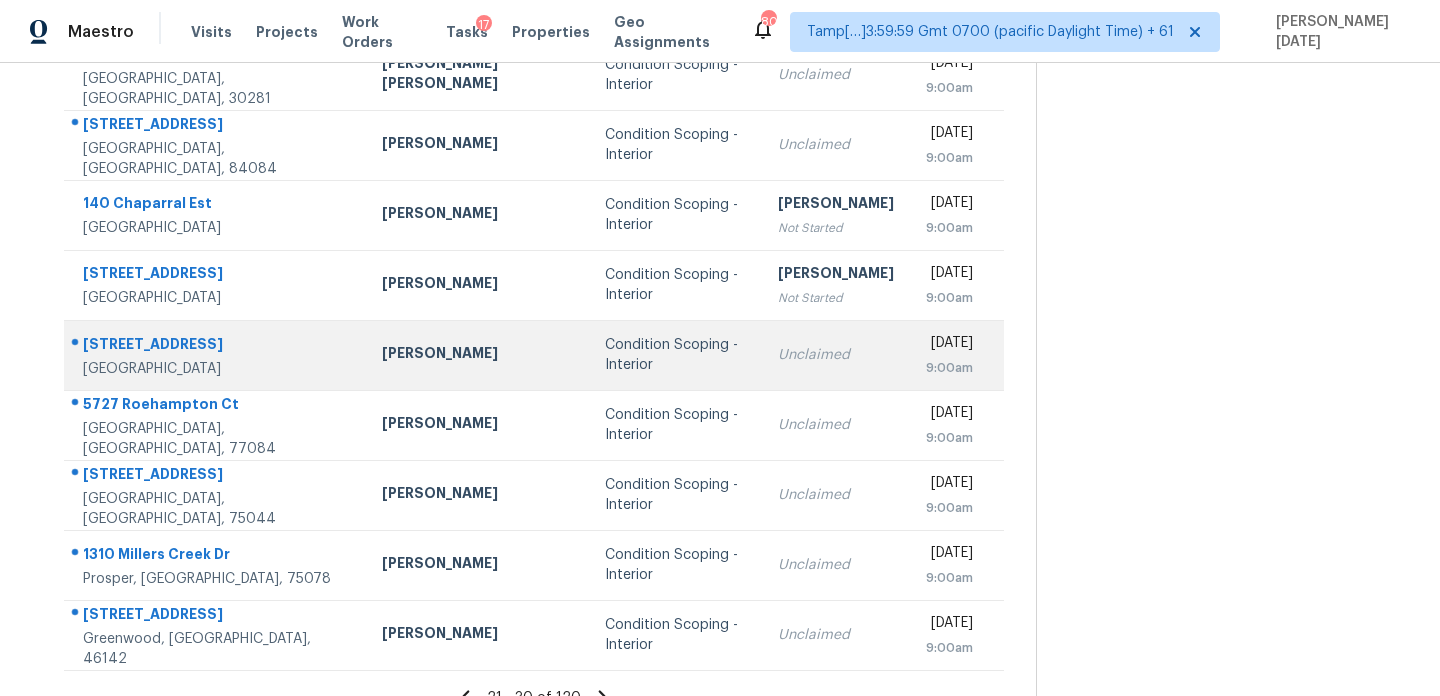 click on "Unclaimed" at bounding box center (836, 355) 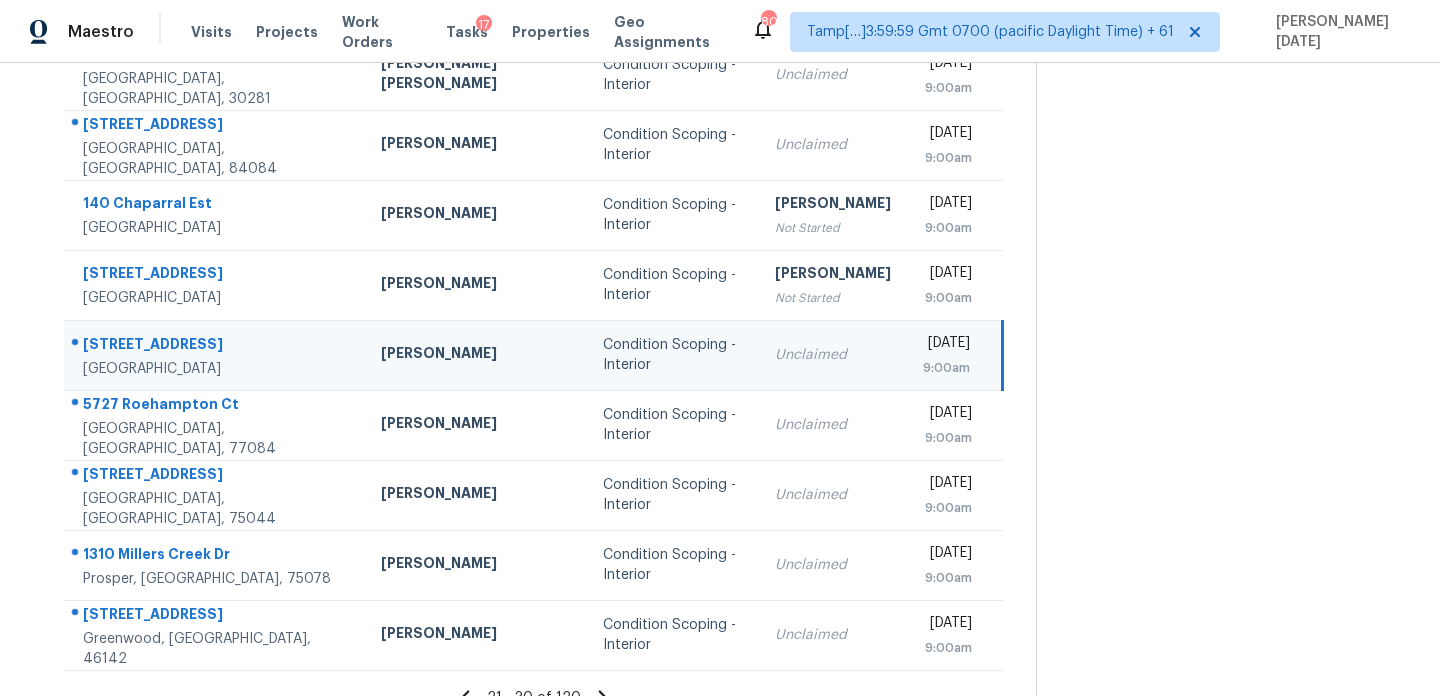 click on "Unclaimed" at bounding box center (833, 355) 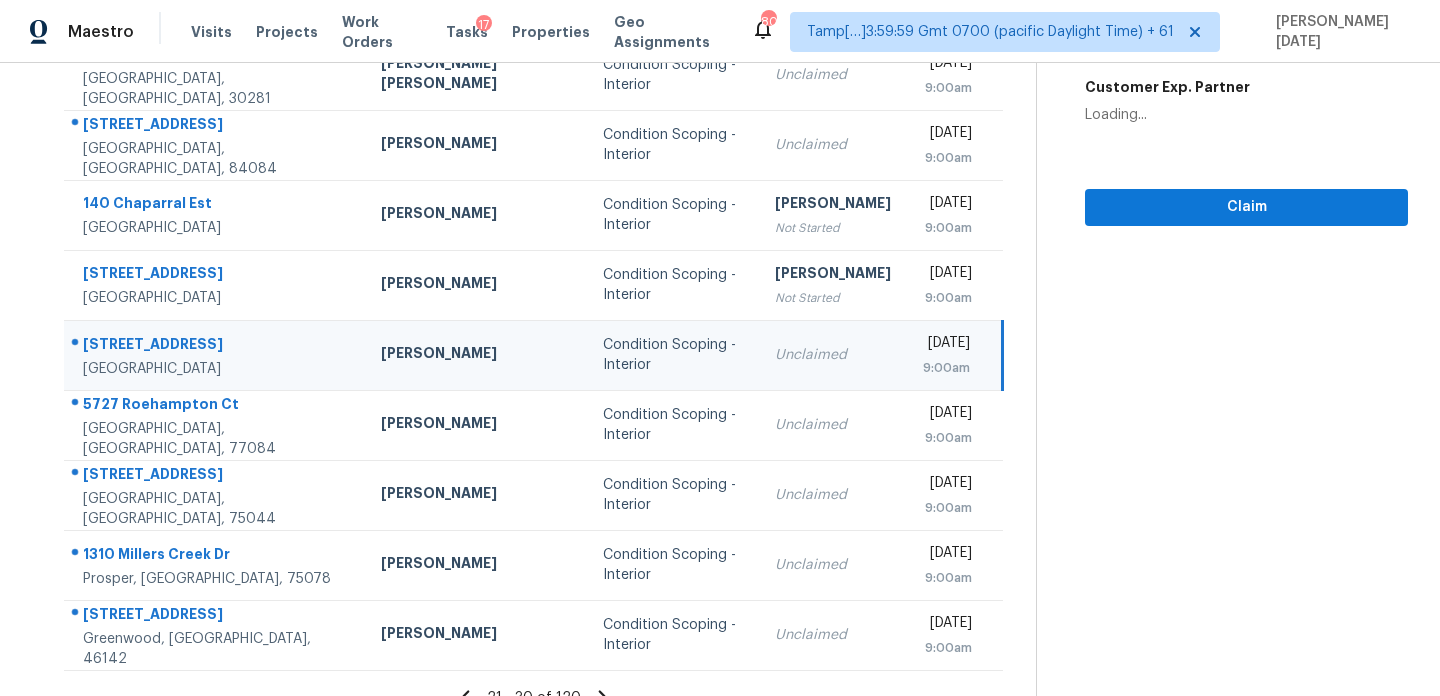 click on "[DATE] 9:00am" at bounding box center (955, 355) 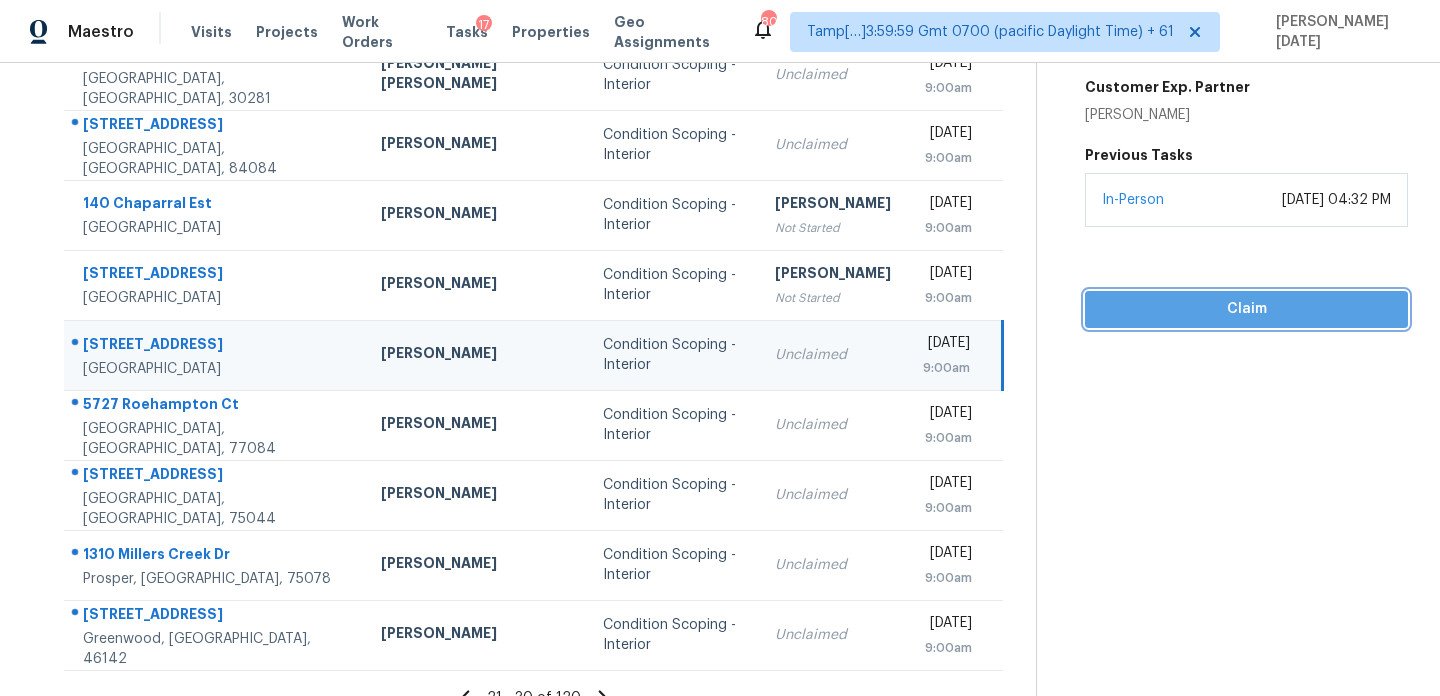 click on "Claim" at bounding box center (1246, 309) 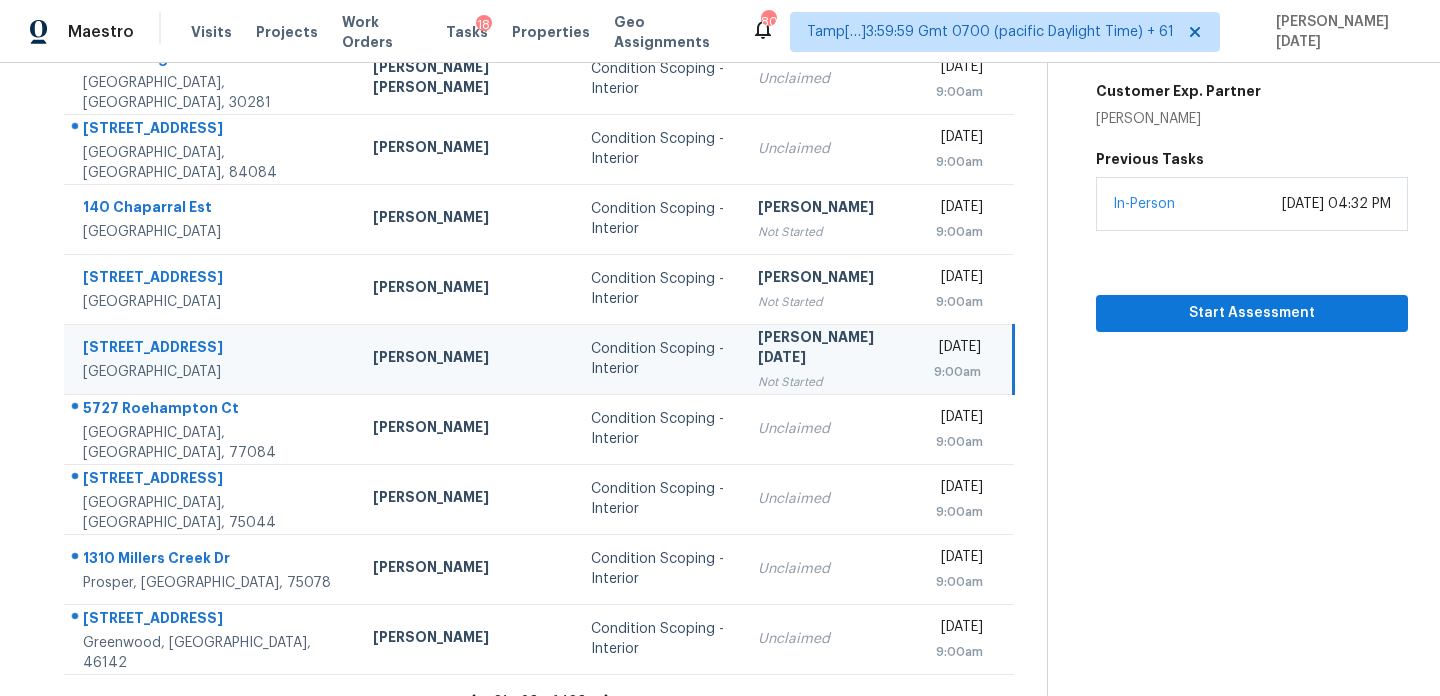 scroll, scrollTop: 345, scrollLeft: 0, axis: vertical 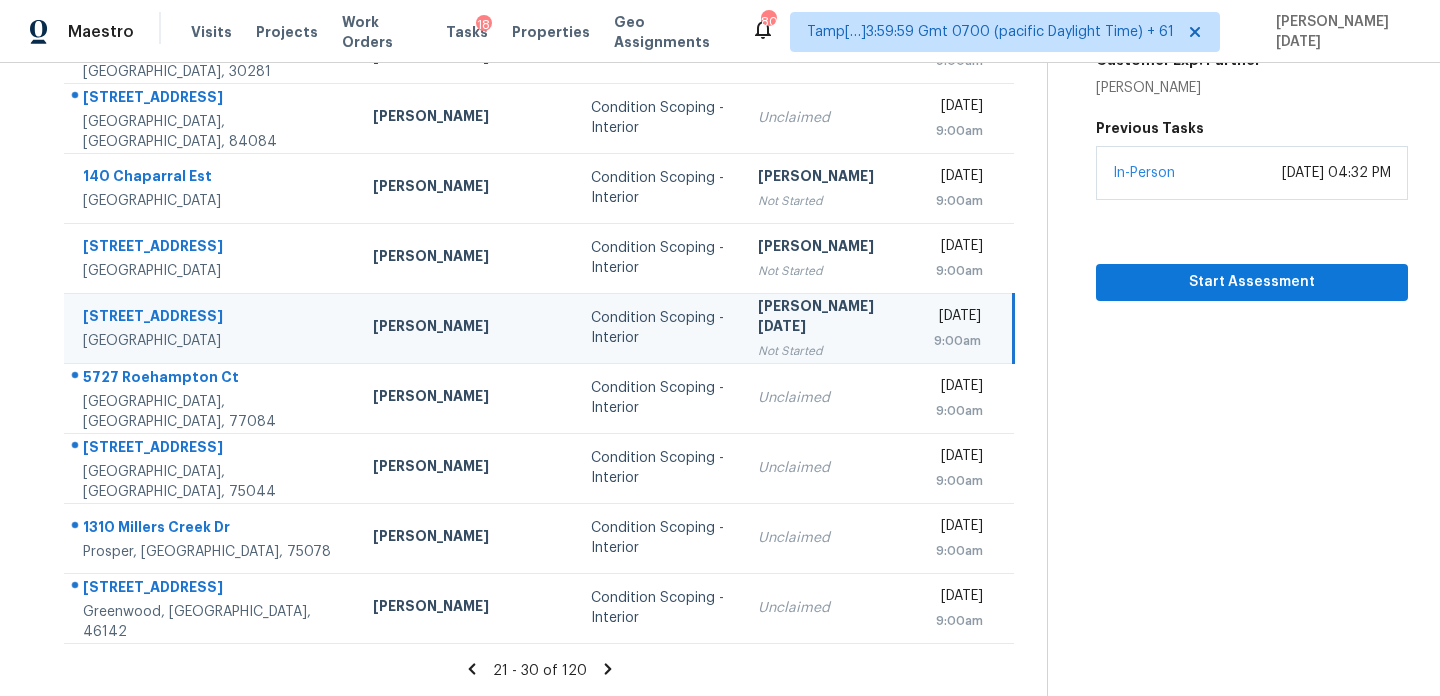click 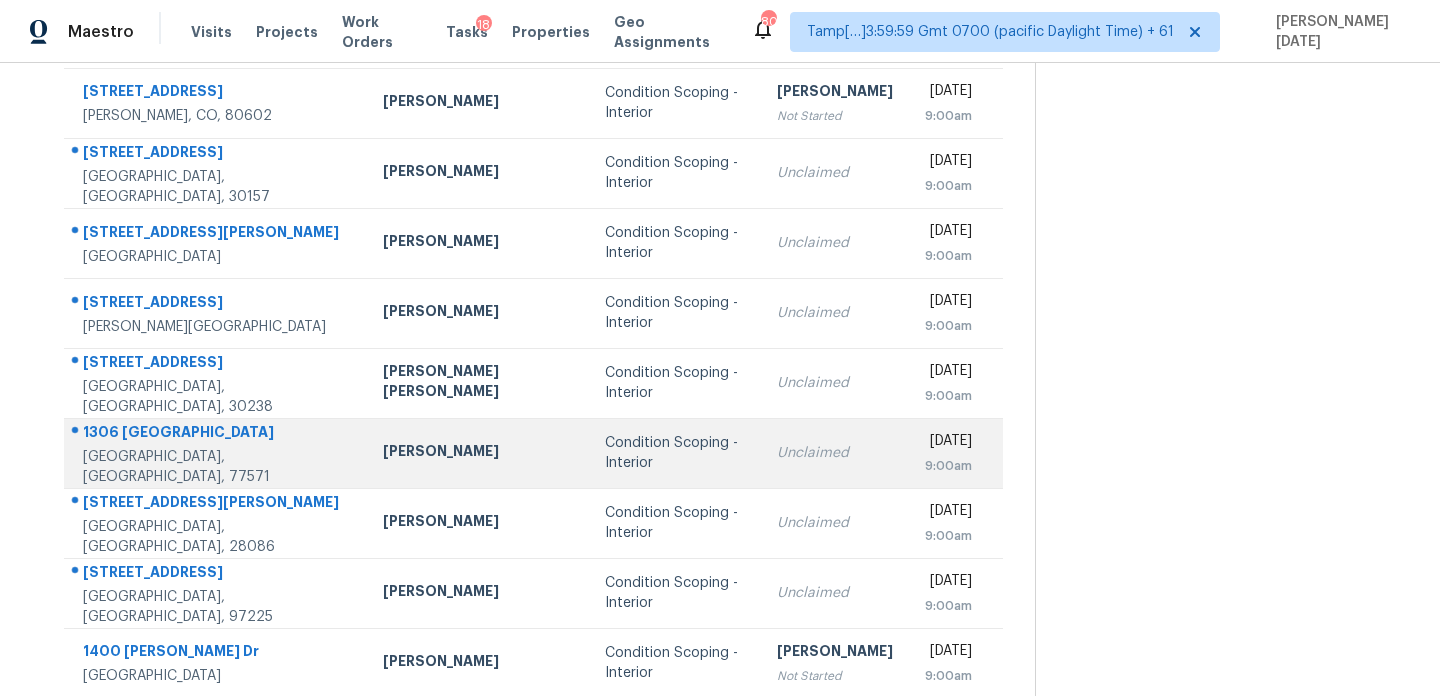 scroll, scrollTop: 209, scrollLeft: 0, axis: vertical 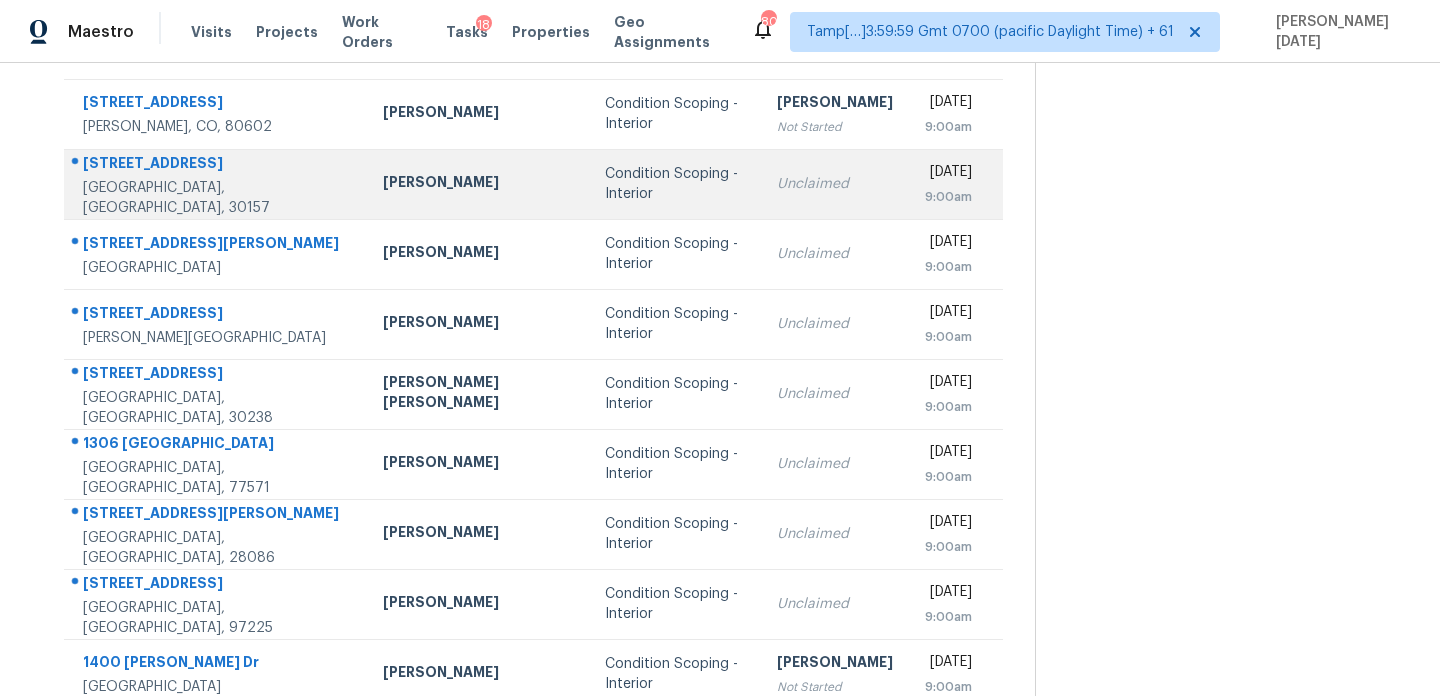 click on "Unclaimed" at bounding box center (835, 184) 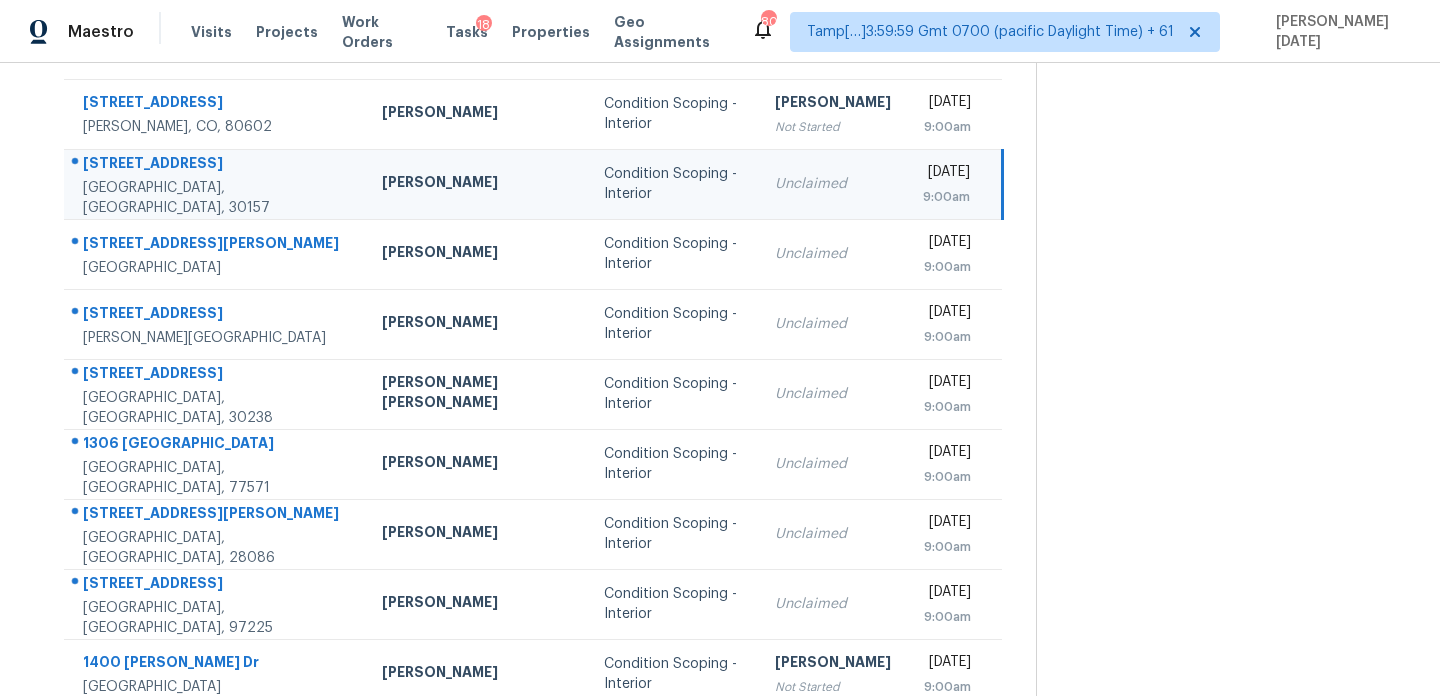 click on "Unclaimed" at bounding box center [833, 184] 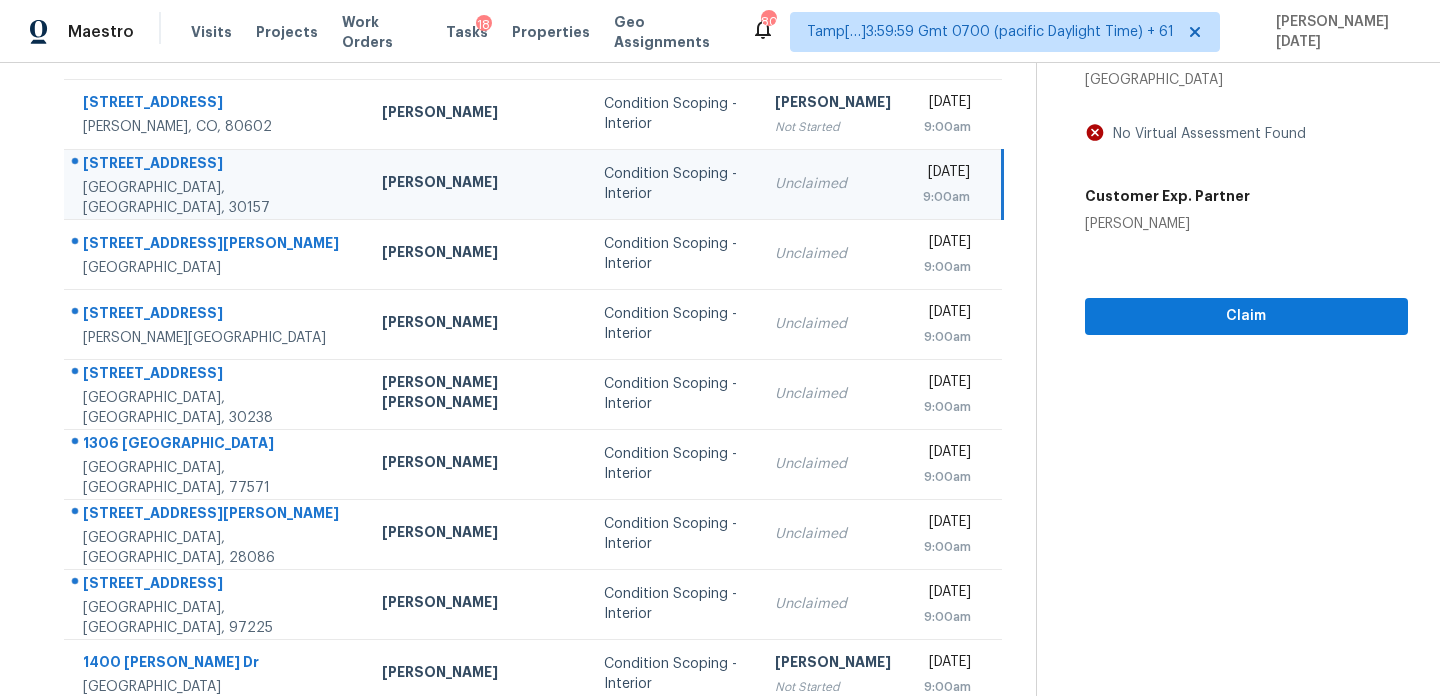 click on "Unclaimed" at bounding box center [833, 184] 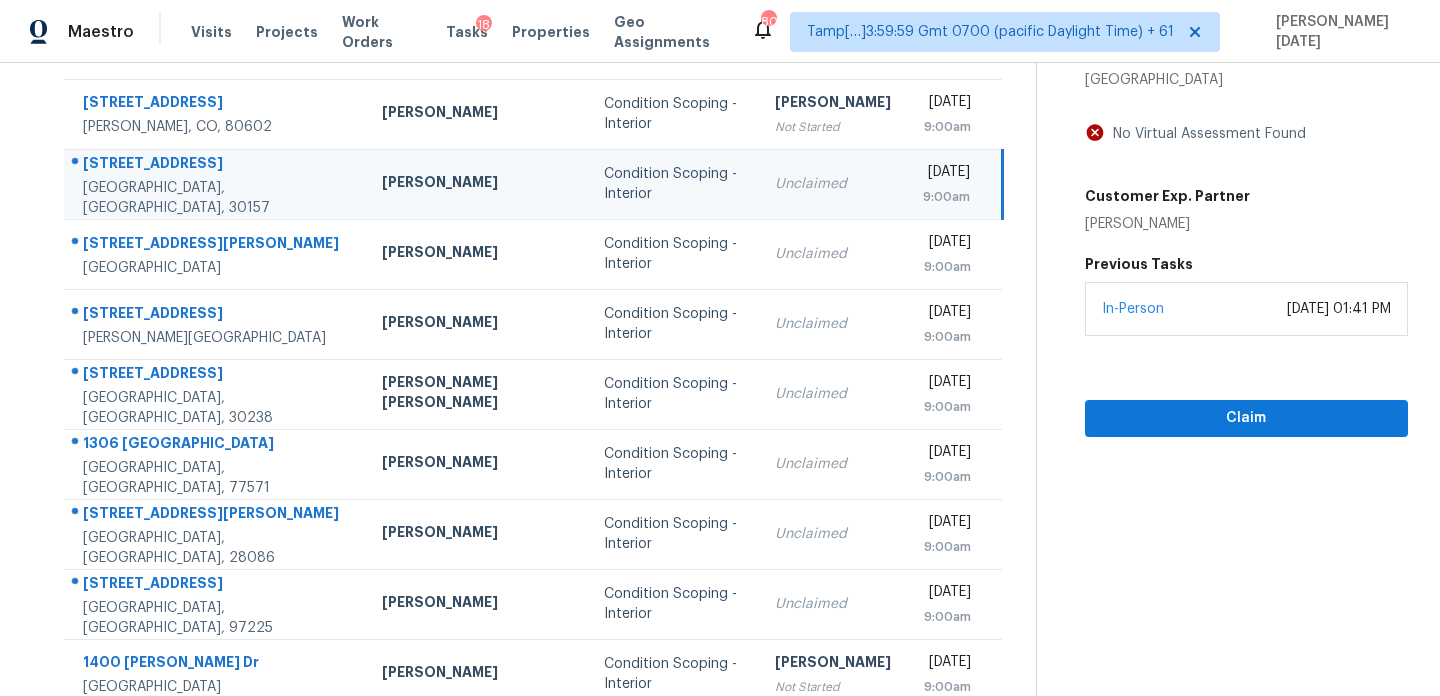 click on "Unclaimed" at bounding box center (833, 184) 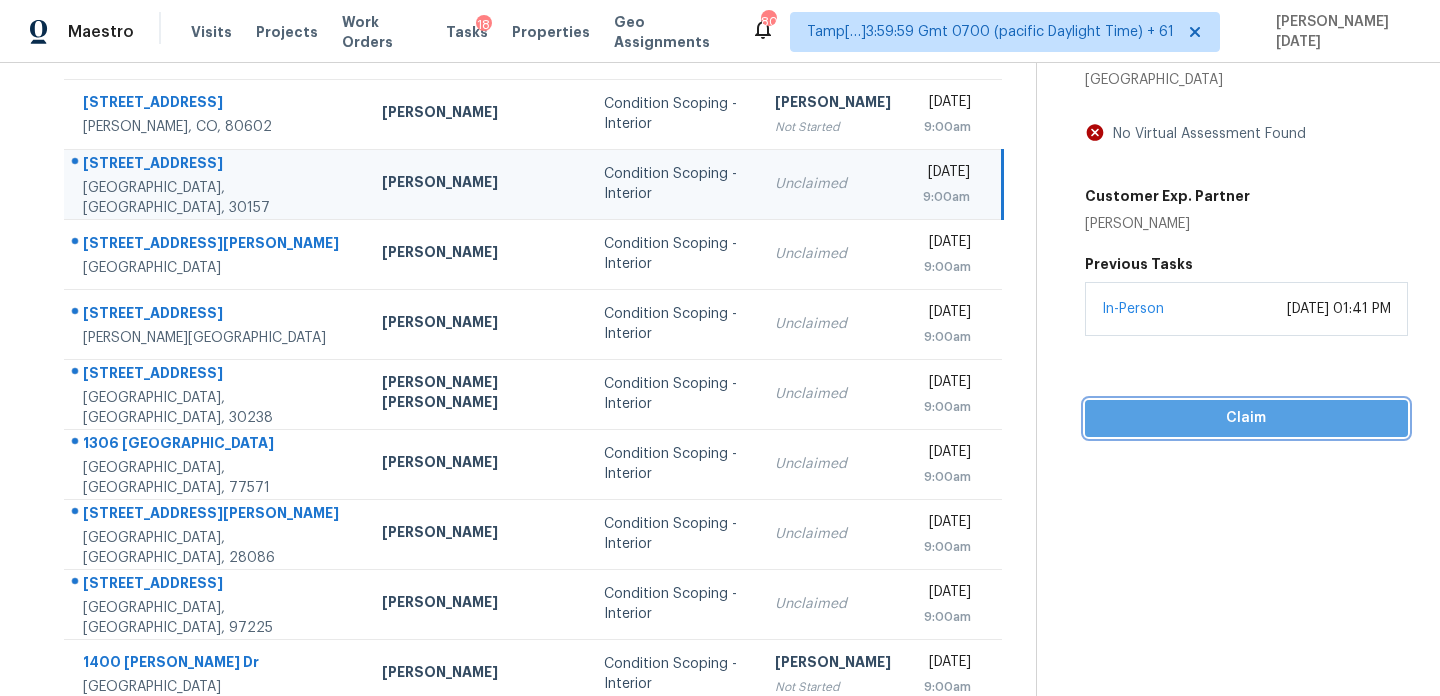 click on "Claim" at bounding box center (1246, 418) 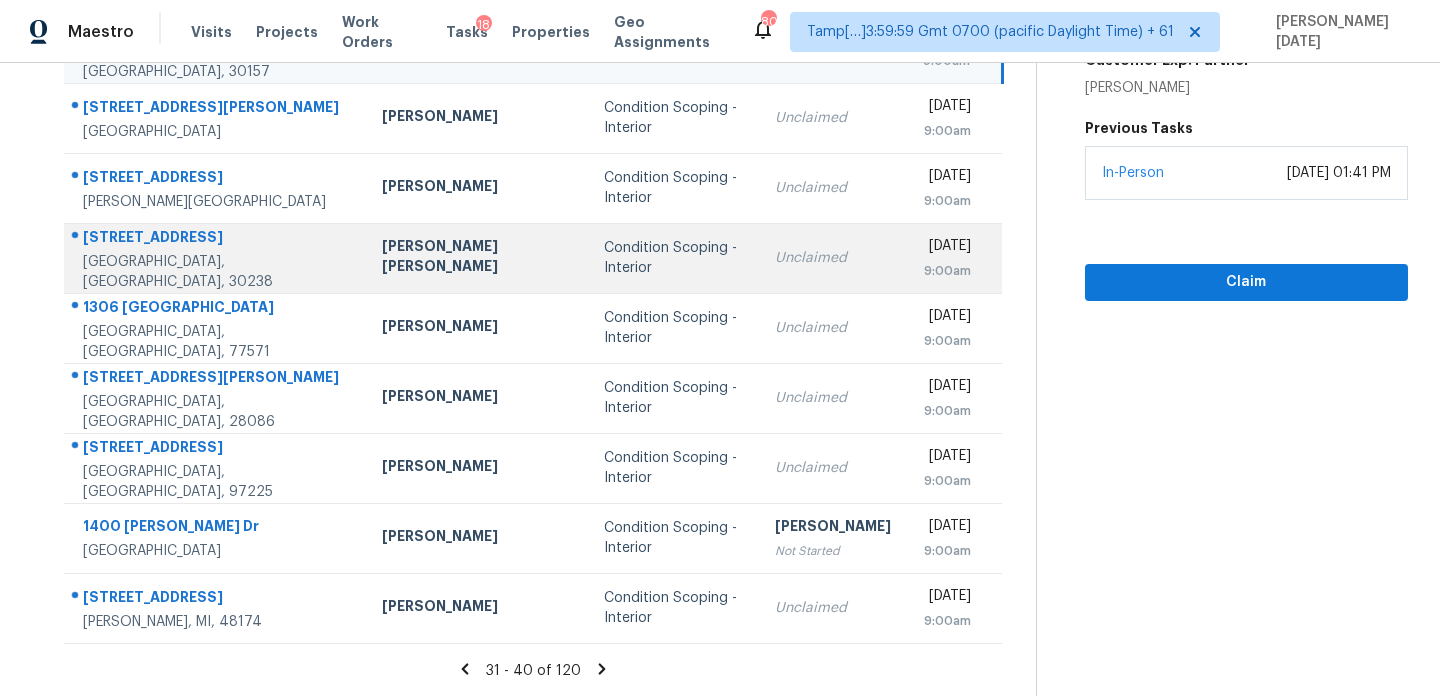 scroll, scrollTop: 344, scrollLeft: 0, axis: vertical 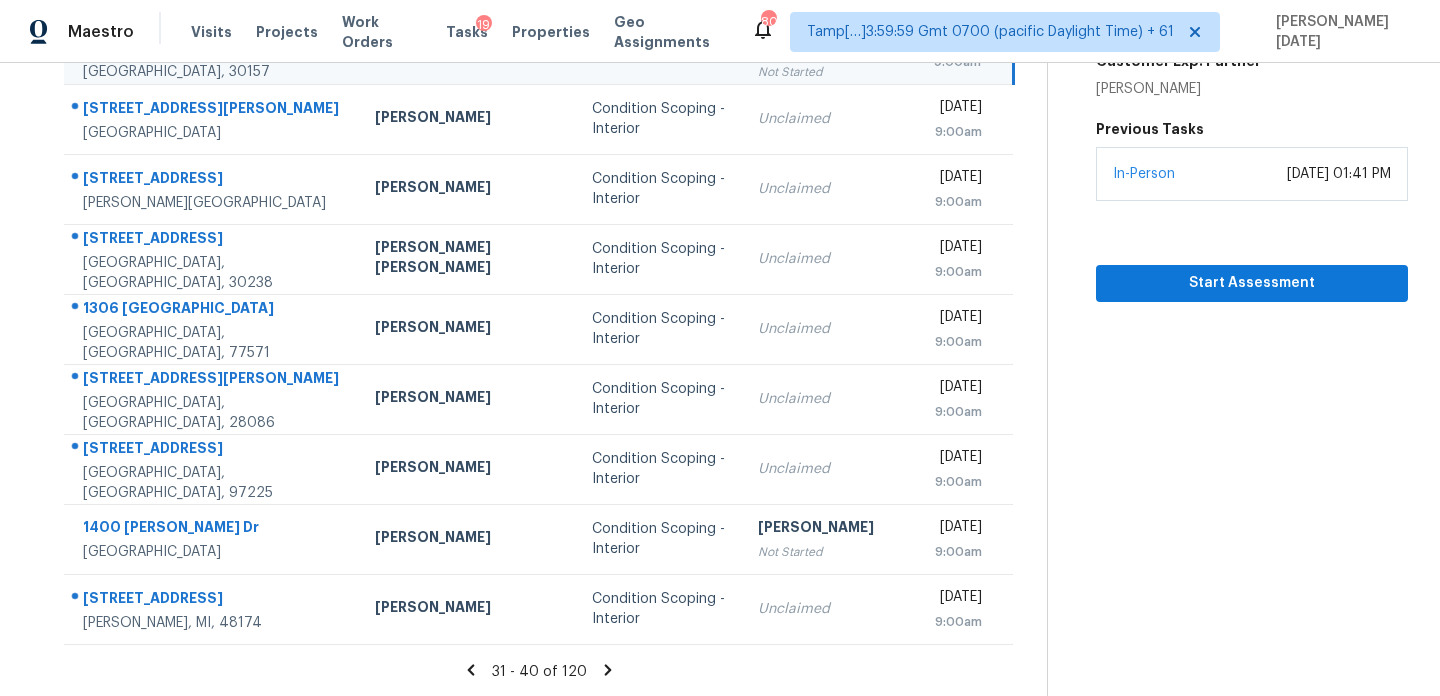 click 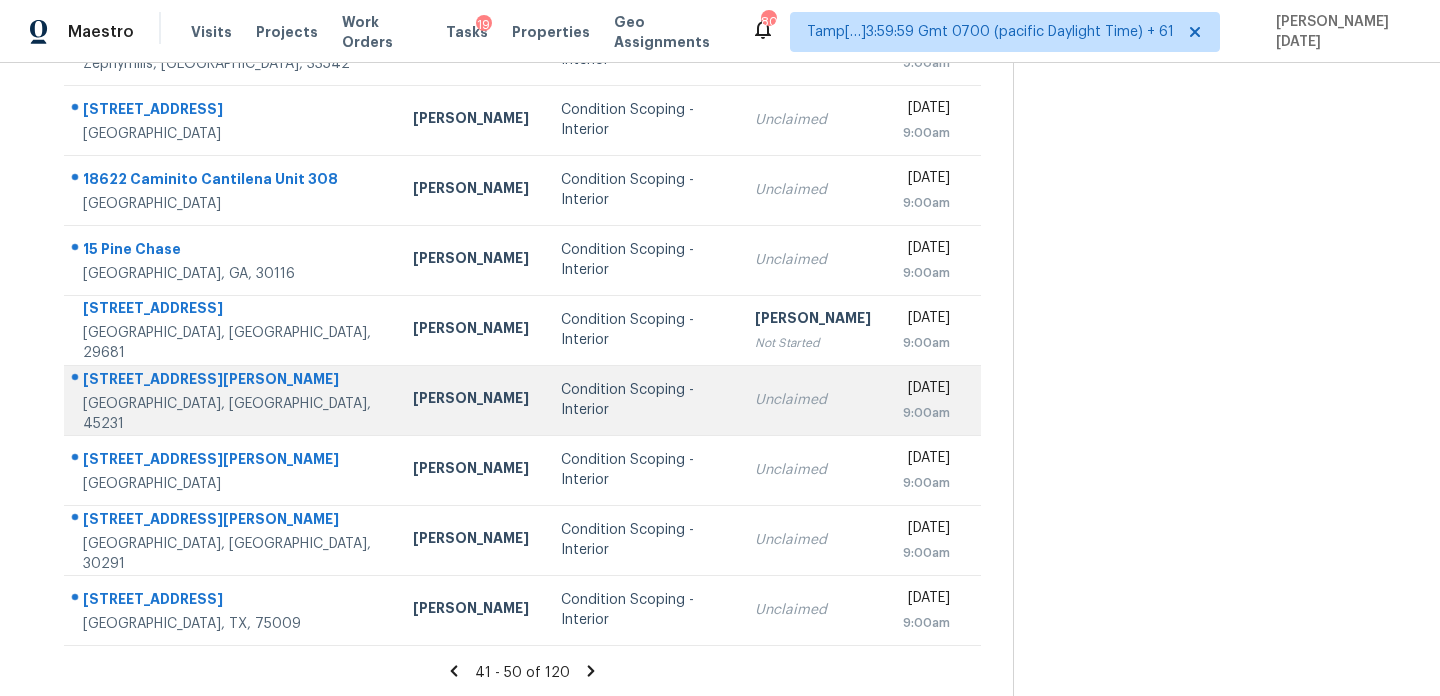 scroll, scrollTop: 345, scrollLeft: 0, axis: vertical 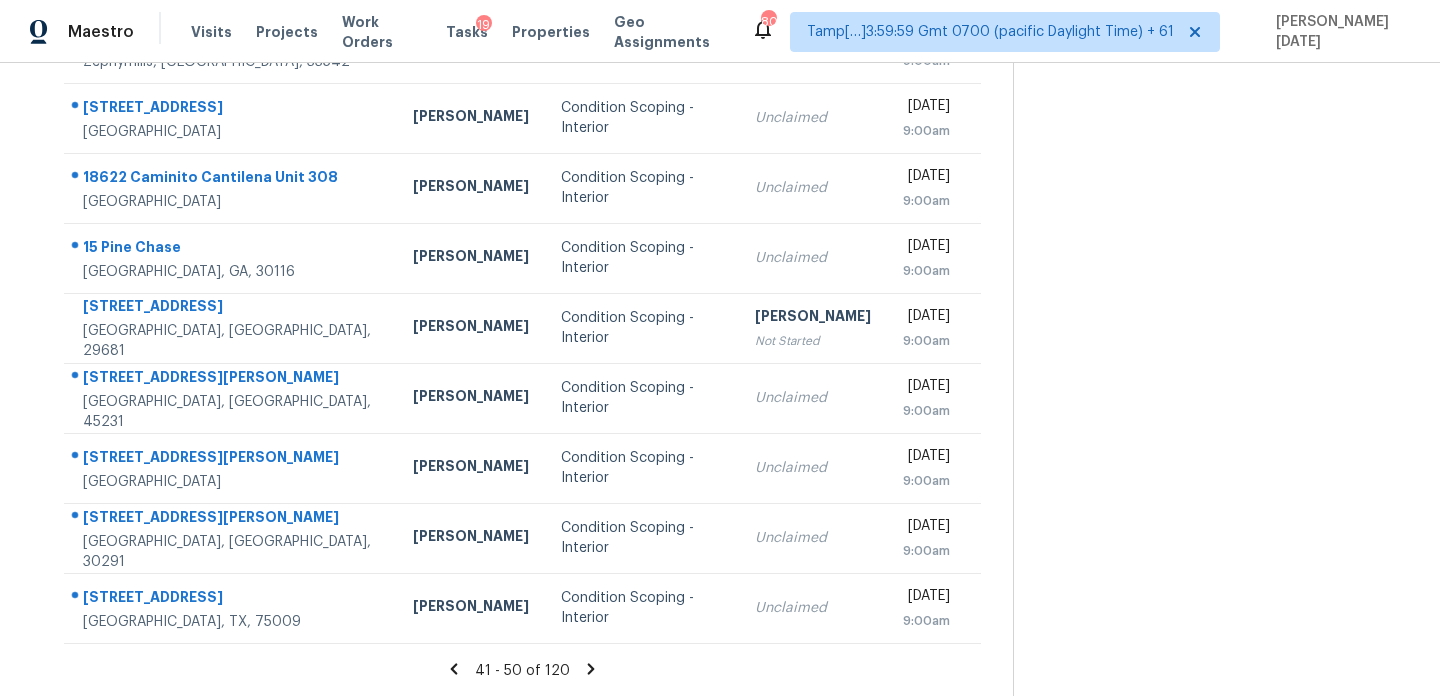 click 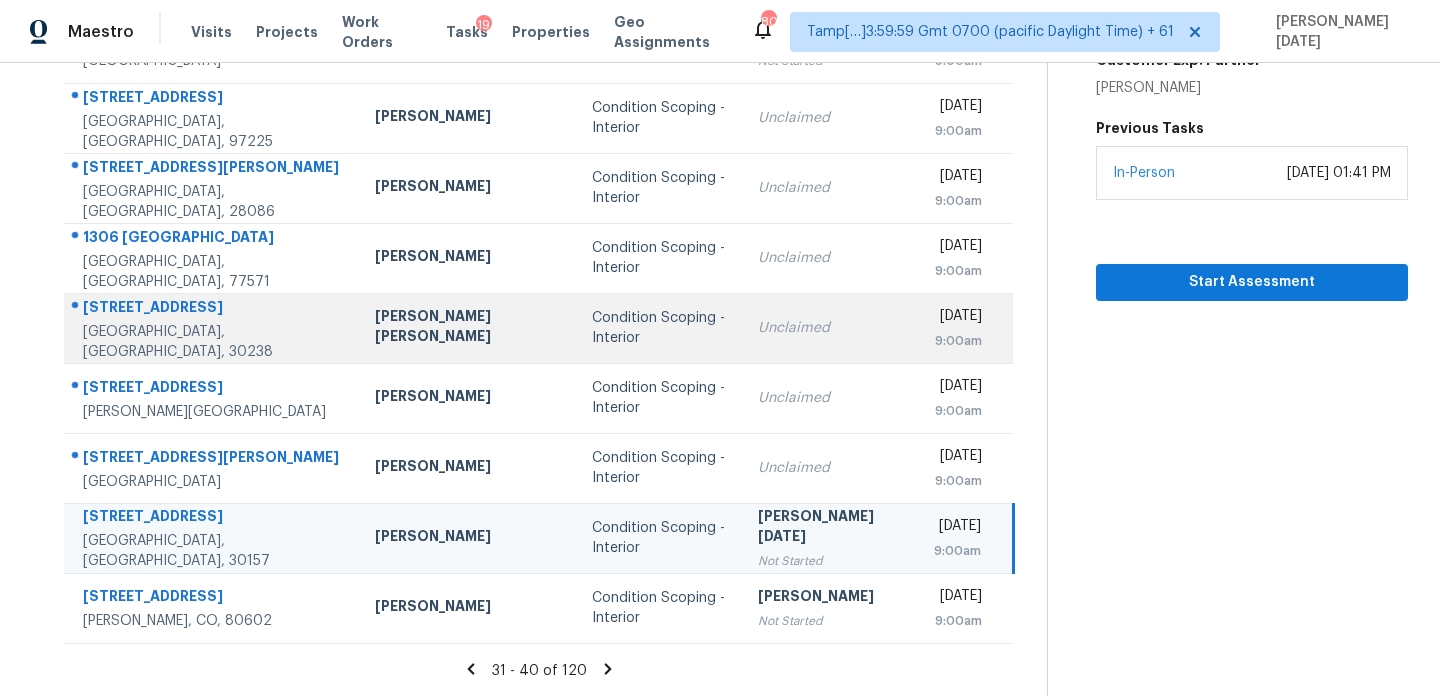 scroll, scrollTop: 0, scrollLeft: 0, axis: both 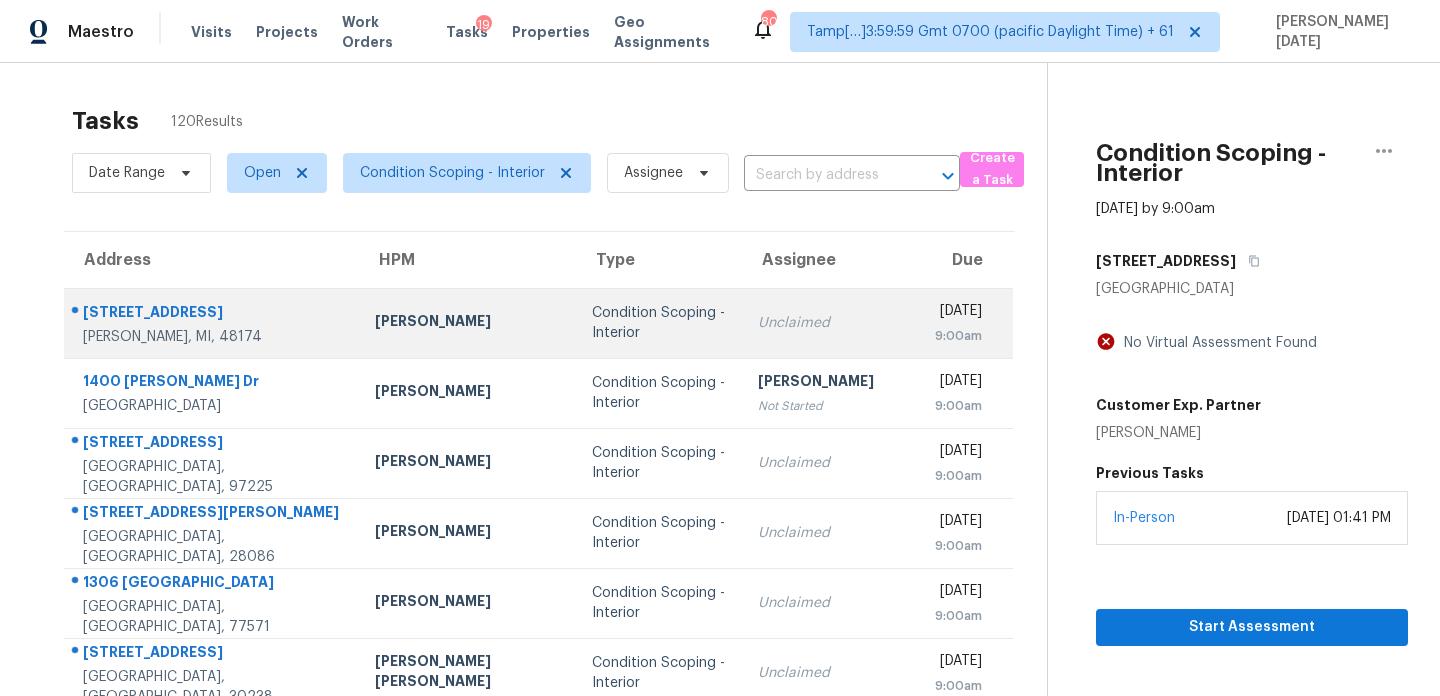 click on "Unclaimed" at bounding box center (830, 323) 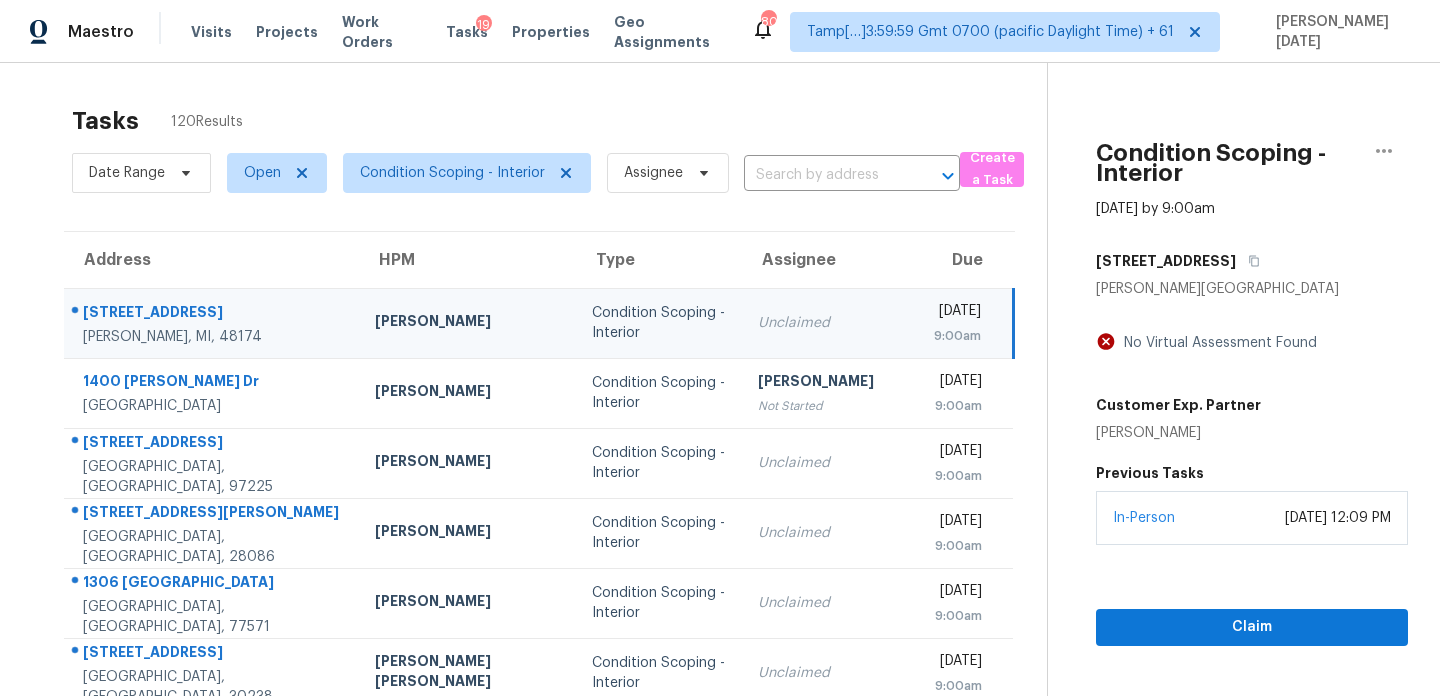 click on "Unclaimed" at bounding box center [830, 323] 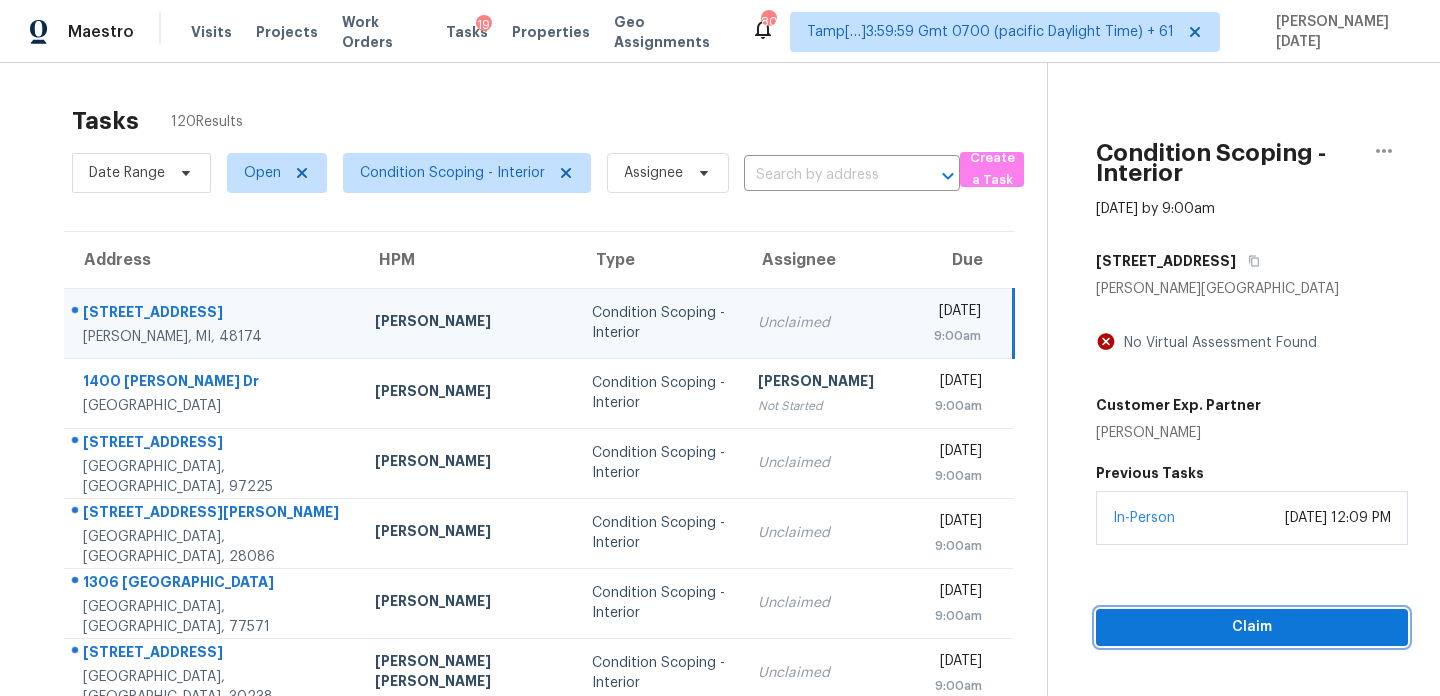 click on "Claim" at bounding box center [1252, 627] 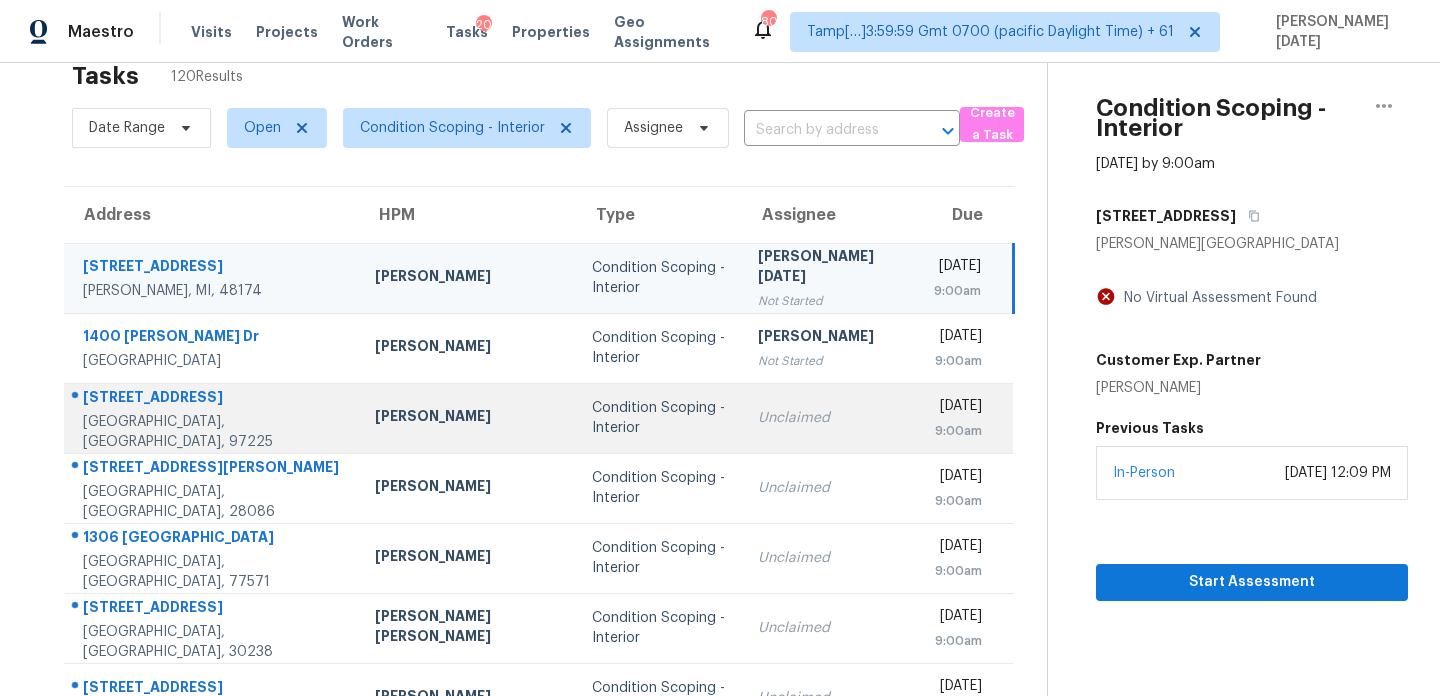 scroll, scrollTop: 345, scrollLeft: 0, axis: vertical 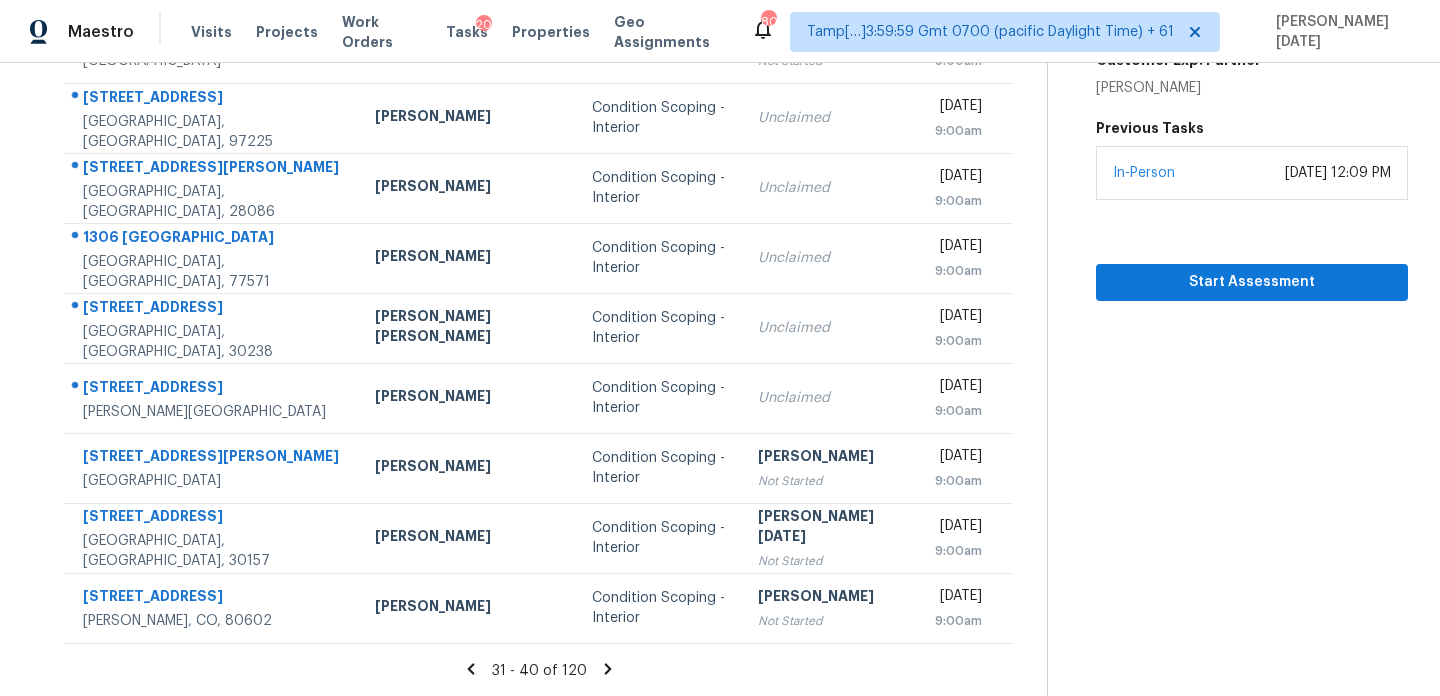 click 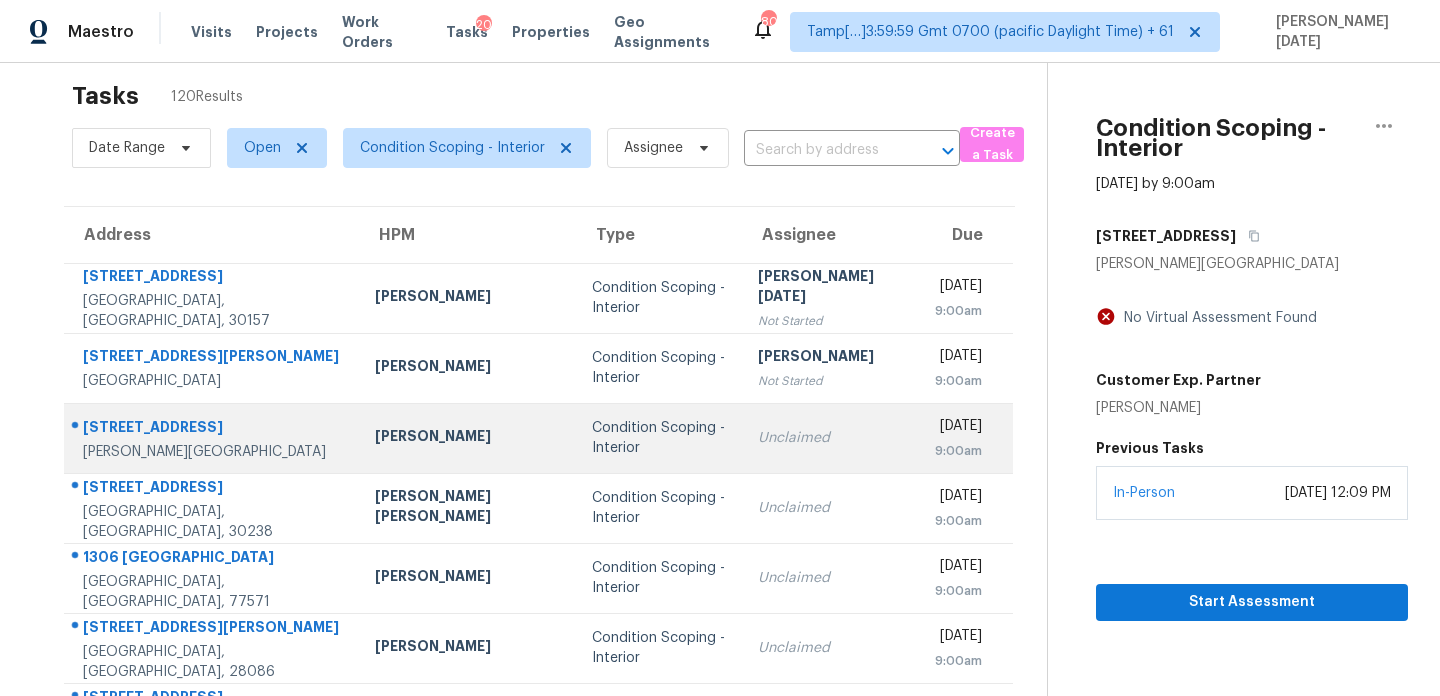 scroll, scrollTop: 0, scrollLeft: 0, axis: both 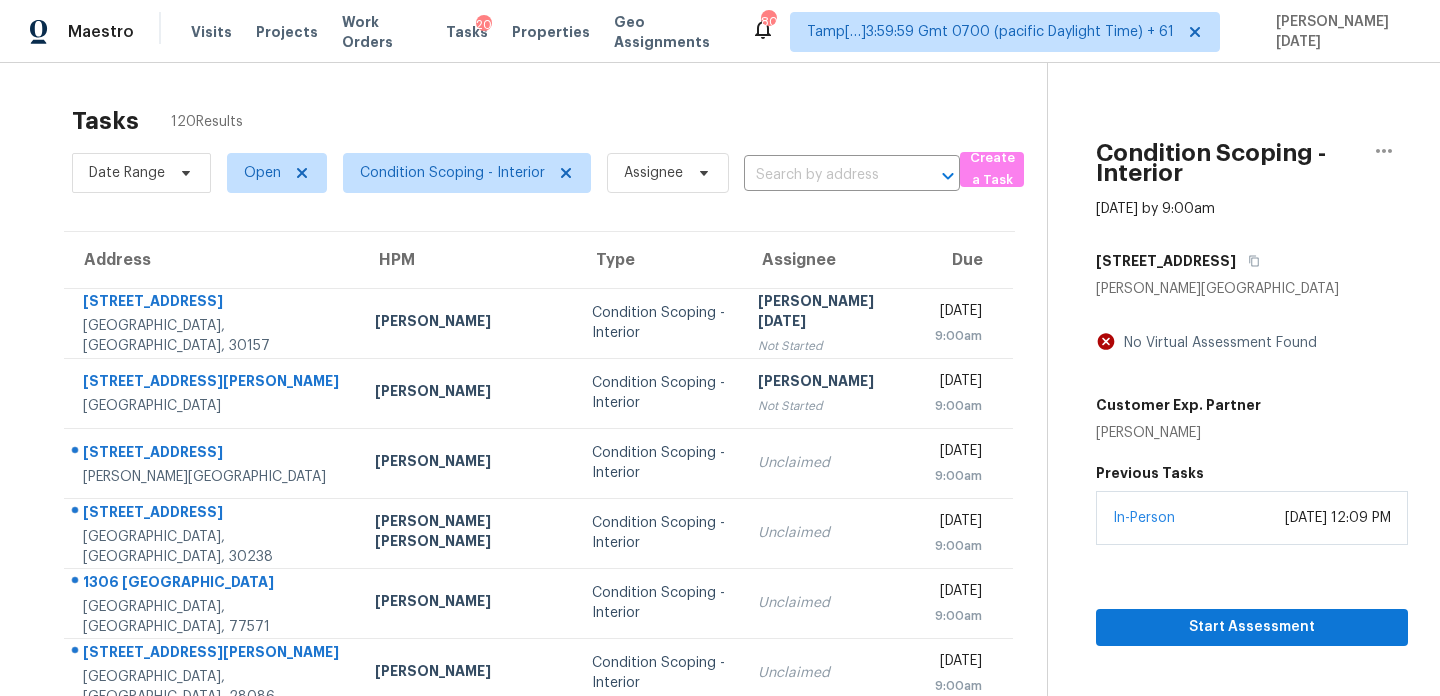 click on "Date Range Open Condition Scoping - Interior Assignee ​" at bounding box center (516, 173) 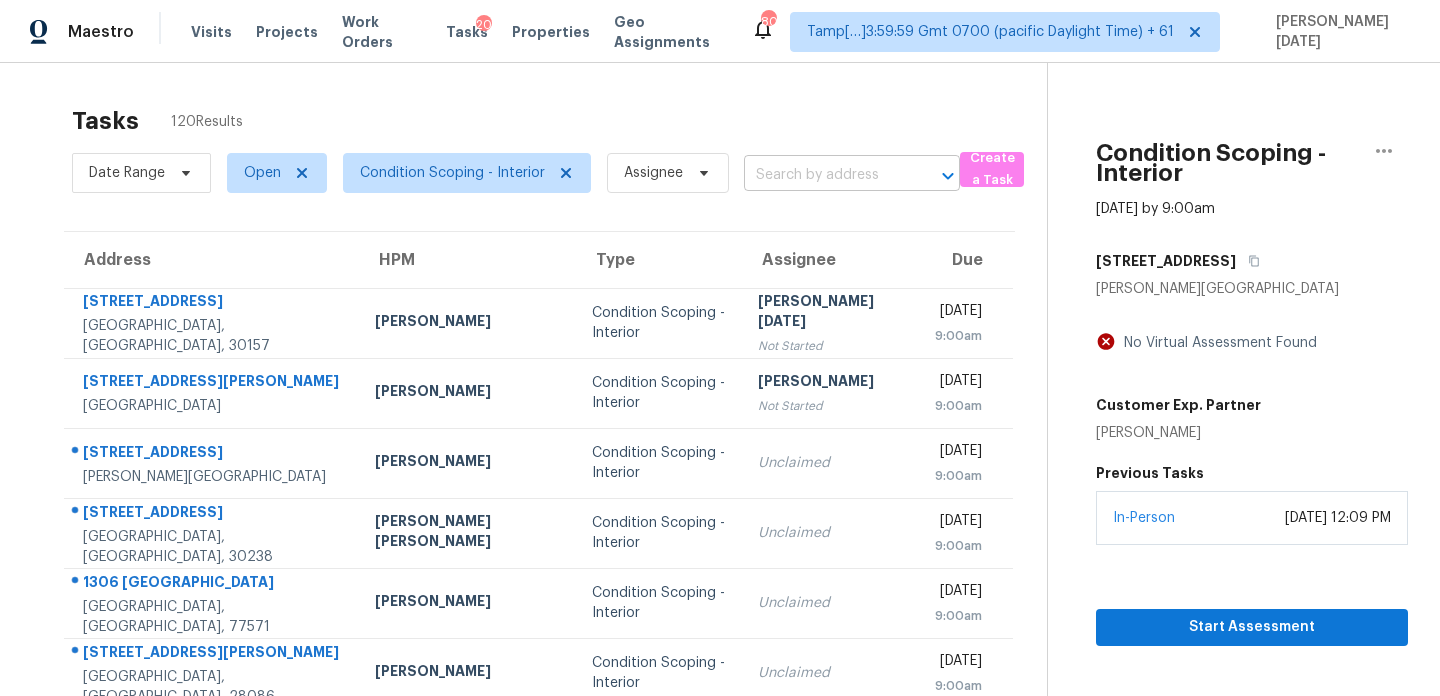 click at bounding box center [824, 175] 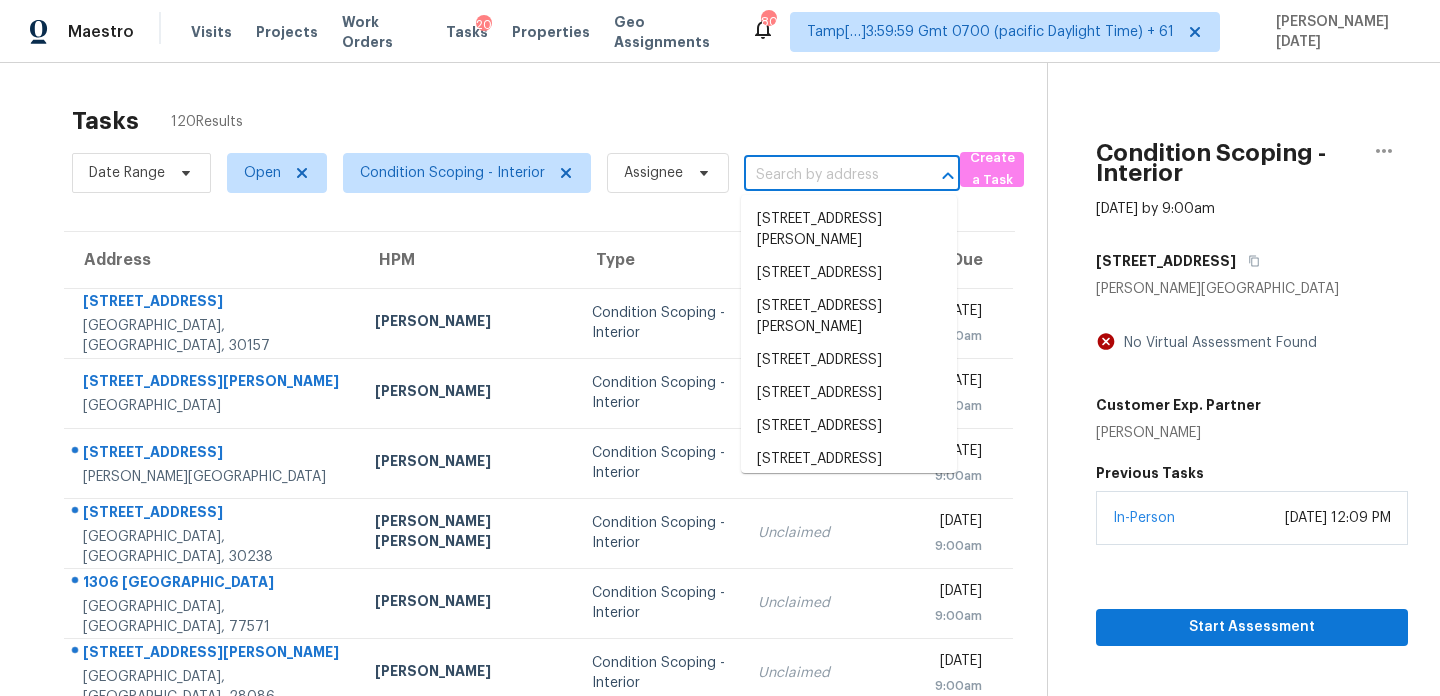 paste on "[STREET_ADDRESS][PERSON_NAME]" 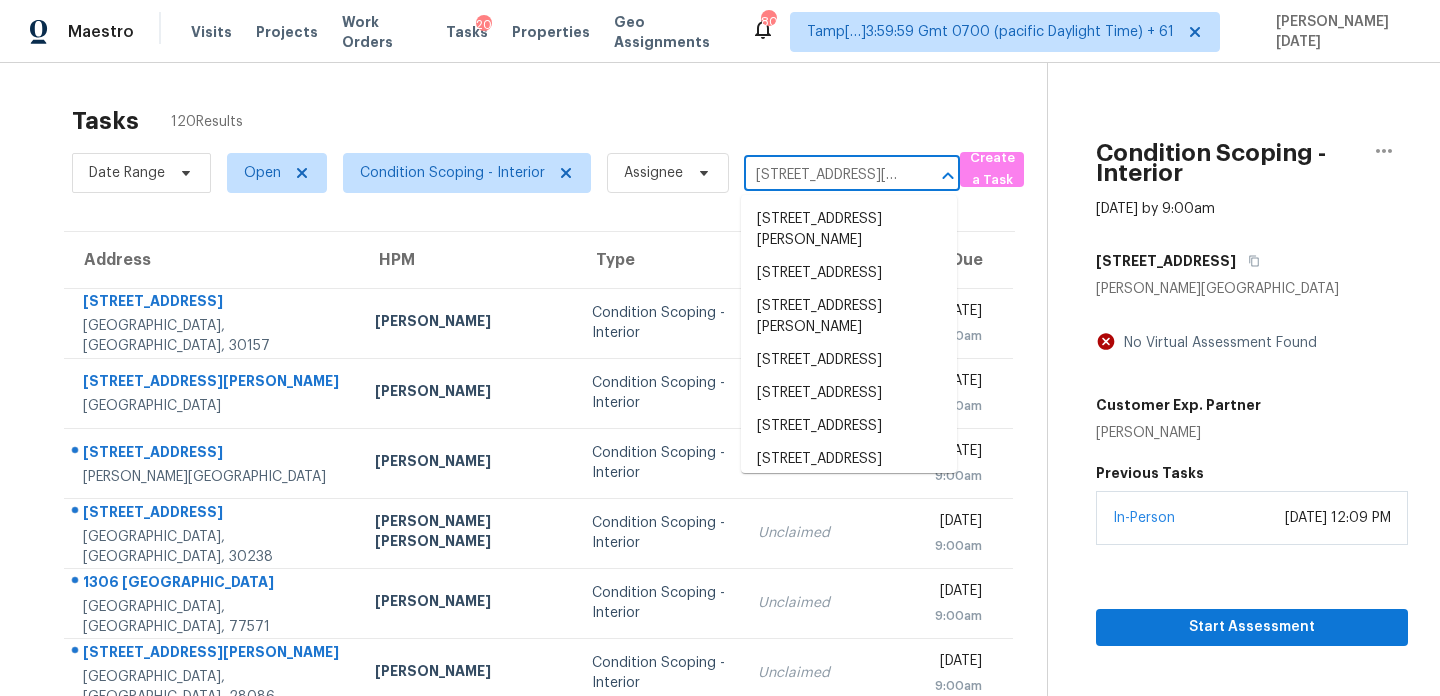 scroll, scrollTop: 0, scrollLeft: 101, axis: horizontal 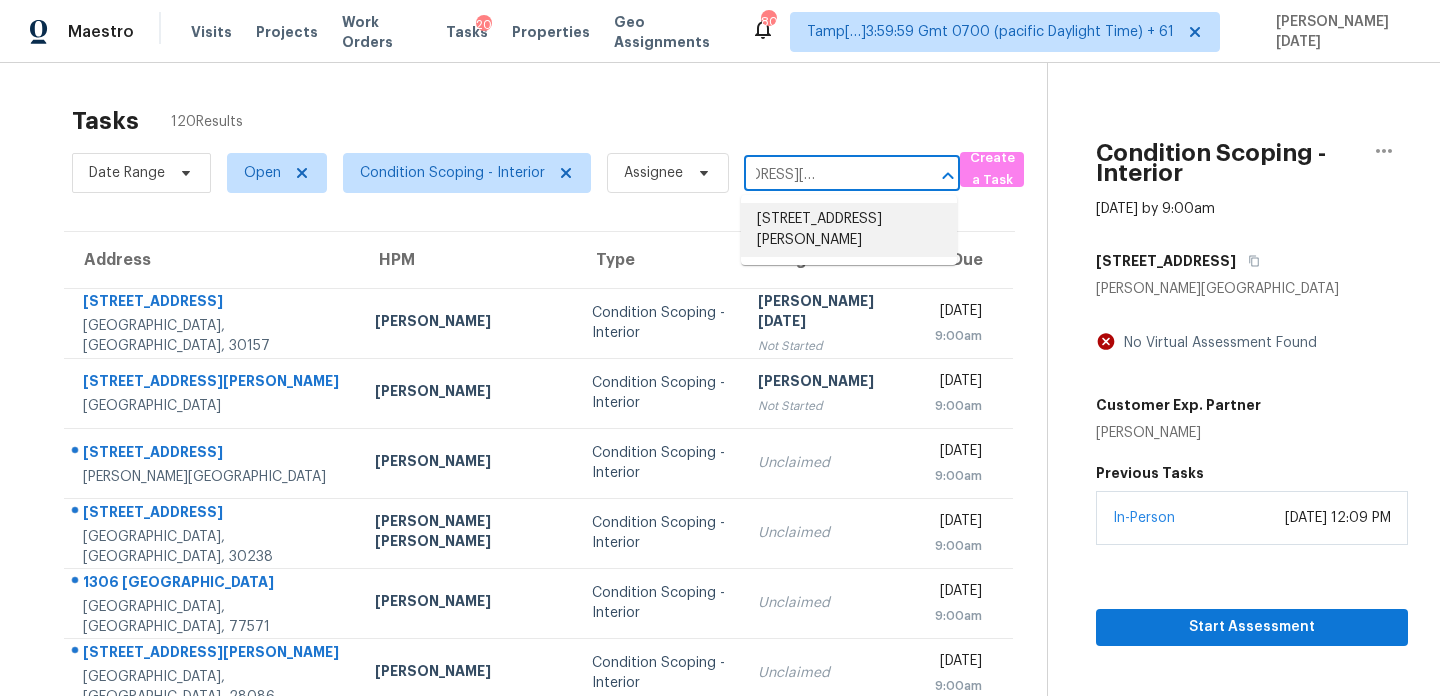 click on "[STREET_ADDRESS][PERSON_NAME]" at bounding box center (849, 230) 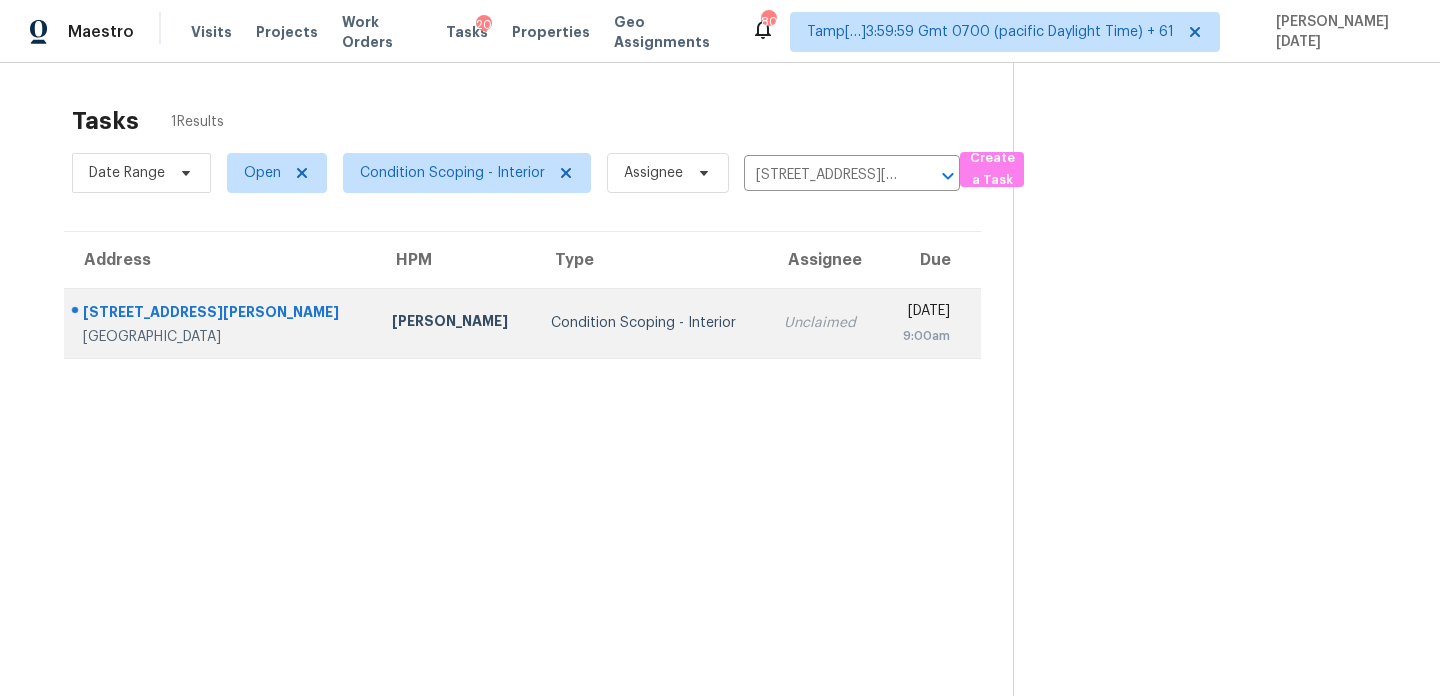 click on "Unclaimed" at bounding box center [824, 323] 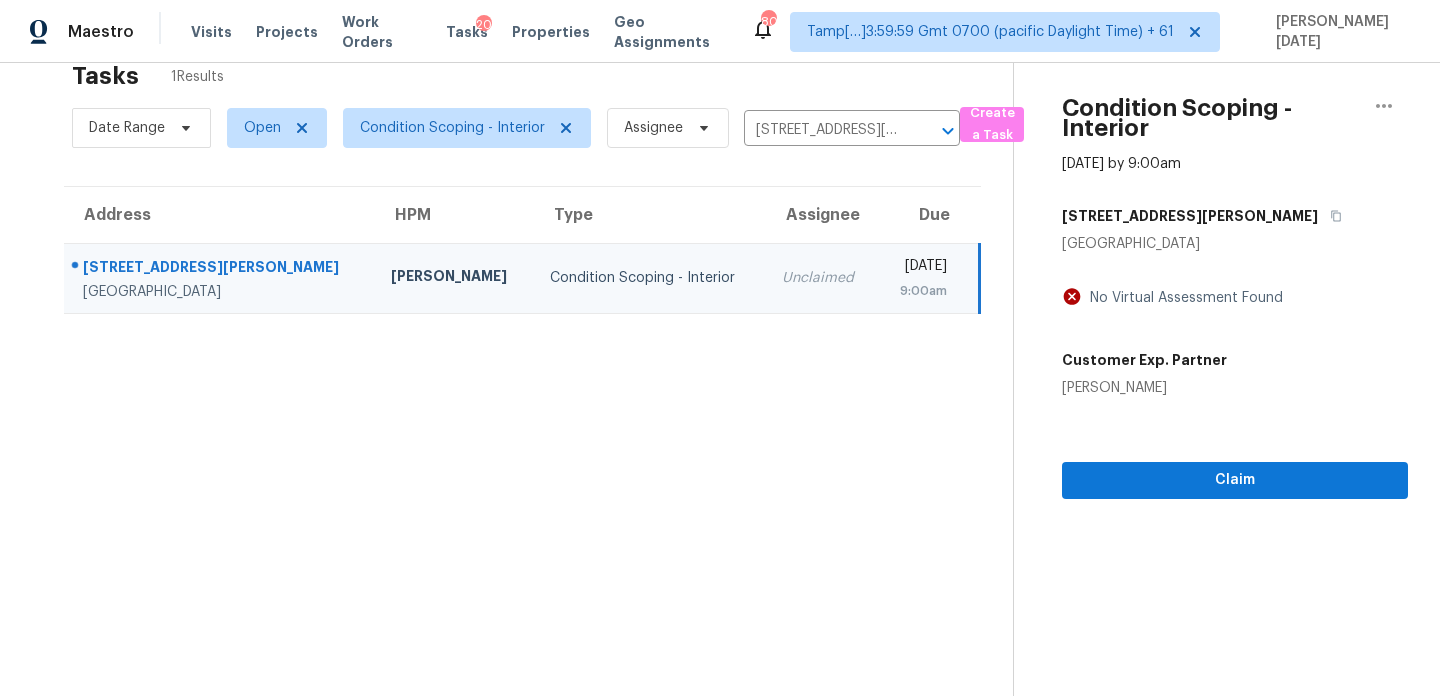 scroll, scrollTop: 63, scrollLeft: 0, axis: vertical 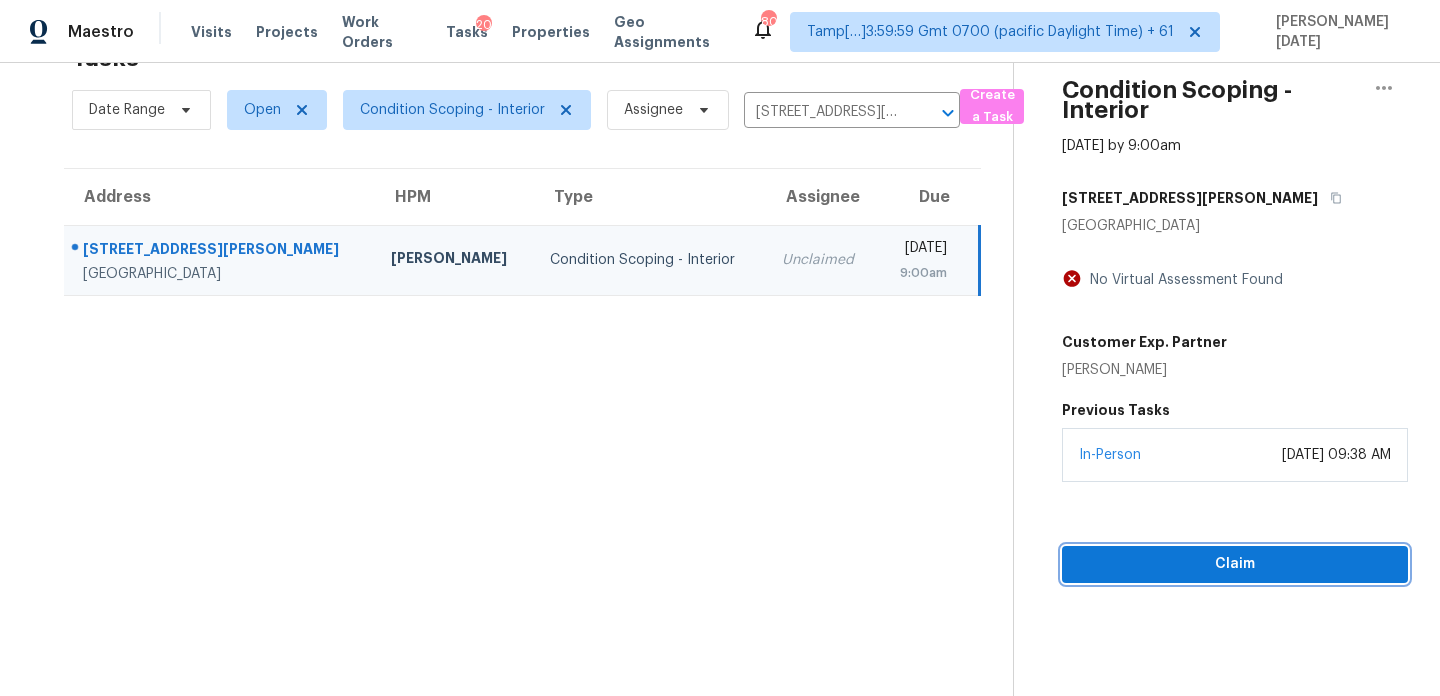 click on "Claim" at bounding box center [1235, 564] 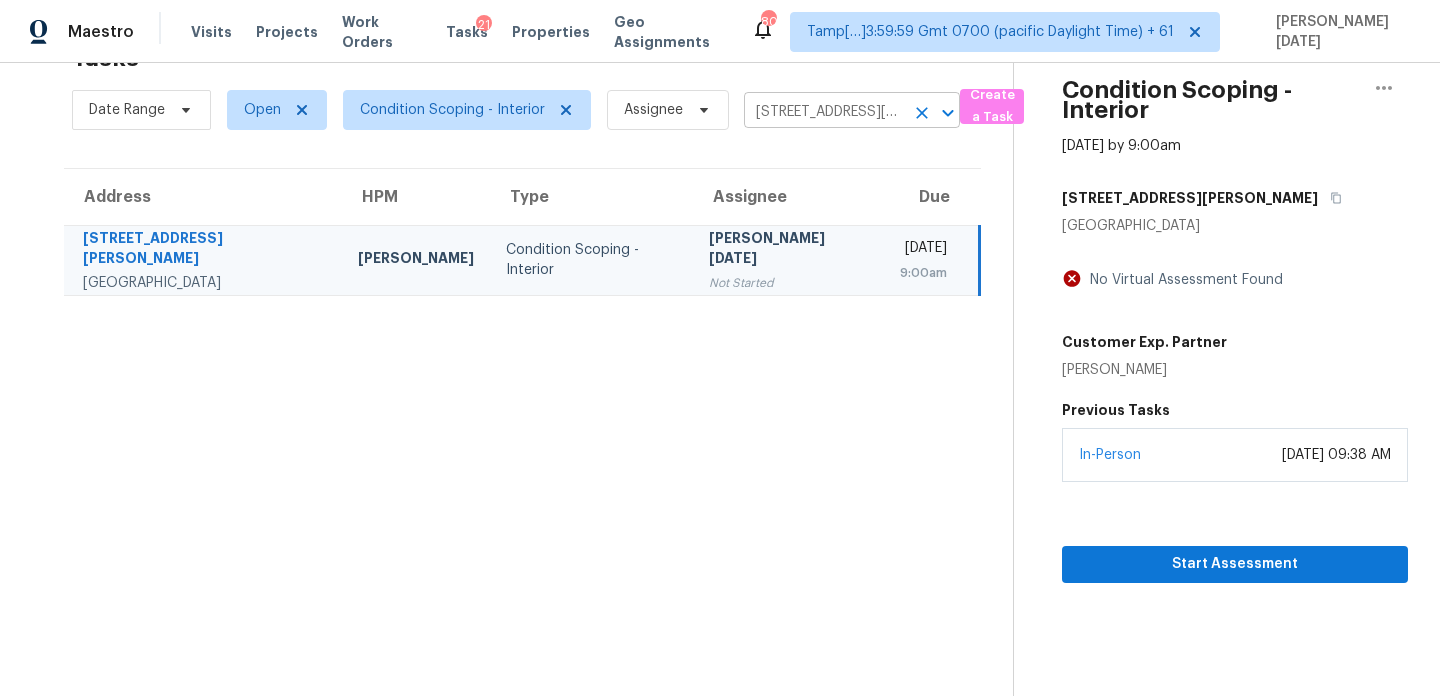 click on "[STREET_ADDRESS][PERSON_NAME]" at bounding box center [824, 112] 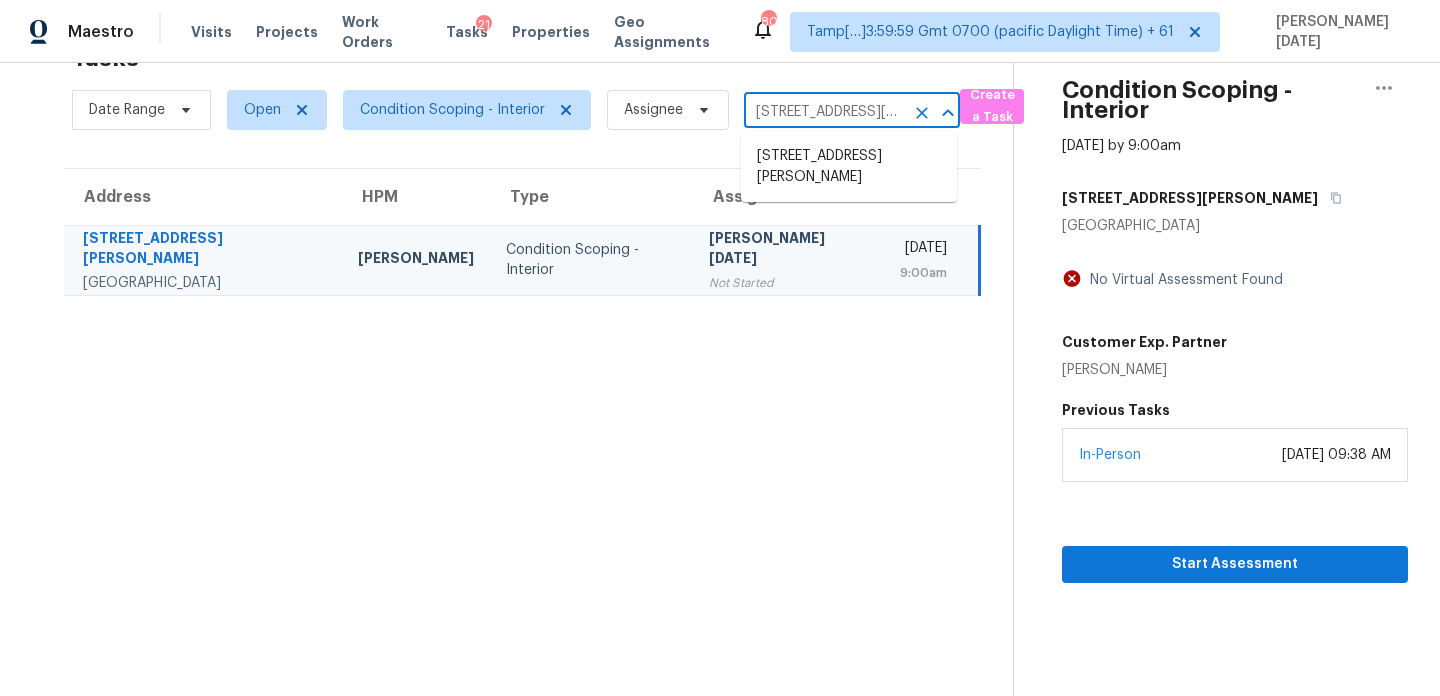 paste on "[STREET_ADDRESS]" 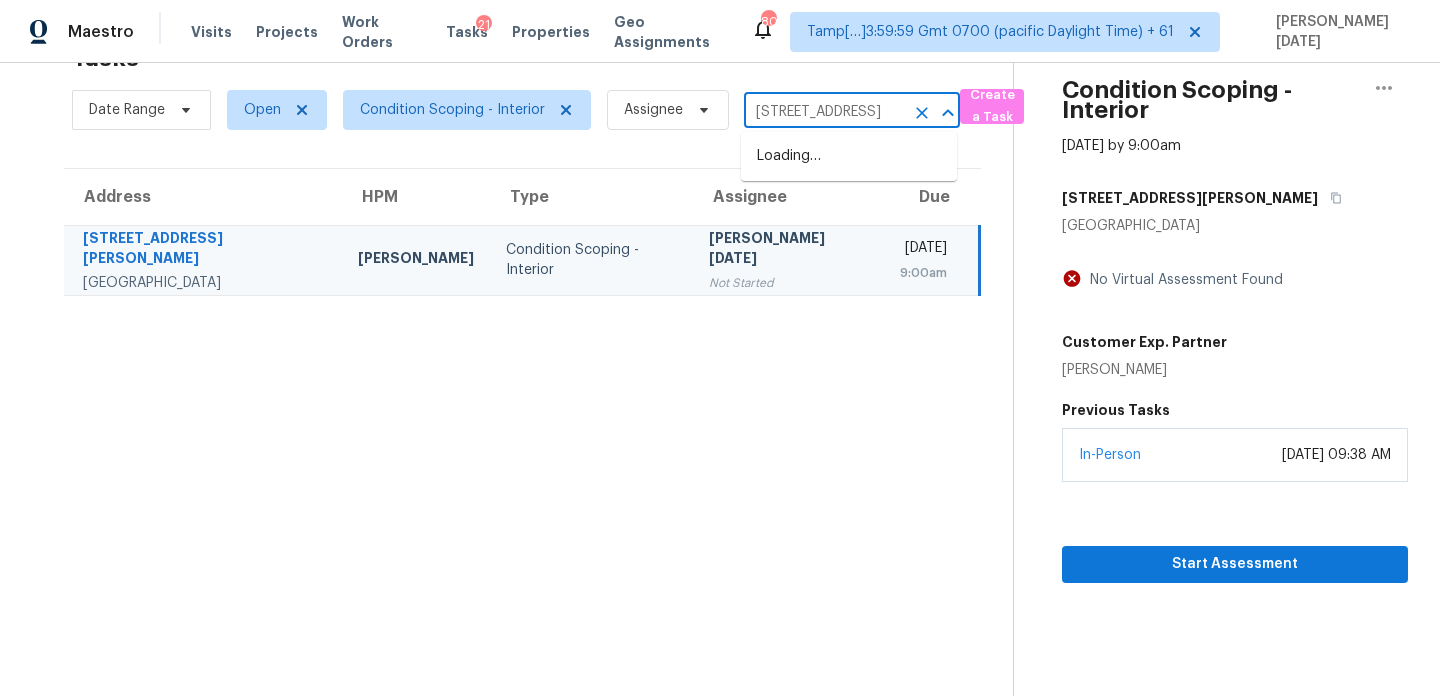 scroll, scrollTop: 0, scrollLeft: 101, axis: horizontal 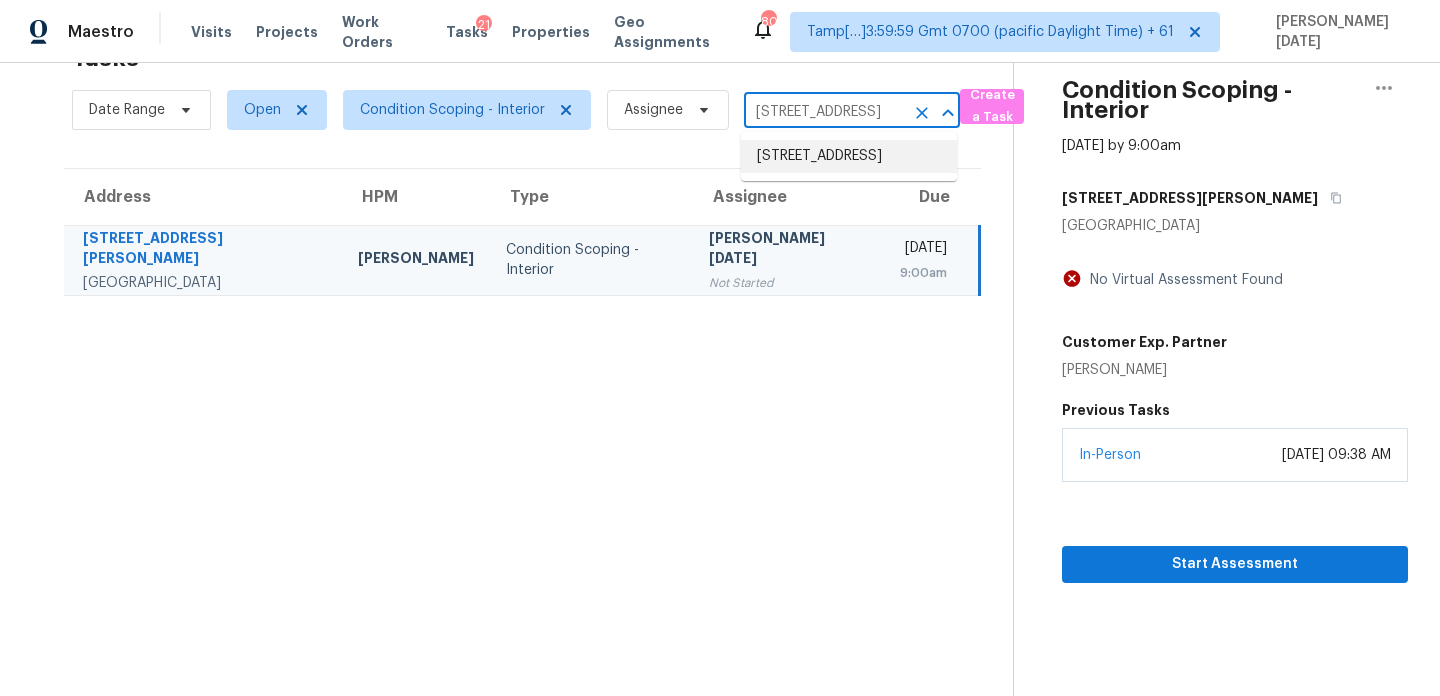 click on "[STREET_ADDRESS]" at bounding box center (849, 156) 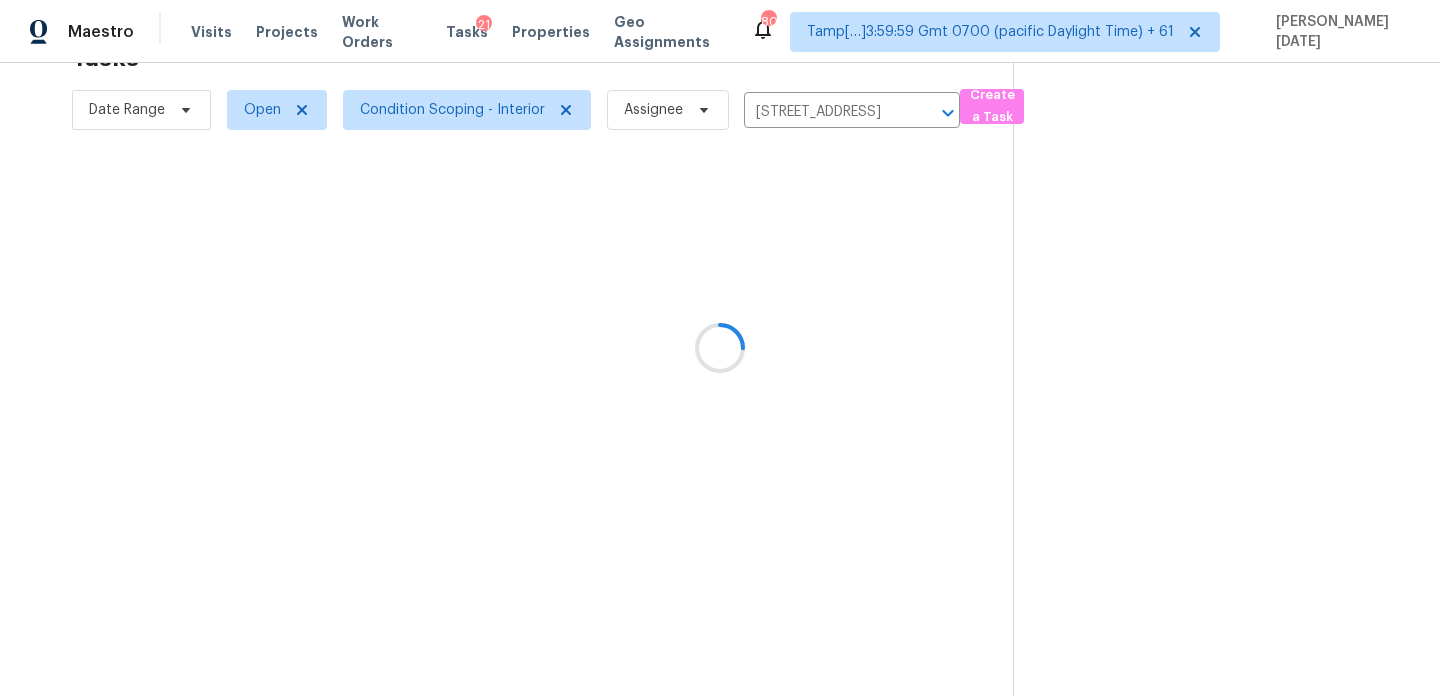 click at bounding box center (720, 348) 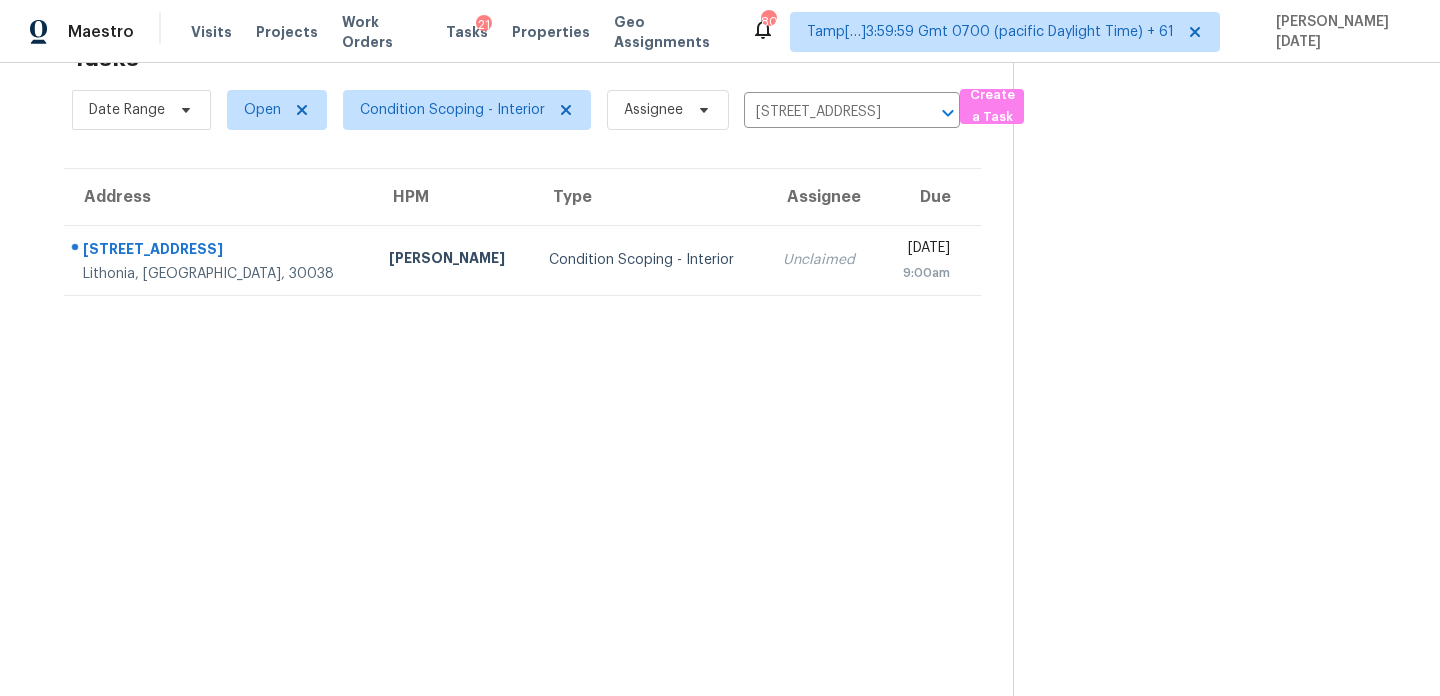 click on "9:00am" at bounding box center [922, 273] 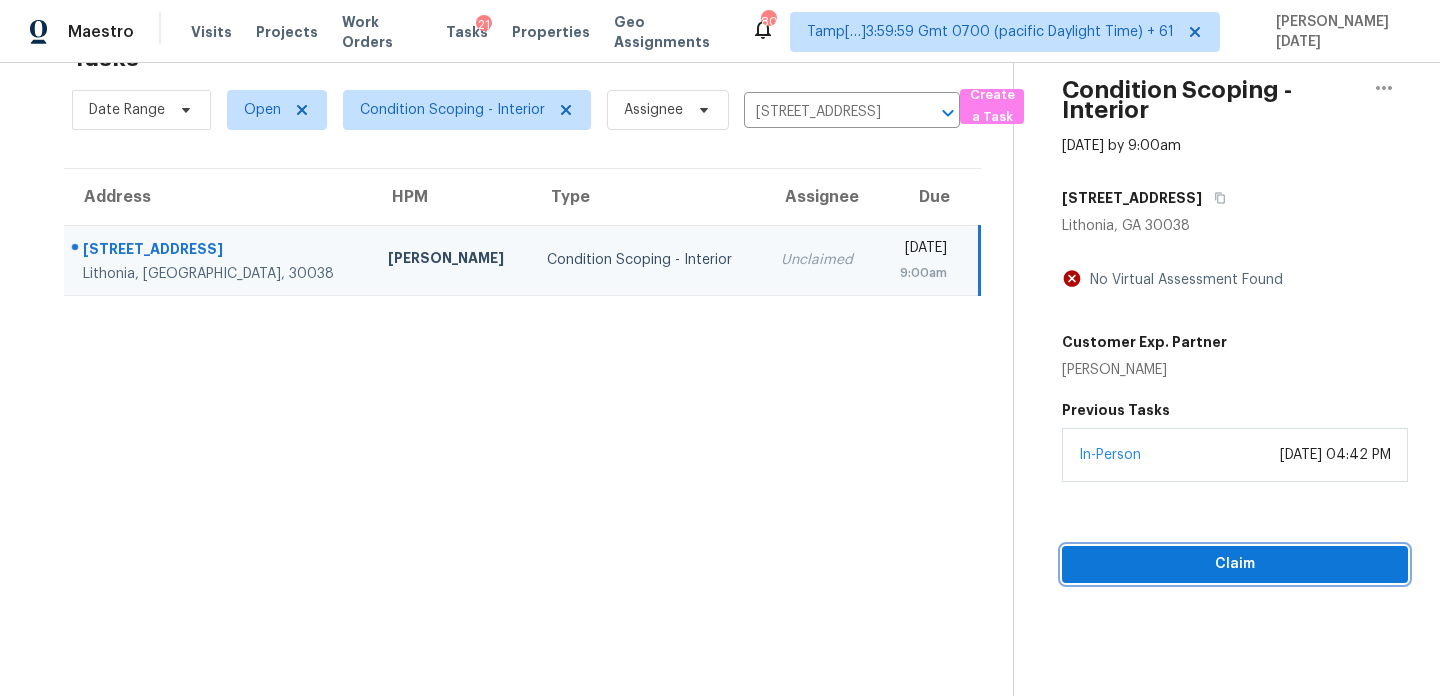 click on "Claim" at bounding box center (1235, 564) 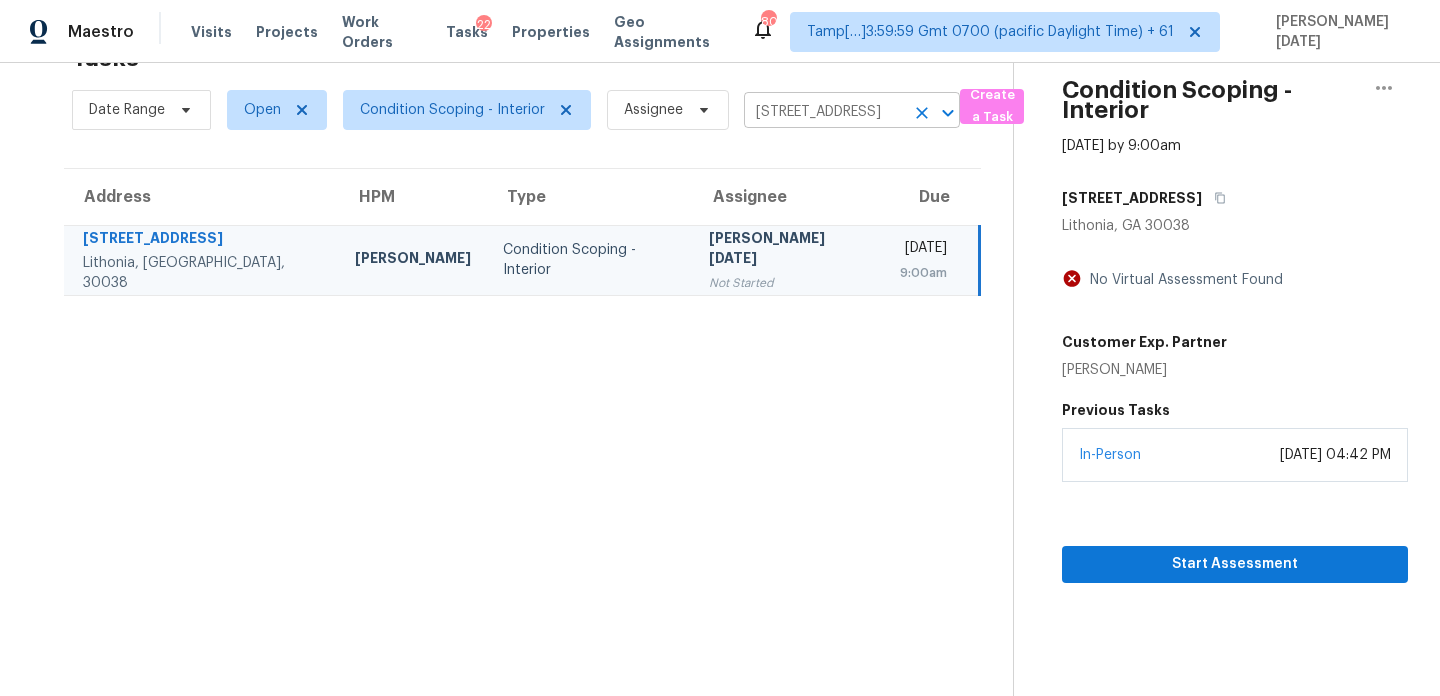 click 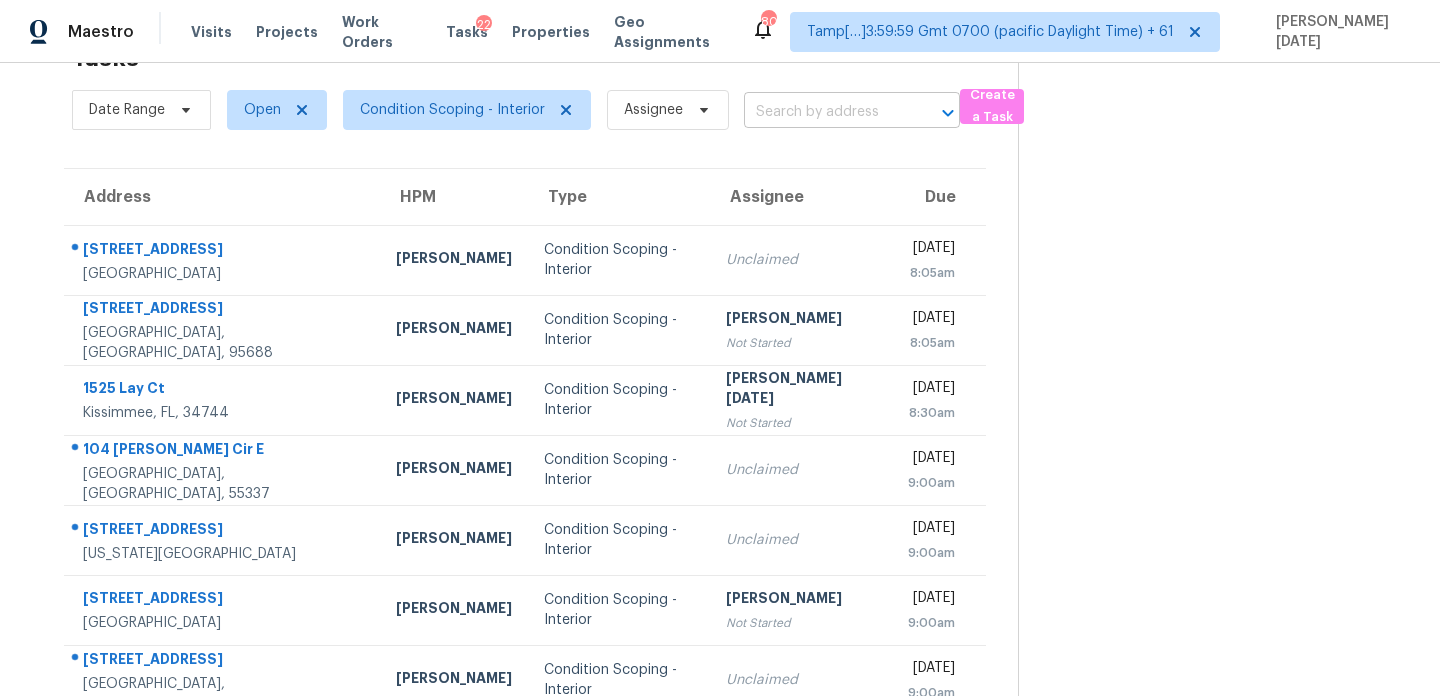click at bounding box center [824, 112] 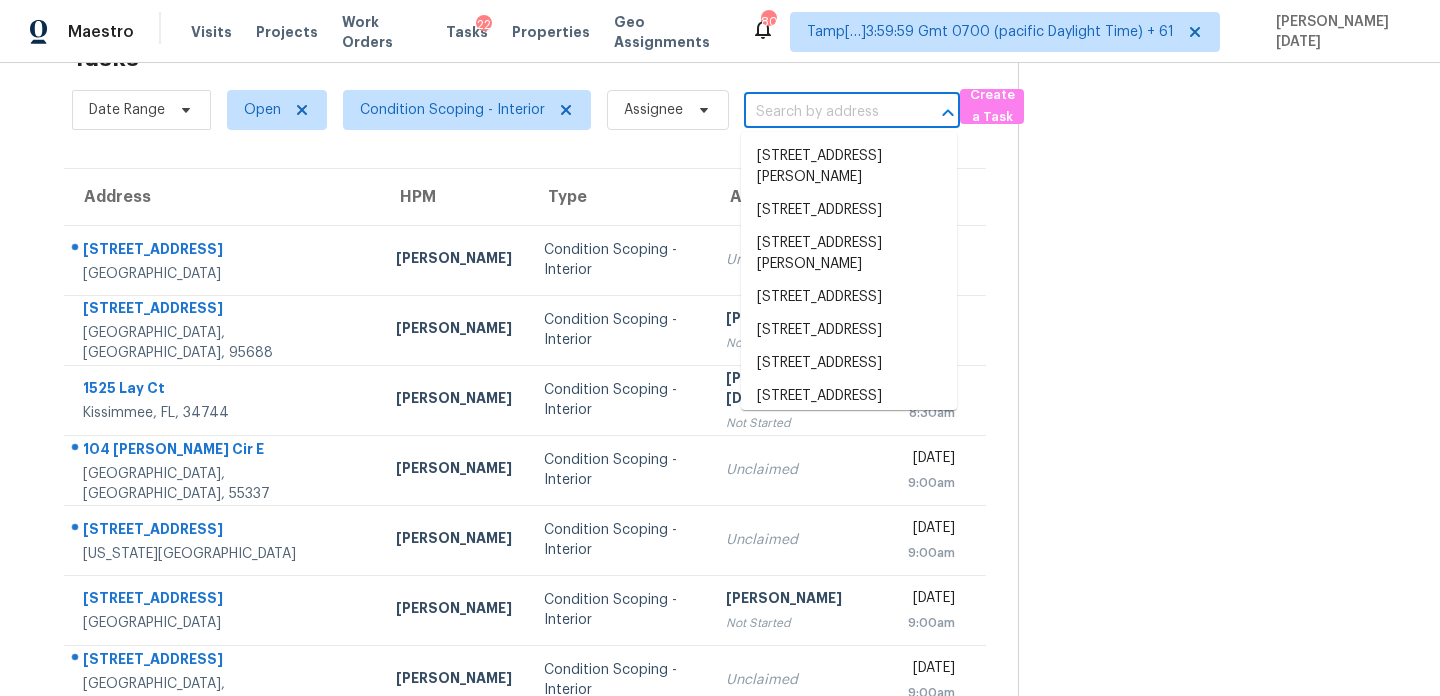 paste on "[STREET_ADDRESS][PERSON_NAME]" 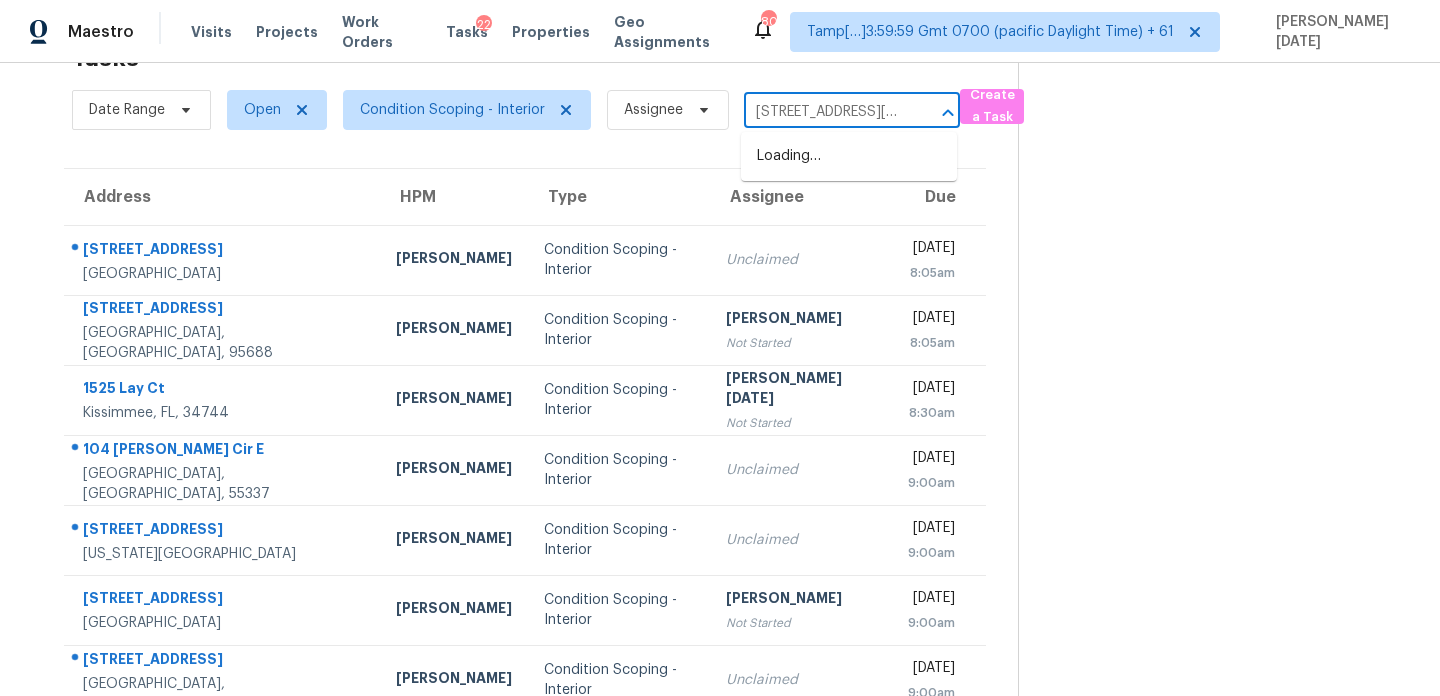 scroll, scrollTop: 0, scrollLeft: 97, axis: horizontal 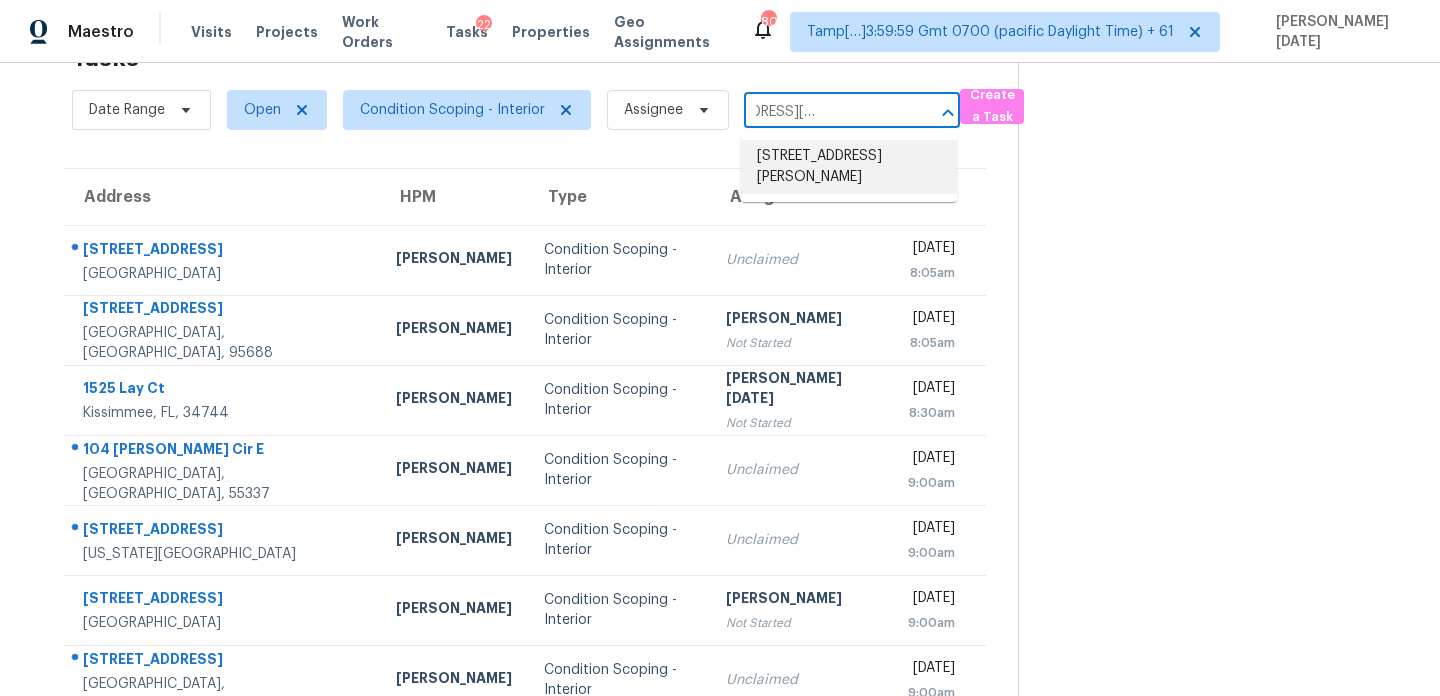 click on "[STREET_ADDRESS][PERSON_NAME]" at bounding box center (849, 167) 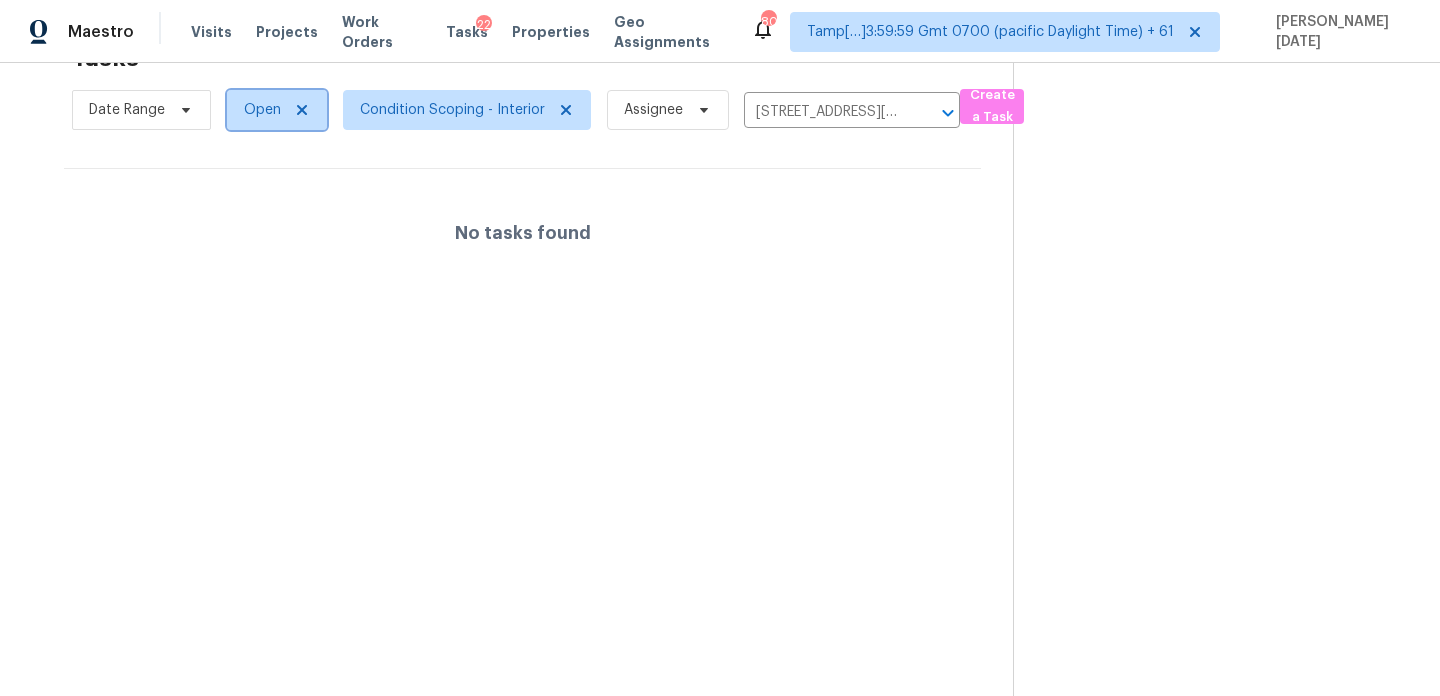 click on "Open" at bounding box center [277, 110] 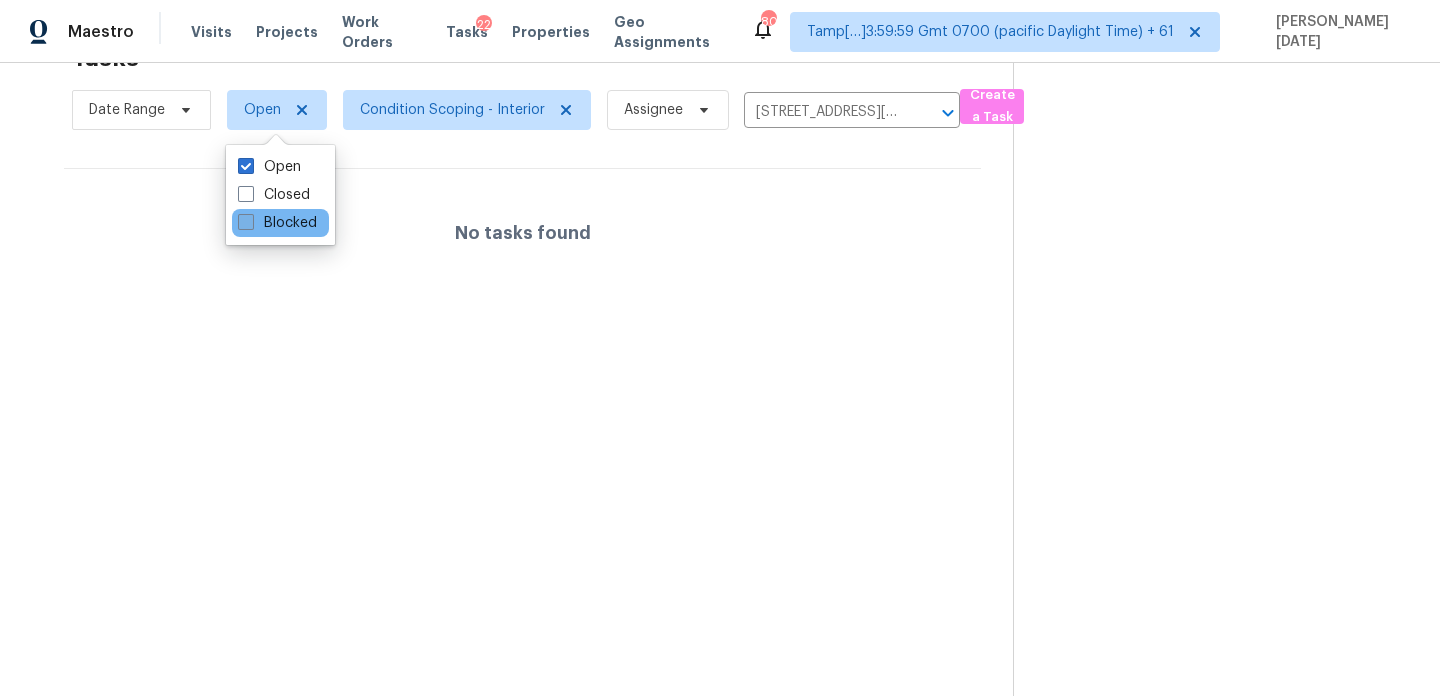 click on "Blocked" at bounding box center [277, 223] 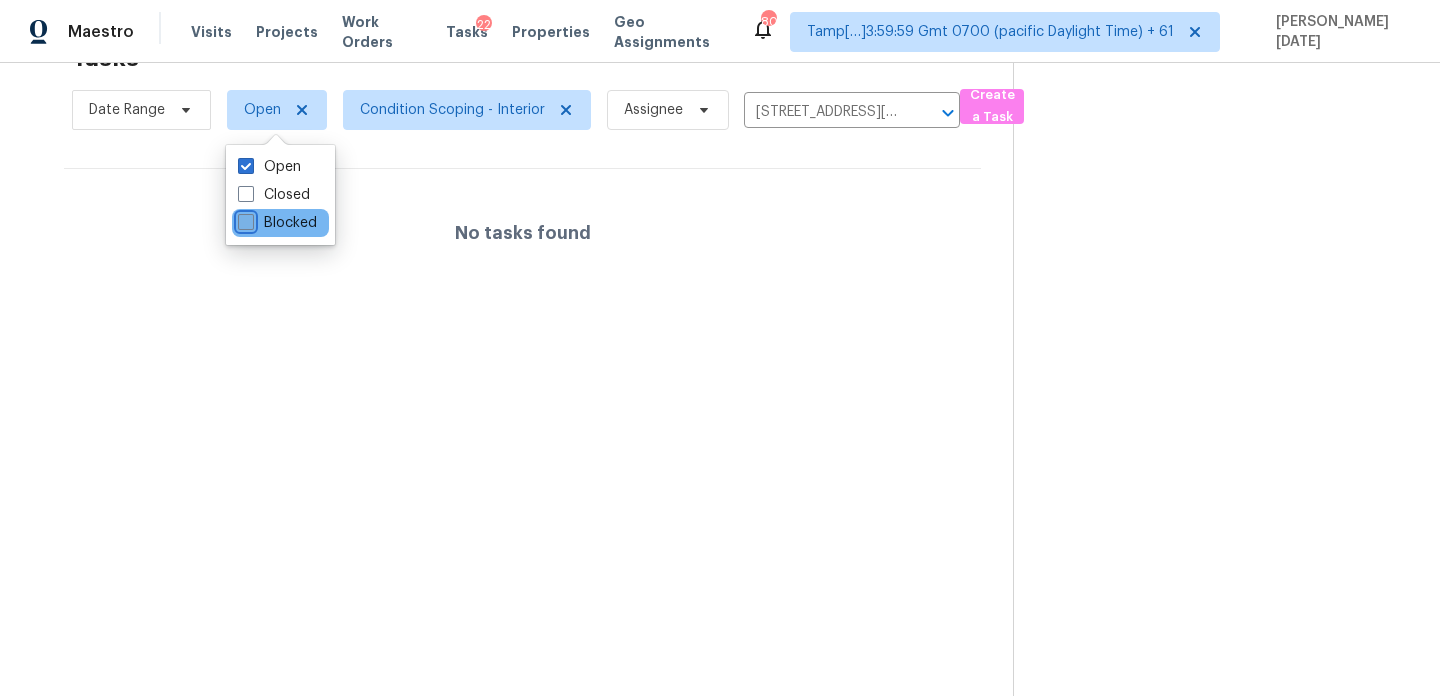 click on "Blocked" at bounding box center (244, 219) 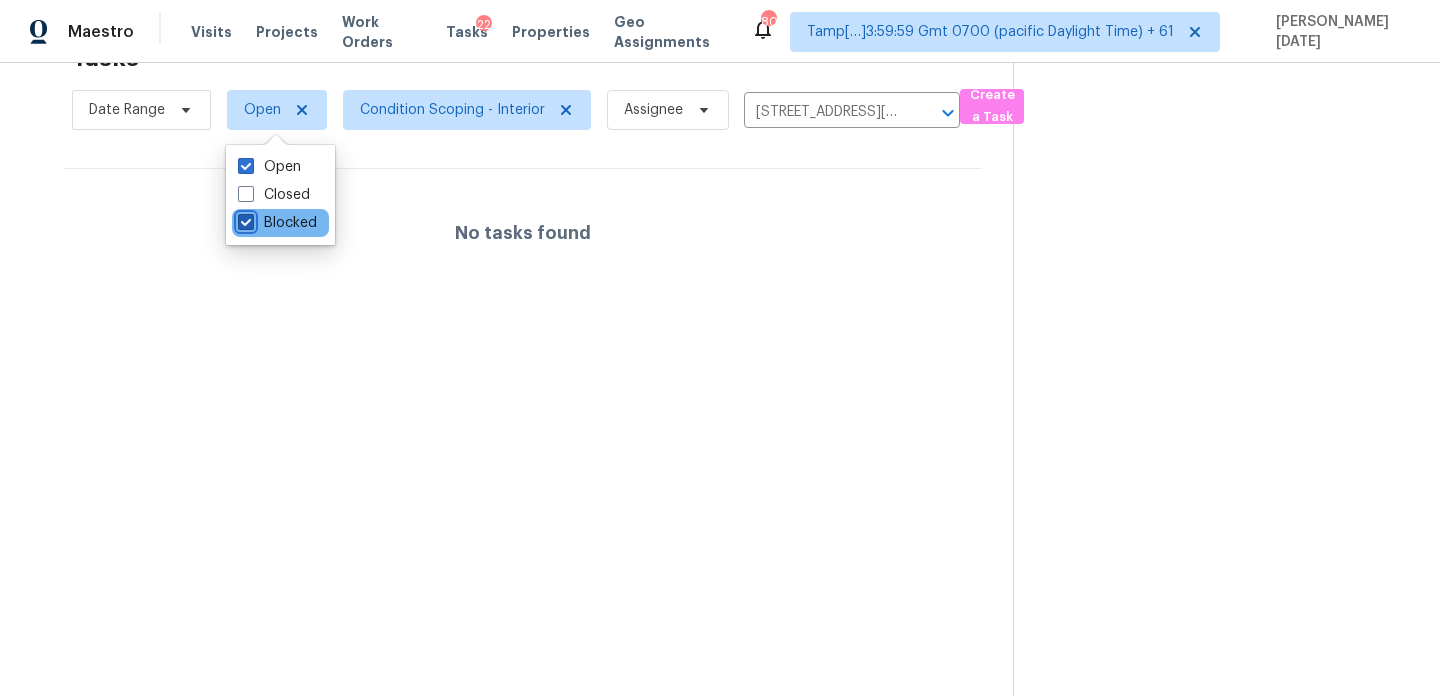 checkbox on "true" 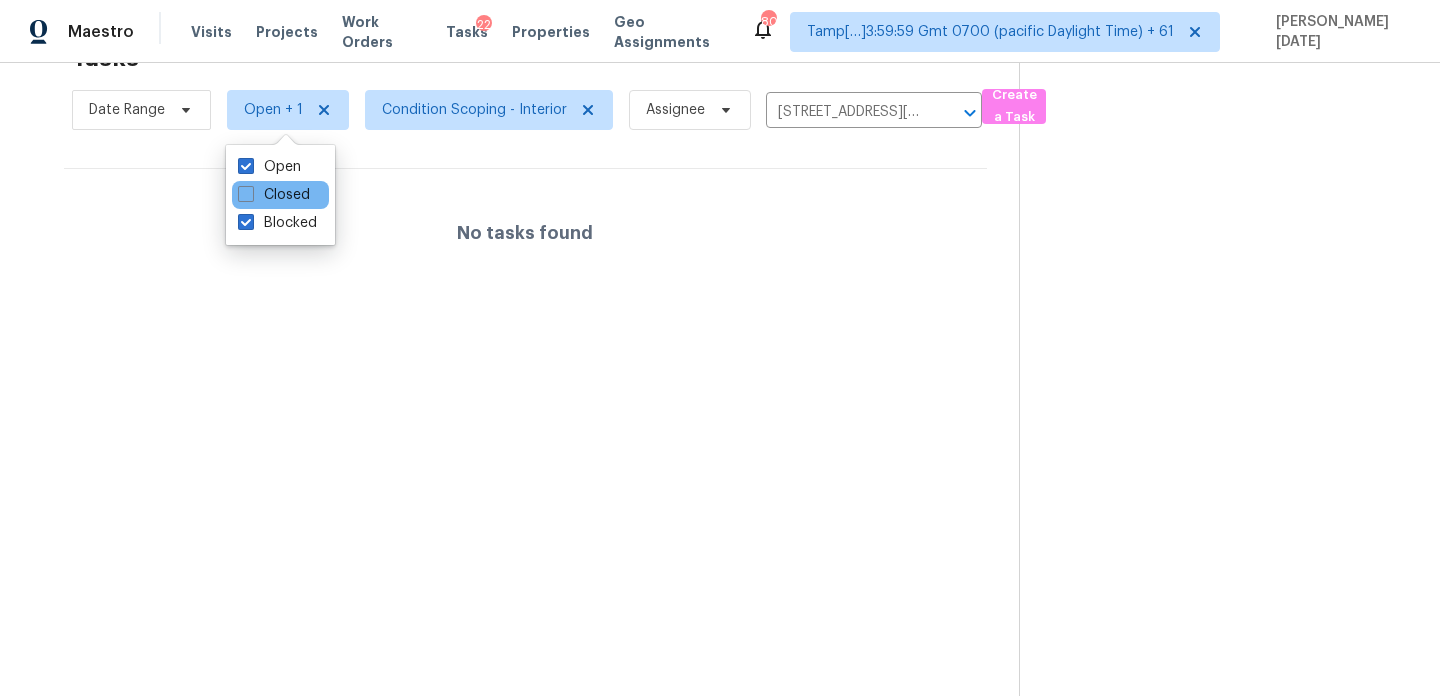 click on "Closed" at bounding box center [280, 195] 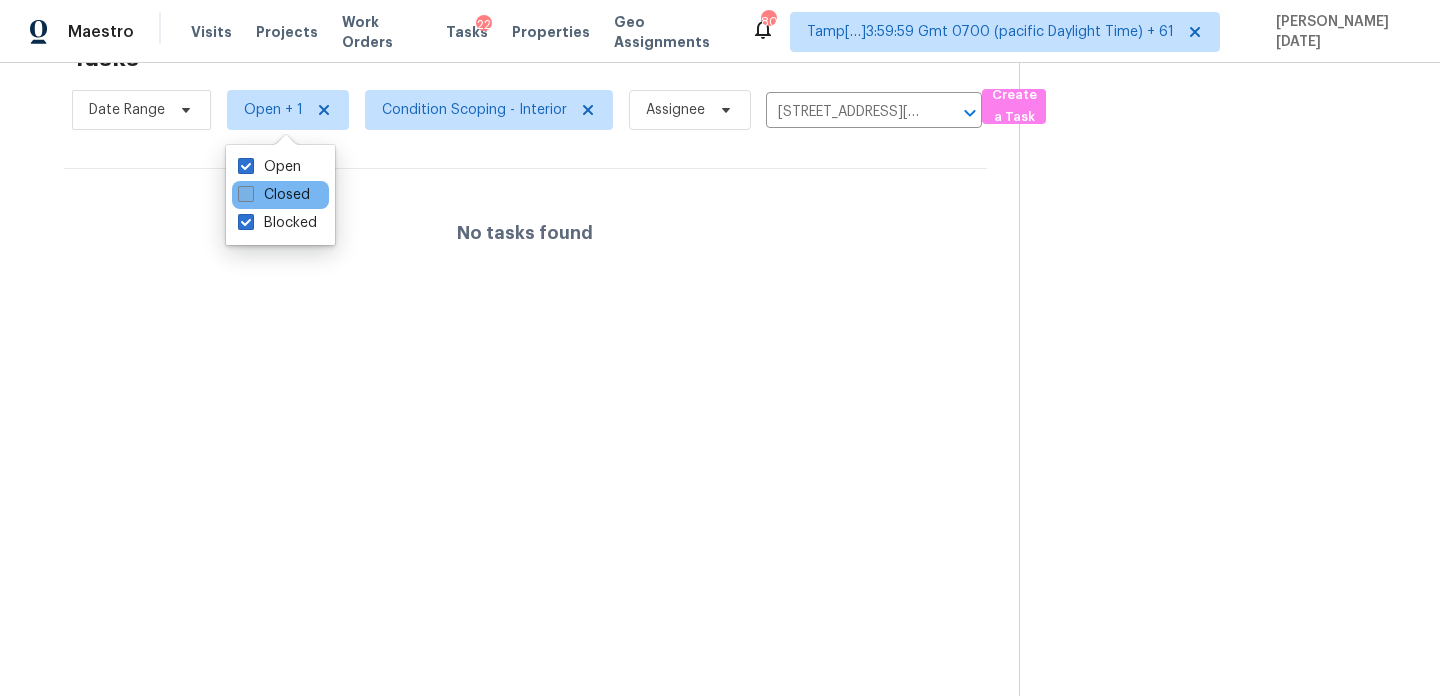 click on "Closed" at bounding box center [274, 195] 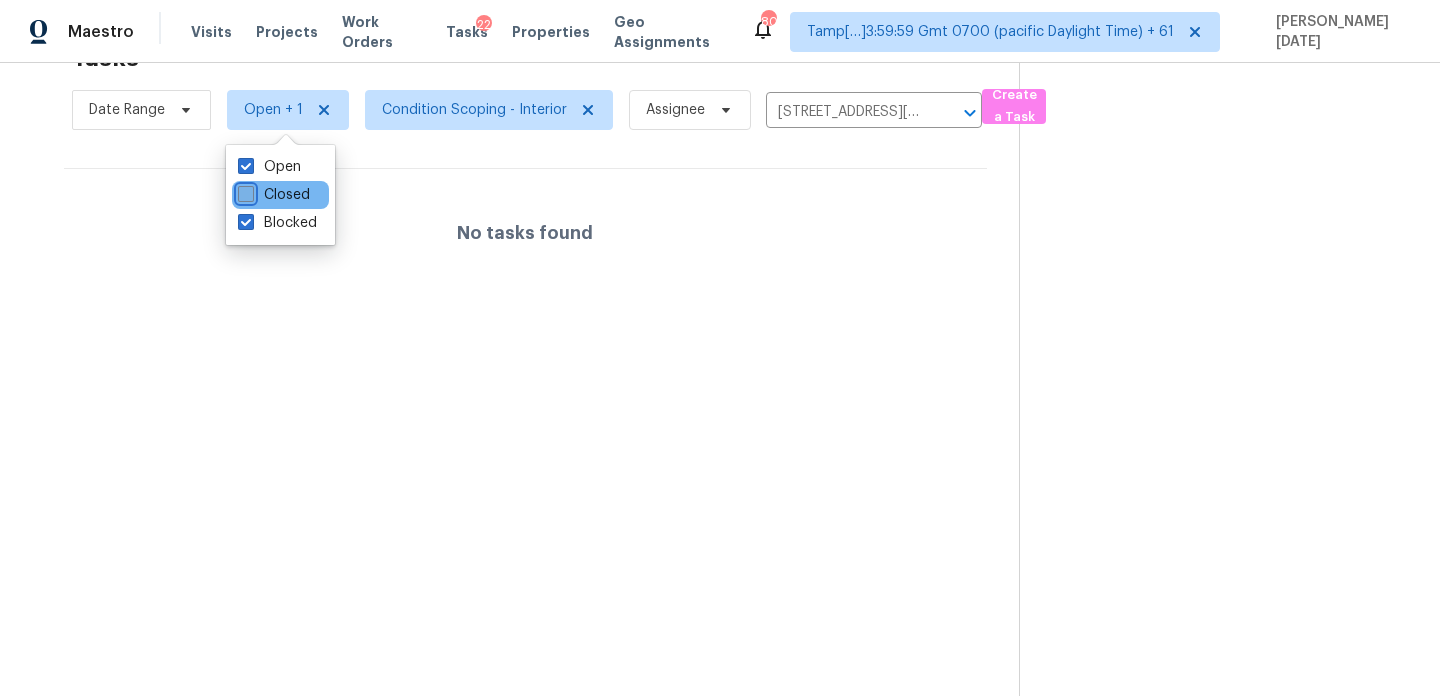 click on "Closed" at bounding box center (244, 191) 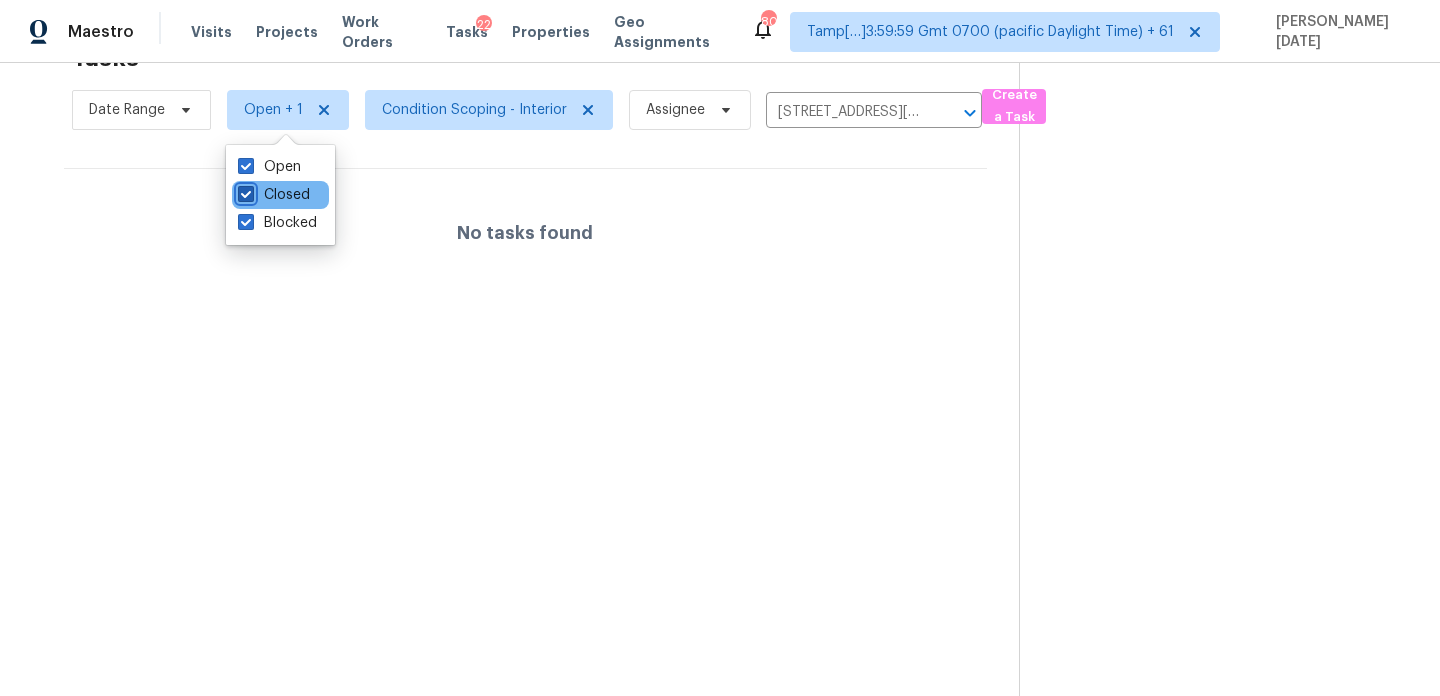 checkbox on "true" 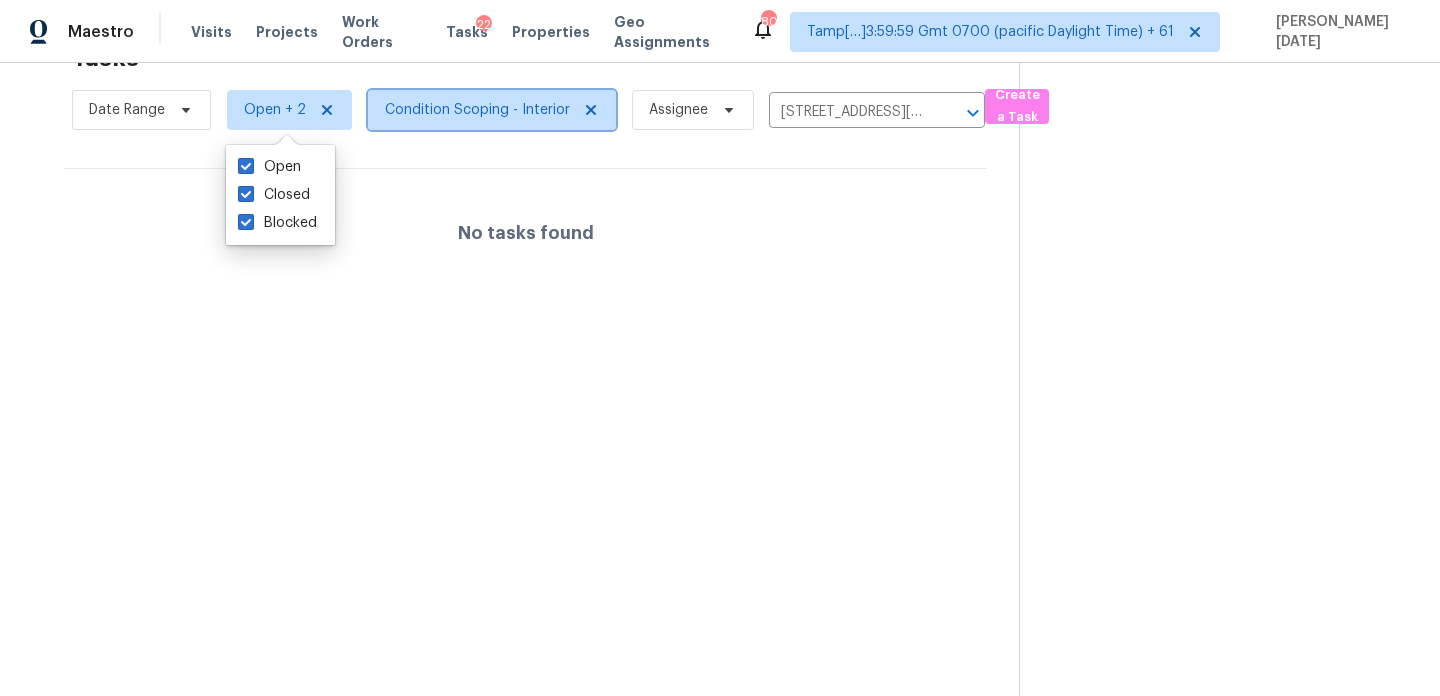 click on "Condition Scoping - Interior" at bounding box center (477, 110) 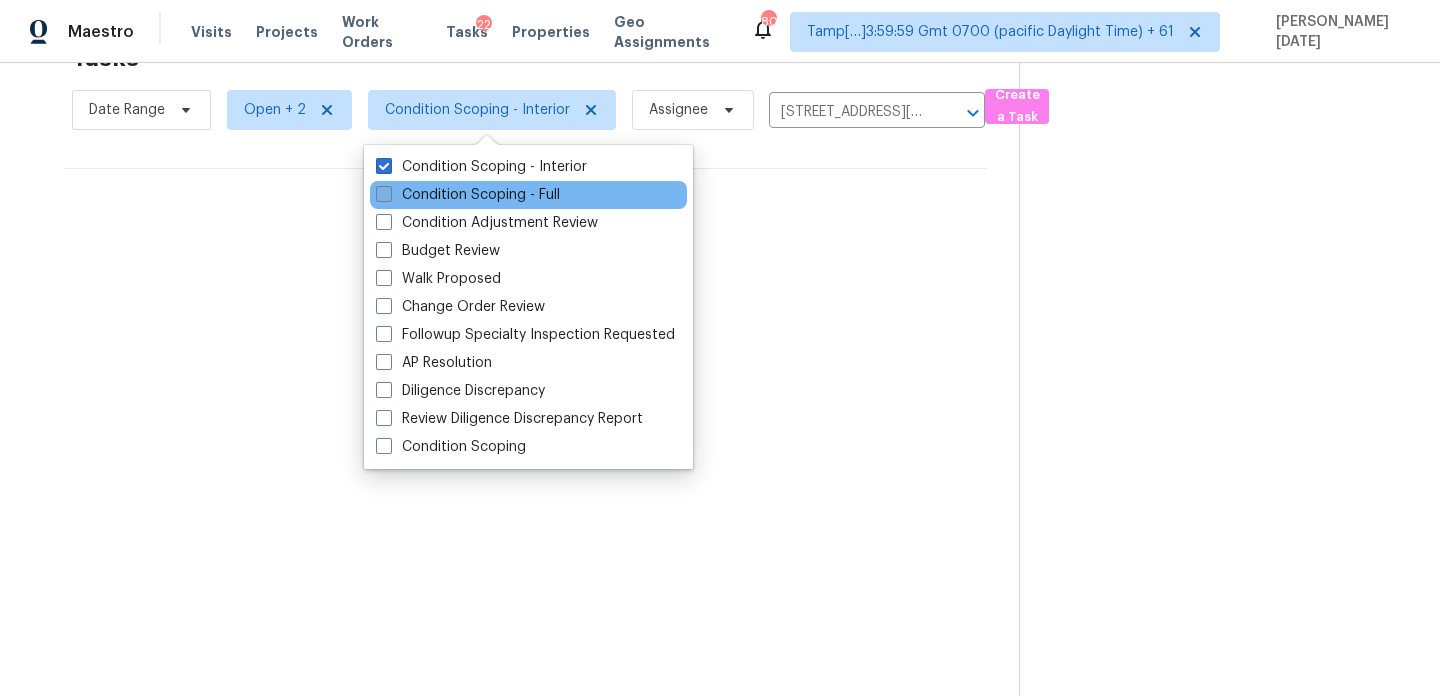 click on "Condition Scoping - Full" at bounding box center [468, 195] 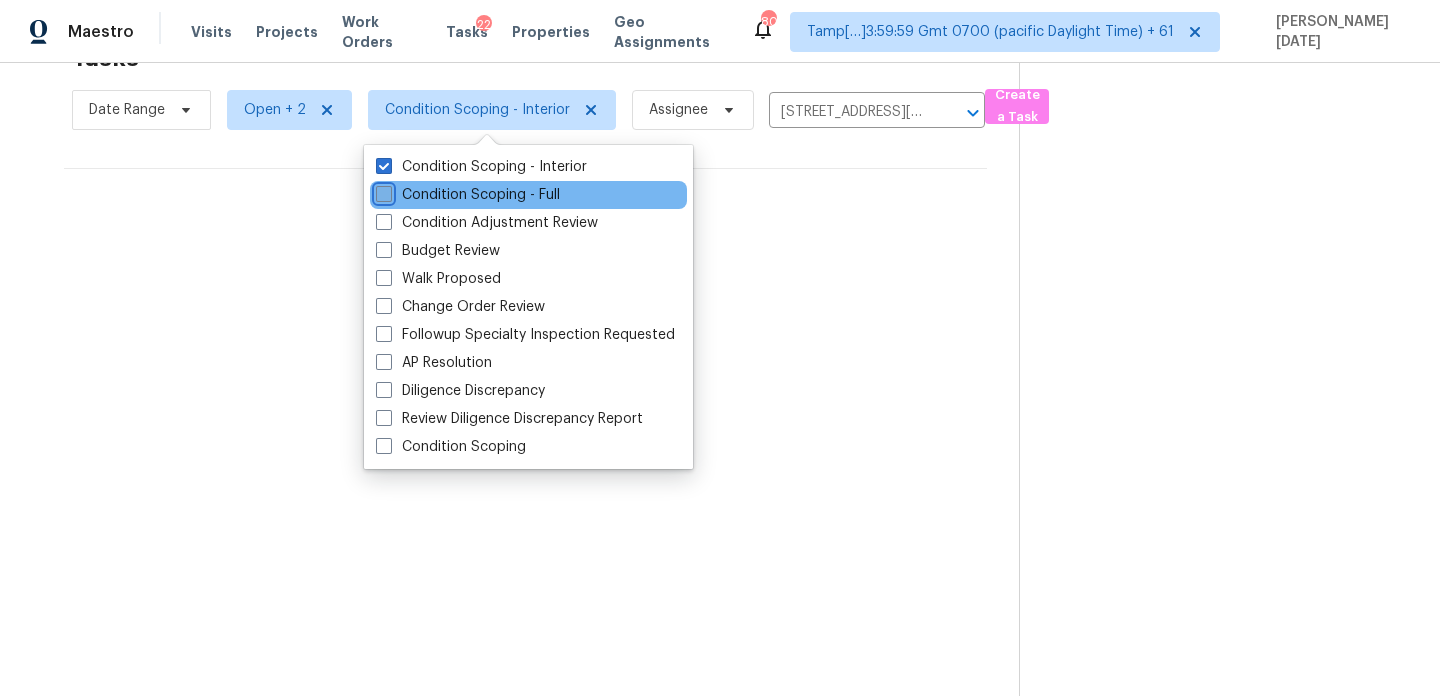 click on "Condition Scoping - Full" at bounding box center [382, 191] 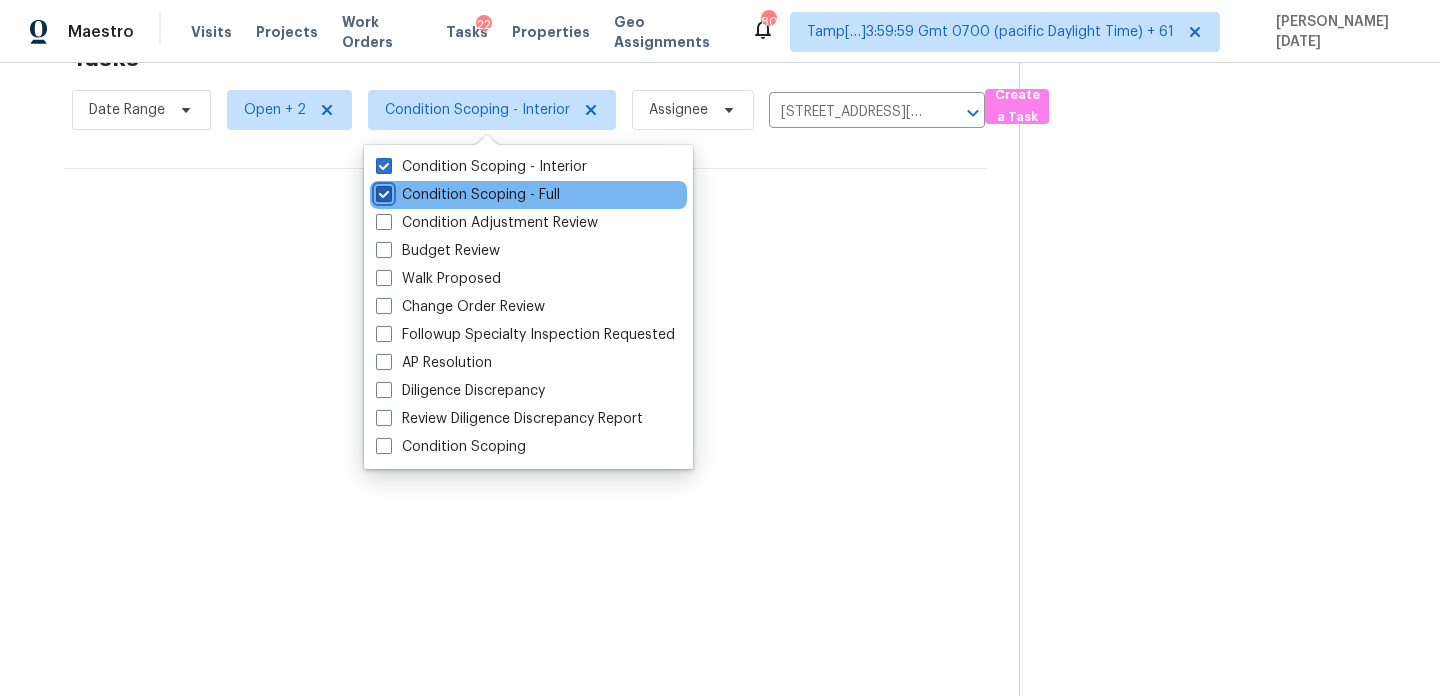 checkbox on "true" 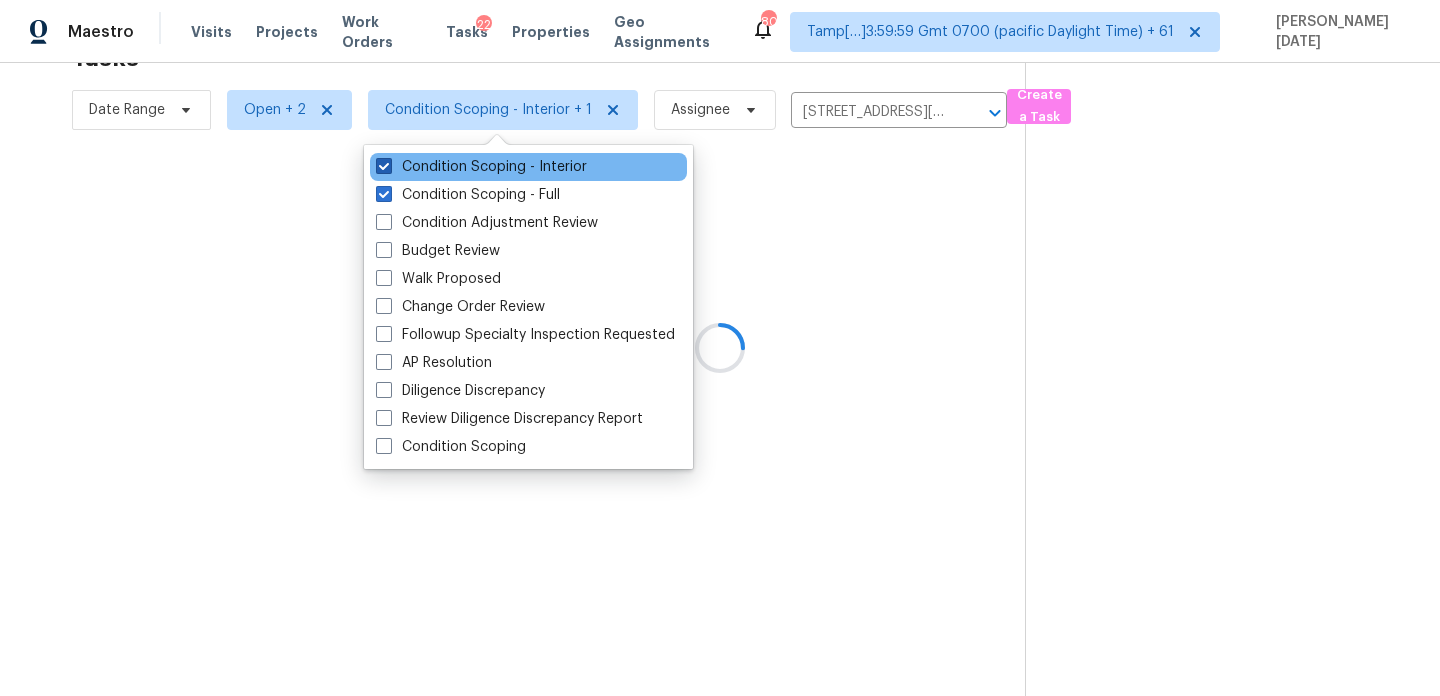 click on "Condition Scoping - Interior" at bounding box center [481, 167] 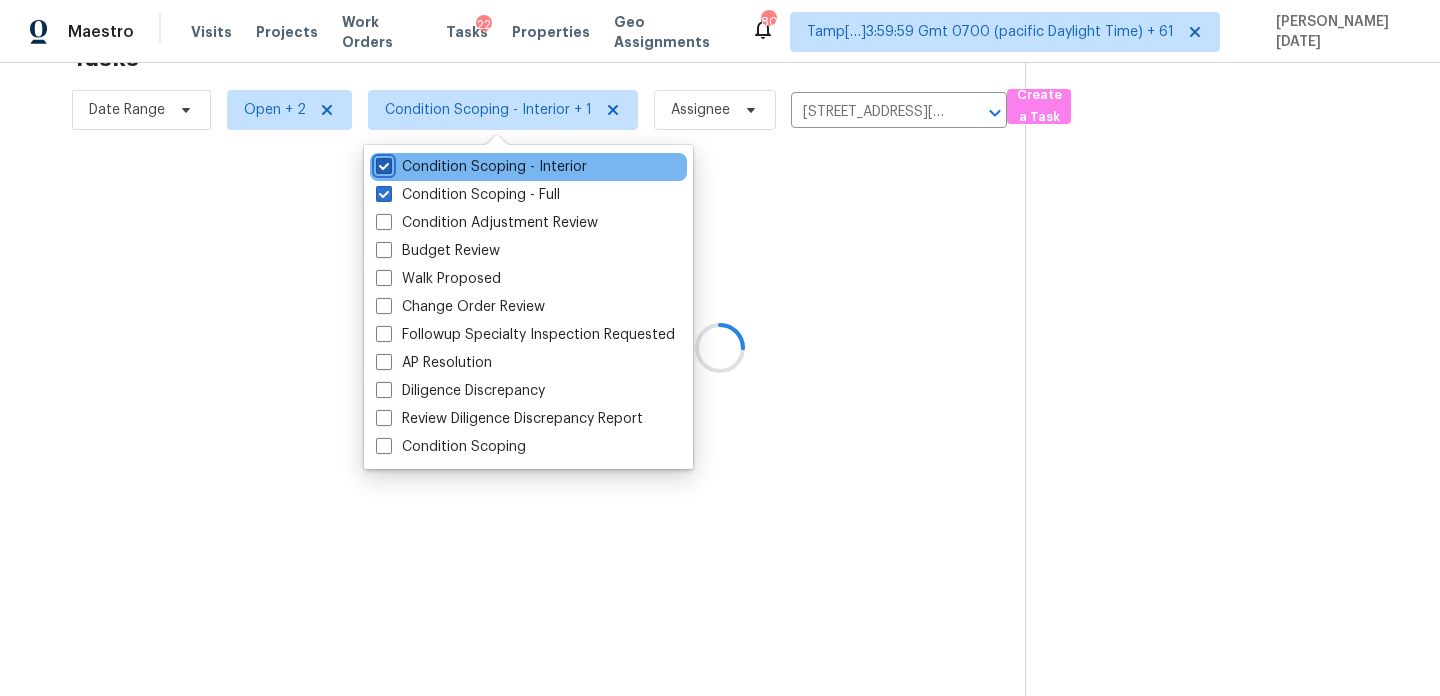 click on "Condition Scoping - Interior" at bounding box center (382, 163) 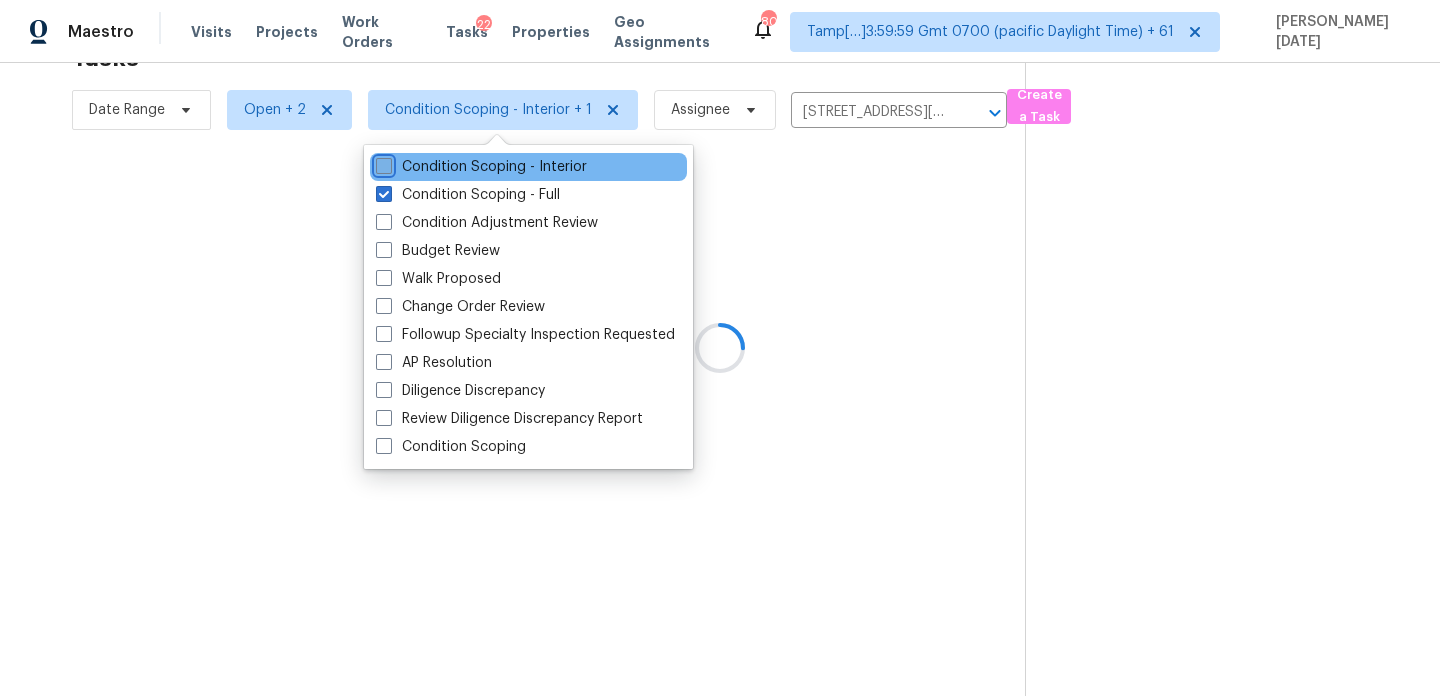 checkbox on "false" 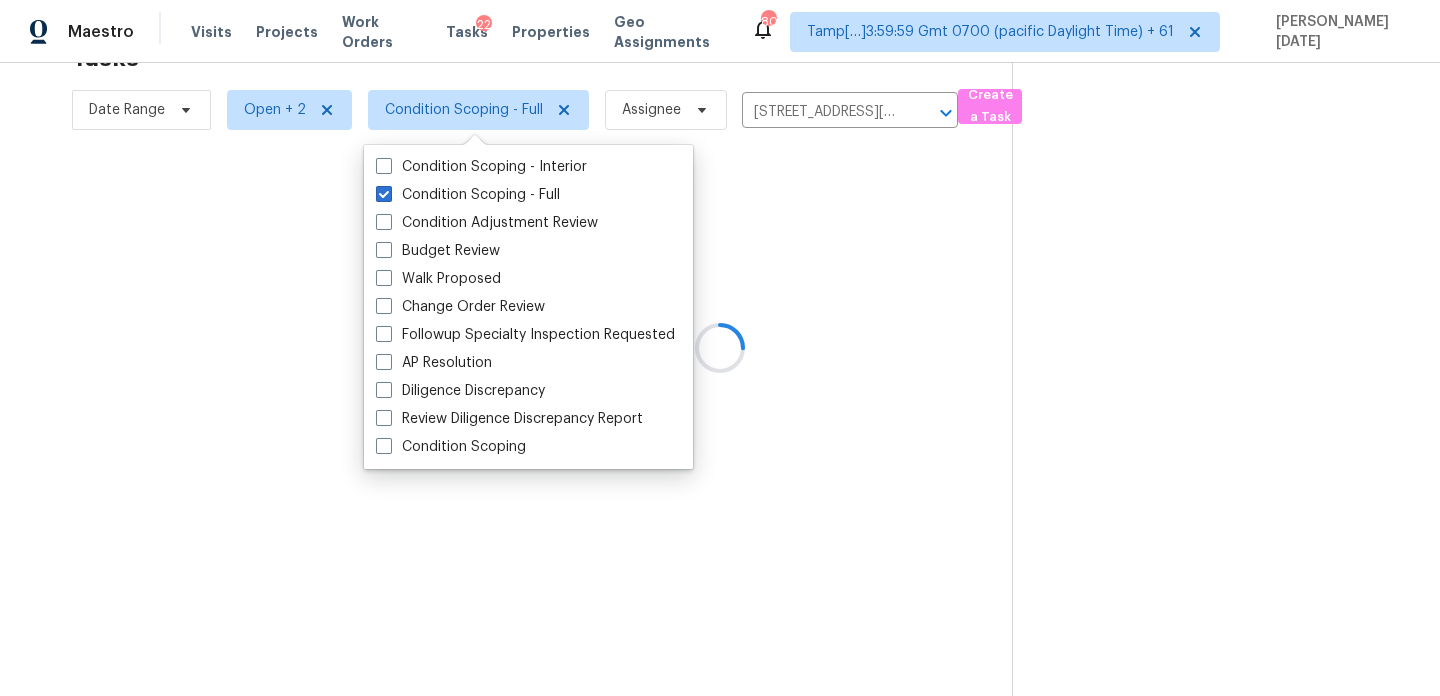 click at bounding box center [720, 348] 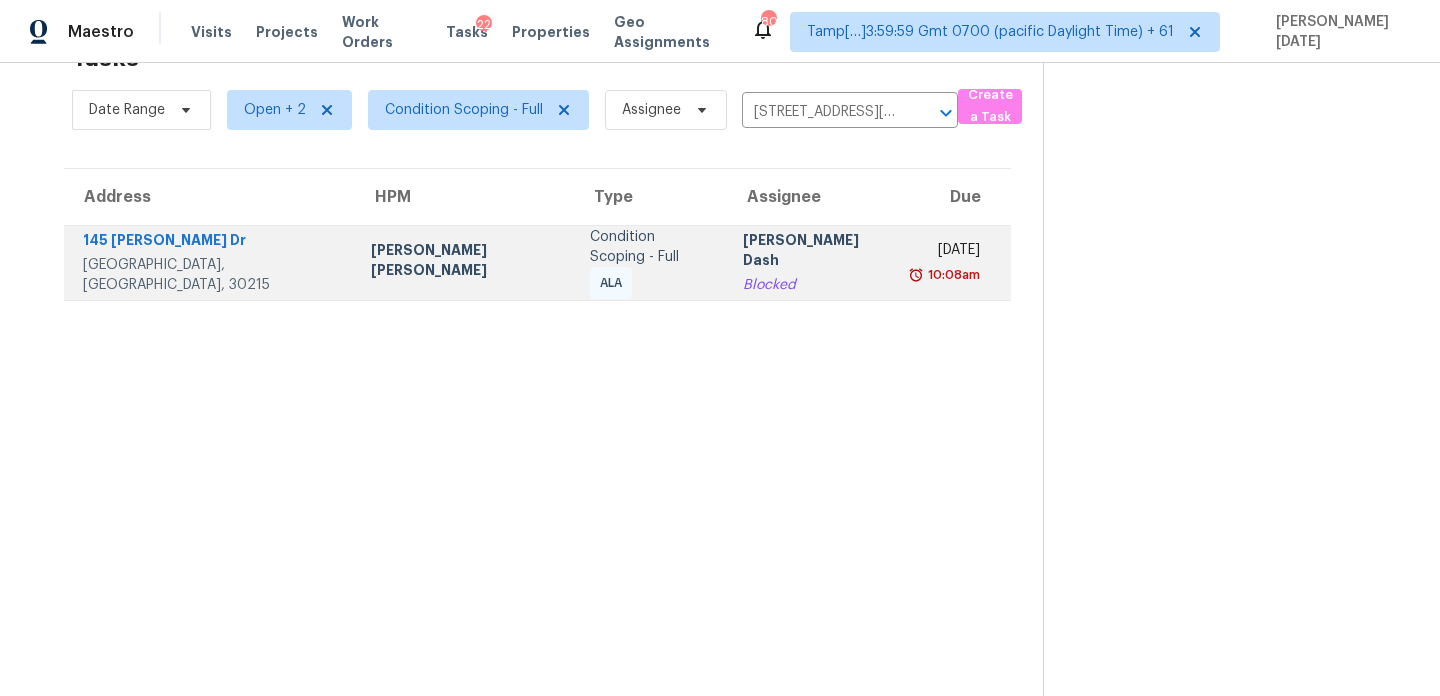 click on "[PERSON_NAME] Dash" at bounding box center (812, 252) 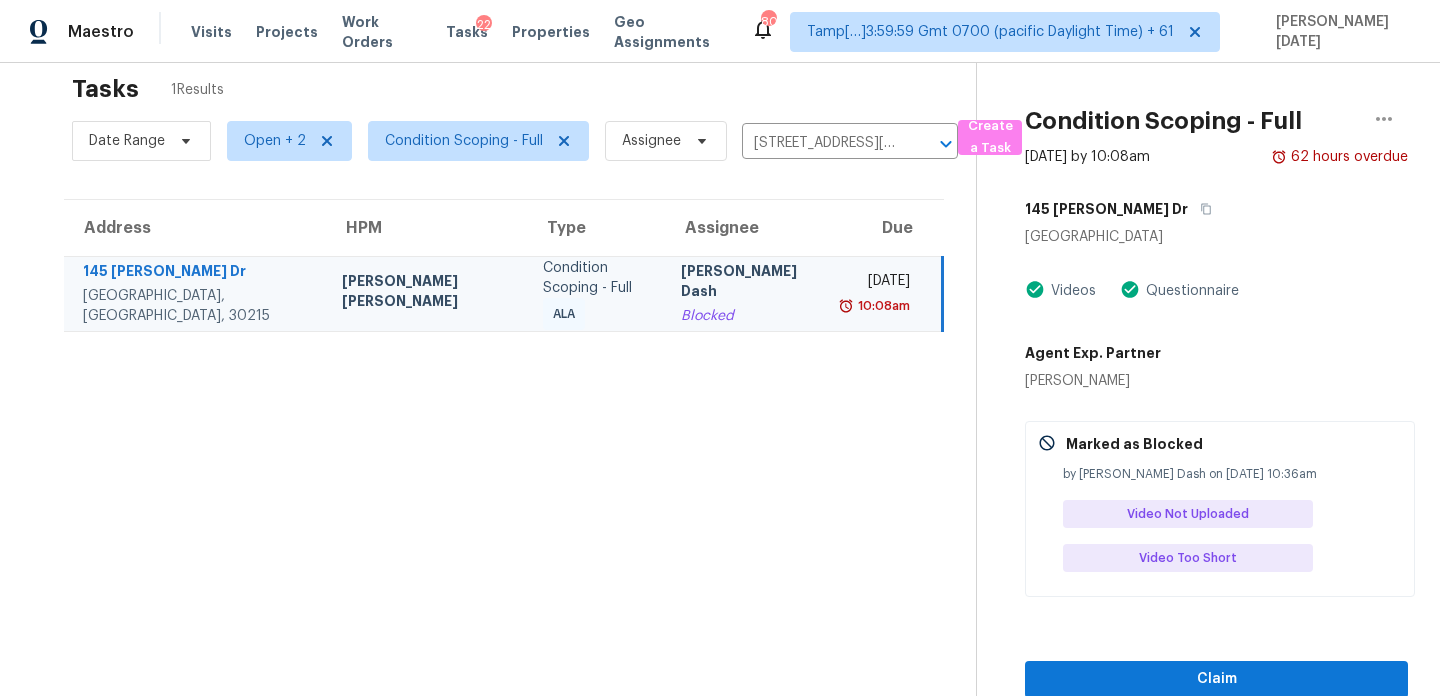 scroll, scrollTop: 27, scrollLeft: 0, axis: vertical 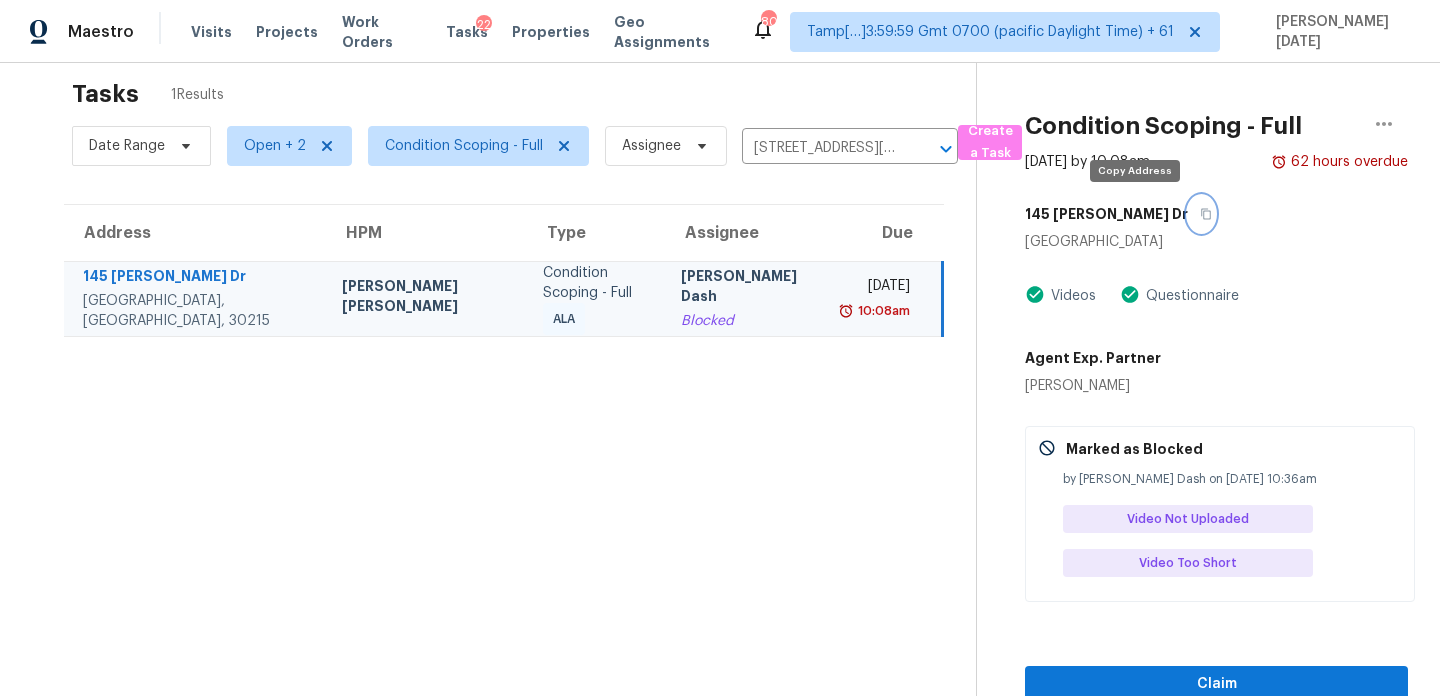 click 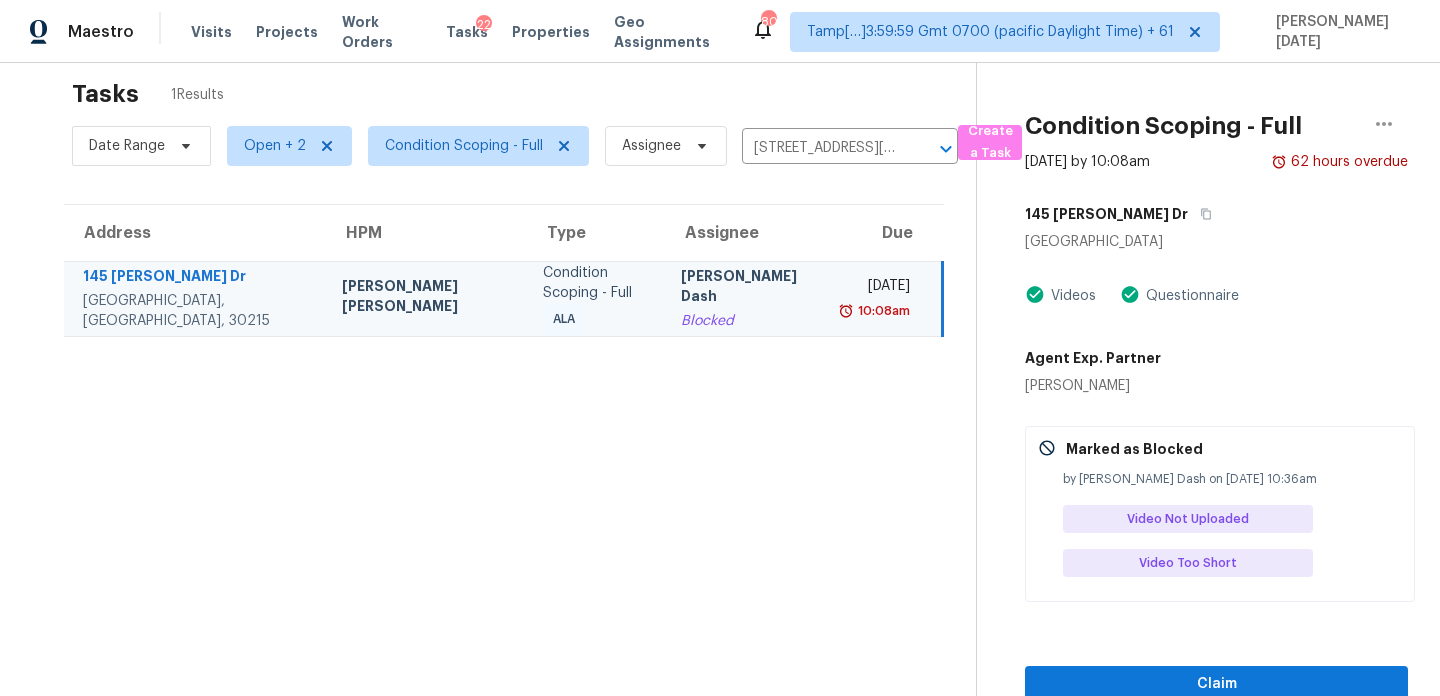 click on "[PERSON_NAME] Dash" at bounding box center (747, 288) 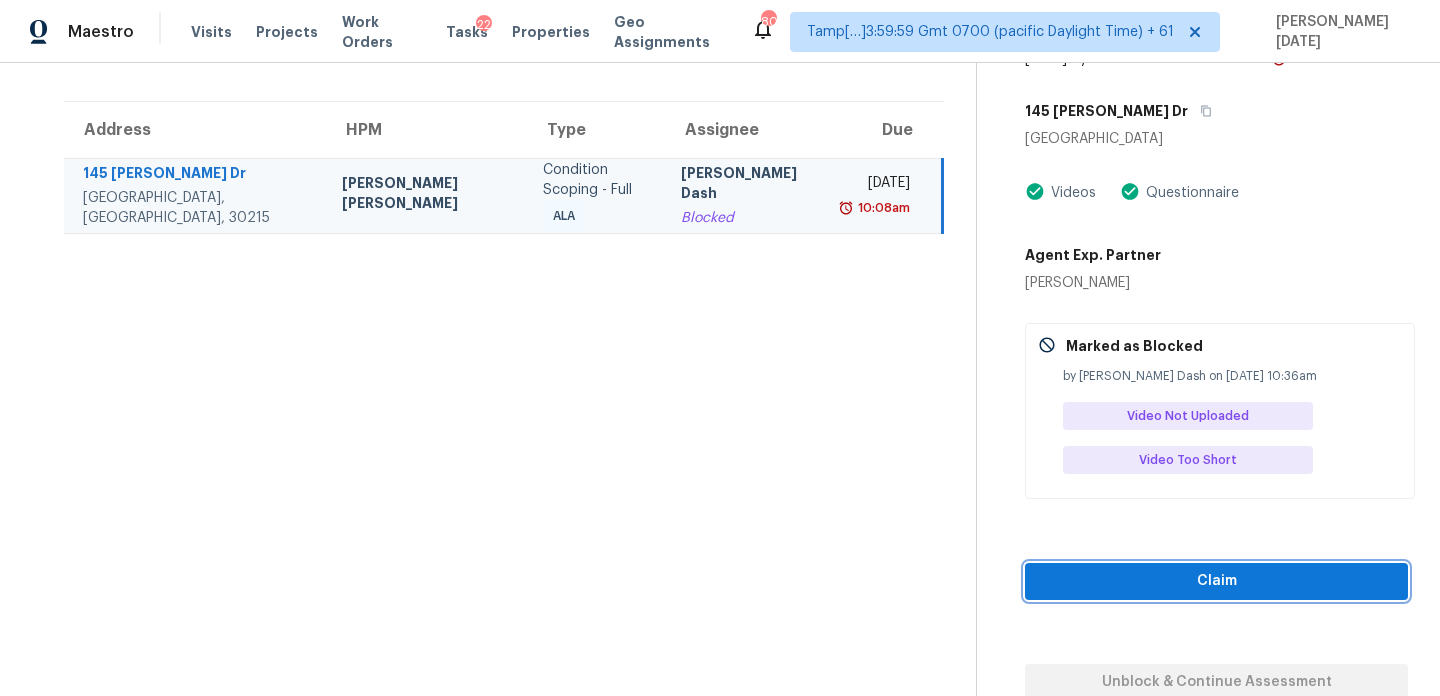 click on "Claim" at bounding box center [1216, 581] 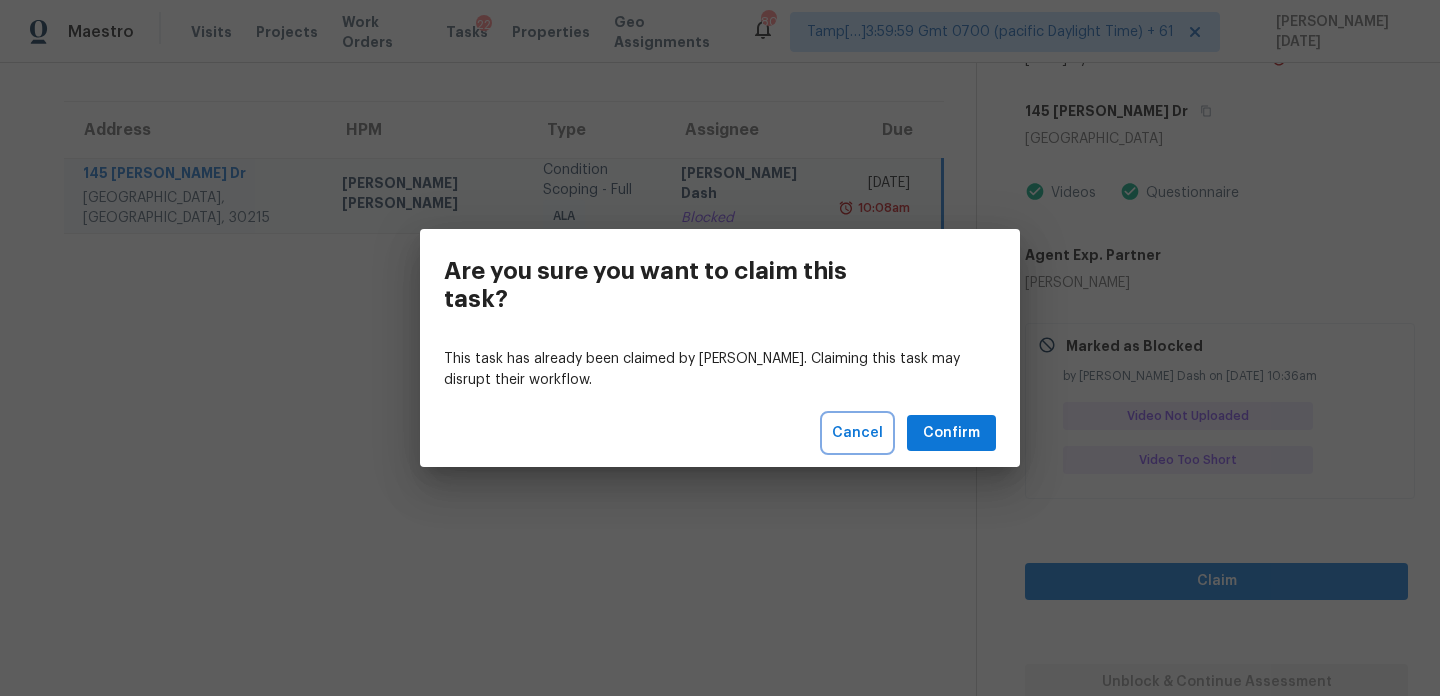 click on "Cancel" at bounding box center [857, 433] 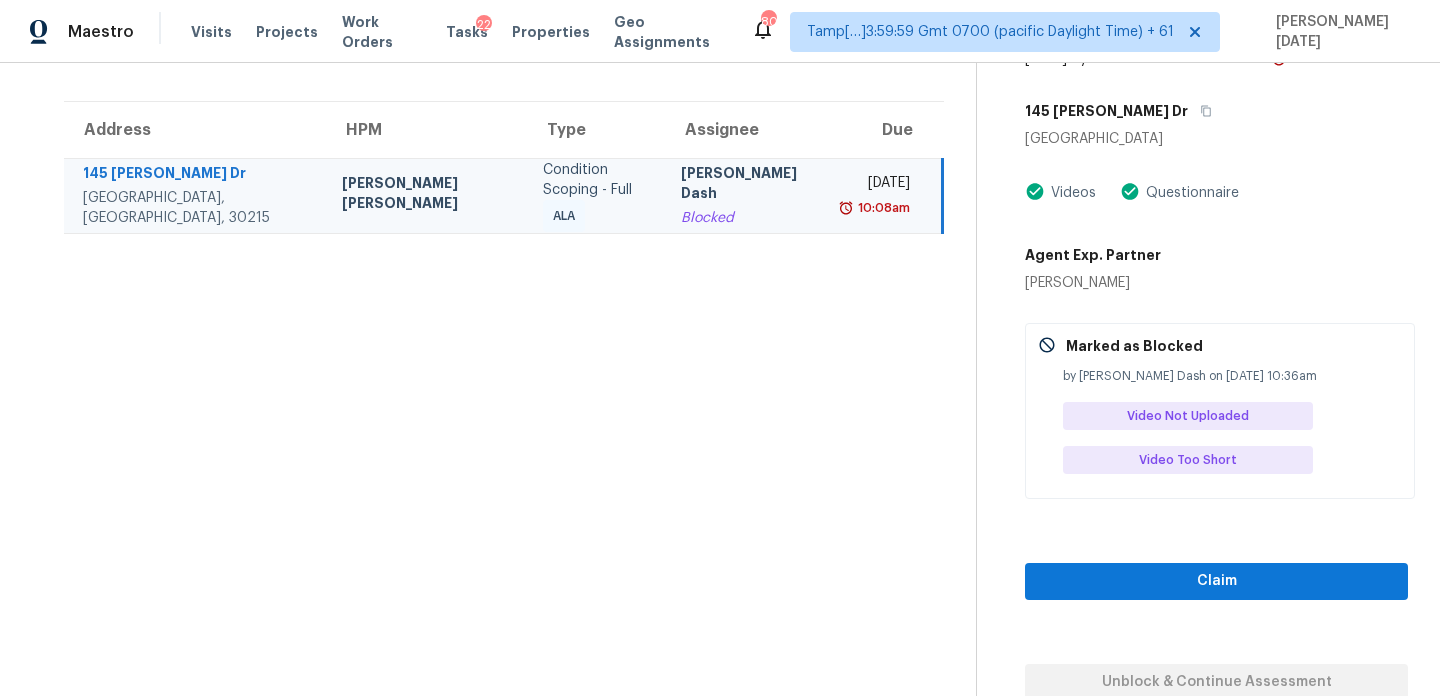 click on "Tasks 1  Results Date Range Open + 2 Condition Scoping - Full Assignee [STREET_ADDRESS][PERSON_NAME] ​ Create a Task Address HPM Type Assignee Due [STREET_ADDRESS][PERSON_NAME] [PERSON_NAME] [PERSON_NAME] Condition Scoping - Full ALA [PERSON_NAME] Dash Blocked [DATE] 10:08am" at bounding box center (504, 332) 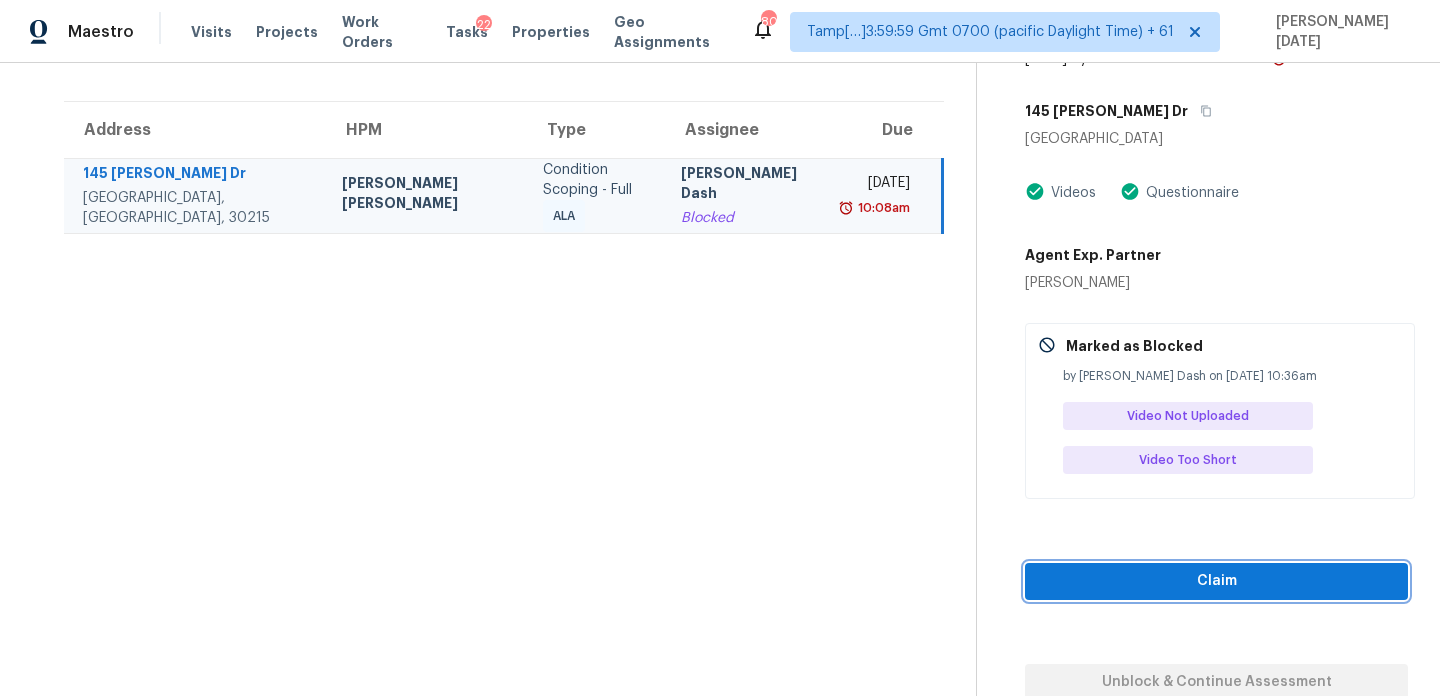 click on "Claim" at bounding box center [1216, 581] 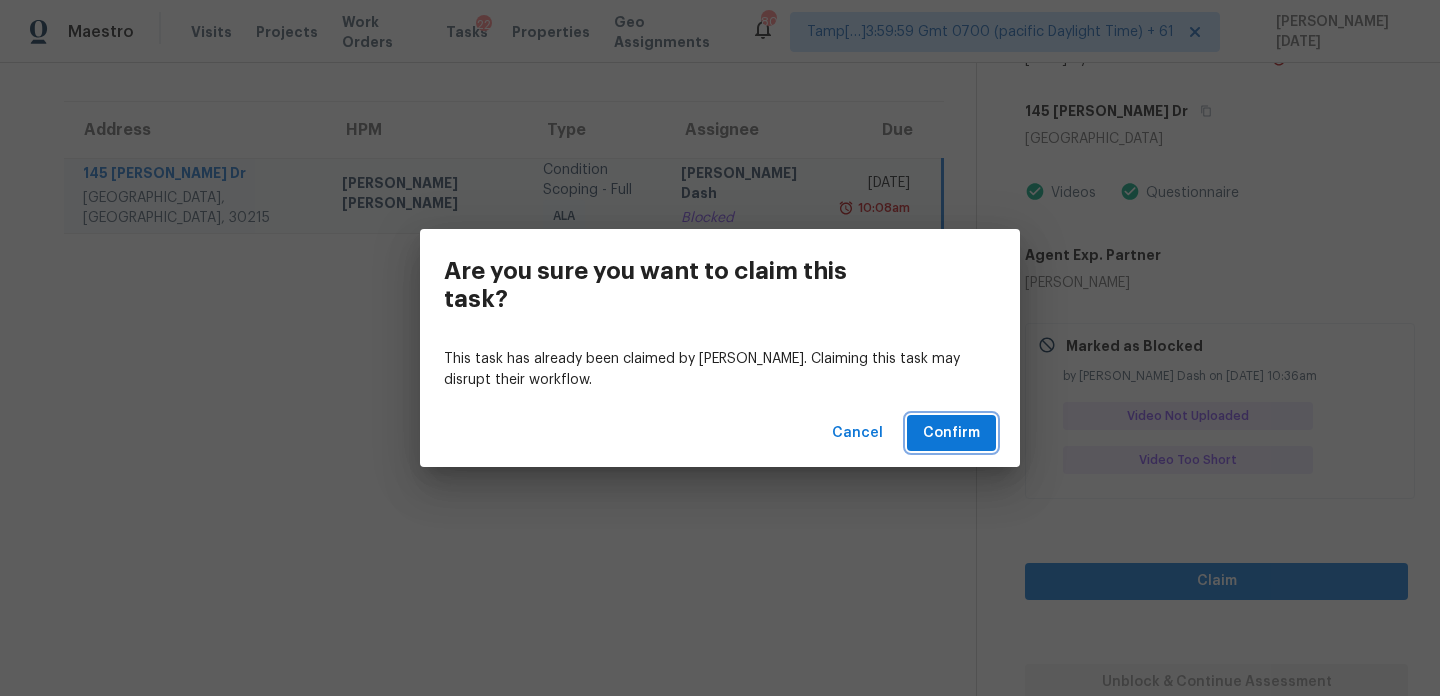 click on "Confirm" at bounding box center (951, 433) 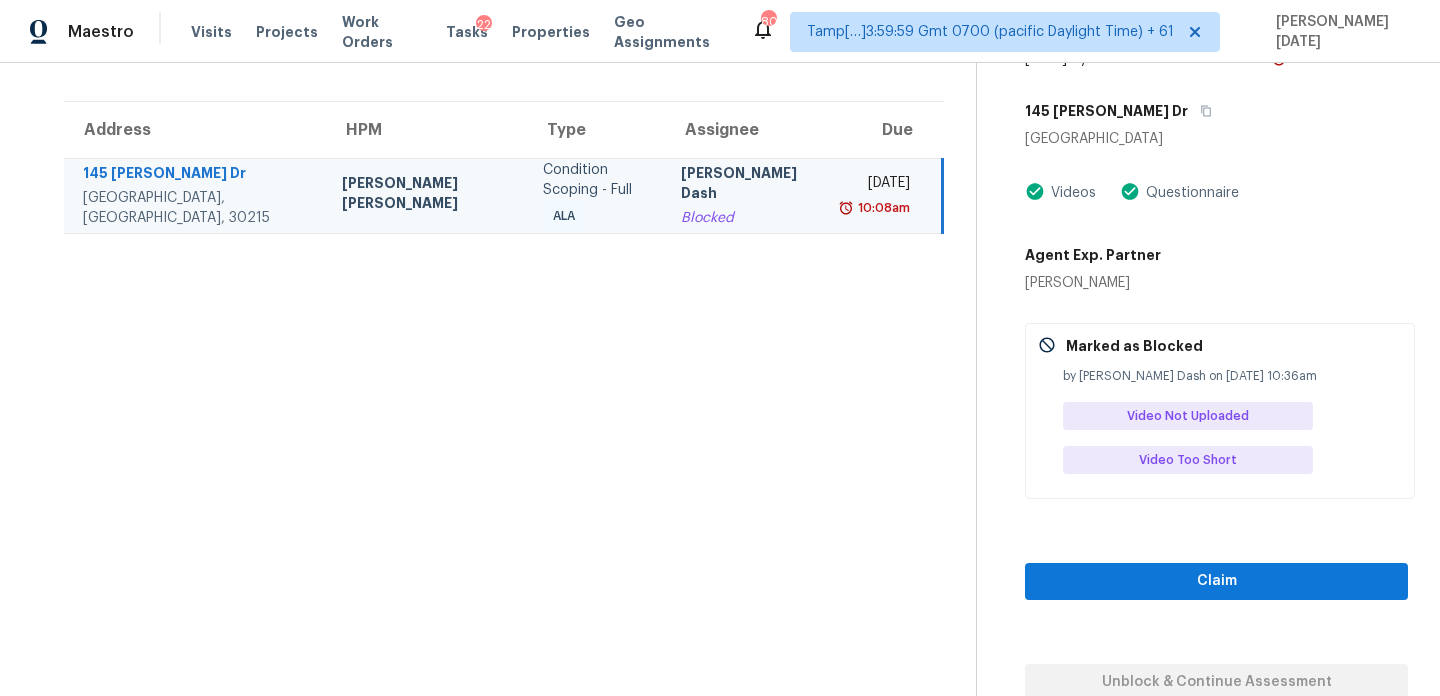 scroll, scrollTop: 63, scrollLeft: 0, axis: vertical 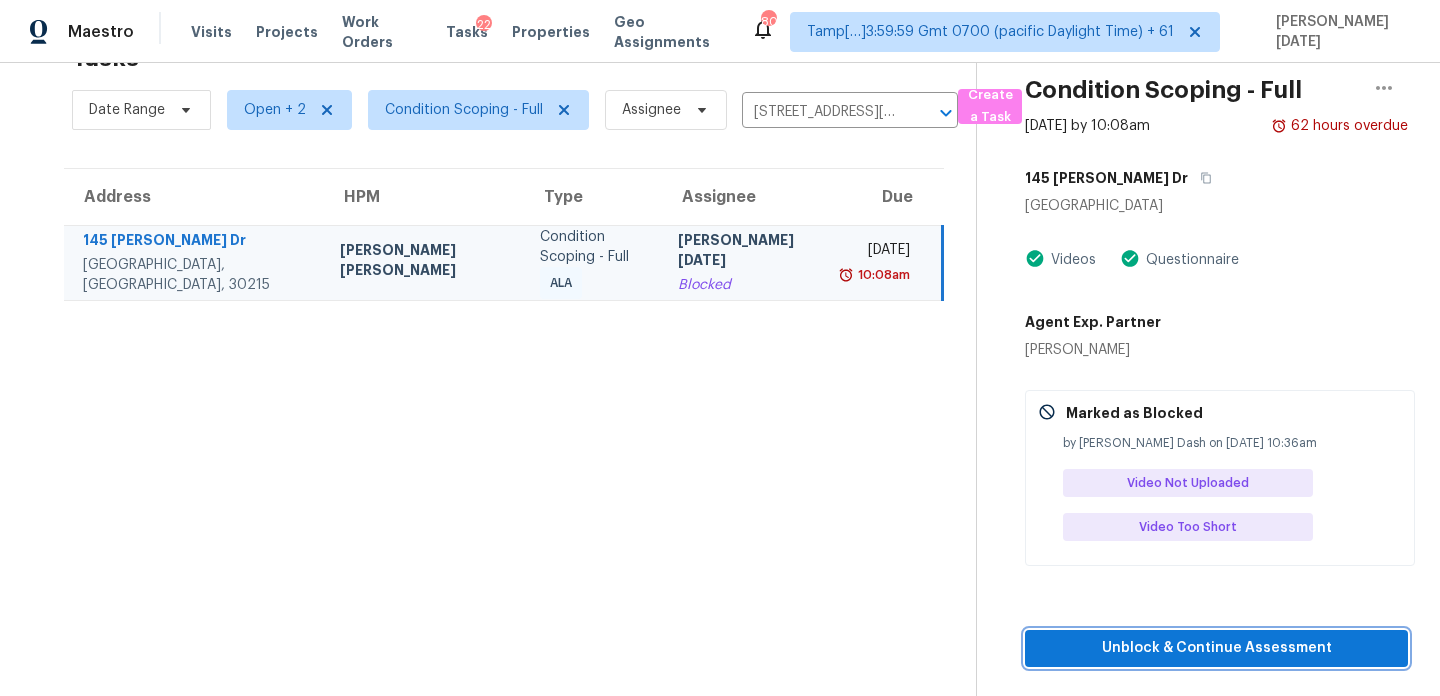 click on "Unblock & Continue Assessment" at bounding box center (1216, 648) 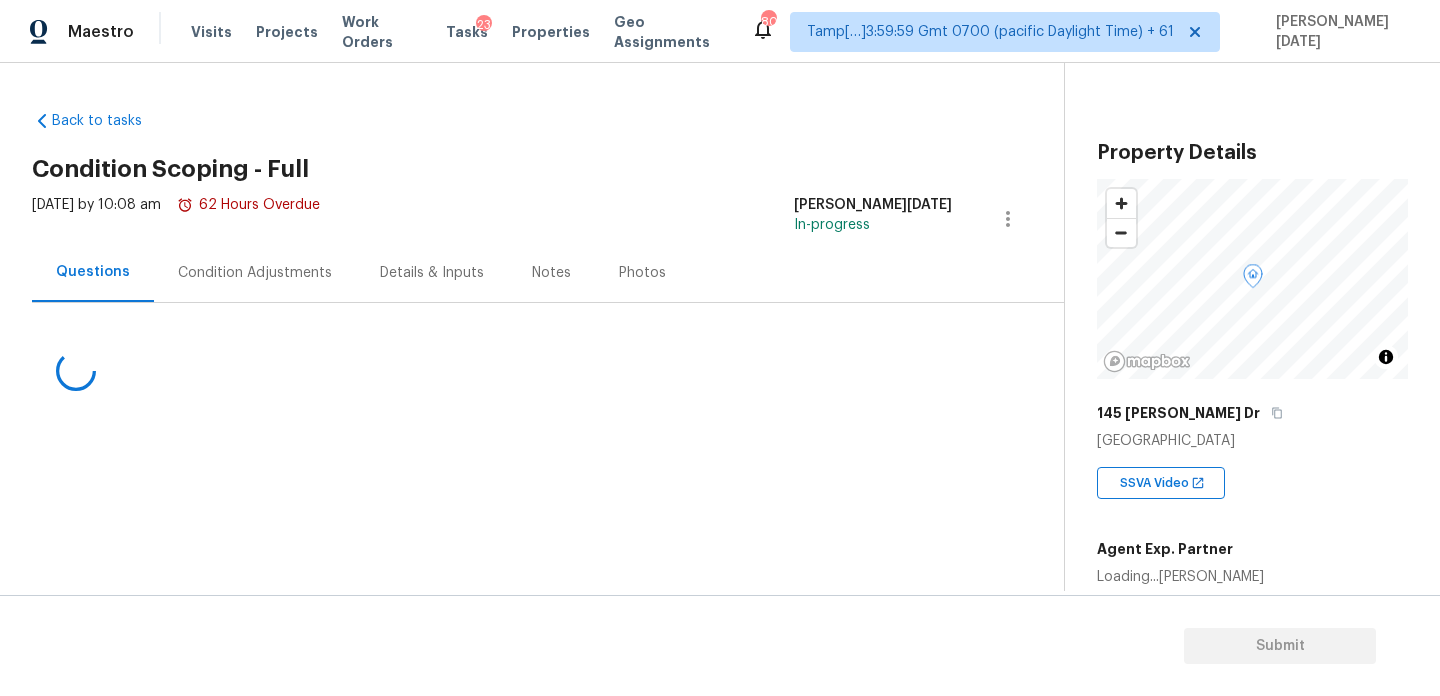 click on "Condition Adjustments" at bounding box center [255, 272] 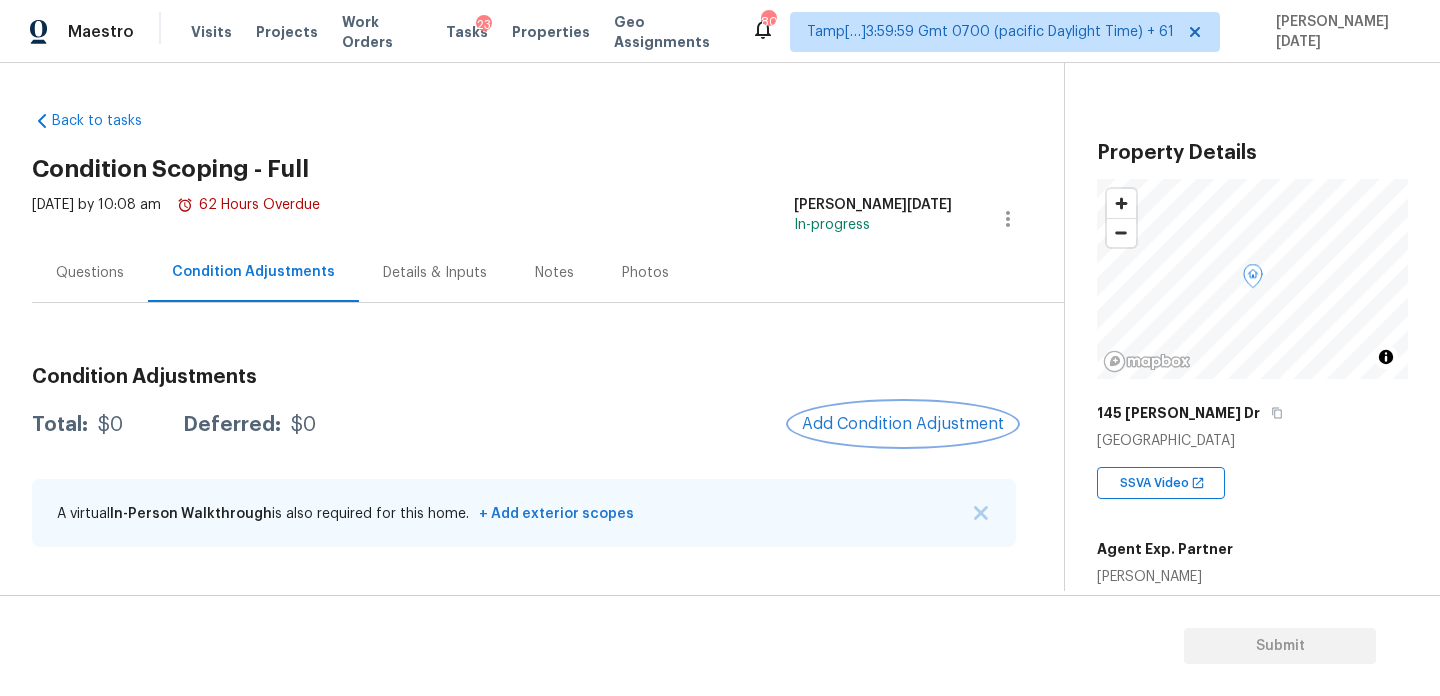 click on "Add Condition Adjustment" at bounding box center (903, 424) 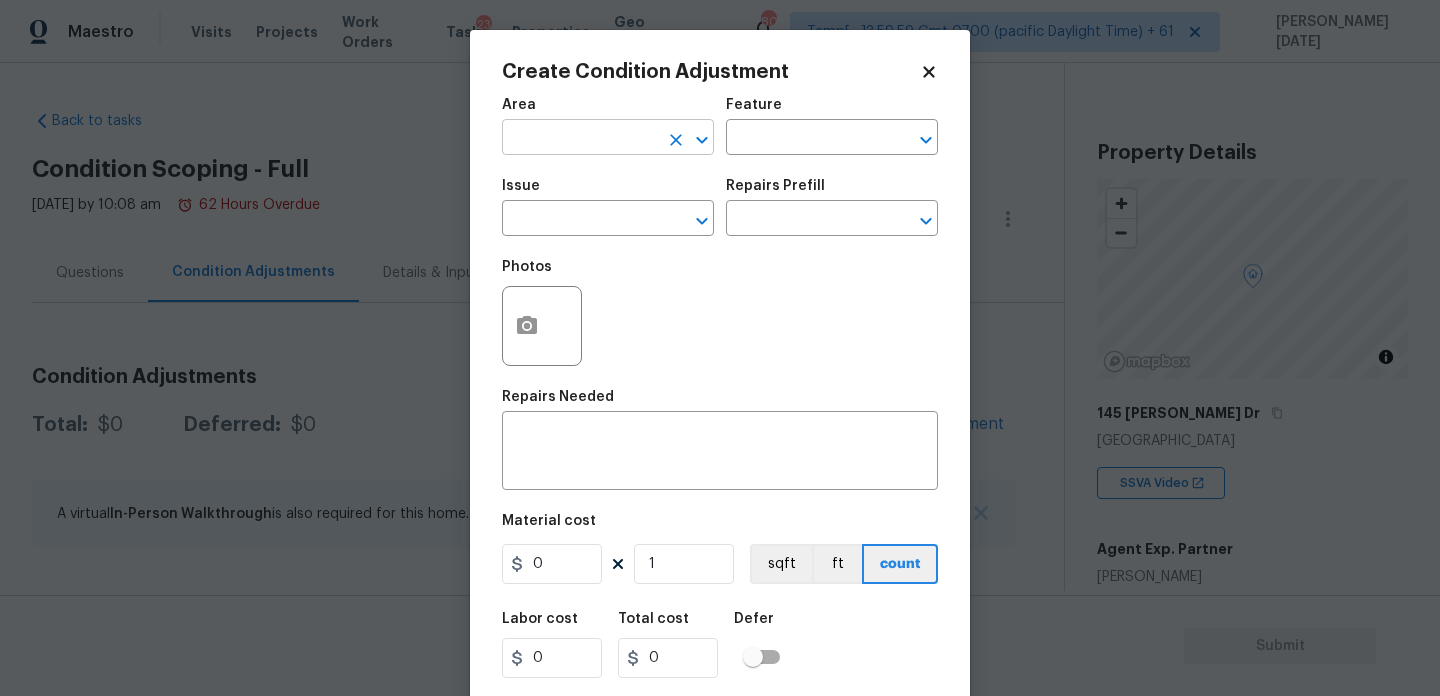 click at bounding box center (580, 139) 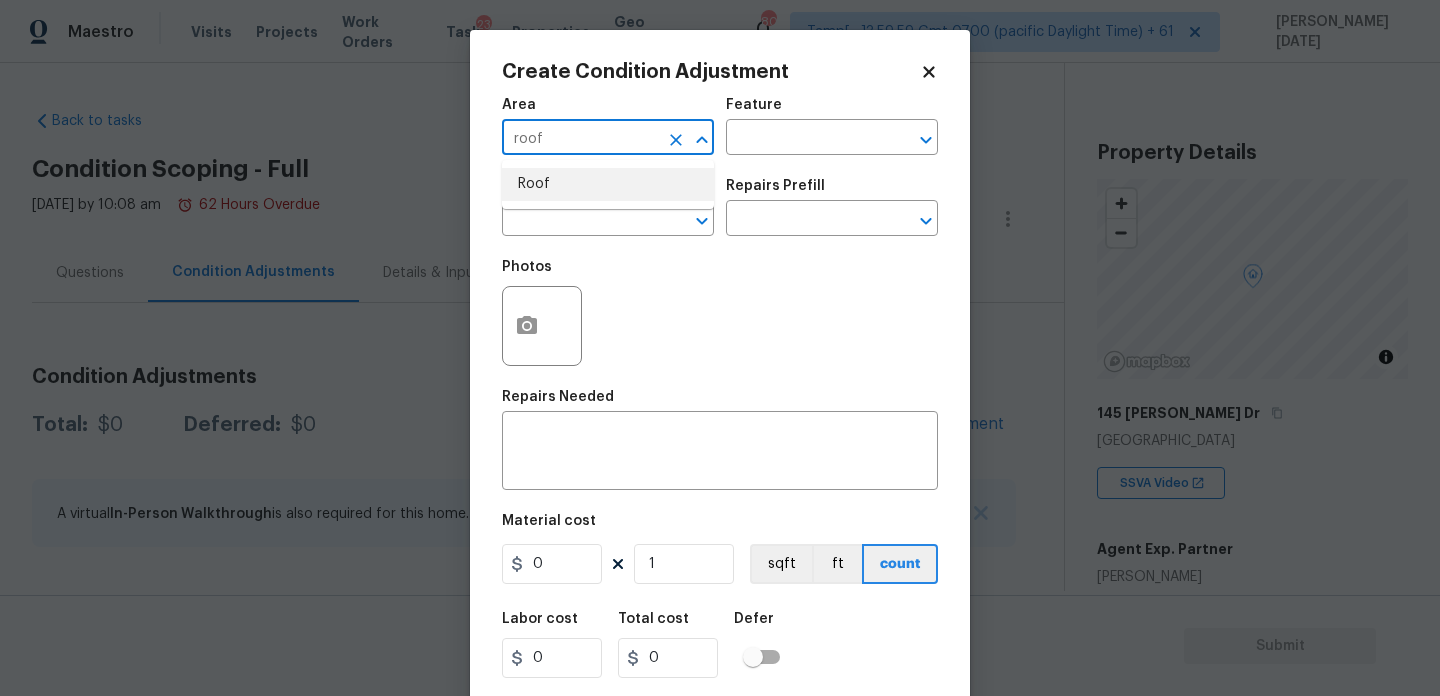 type on "roof" 